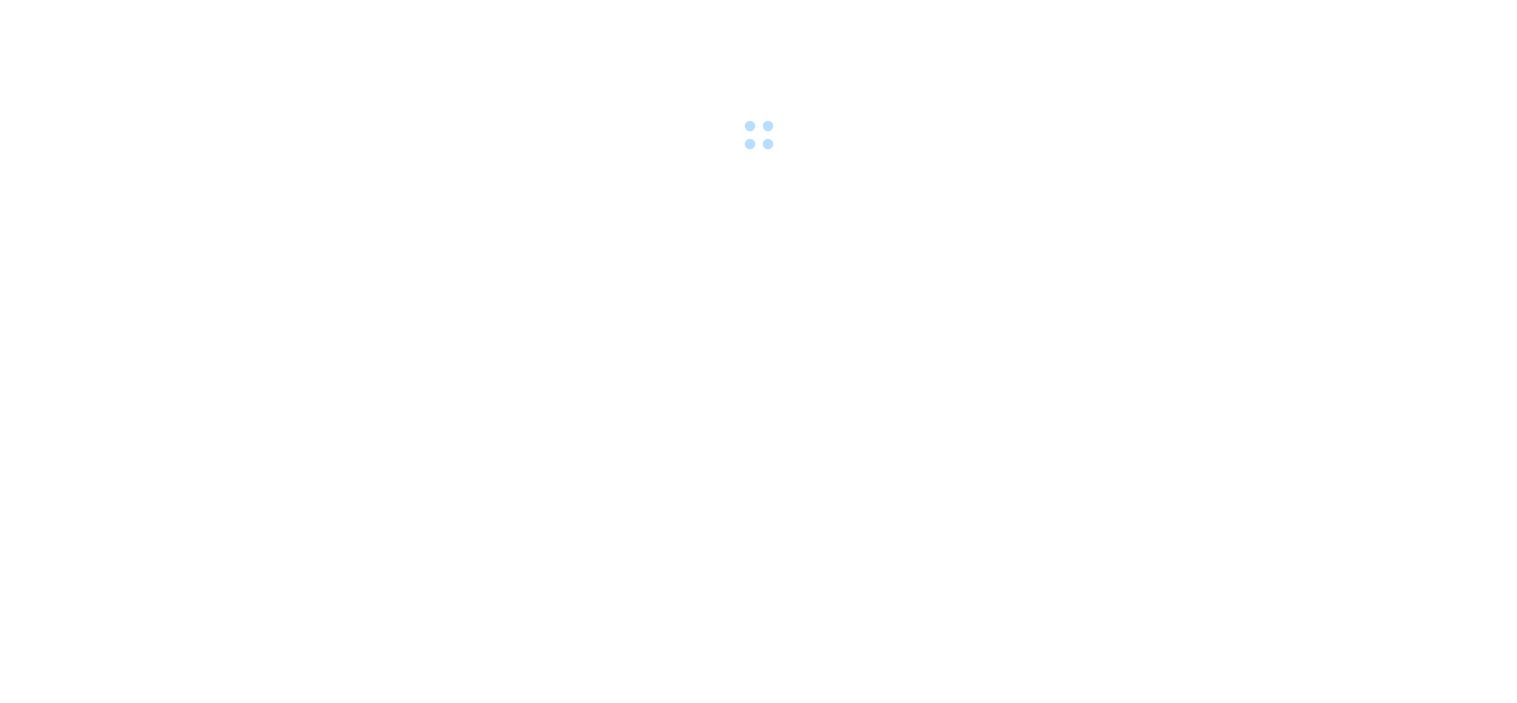 scroll, scrollTop: 0, scrollLeft: 0, axis: both 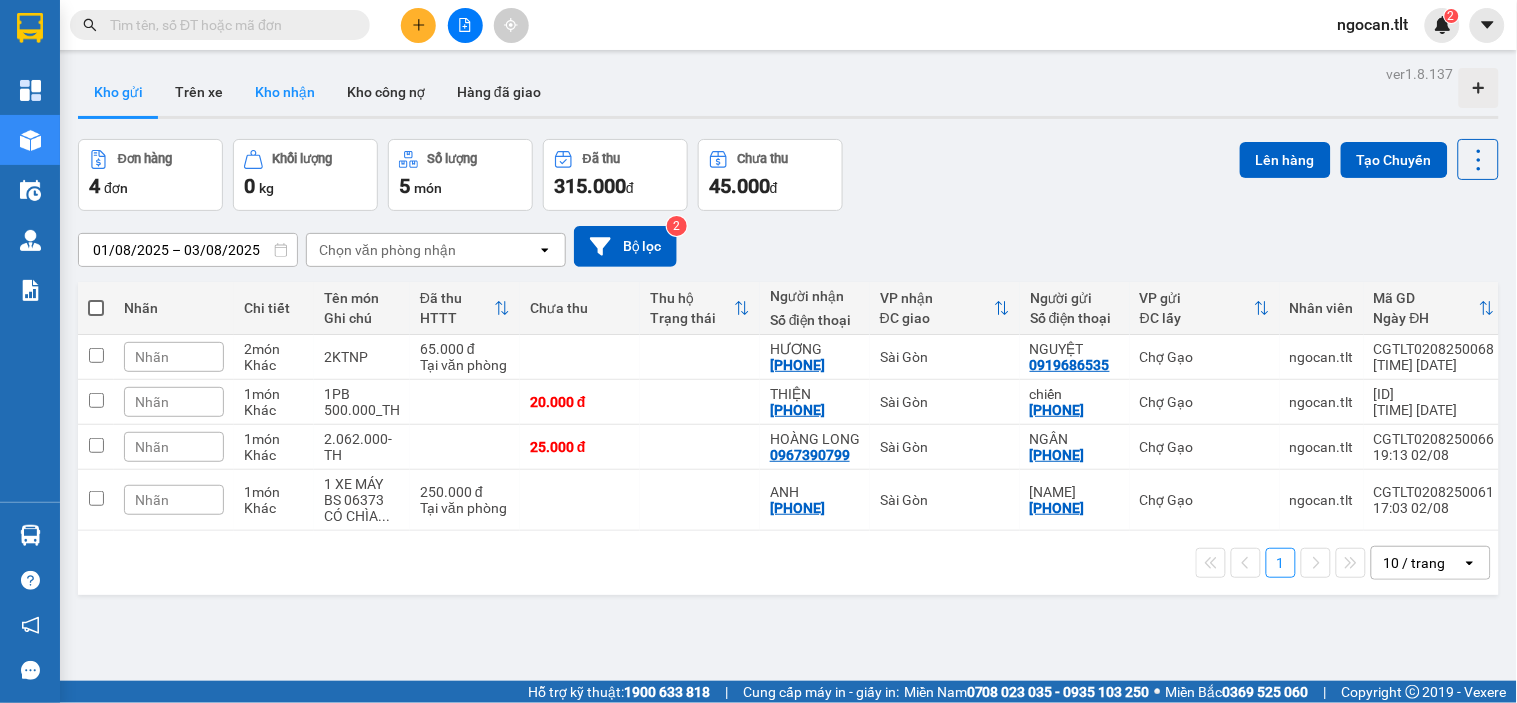 click on "Kho nhận" at bounding box center (285, 92) 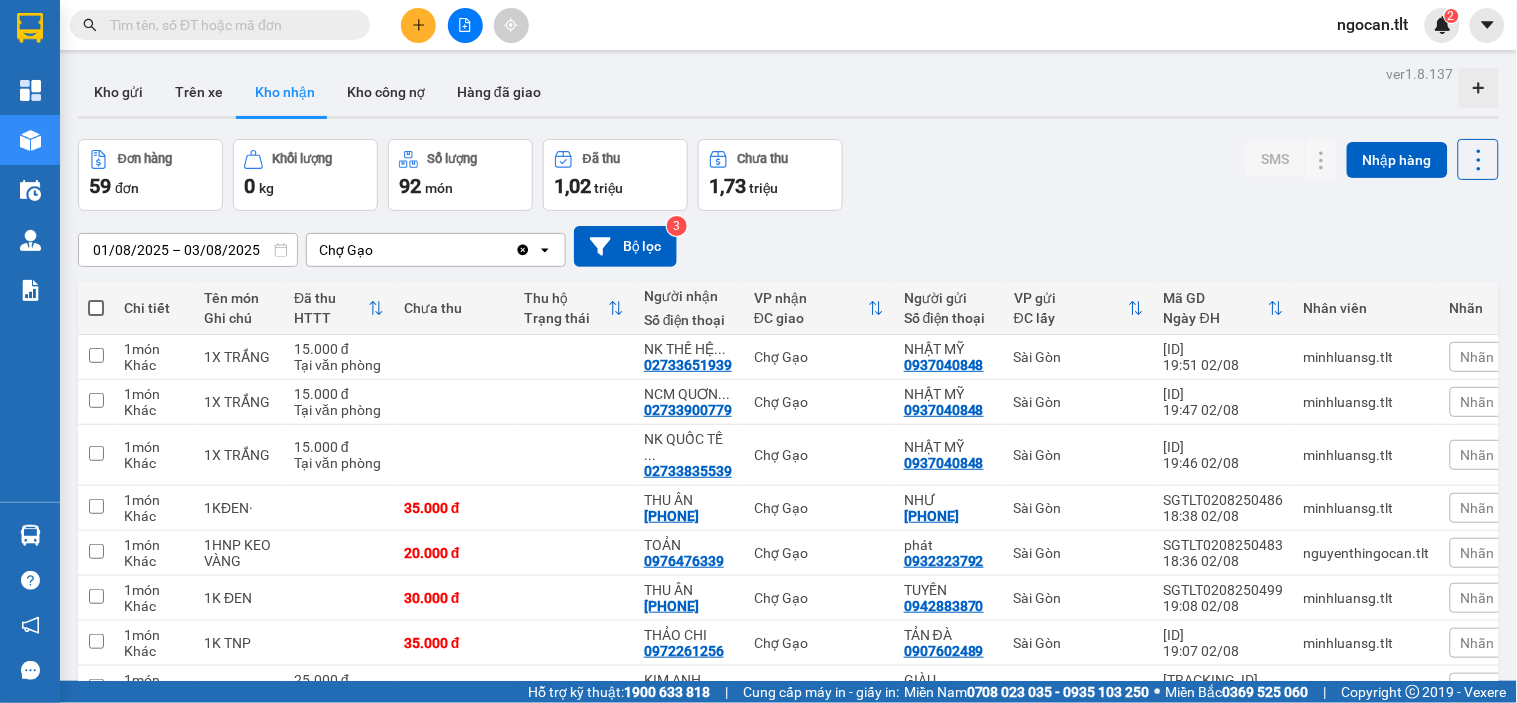 scroll, scrollTop: 185, scrollLeft: 0, axis: vertical 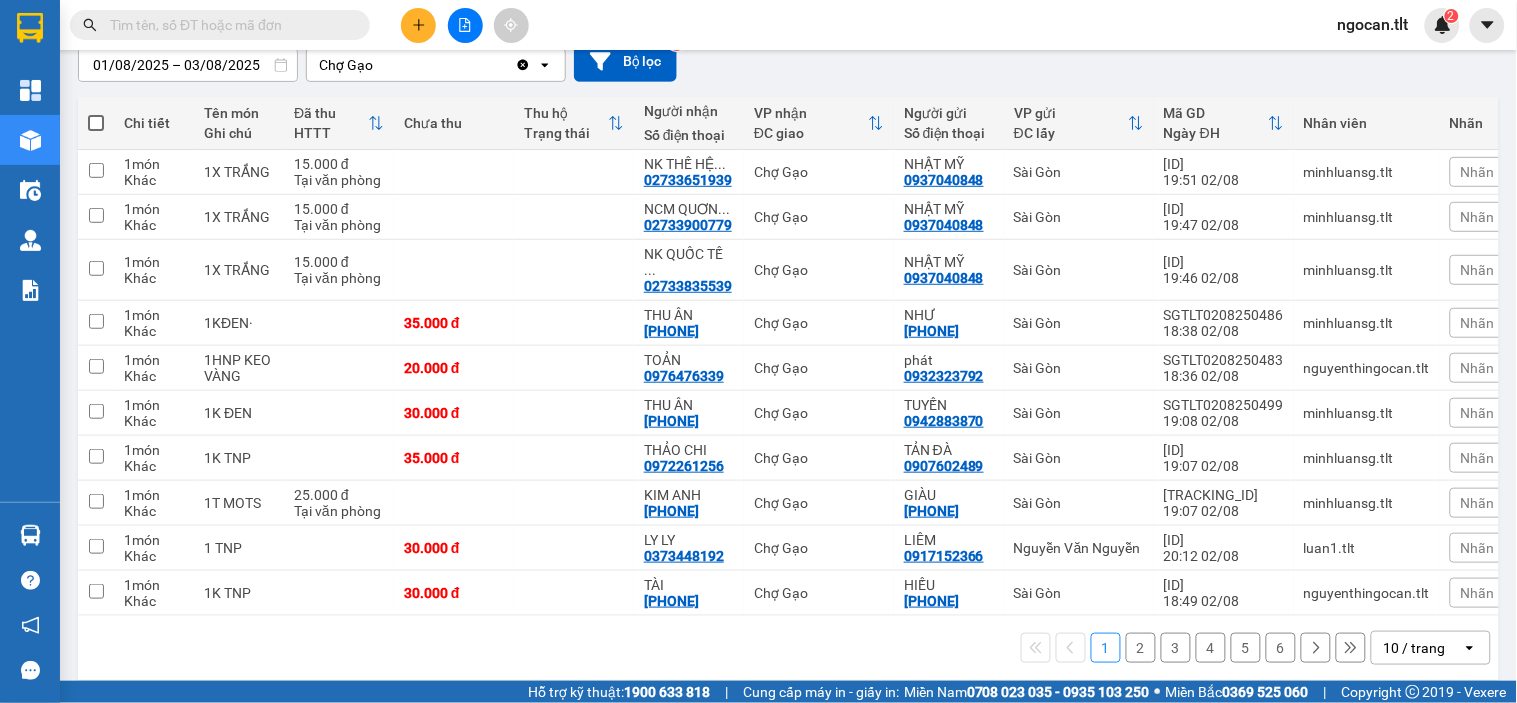 click on "10 / trang" at bounding box center (1417, 648) 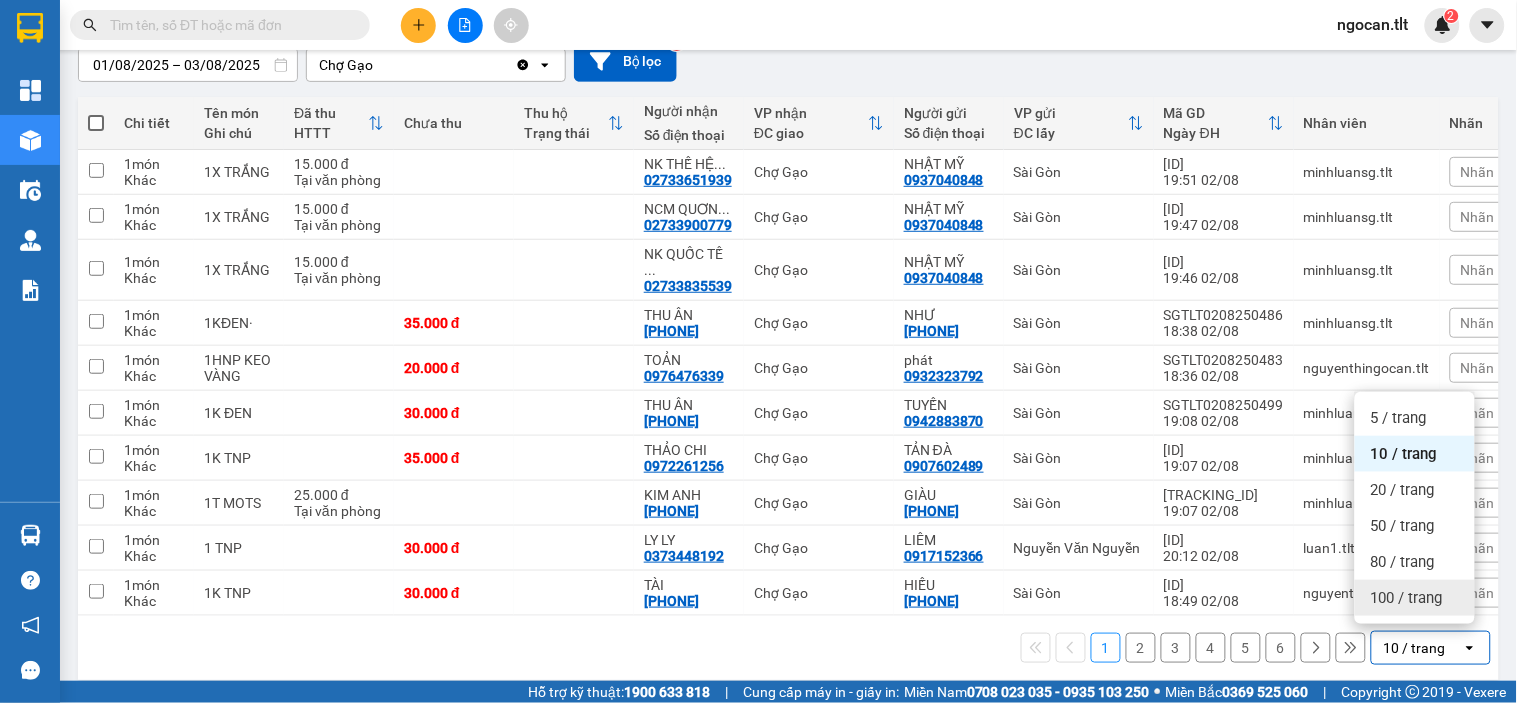 click on "100 / trang" at bounding box center [1407, 598] 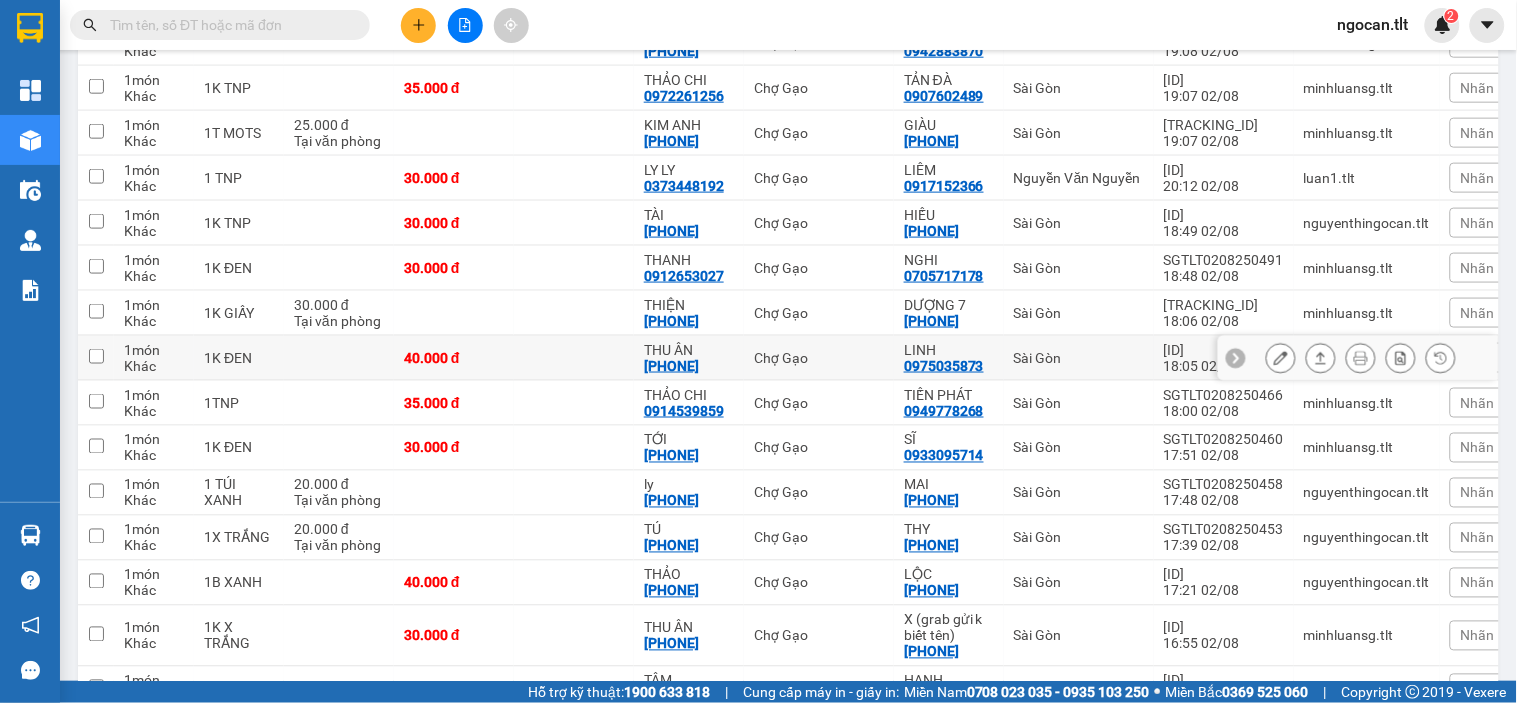 scroll, scrollTop: 741, scrollLeft: 0, axis: vertical 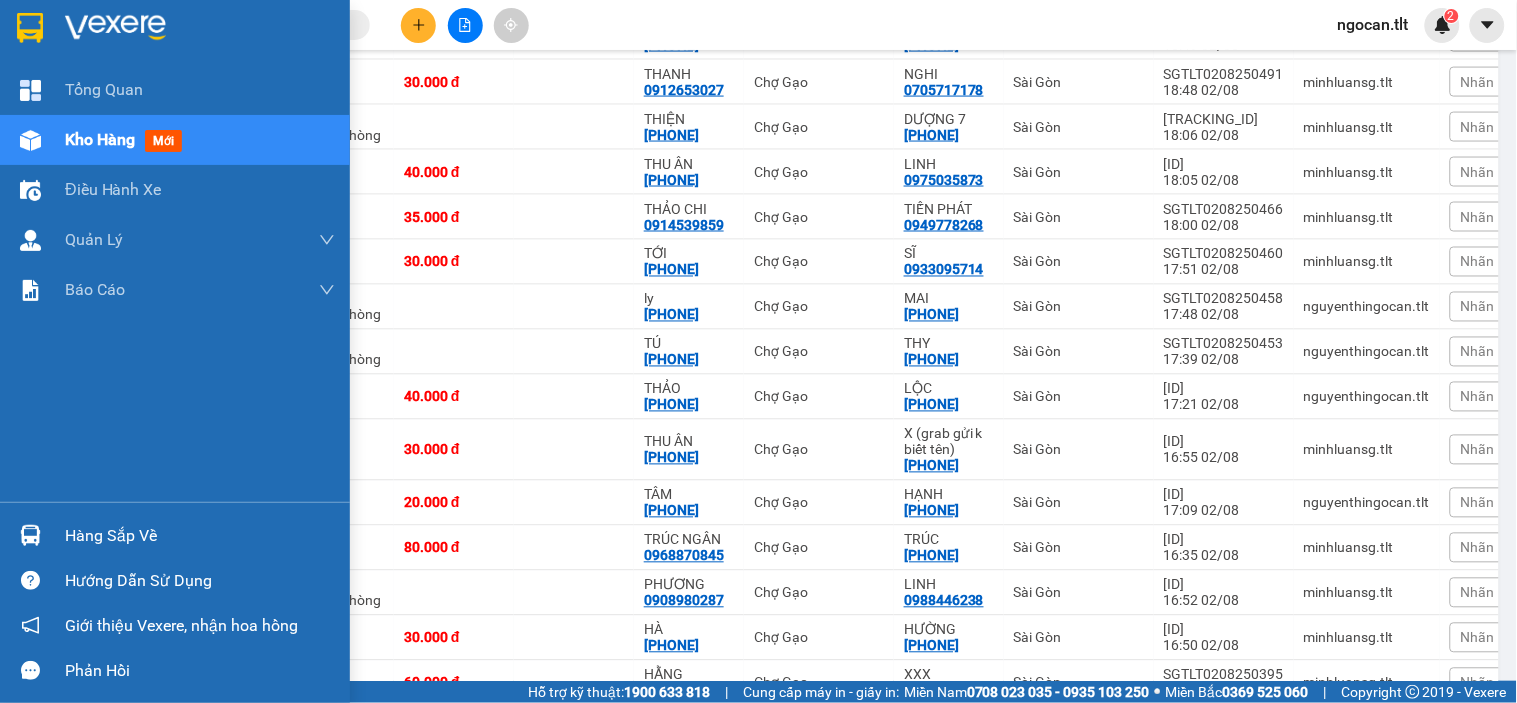 click at bounding box center [30, 28] 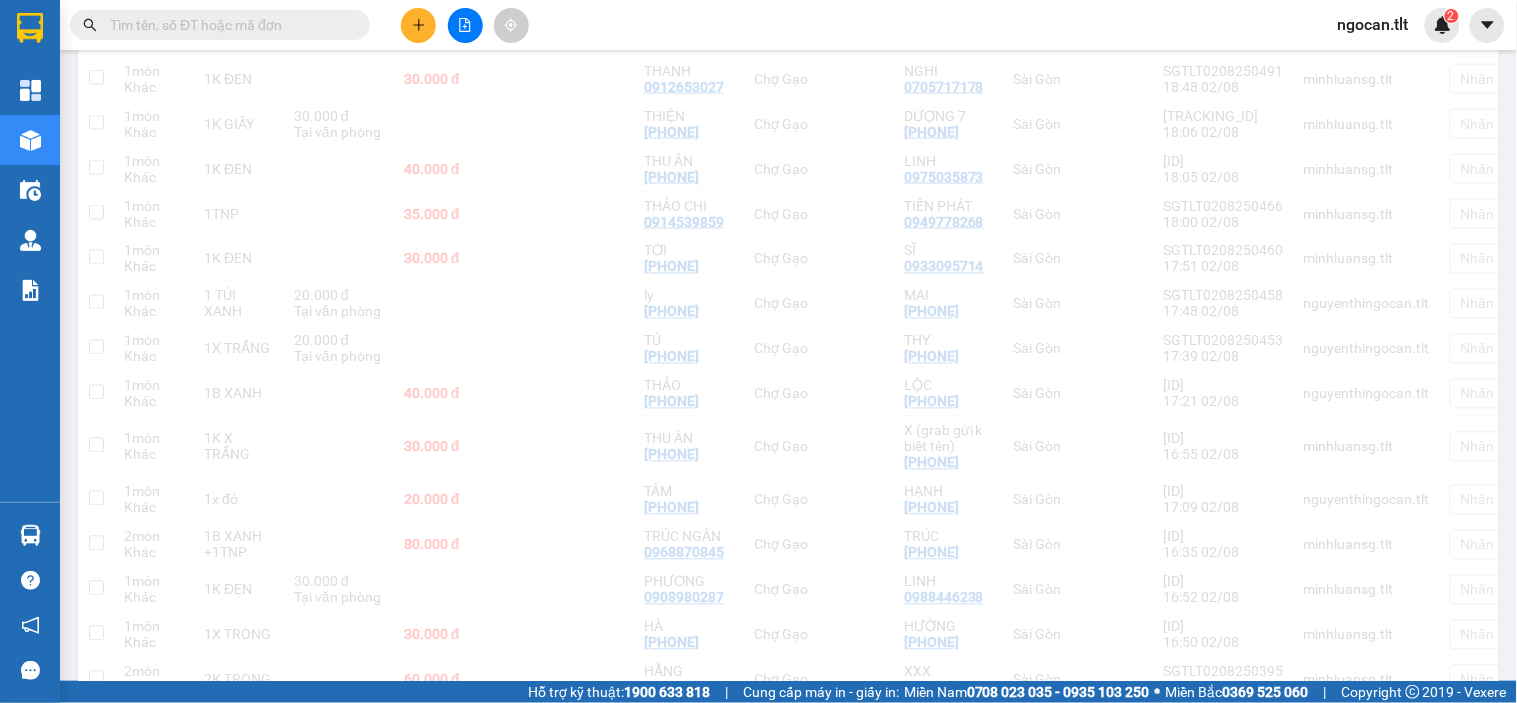 scroll, scrollTop: 0, scrollLeft: 0, axis: both 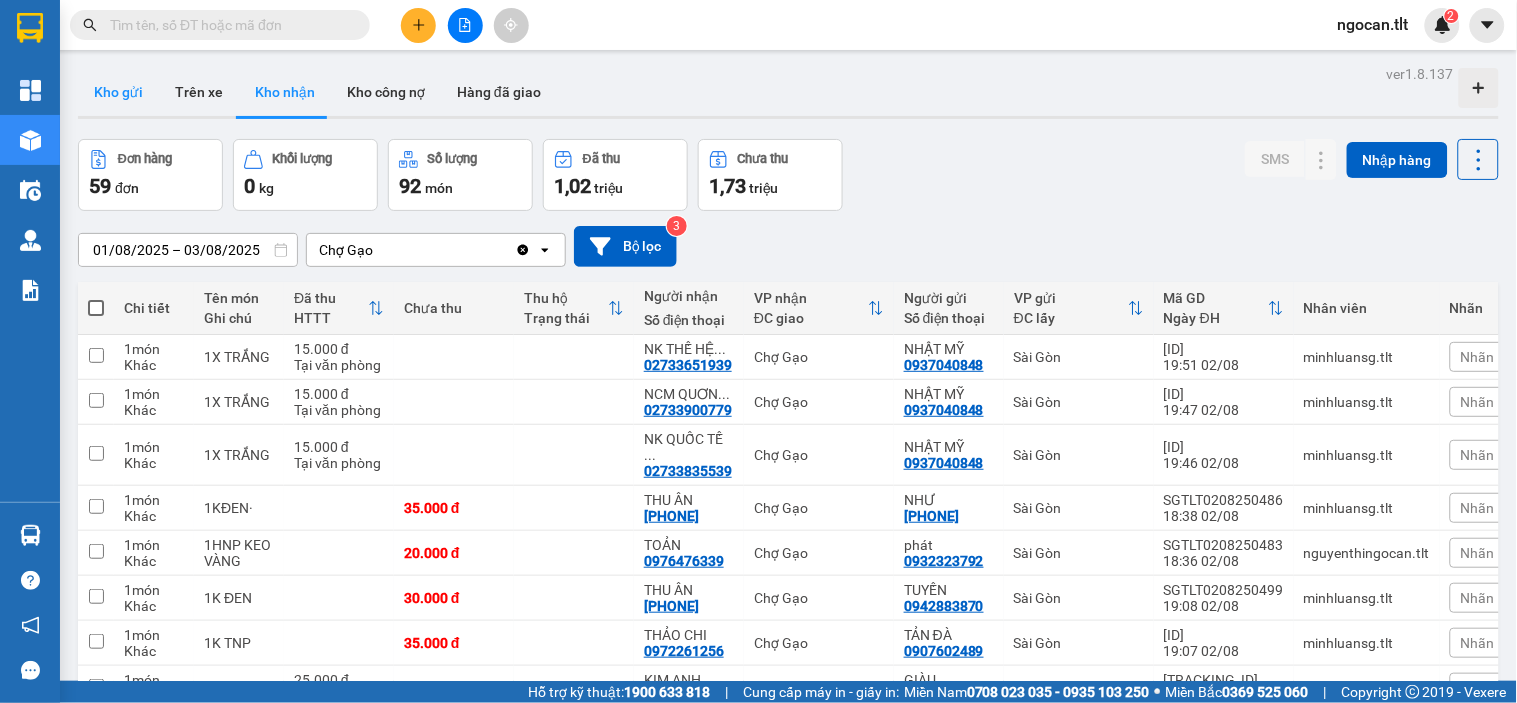 click on "Kho gửi" at bounding box center (118, 92) 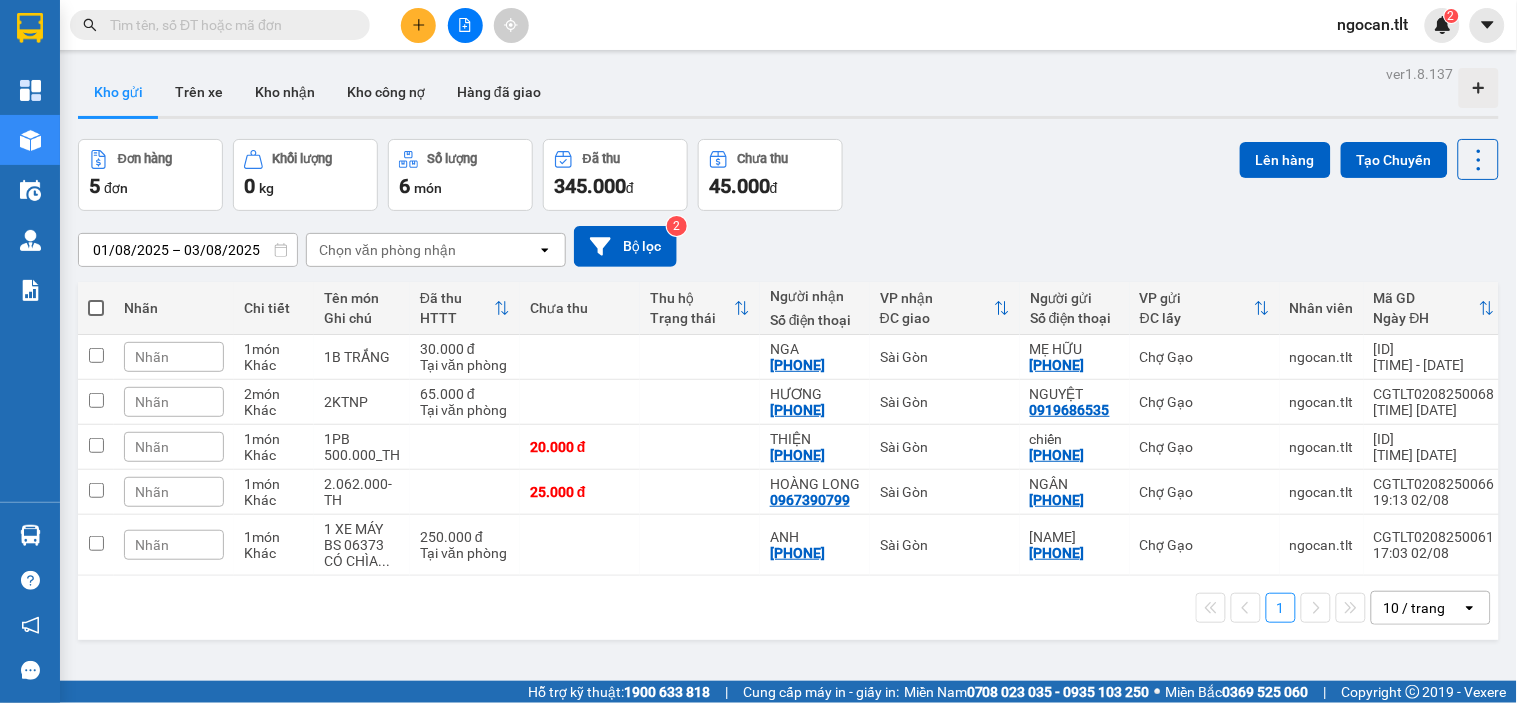 click at bounding box center (96, 308) 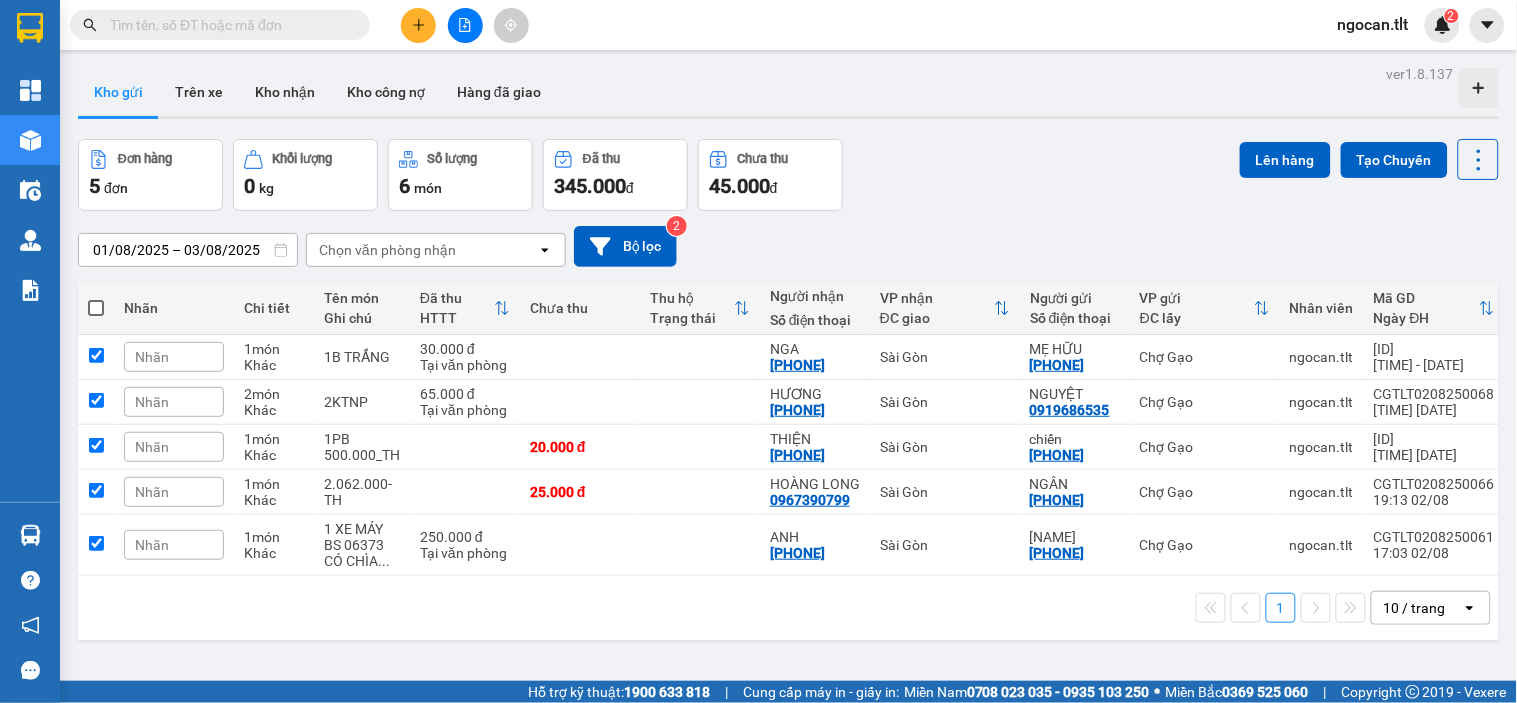 checkbox on "true" 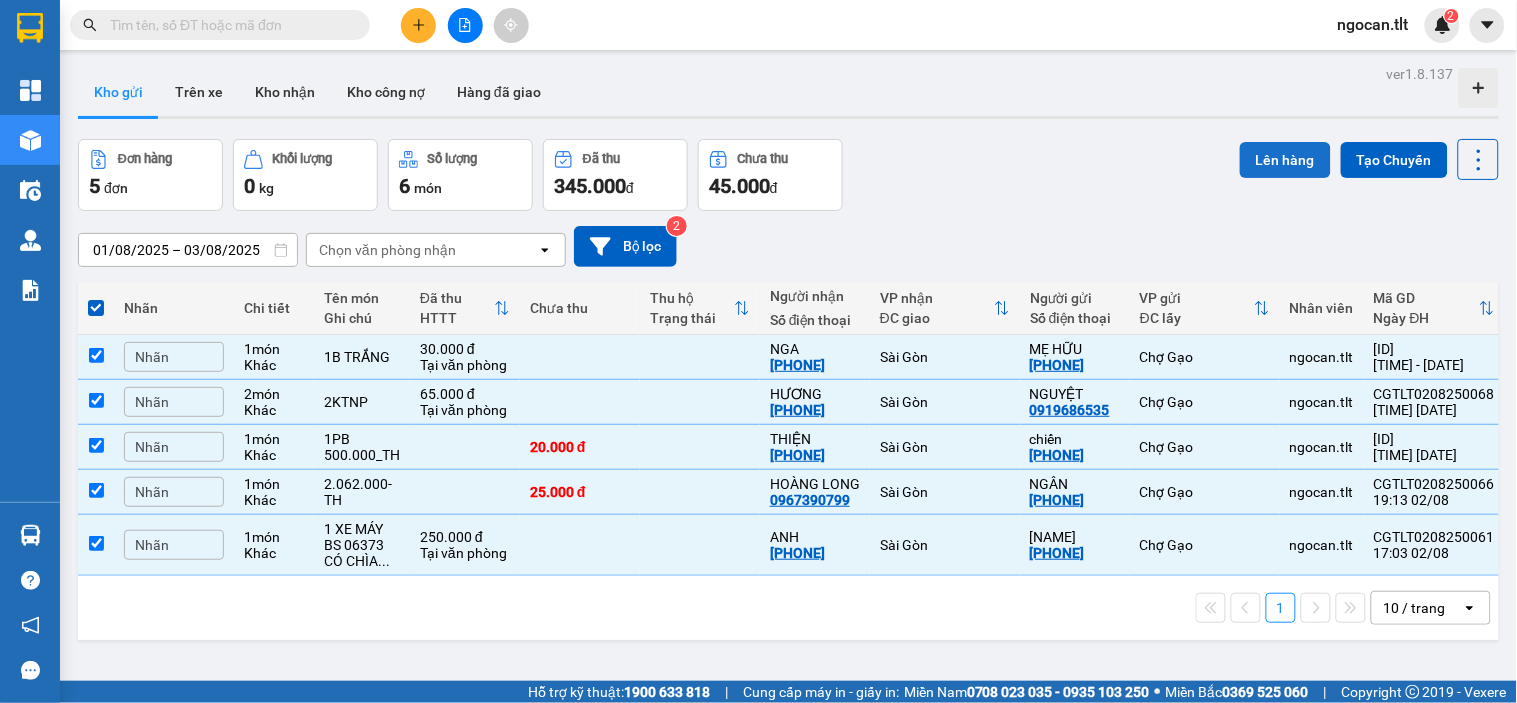 click on "Lên hàng" at bounding box center [1285, 160] 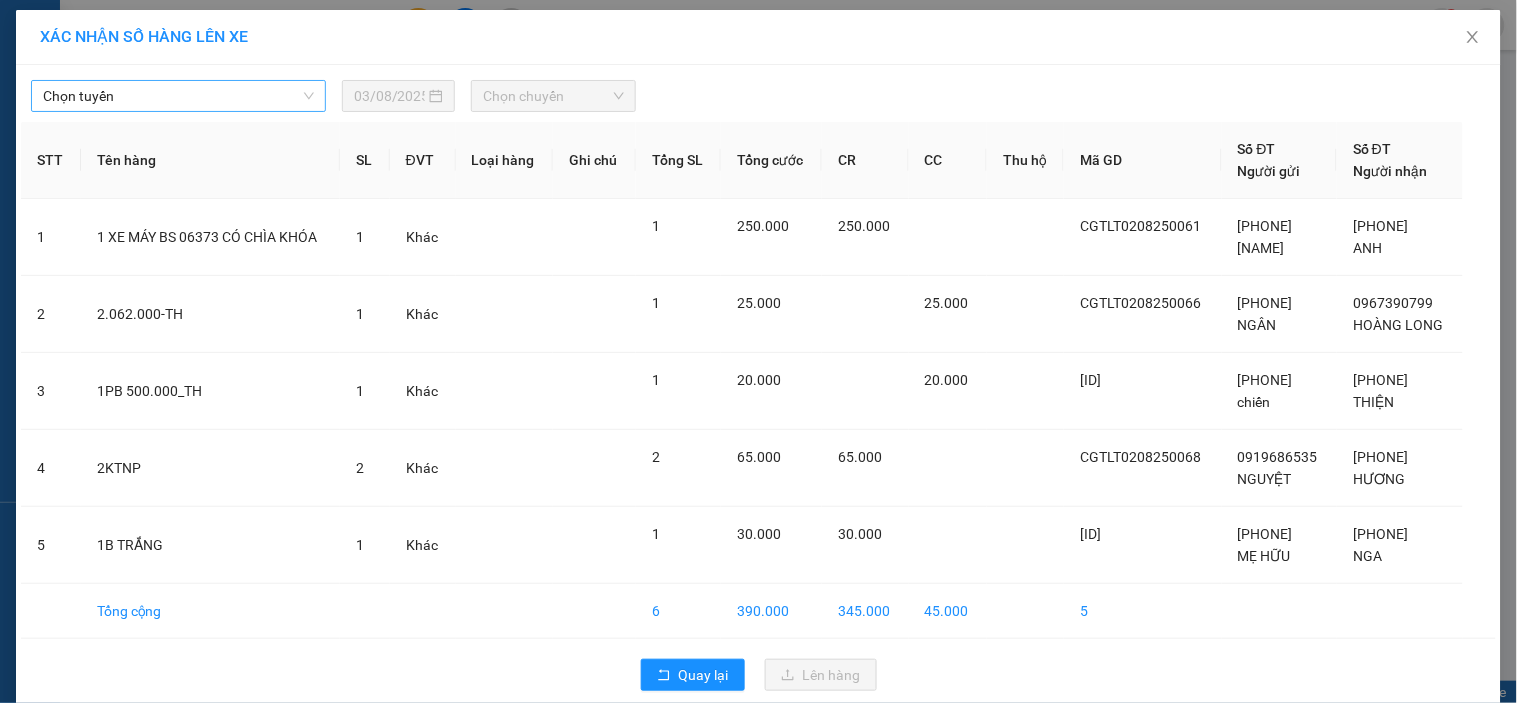 drag, startPoint x: 233, startPoint y: 88, endPoint x: 224, endPoint y: 96, distance: 12.0415945 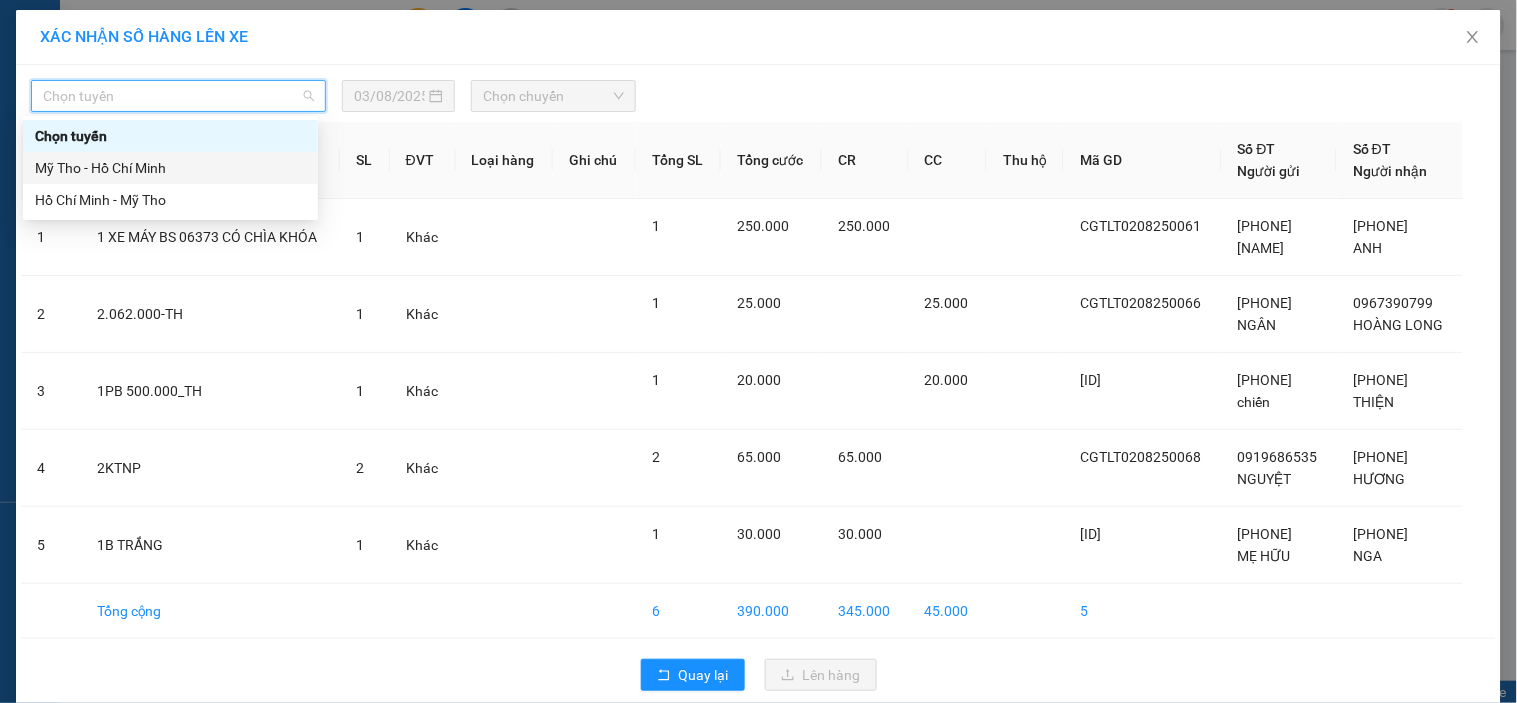 drag, startPoint x: 177, startPoint y: 165, endPoint x: 195, endPoint y: 161, distance: 18.439089 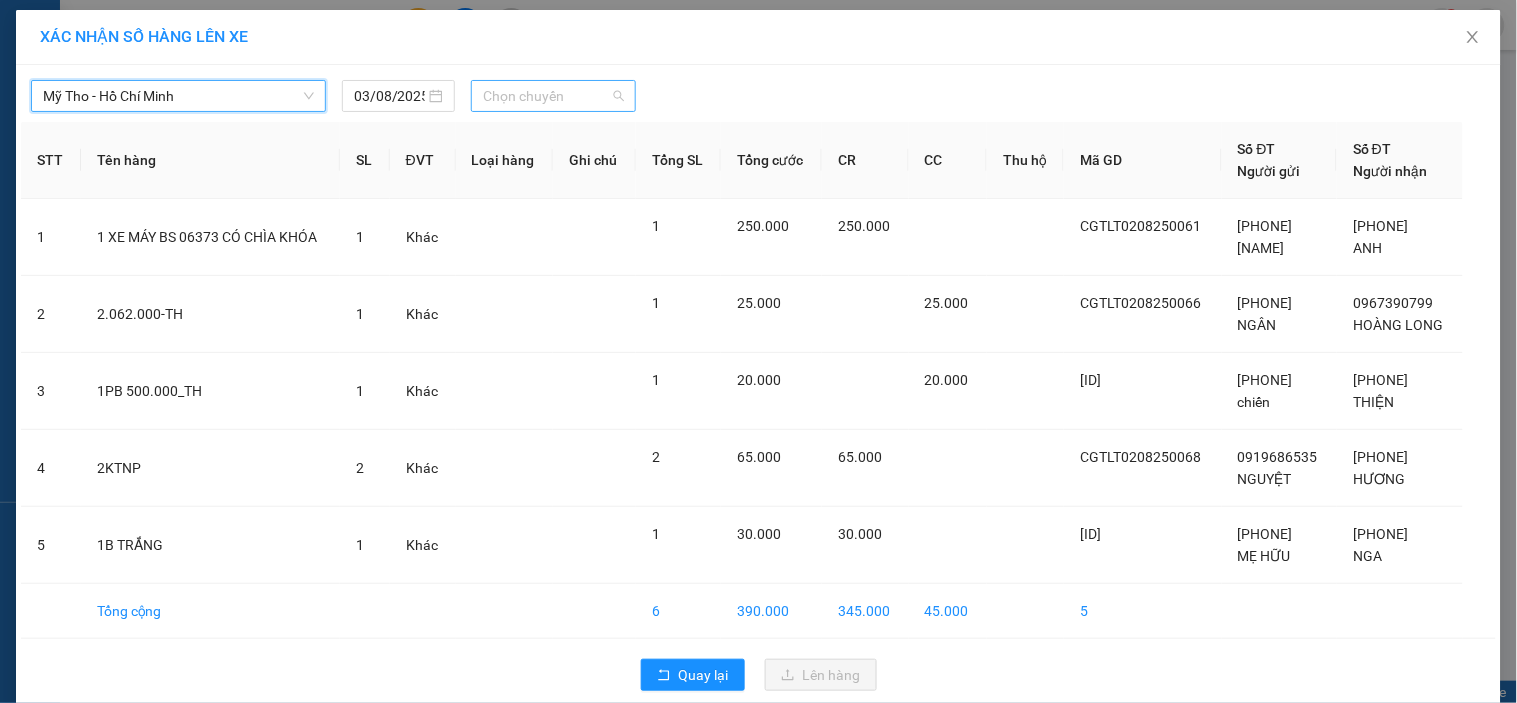 click on "Chọn chuyến" at bounding box center (553, 96) 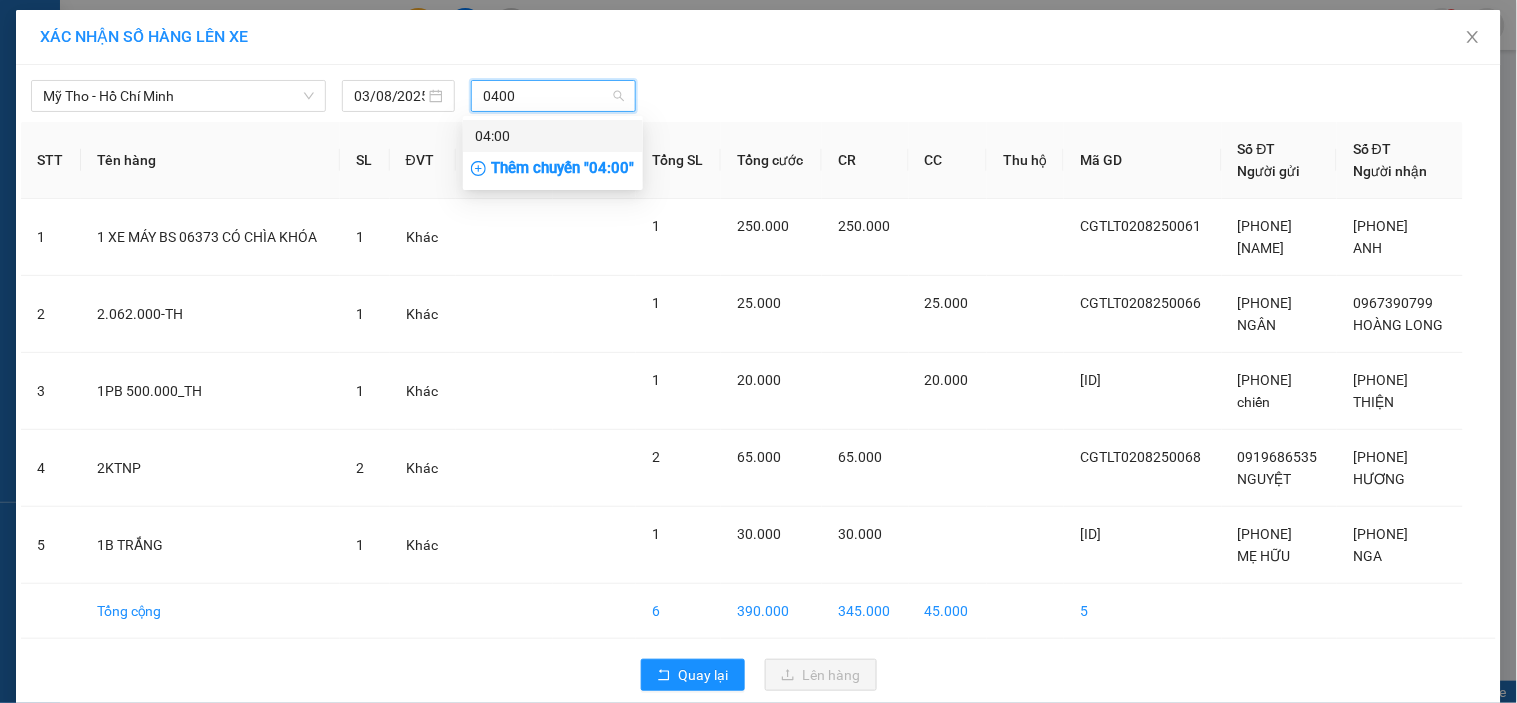 type on "0400" 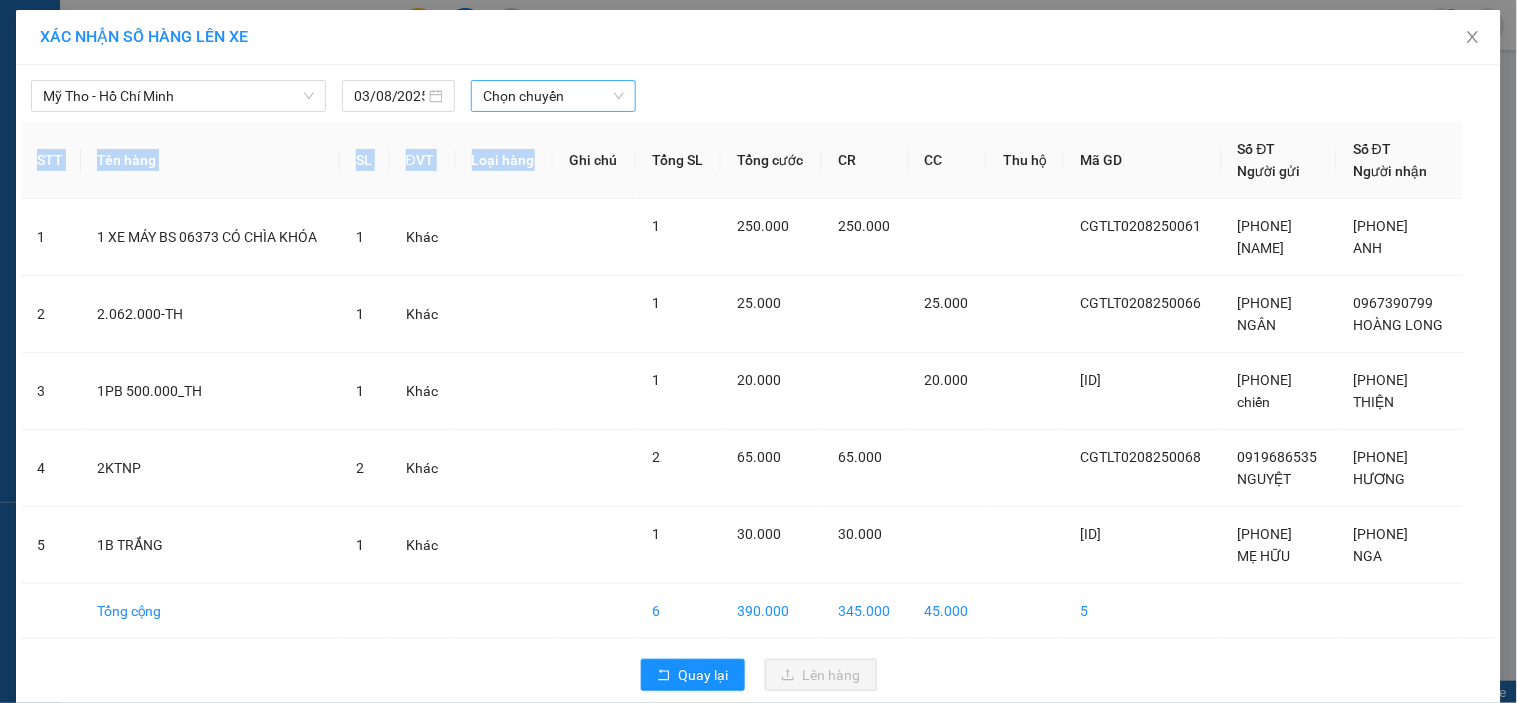 click on "Kết quả tìm kiếm ( 0 )  Bộ lọc  No Data ngocan.tlt [PHONE]     Tổng Quan     Kho hàng mới     Điều hành xe     Quản Lý Quản lý chuyến Quản lý khách hàng Quản lý giao nhận mới     Báo cáo Báo cáo dòng tiền (Nhân Viên) Báo cáo dòng tiền (VP) Doanh số tạo đơn theo VP gửi (nhân viên) Hàng sắp về Hướng dẫn sử dụng Giới thiệu Vexere, nhận hoa hồng Phản hồi Phần mềm hỗ trợ bạn tốt chứ? Hỗ trợ kỹ thuật:  [PHONE] | Cung cấp máy in - giấy in:  Miền Nam  [PHONE] - [PHONE] ⚪️ Miền Bắc  [PHONE] | Copyright   2019 - Vexere Thông báo Thông báo của bạn Tính năng mới Mới Xác nhận yêu cầu sửa cước ĐH [PHONE] thành 50000đ [TIME]:[TIME] [DATE]  - ngocan.tlt XÁC NHẬN SỐ HÀNG LÊN XE Mỹ Tho - Hồ Chí Minh [DATE] Chọn chuyến STT Tên hàng SL ĐVT Loại hàng Ghi chú Tổng SL Tổng cước CR CC Thu hộ Mã GD Số ĐT Người gửi 1" at bounding box center [758, 351] 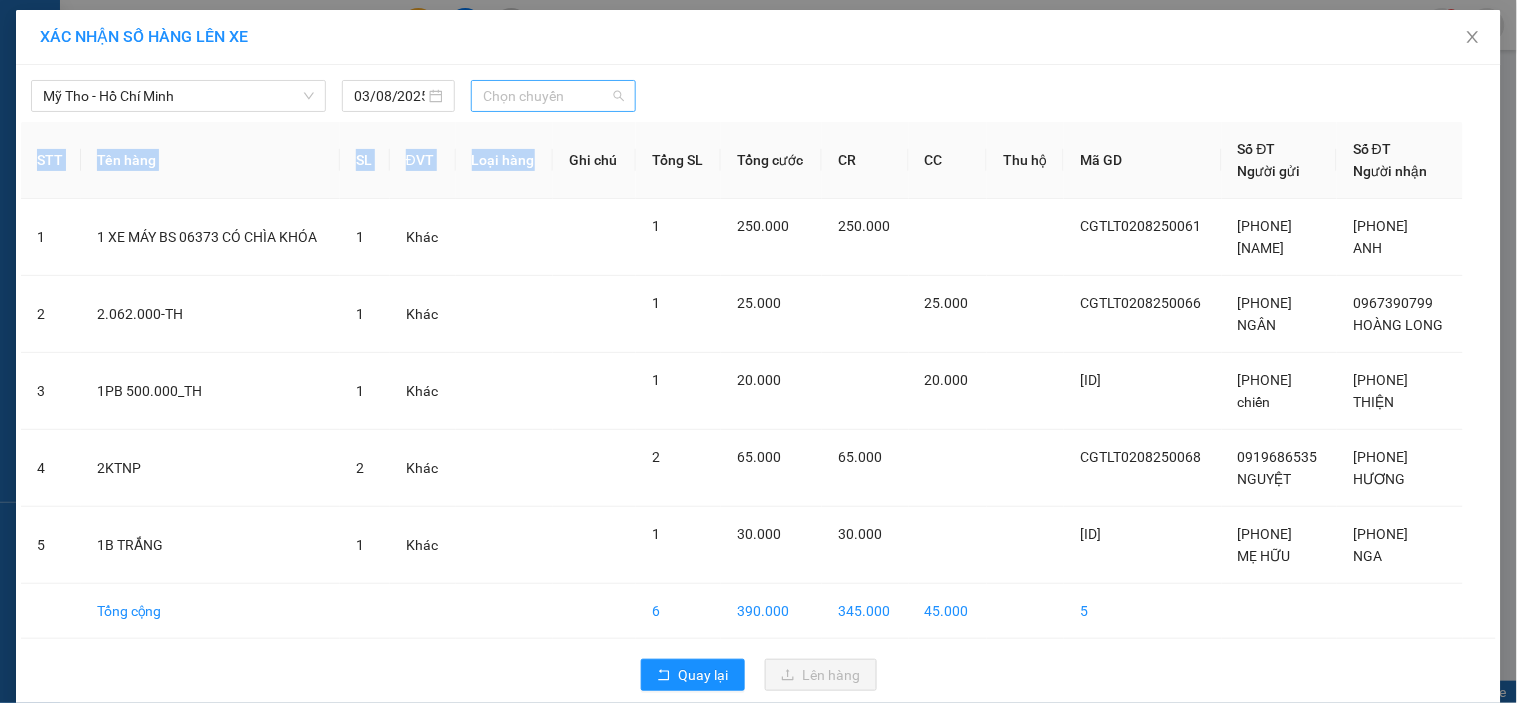 click on "Chọn chuyến" at bounding box center (553, 96) 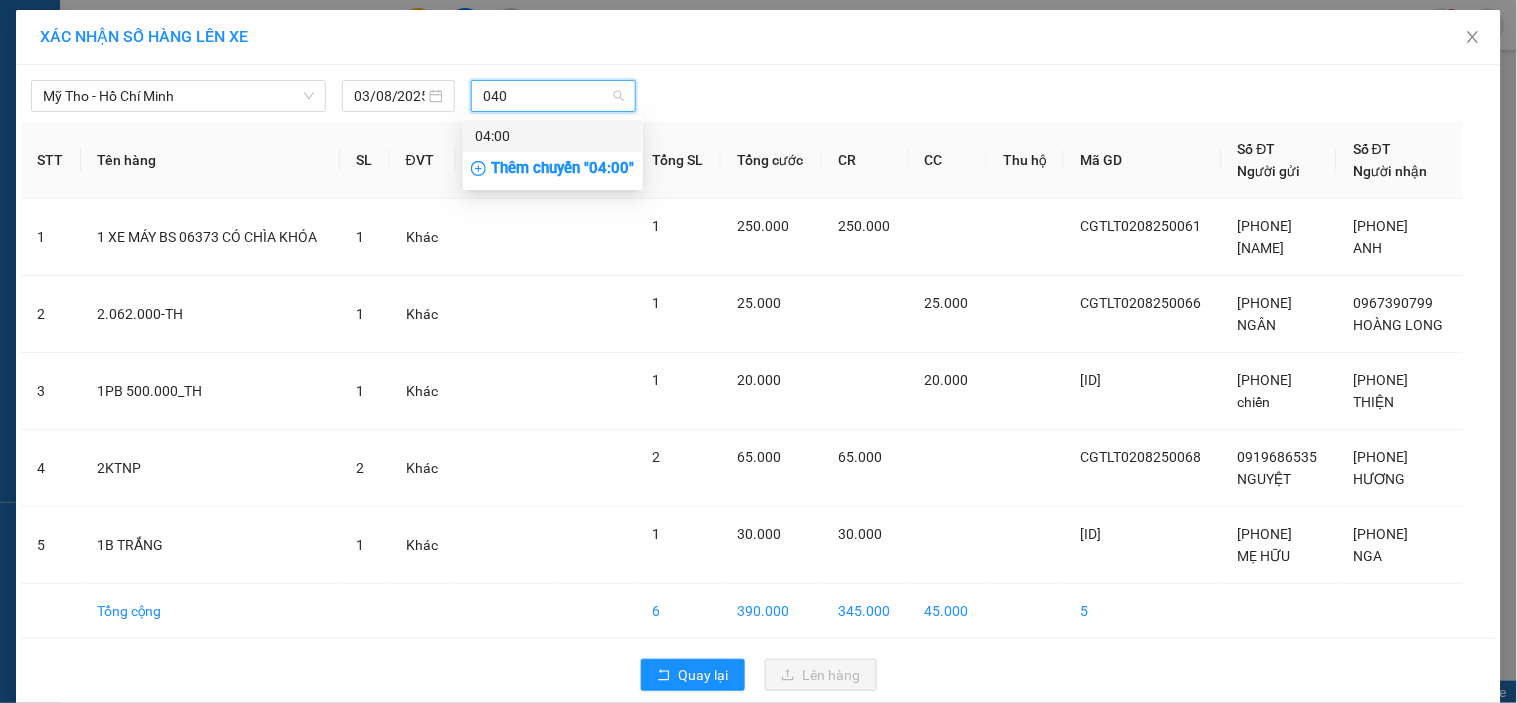 type on "0400" 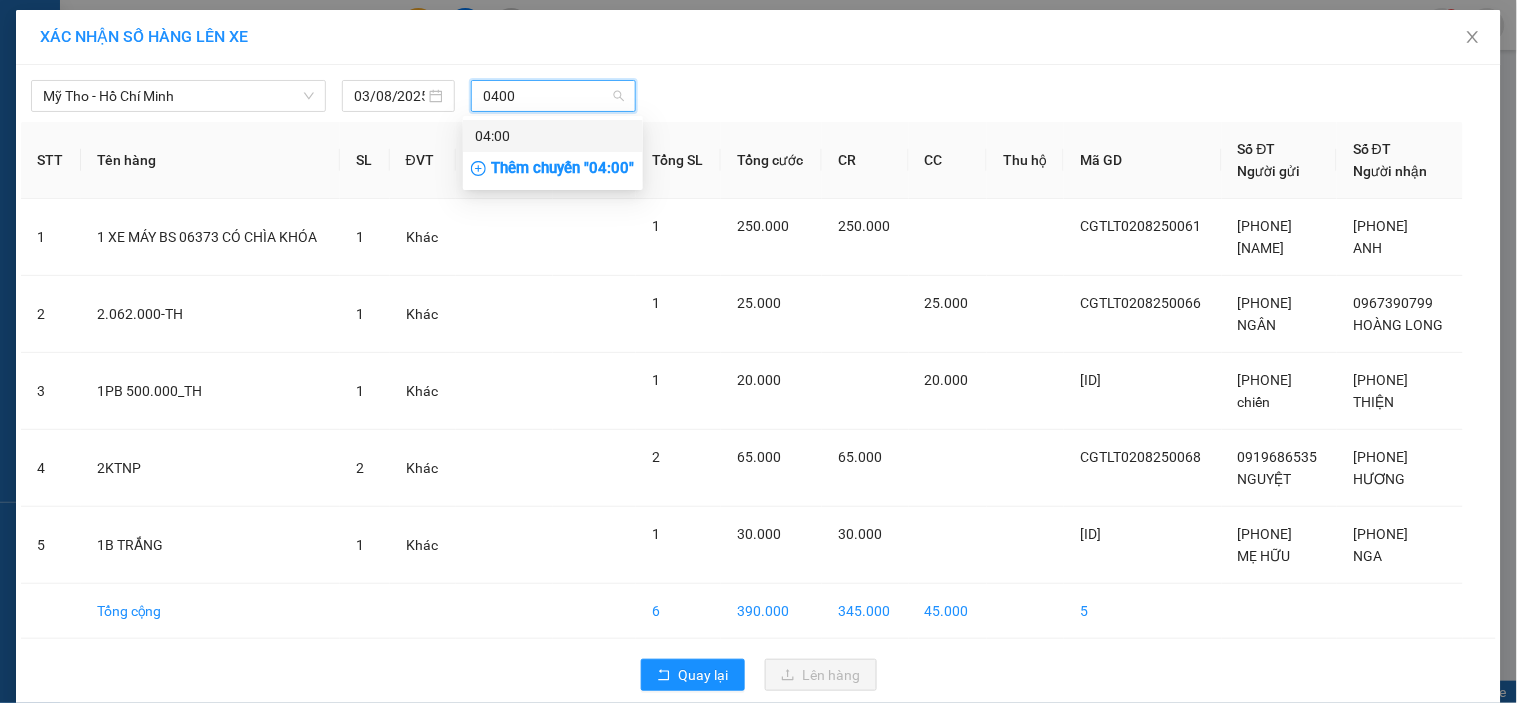 click on "04:00" at bounding box center [553, 136] 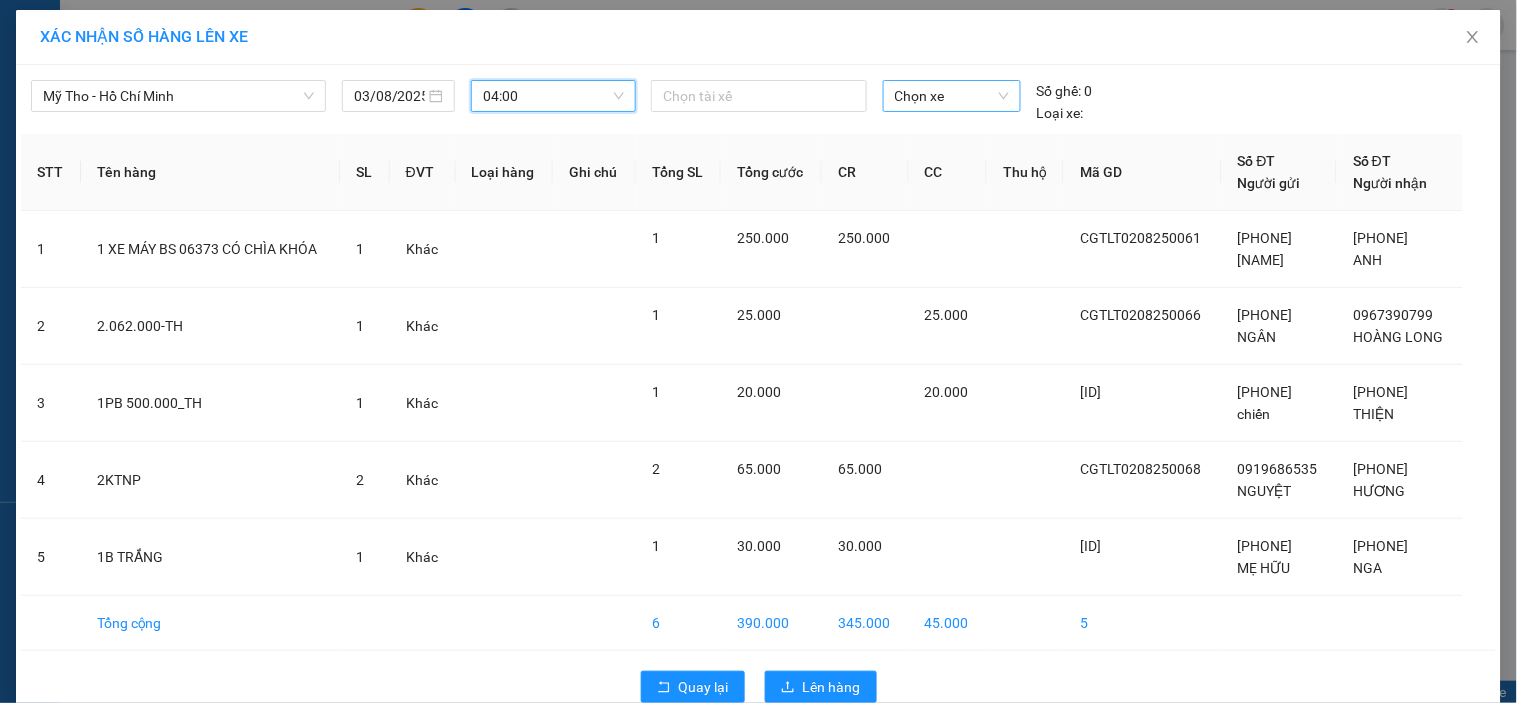 click on "Chọn xe" at bounding box center [952, 96] 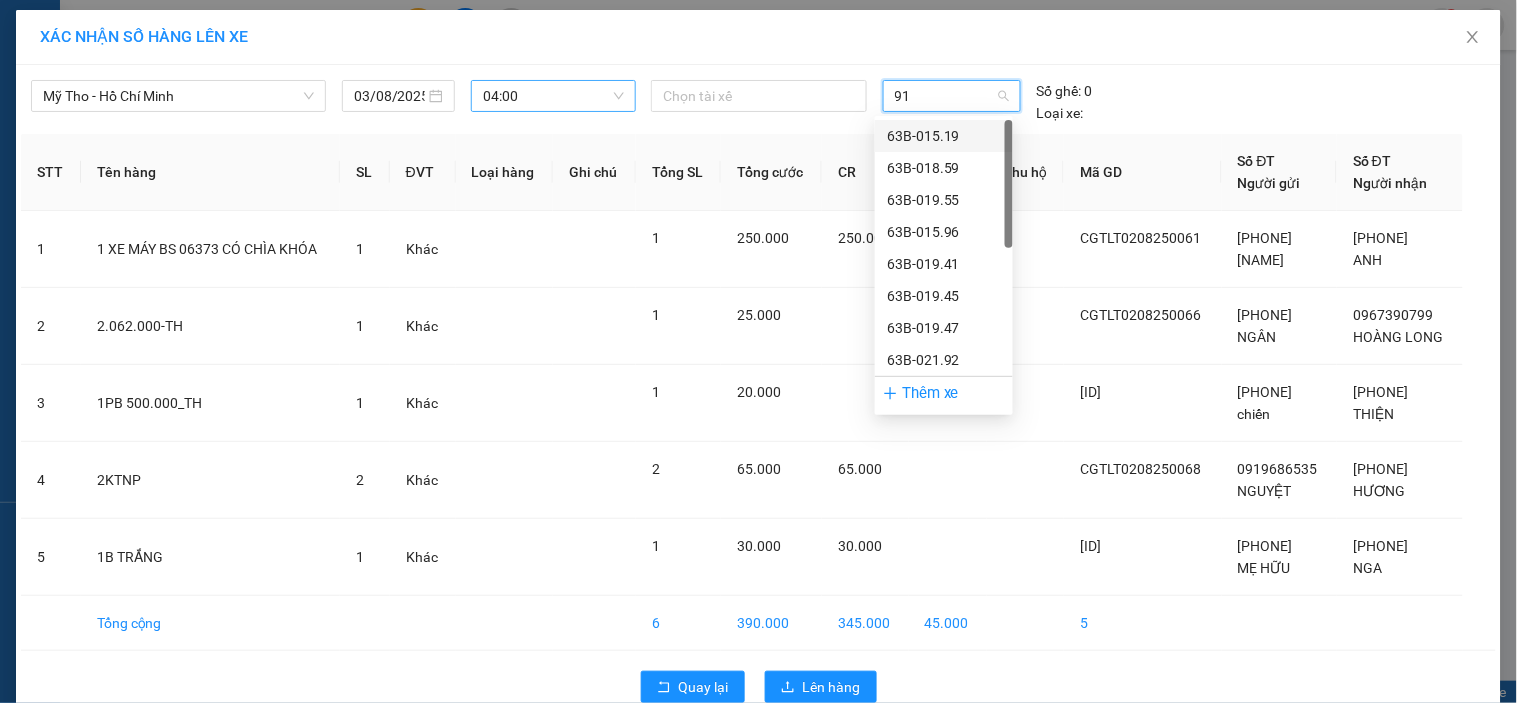 type on "914" 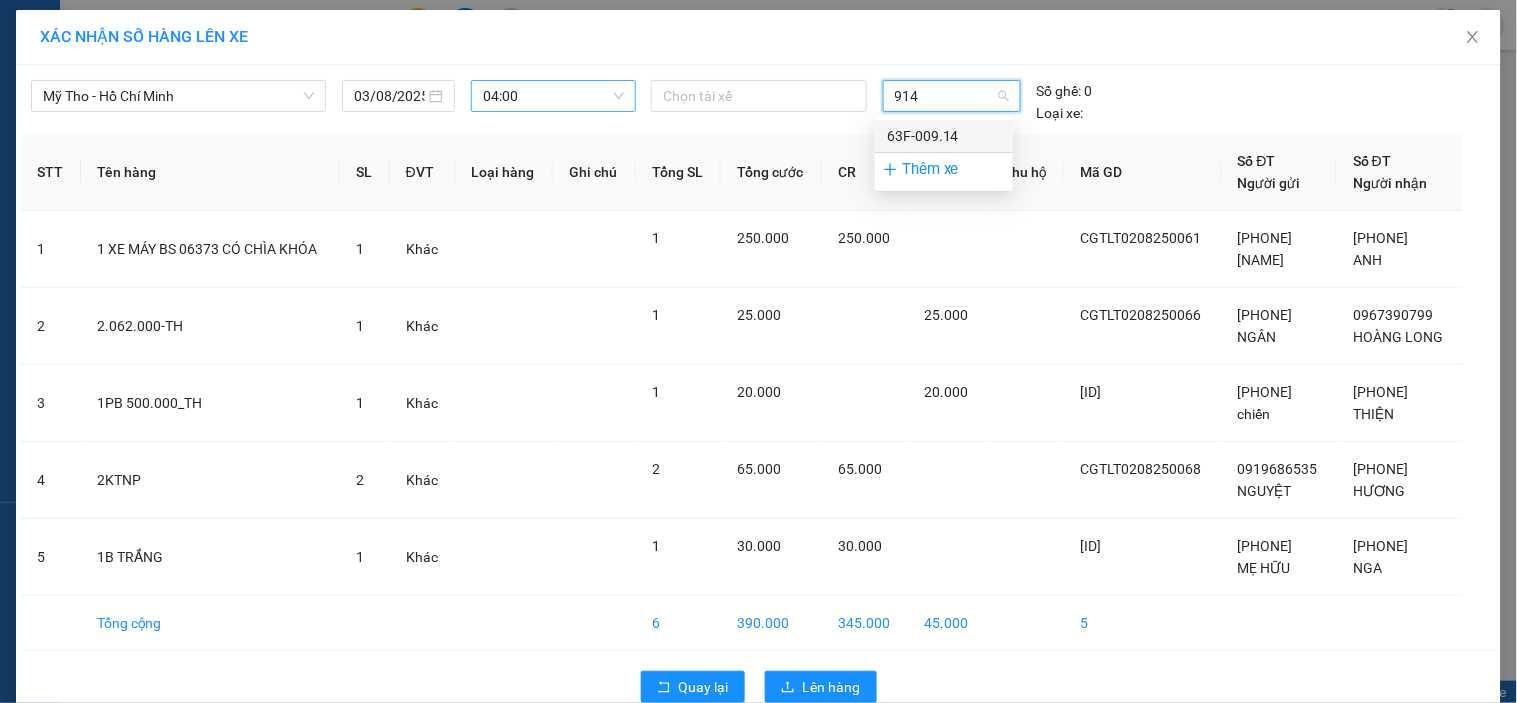 click on "63F-009.14" at bounding box center (944, 136) 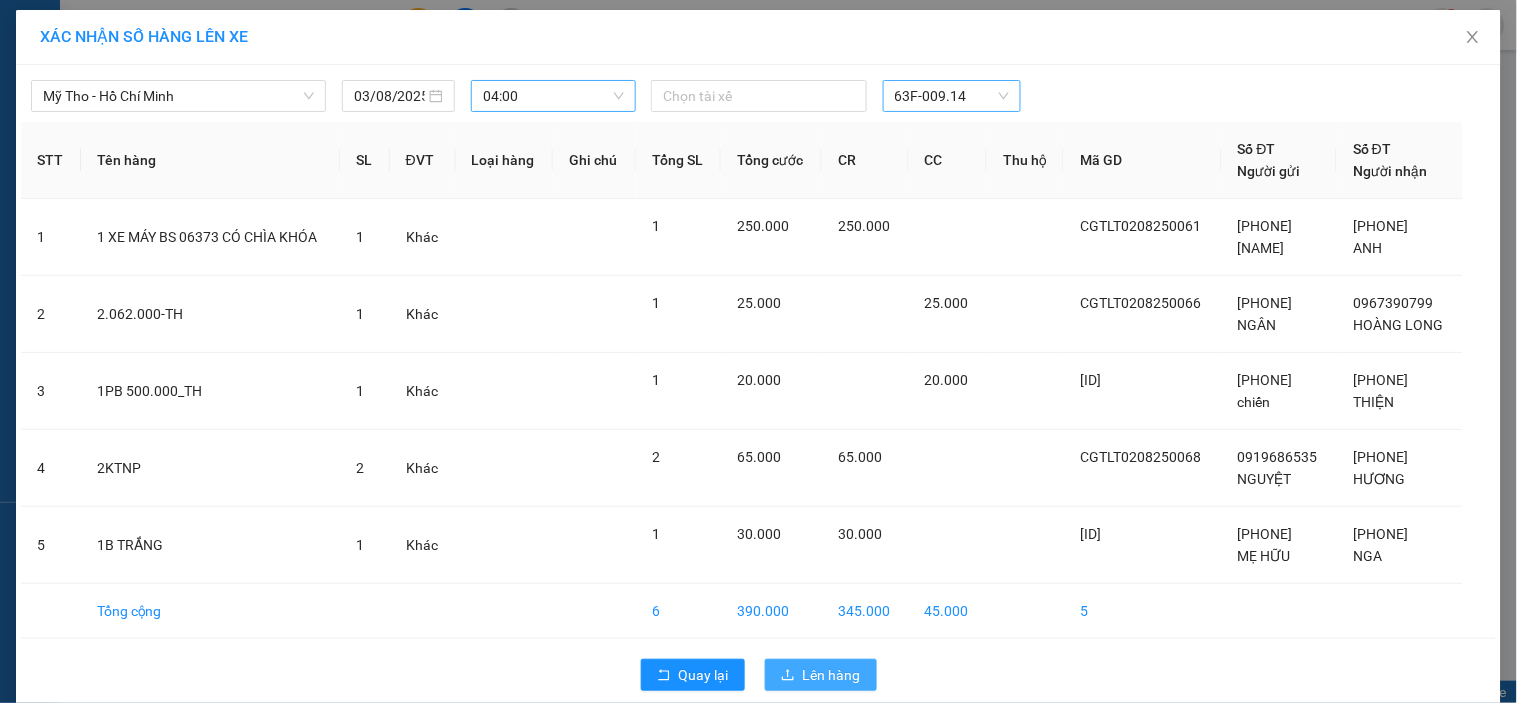 click on "Lên hàng" at bounding box center (832, 675) 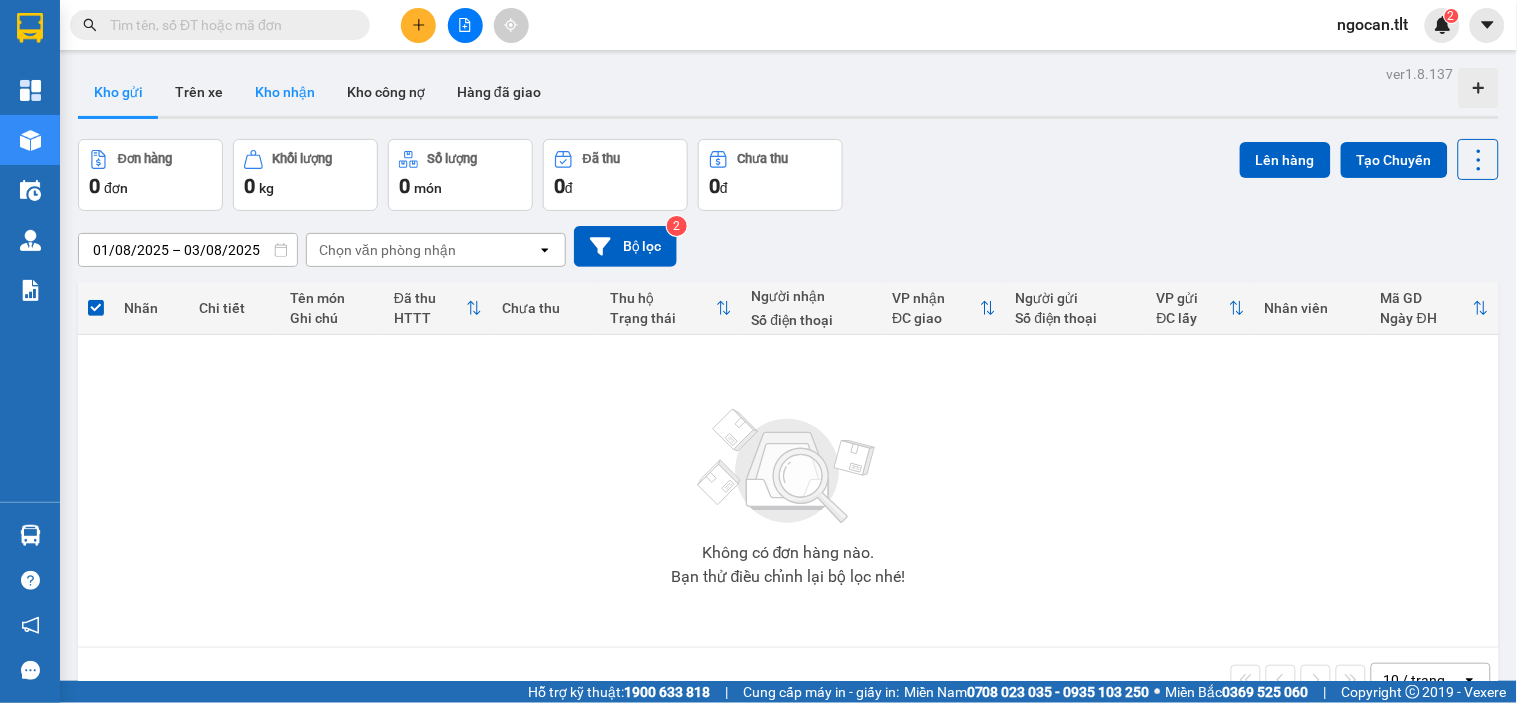 click on "Kho nhận" at bounding box center (285, 92) 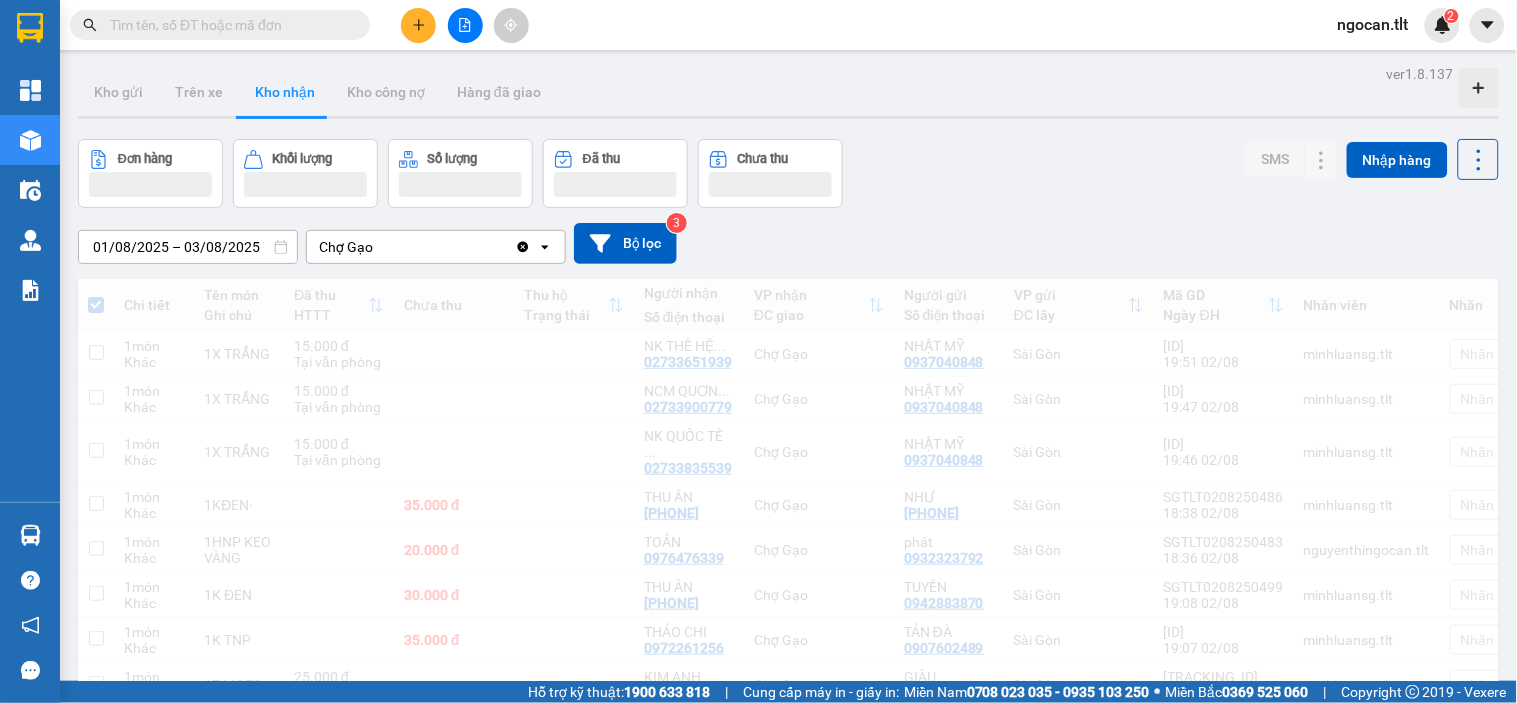 click on "[DATE] – [DATE] Press the down arrow key to interact with the calendar and select a date. Press the escape button to close the calendar. Selected date range is from [DATE] to [DATE]. Chợ Gạo Clear value open Bộ lọc 3" at bounding box center (788, 243) 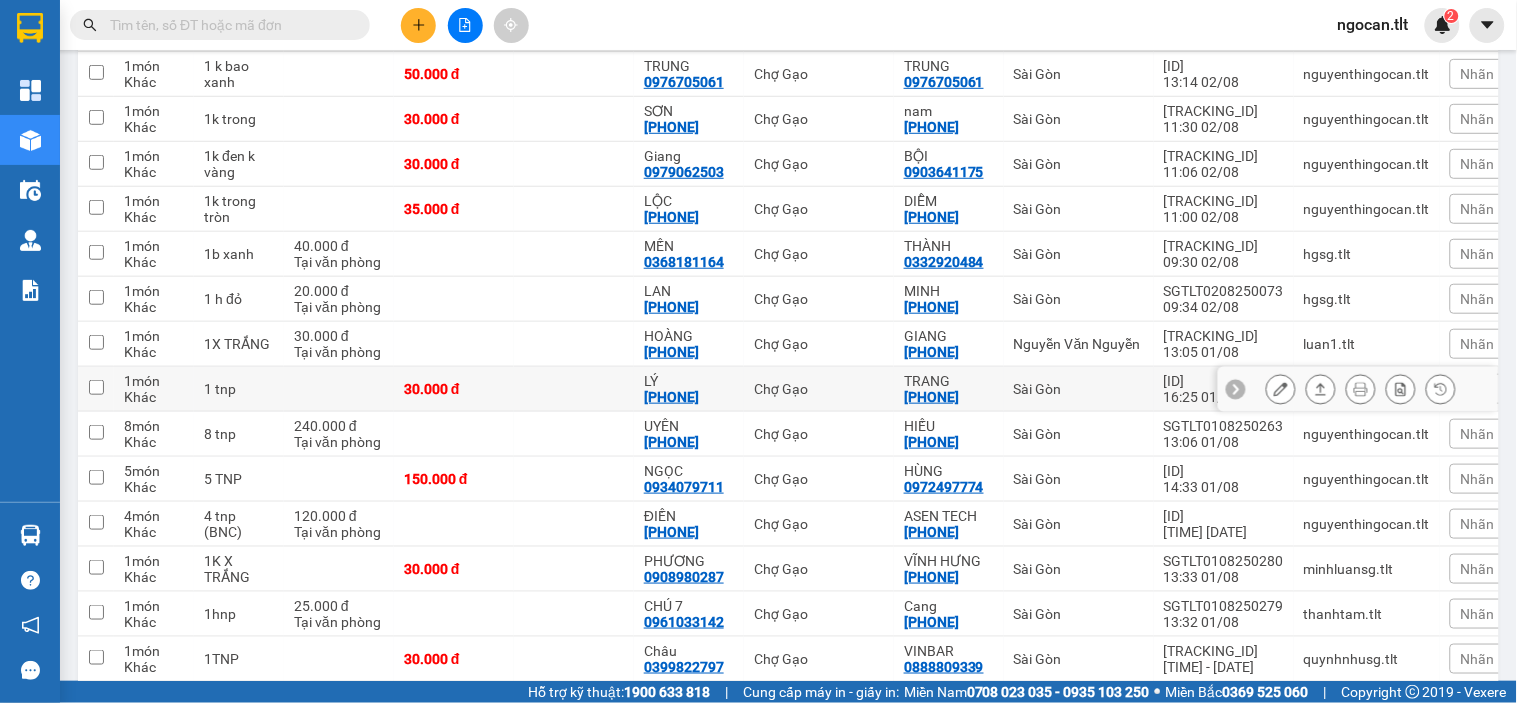 scroll, scrollTop: 2222, scrollLeft: 0, axis: vertical 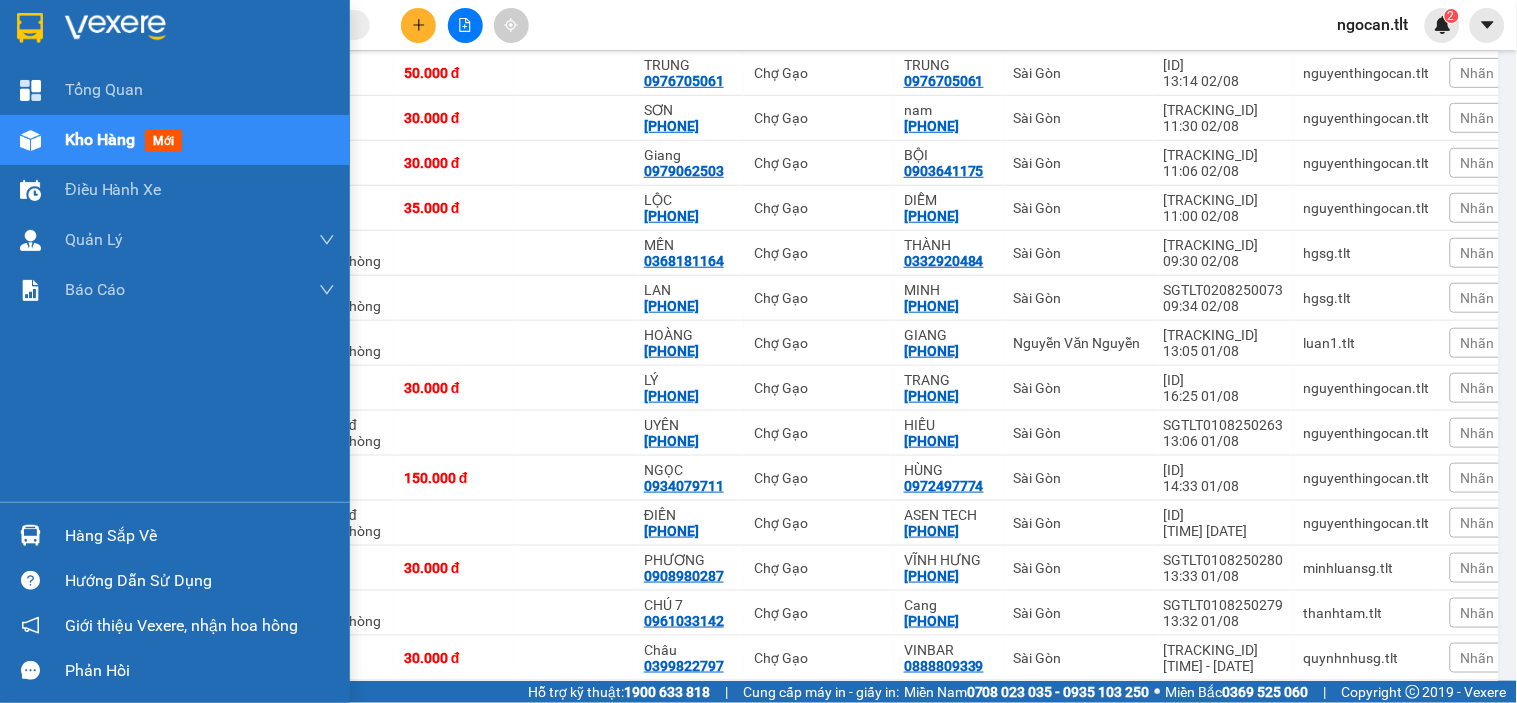 click at bounding box center (30, 535) 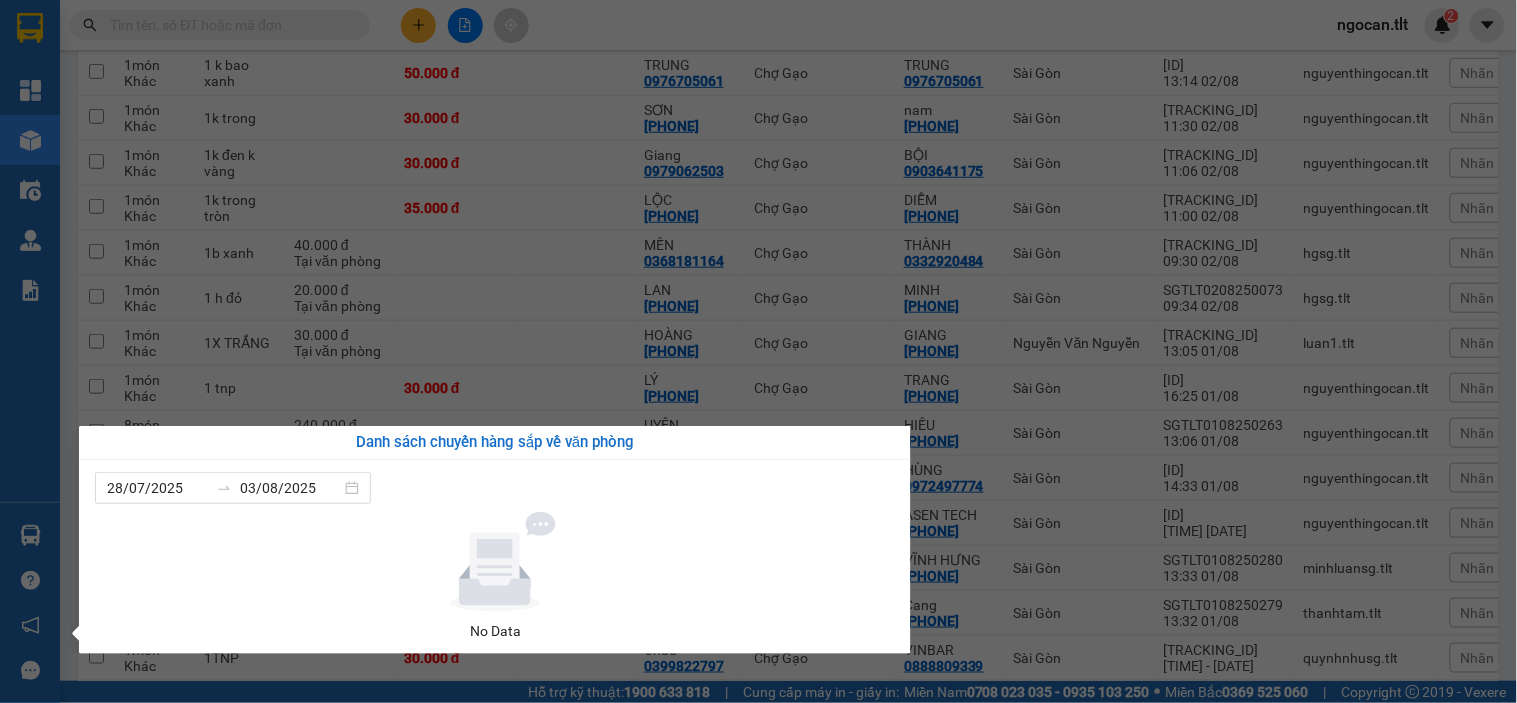 click on "Kết quả tìm kiếm ( 0 )  Bộ lọc  No Data [NAME] 2     Tổng Quan     Kho hàng mới     Điều hành xe     Quản Lý Quản lý chuyến Quản lý khách hàng Quản lý giao nhận mới     Báo cáo Báo cáo dòng tiền (Nhân Viên) Báo cáo dòng tiền (VP) Doanh số tạo đơn theo VP gửi (nhân viên) Hàng sắp về Hướng dẫn sử dụng Giới thiệu Vexere, nhận hoa hồng Phản hồi Phần mềm hỗ trợ bạn tốt chứ? ver  1.8.137 Kho gửi Trên xe Kho nhận Kho công nợ Hàng đã giao Đơn hàng 59 đơn Khối lượng 0 kg Số lượng 92 món Đã thu 1,02   triệu Chưa thu 1,73   triệu SMS Nhập hàng [DATE] – [DATE] Press the down arrow key to interact with the calendar and select a date. Press the escape button to close the calendar. Selected date range is from [DATE] to [DATE]. Chợ Gạo Clear value open Bộ lọc 3 Chi tiết Tên món Ghi chú Đã thu HTTT Chưa thu Thu hộ Trạng thái Người nhận 1 1" at bounding box center (758, 351) 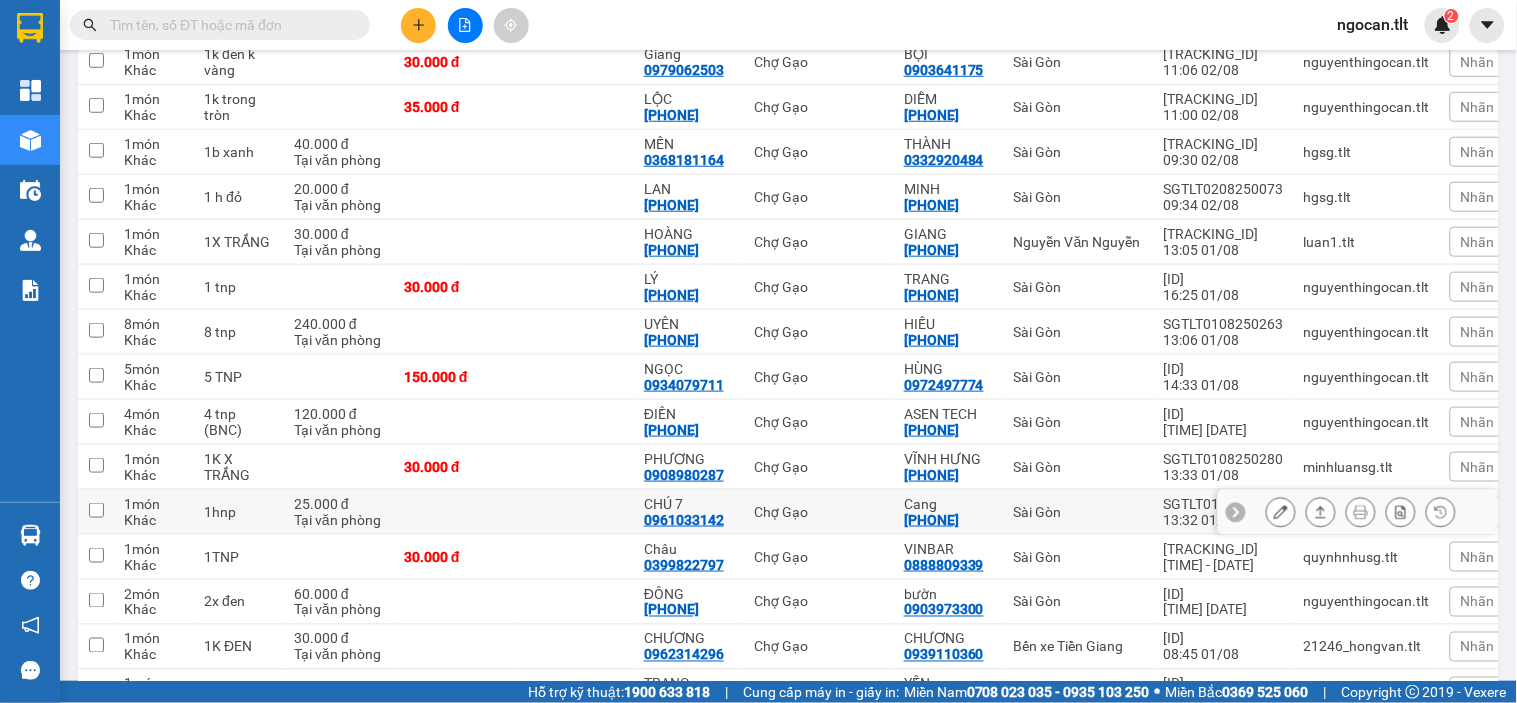 scroll, scrollTop: 2437, scrollLeft: 0, axis: vertical 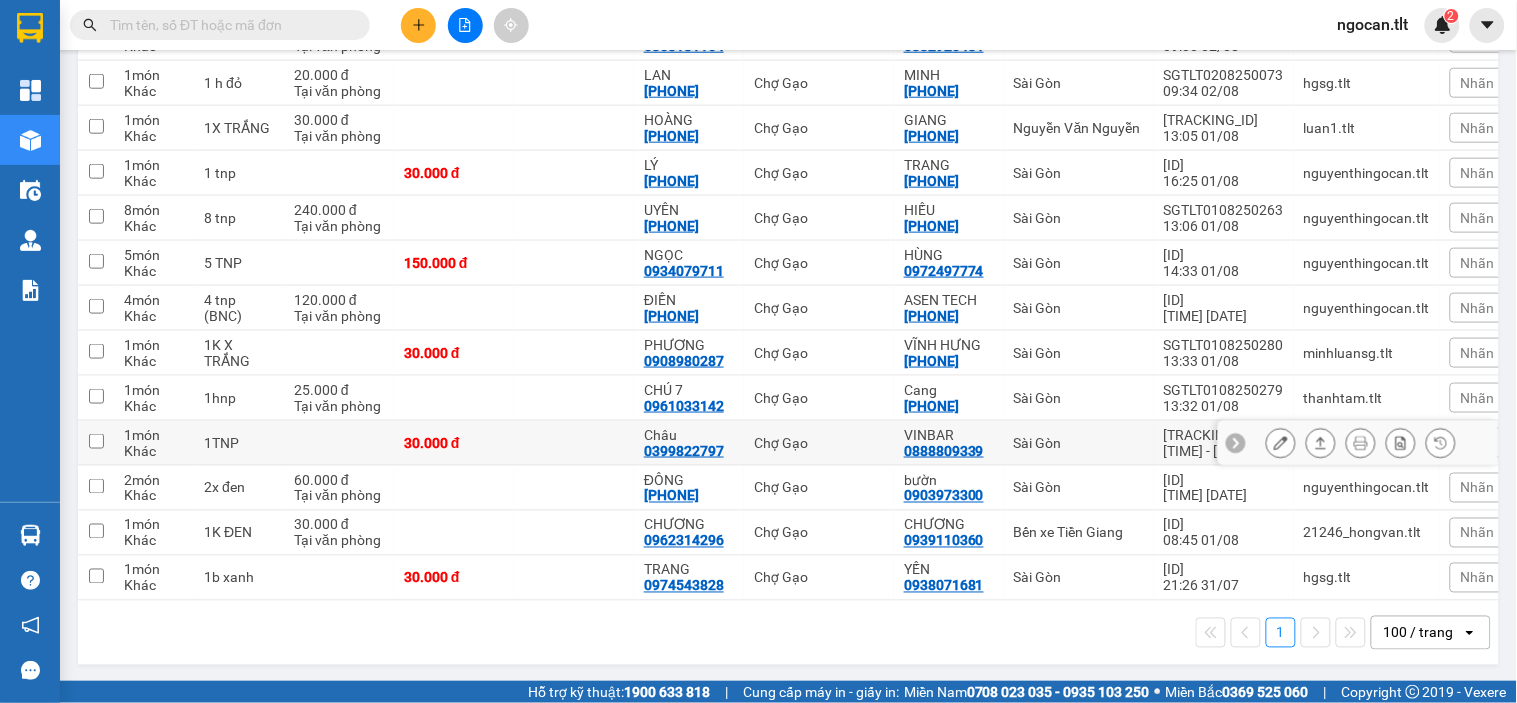 click at bounding box center (1281, 443) 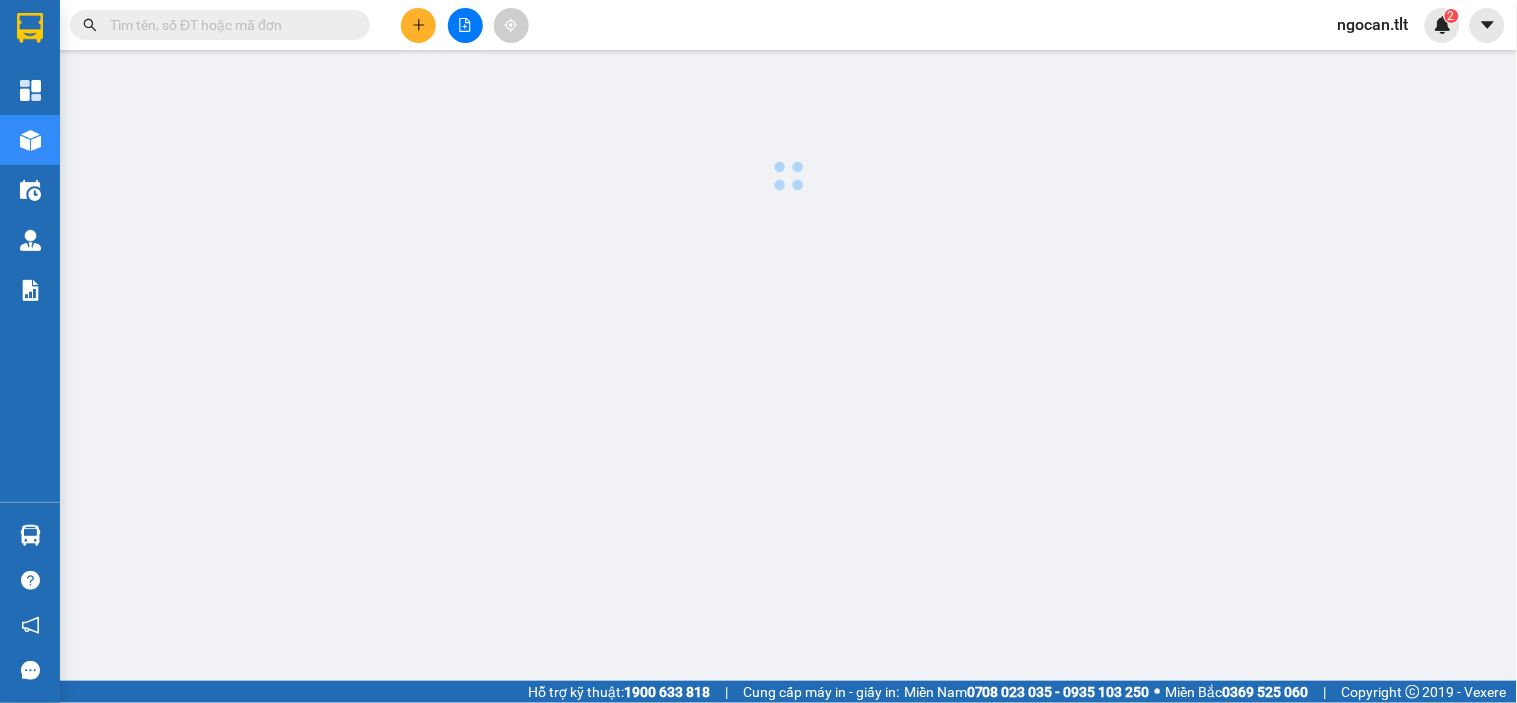 scroll, scrollTop: 0, scrollLeft: 0, axis: both 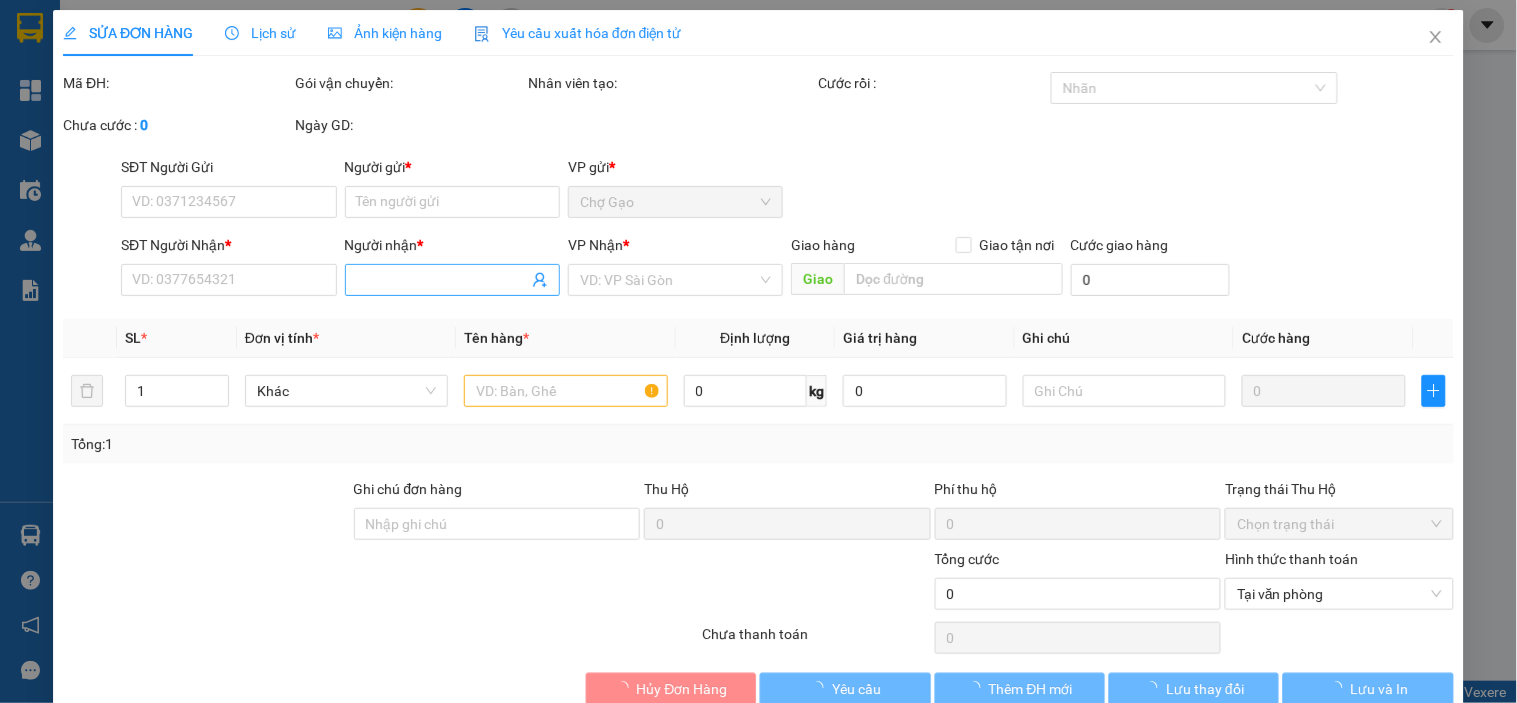 type on "0888809339" 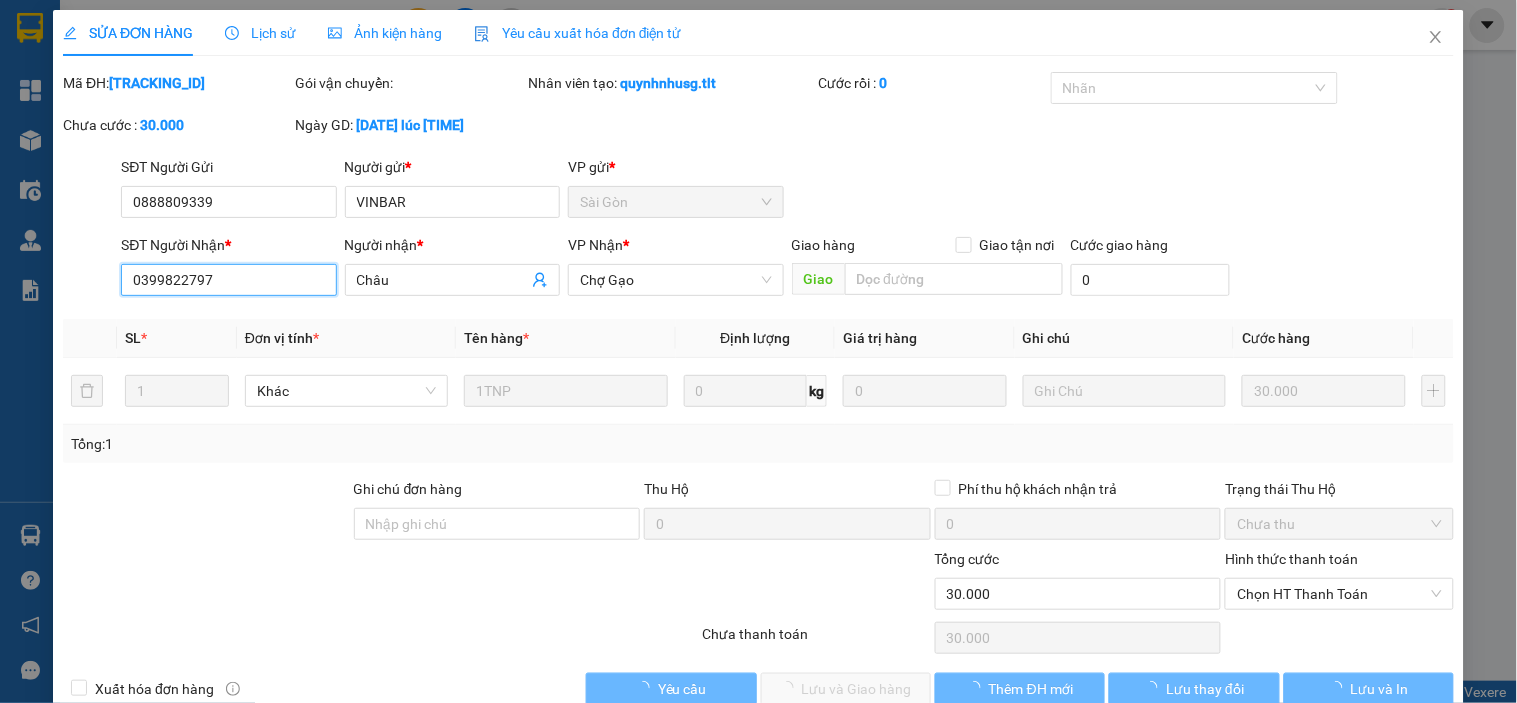 click on "0399822797" at bounding box center [228, 280] 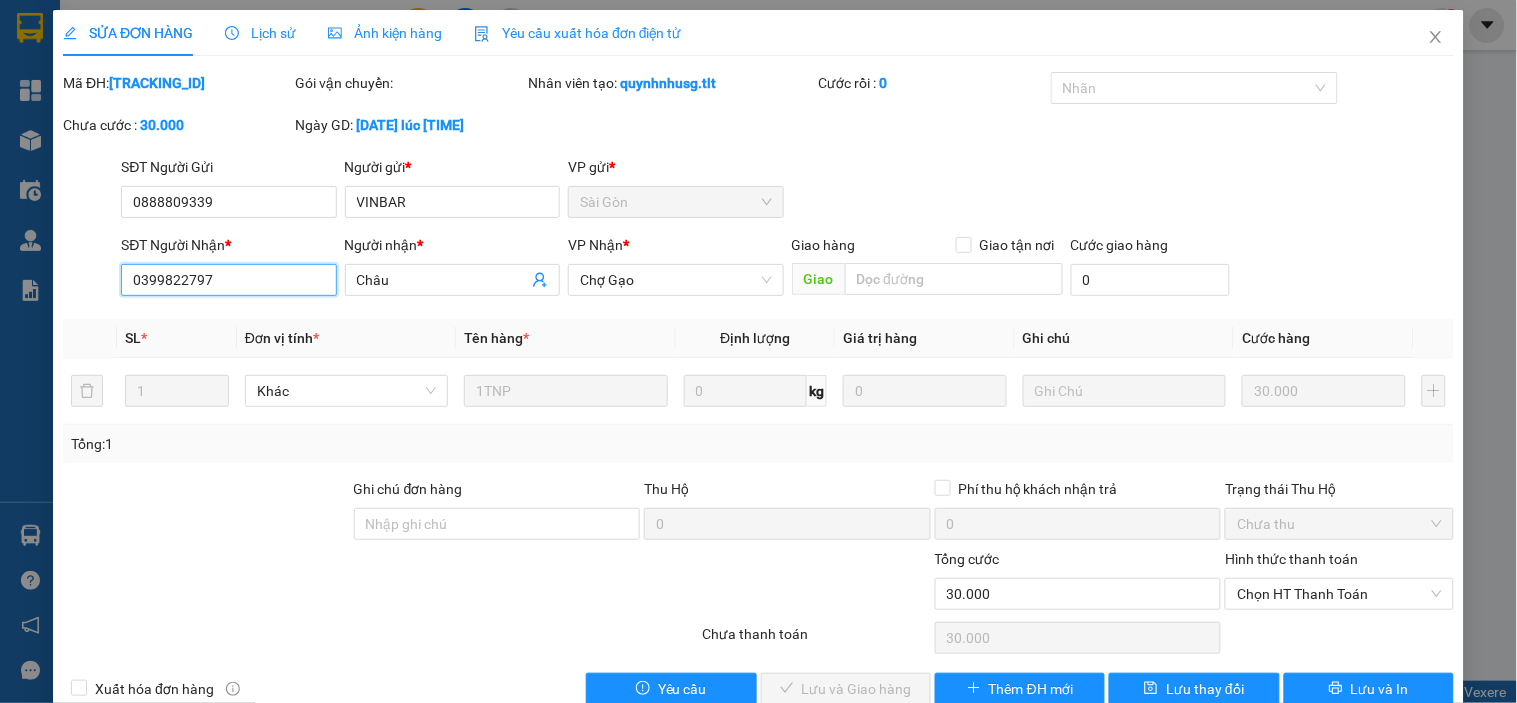 click on "0399822797" at bounding box center (228, 280) 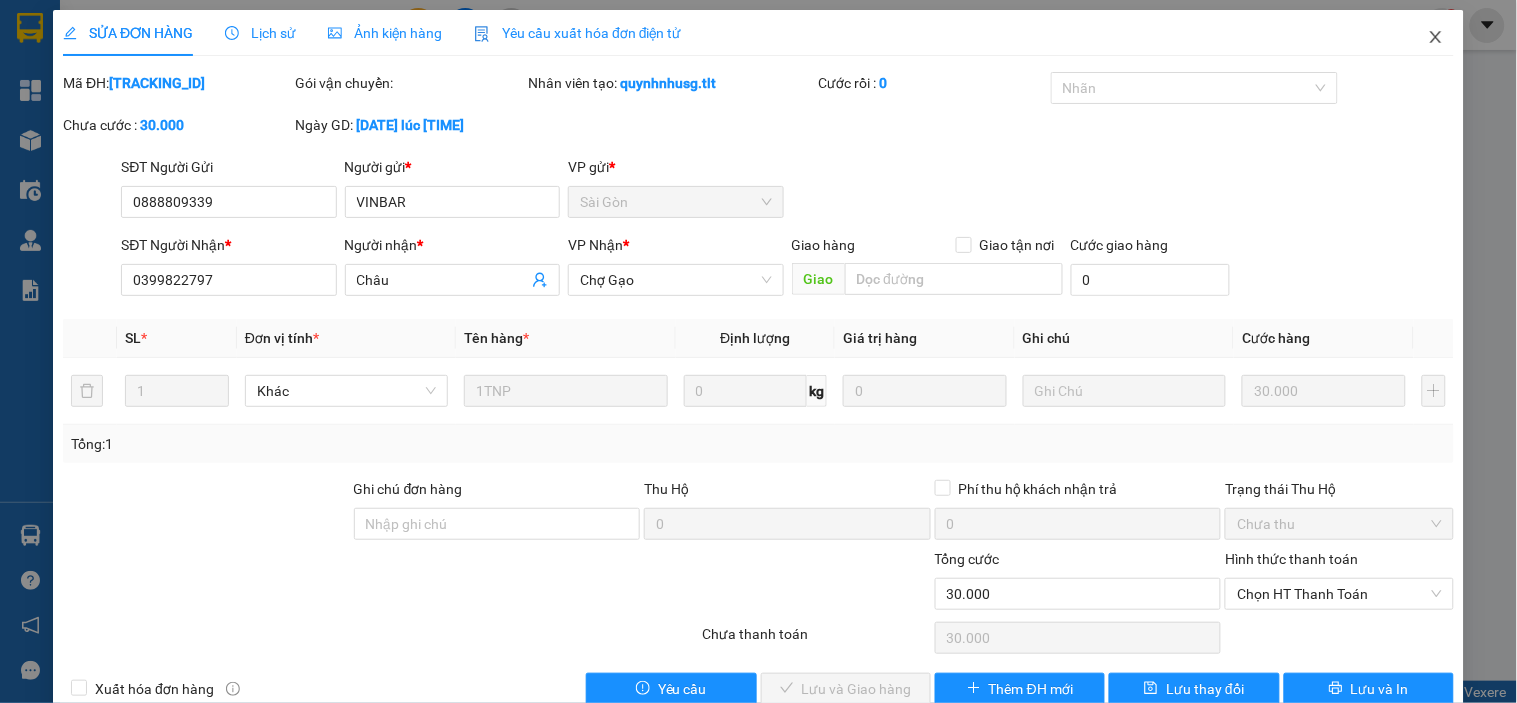 click at bounding box center (1436, 38) 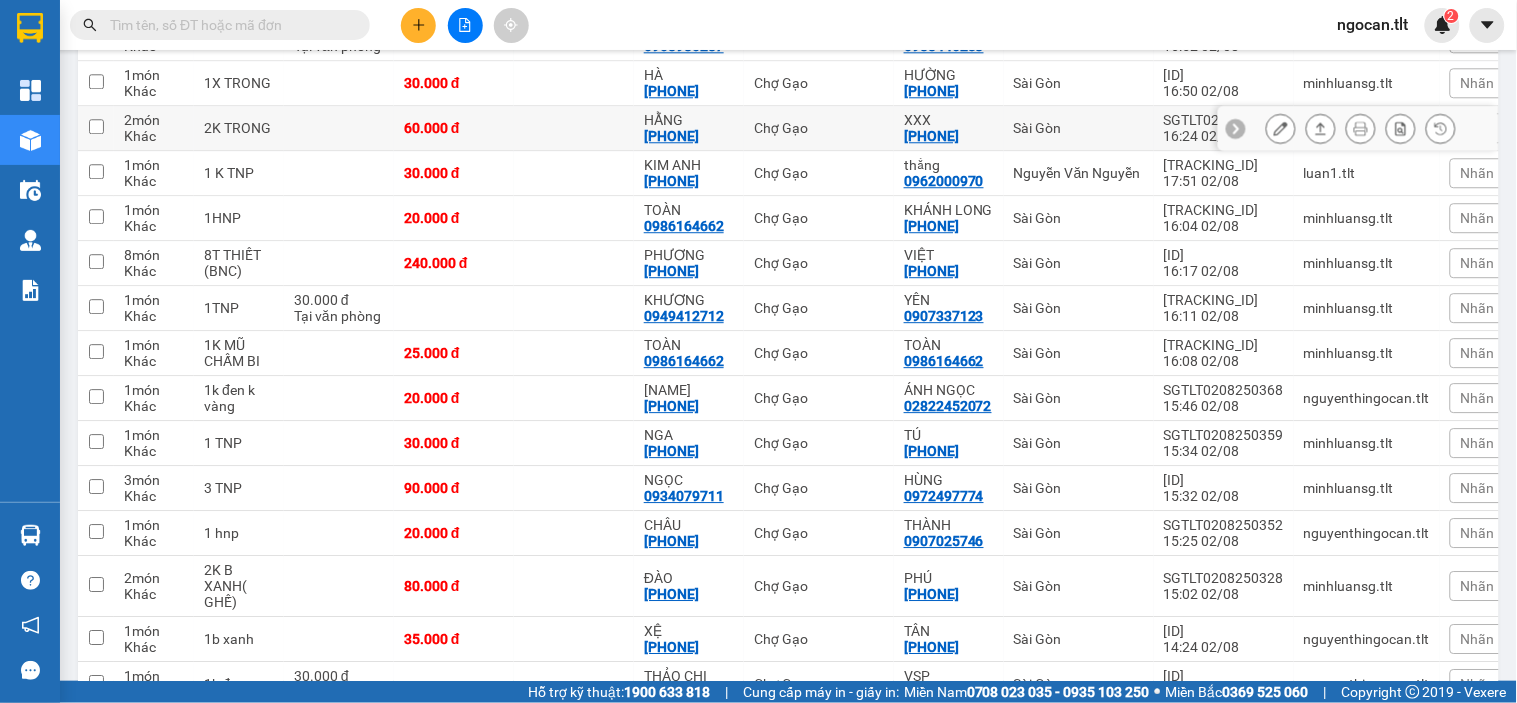 scroll, scrollTop: 1300, scrollLeft: 0, axis: vertical 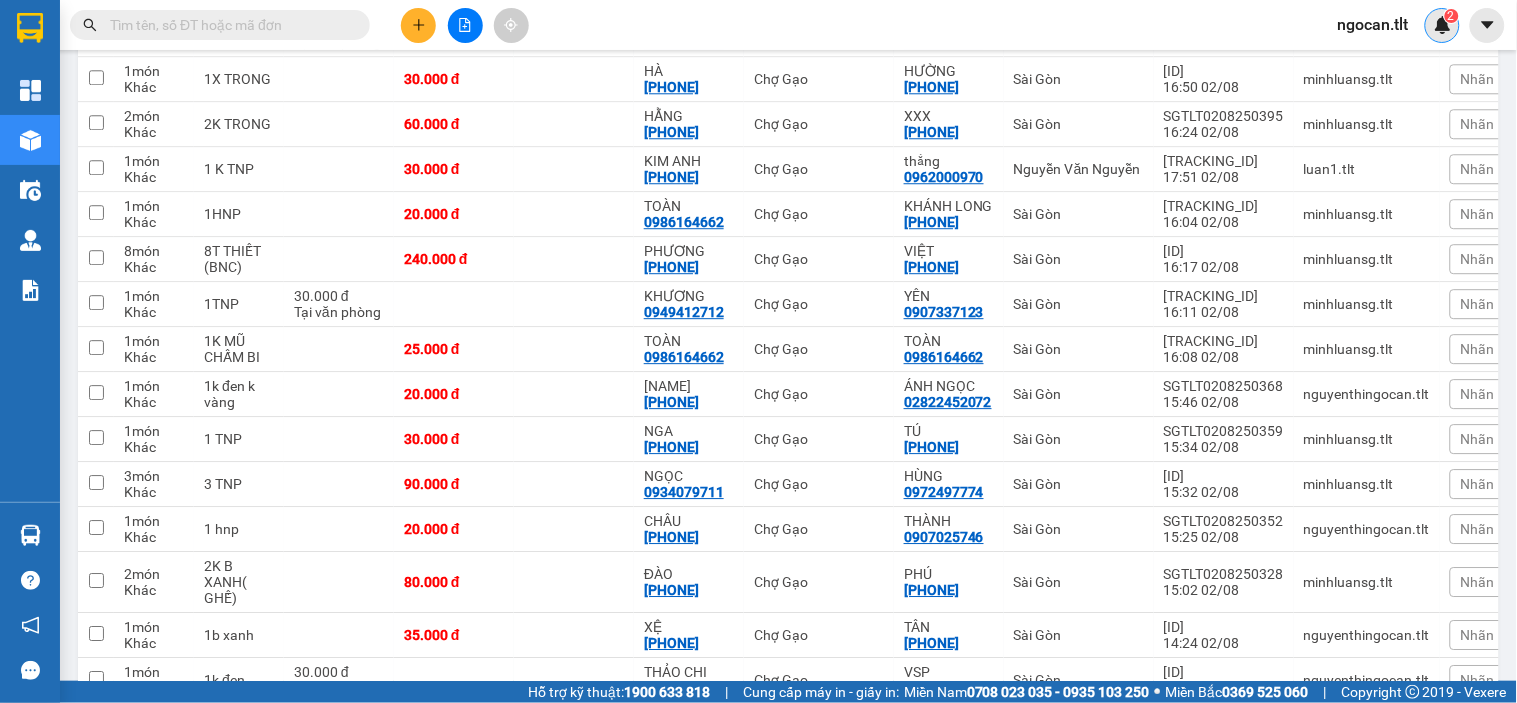 click on "2" at bounding box center (1442, 25) 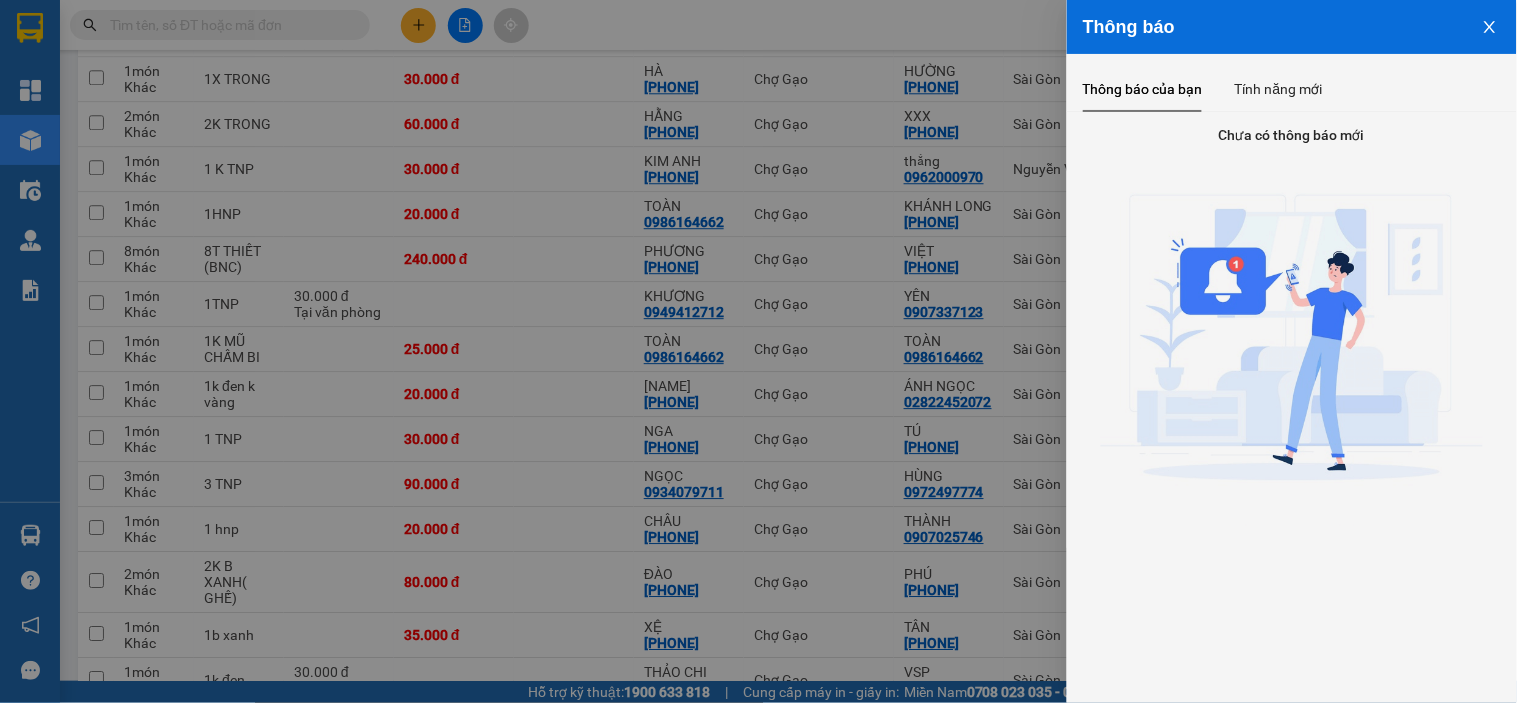 click at bounding box center (1490, 25) 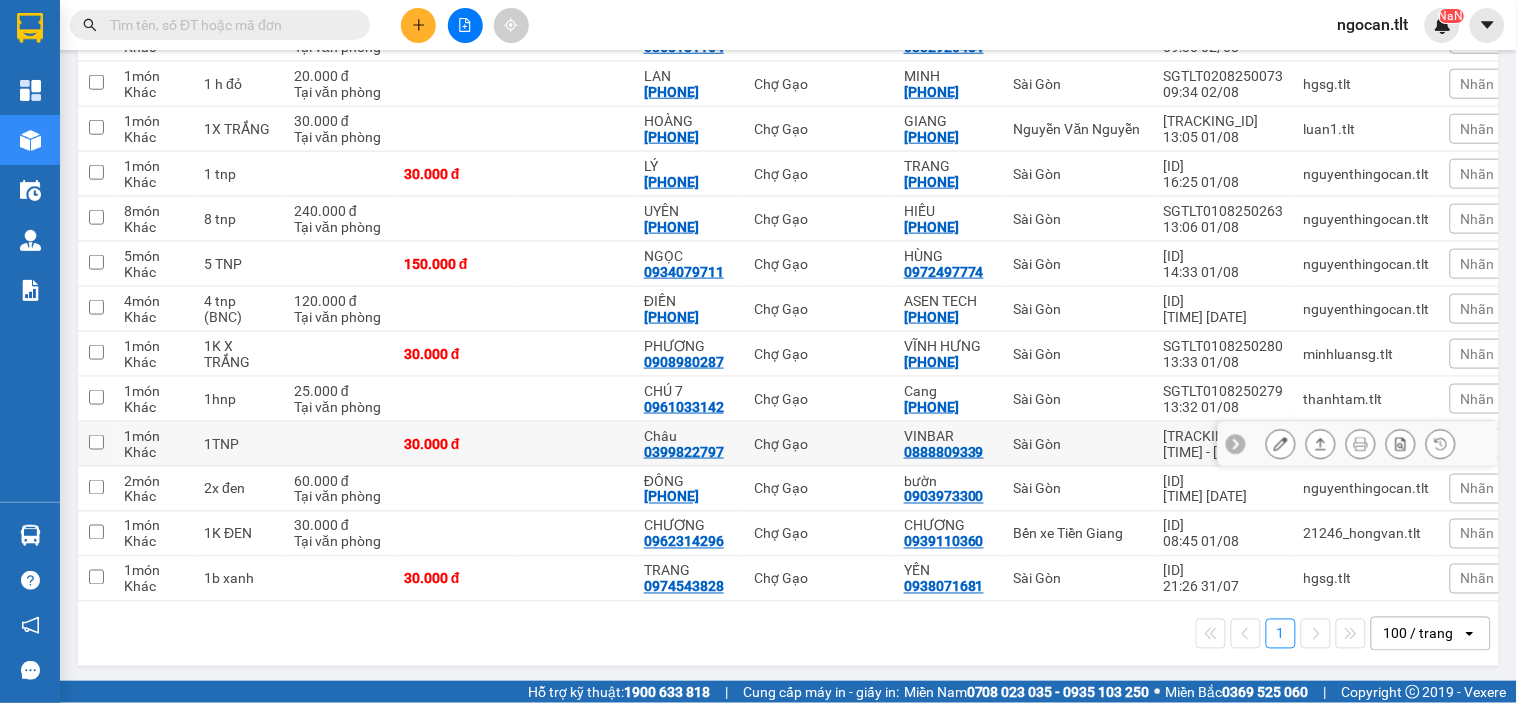 scroll, scrollTop: 2437, scrollLeft: 0, axis: vertical 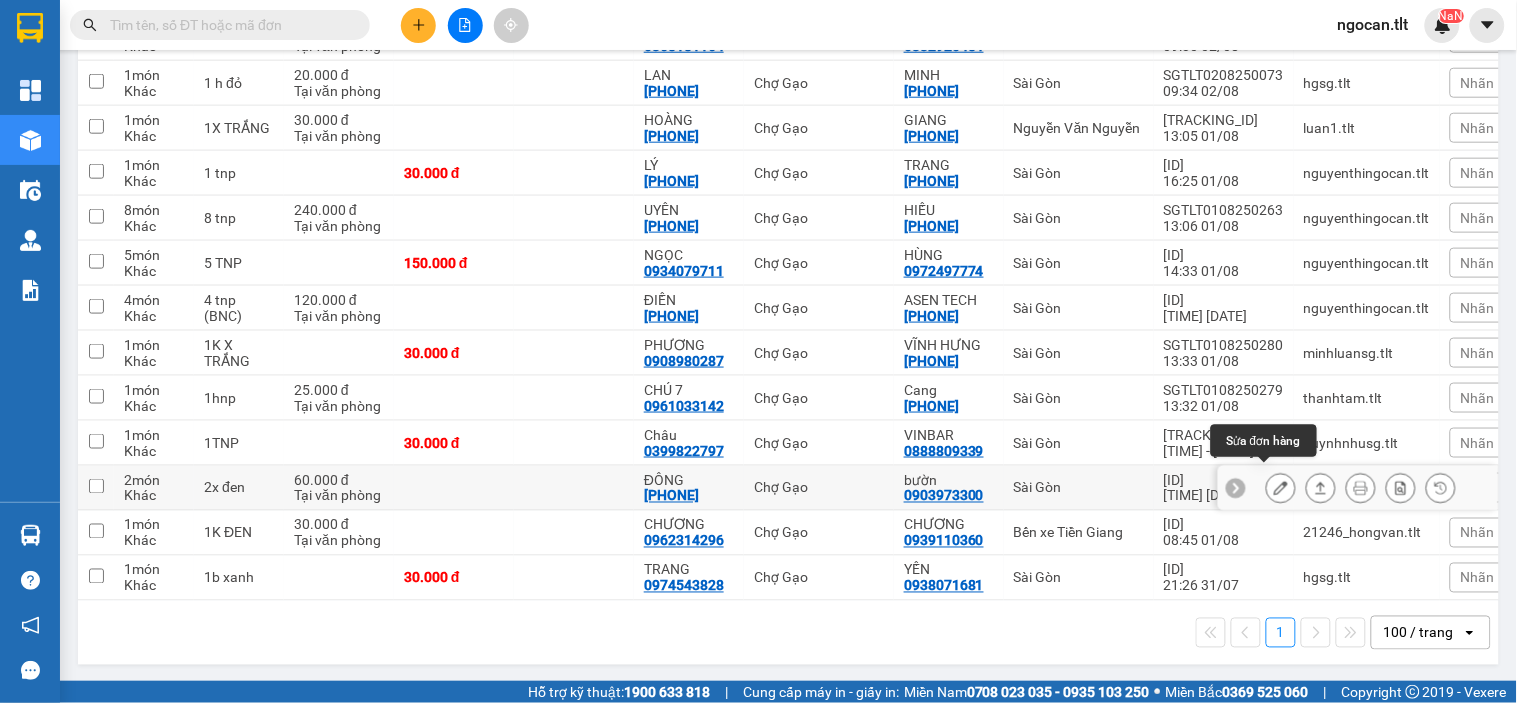 click 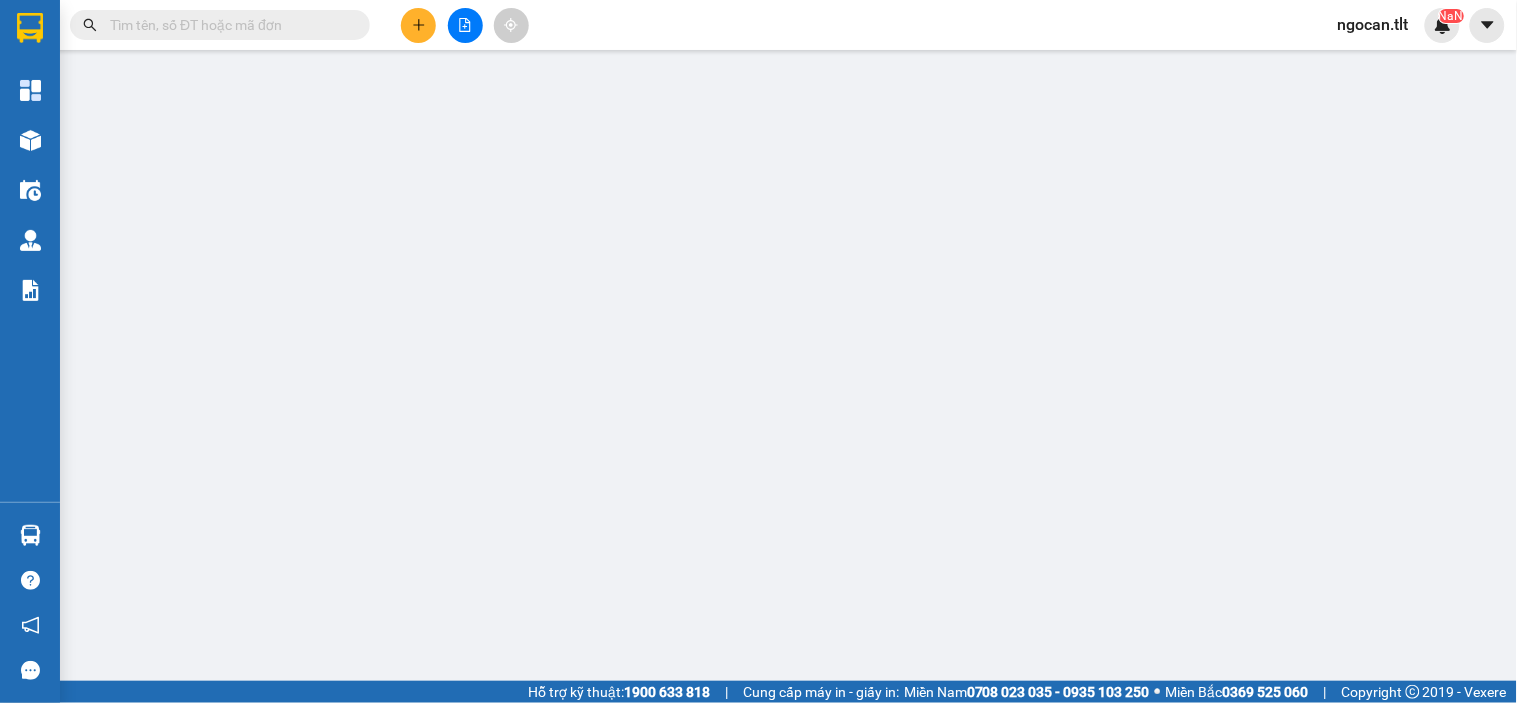 type on "0903973300" 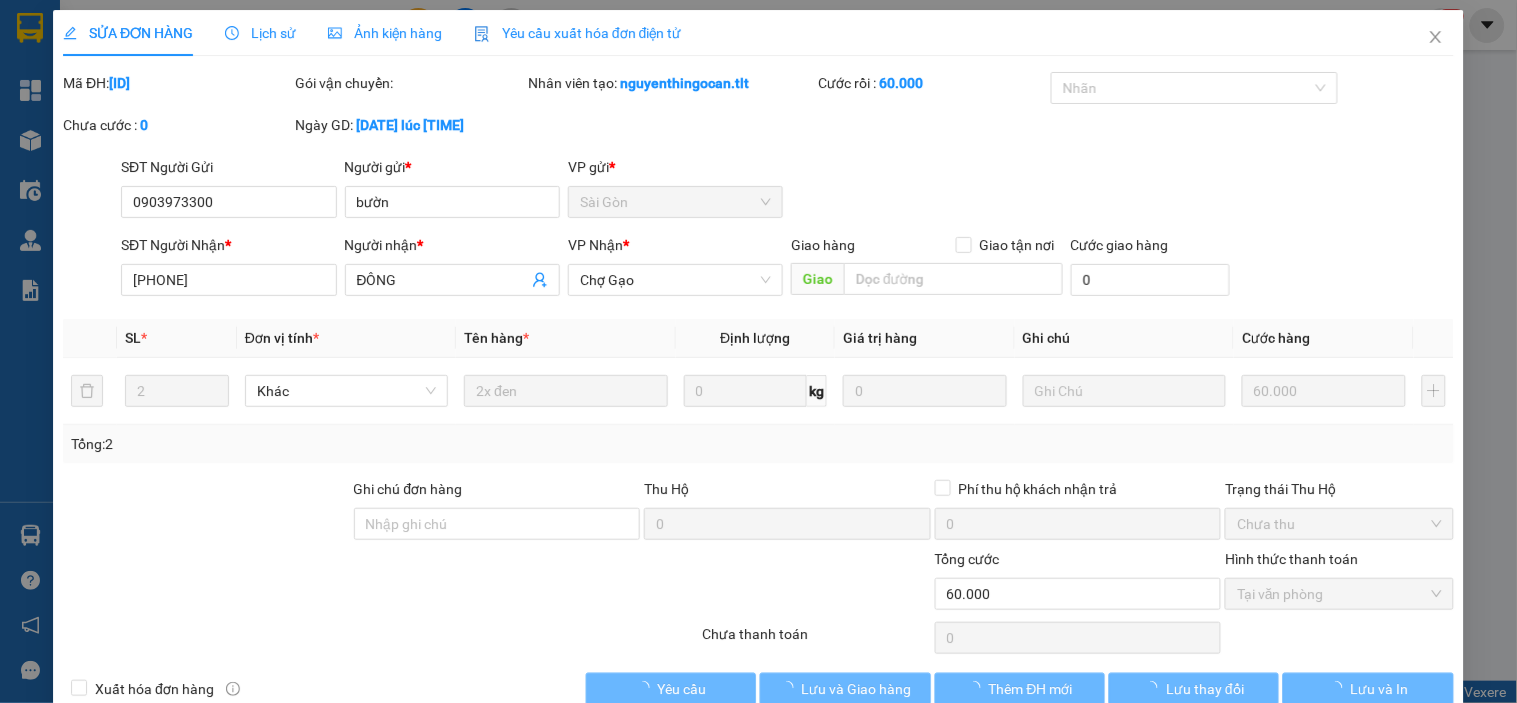 scroll, scrollTop: 0, scrollLeft: 0, axis: both 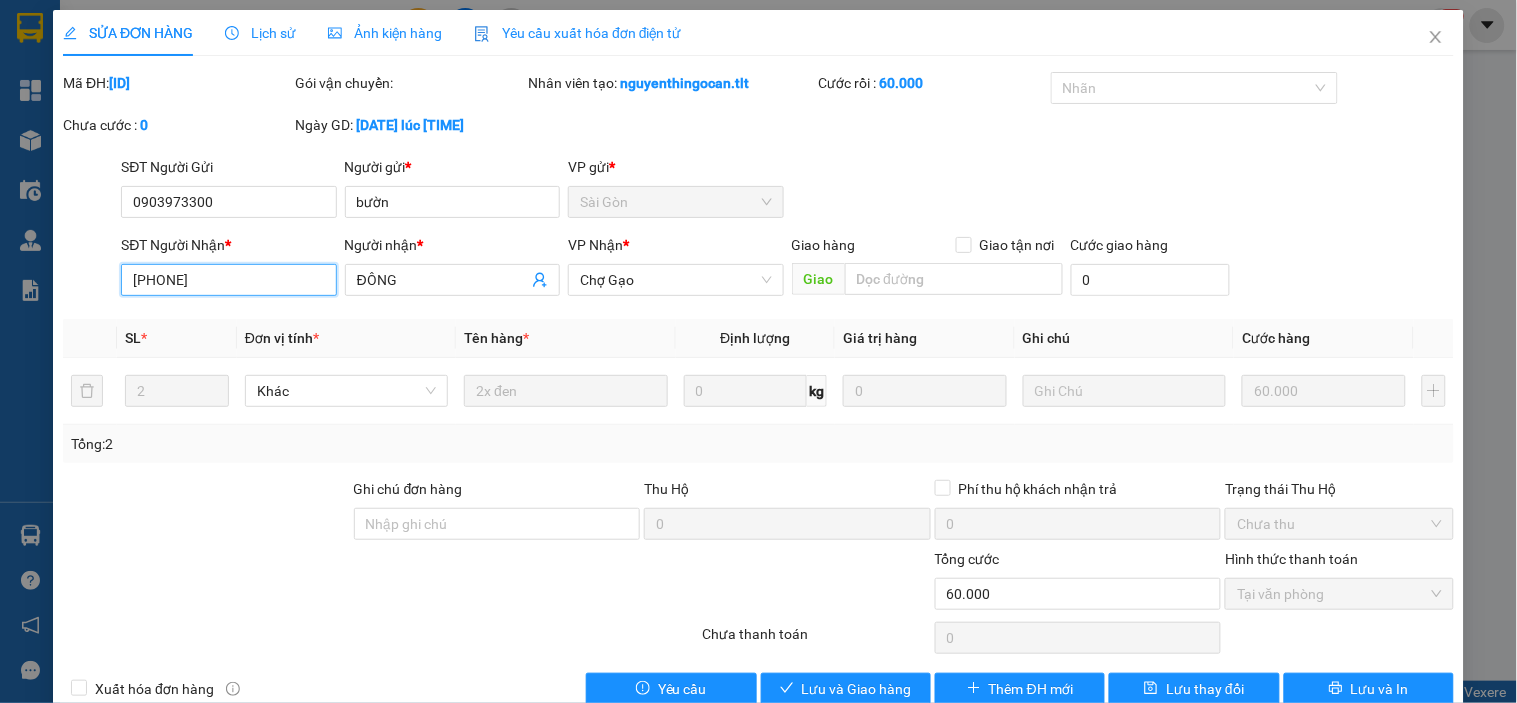 click on "[PHONE]" at bounding box center [228, 280] 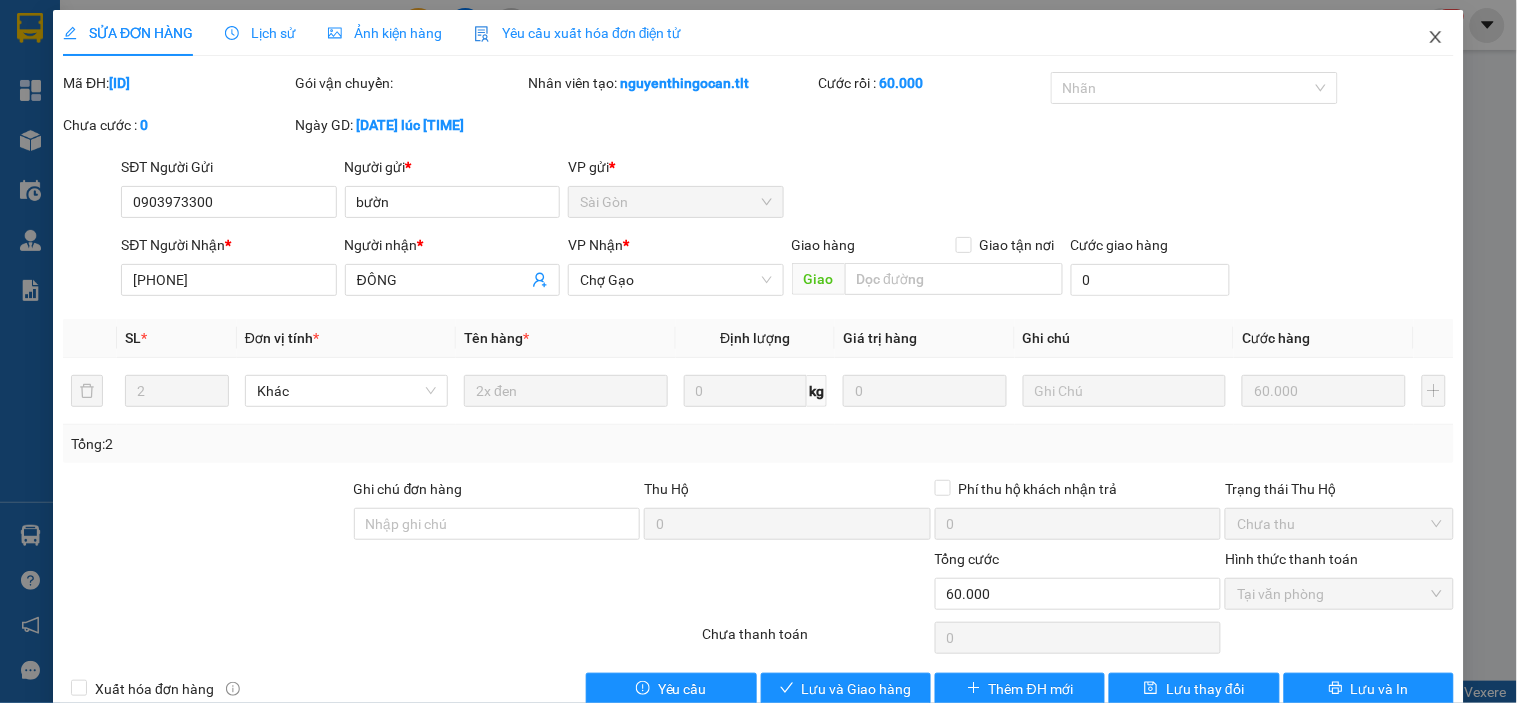 drag, startPoint x: 1438, startPoint y: 28, endPoint x: 54, endPoint y: 0, distance: 1384.2832 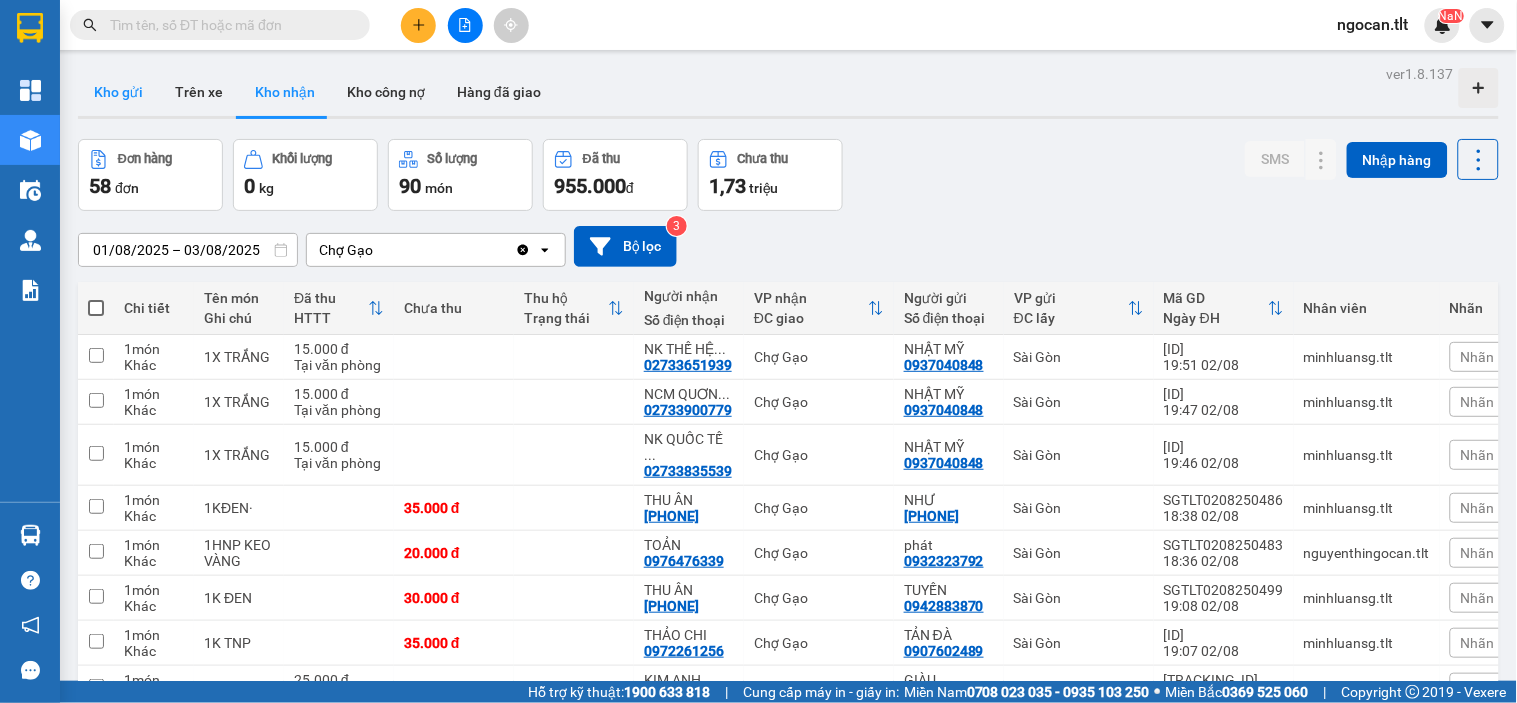 click on "Kho gửi" at bounding box center [118, 92] 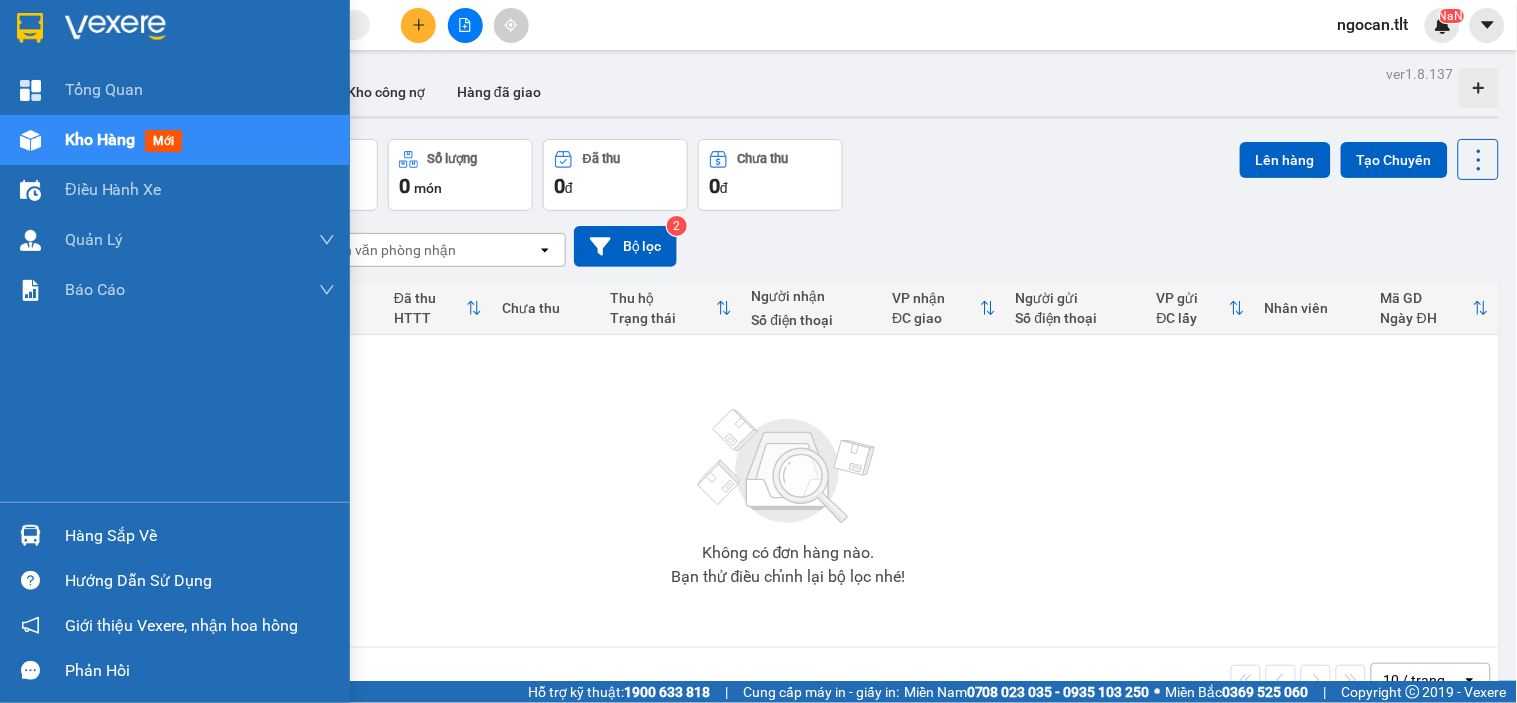 click at bounding box center [175, 32] 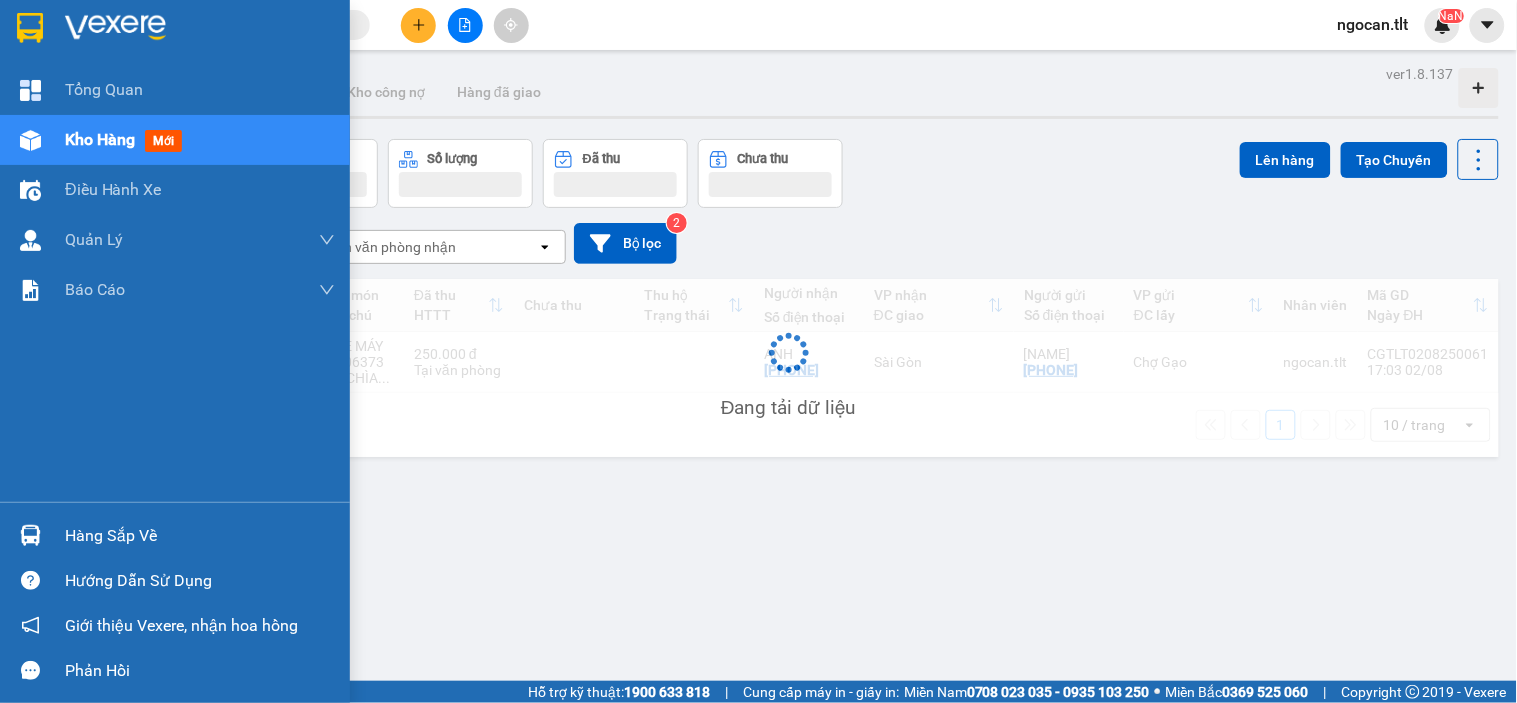 click at bounding box center [30, 535] 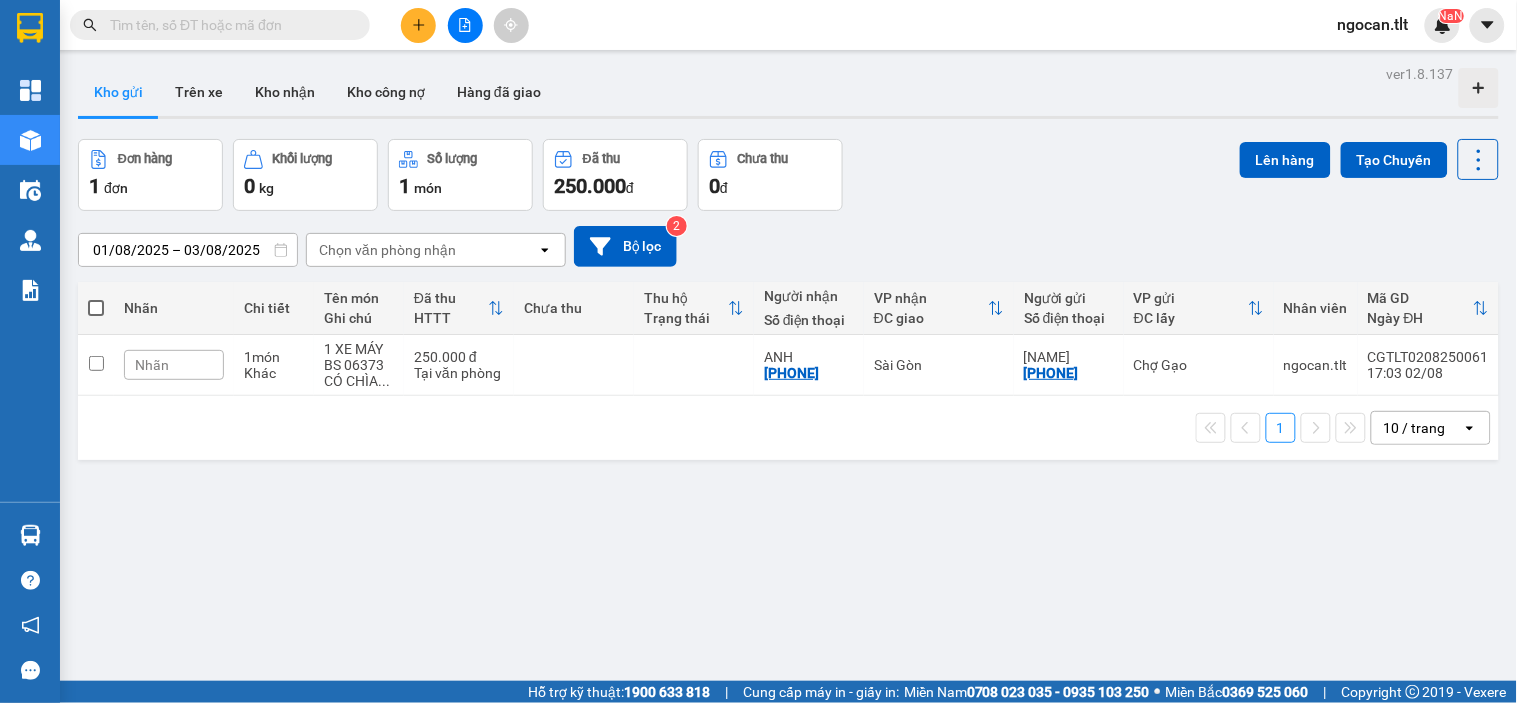 drag, startPoint x: 958, startPoint y: 257, endPoint x: 882, endPoint y: 242, distance: 77.46612 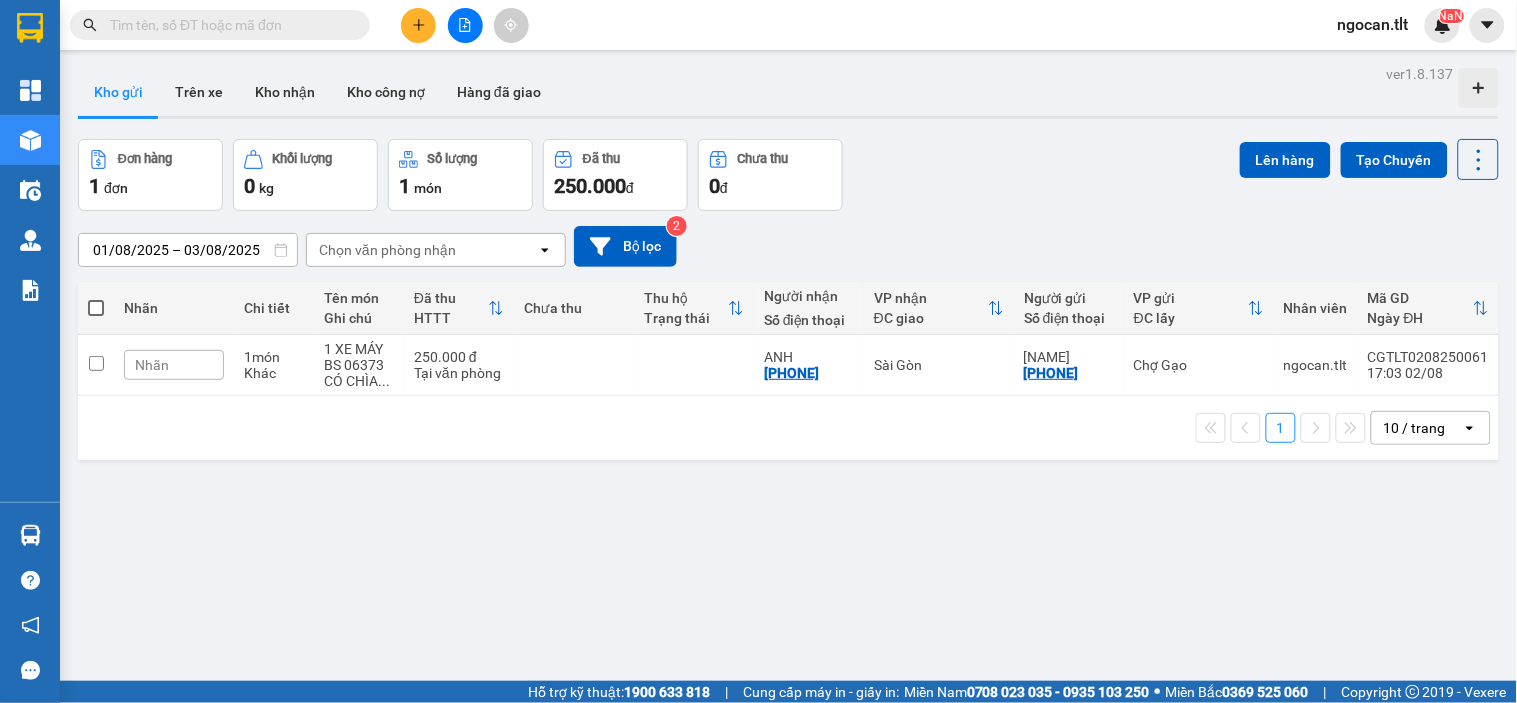click at bounding box center [195, 25] 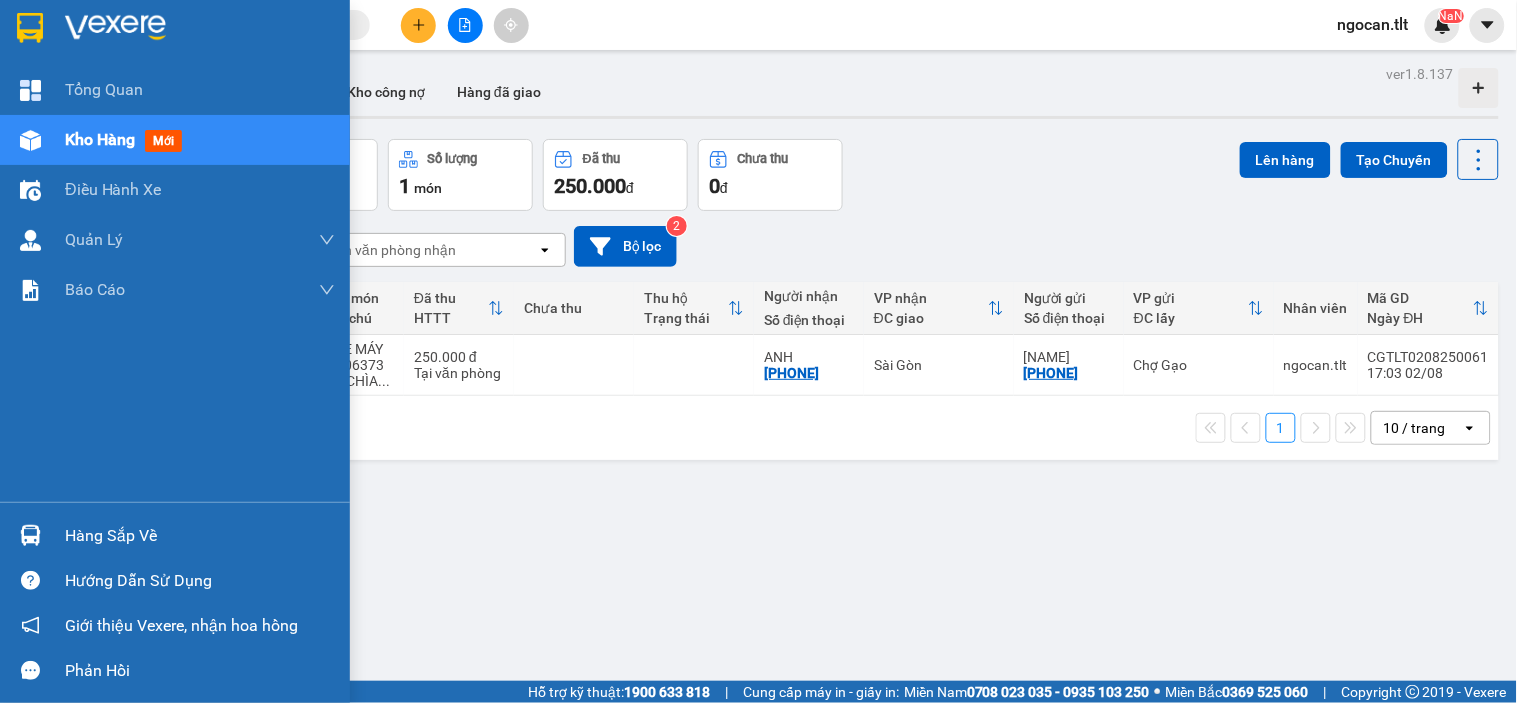 click at bounding box center (175, 32) 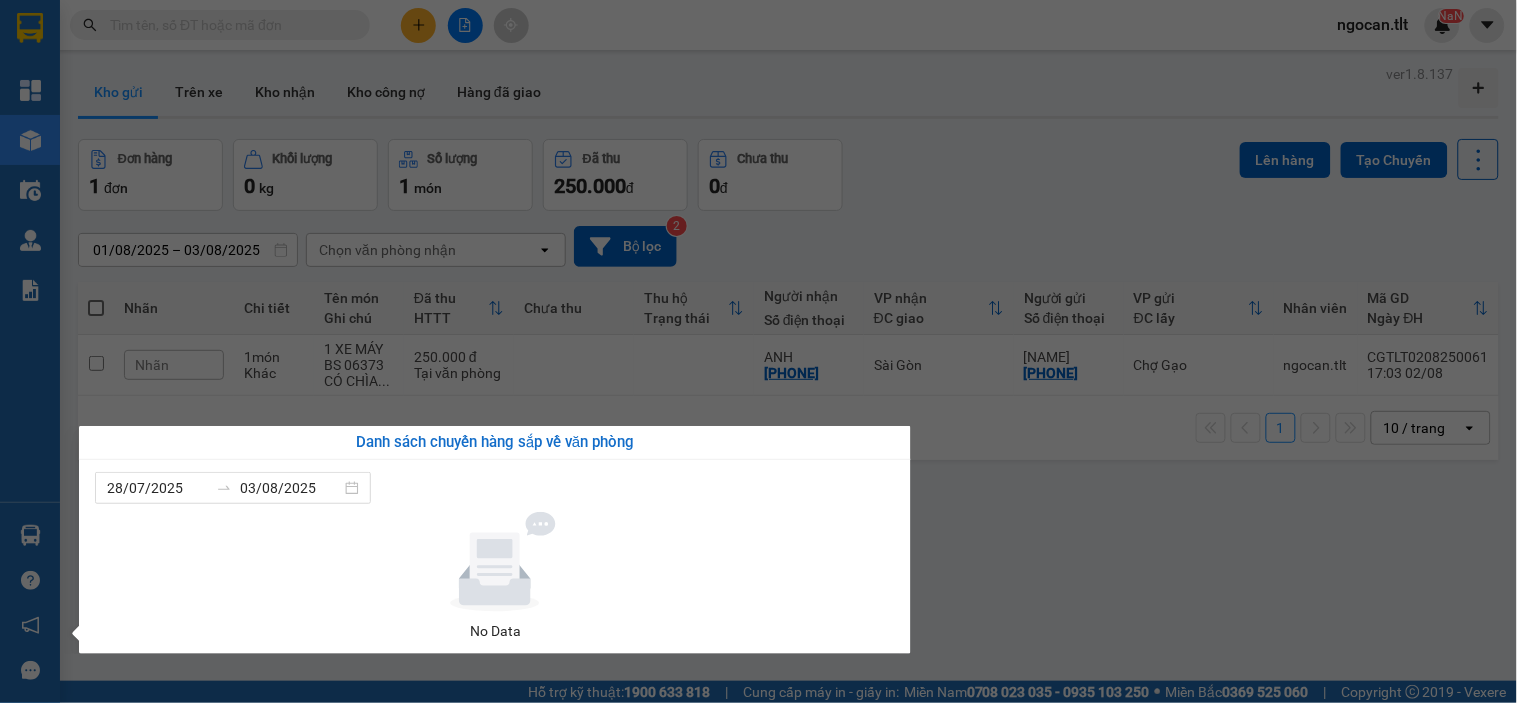 click on "Kết quả tìm kiếm ( 0 )  Bộ lọc  No Data ngocan.tlt NaN     Tổng Quan     Kho hàng mới     Điều hành xe     Quản Lý Quản lý chuyến Quản lý khách hàng Quản lý giao nhận mới     Báo cáo Báo cáo dòng tiền (Nhân Viên) Báo cáo dòng tiền (VP) Doanh số tạo đơn theo VP gửi (nhân viên) Hàng sắp về Hướng dẫn sử dụng Giới thiệu Vexere, nhận hoa hồng Phản hồi Phần mềm hỗ trợ bạn tốt chứ? ver  1.8.137 Kho gửi Trên xe Kho nhận Kho công nợ Hàng đã giao Đơn hàng 1 đơn Khối lượng 0 kg Số lượng 1 món Đã thu 250.000  đ Chưa thu 0  đ Lên hàng Tạo Chuyến [DATE] – [DATE] Press the down arrow key to interact with the calendar and select a date. Press the escape button to close the calendar. Selected date range is from [DATE] to [DATE]. Chọn văn phòng nhận open Bộ lọc 2 Nhãn Chi tiết Tên món Ghi chú Đã thu HTTT Chưa thu Thu hộ Trạng thái Người nhận" at bounding box center [758, 351] 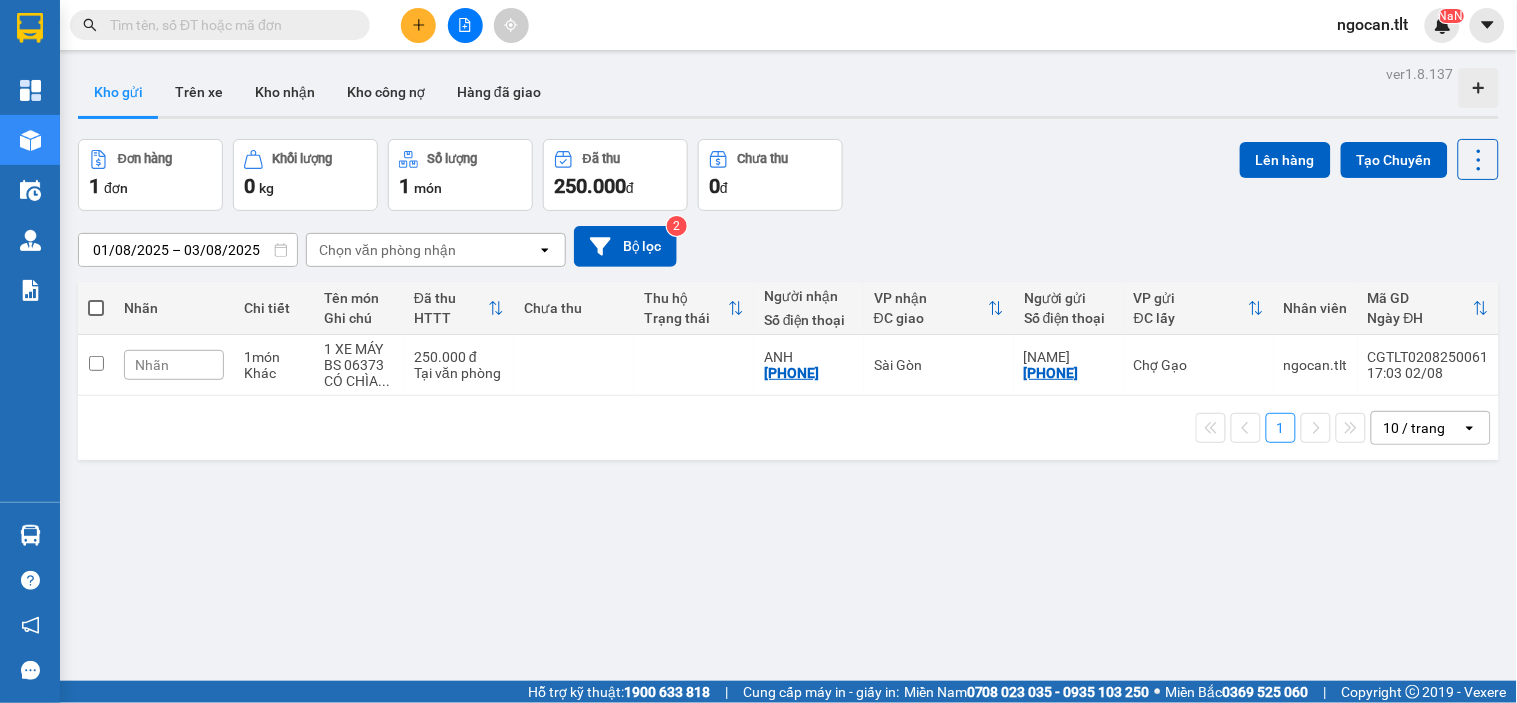 click on "Đơn hàng 1 đơn Khối lượng 0 kg Số lượng 1 món Đã thu 250.000  đ Chưa thu 0  đ Lên hàng Tạo Chuyến" at bounding box center [788, 175] 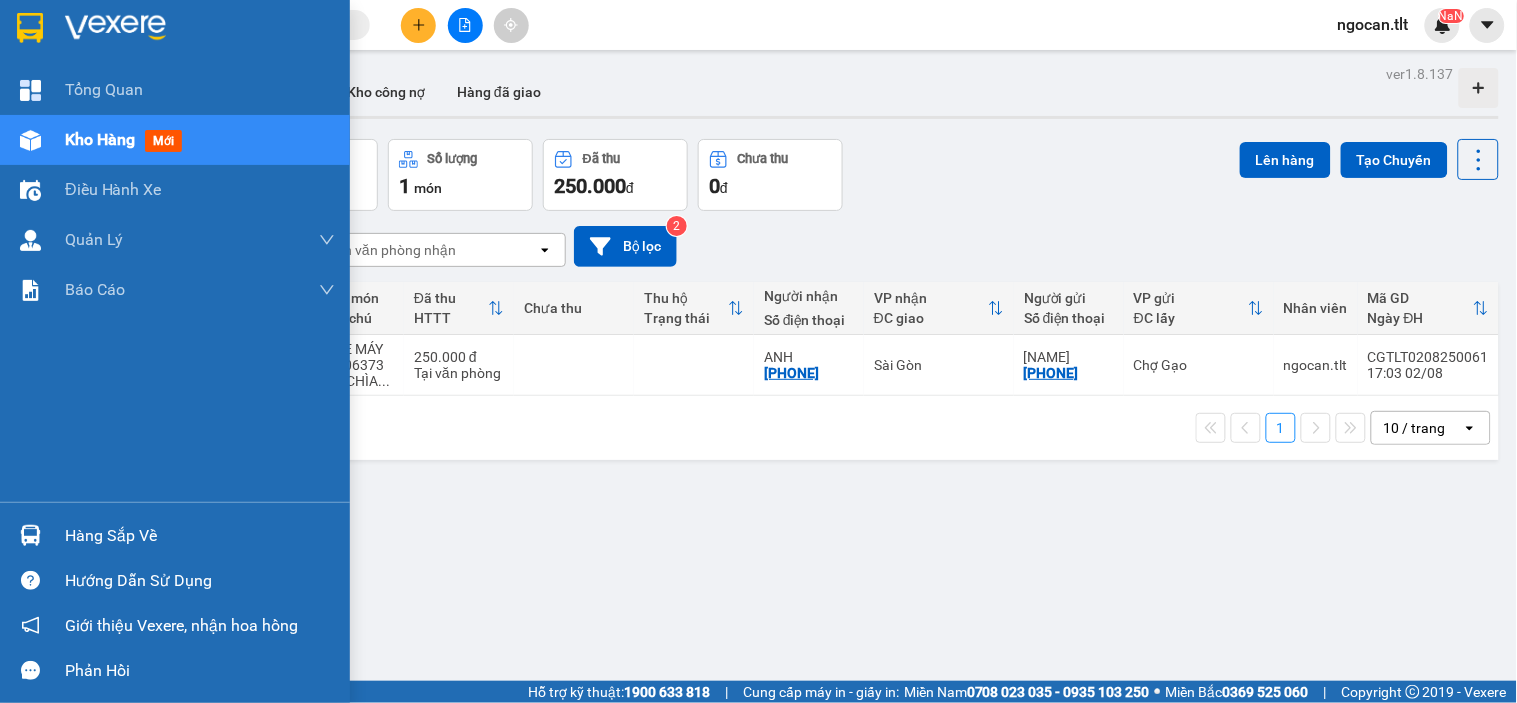 click on "Hàng sắp về Hướng dẫn sử dụng Giới thiệu Vexere, nhận hoa hồng Phản hồi" at bounding box center [175, 597] 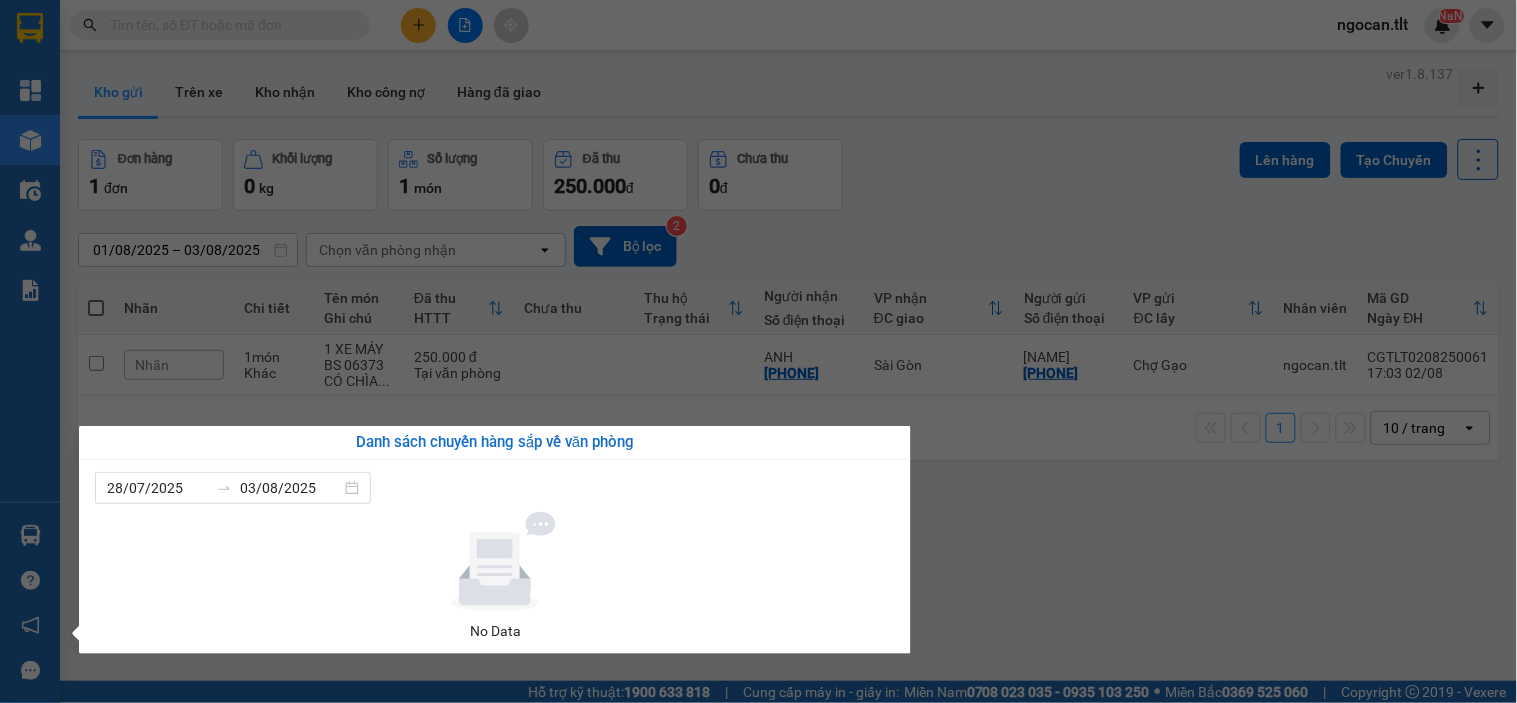 click on "Tổng Quan     Kho hàng mới     Điều hành xe     Quản Lý Quản lý chuyến Quản lý khách hàng Quản lý giao nhận mới     Báo cáo Báo cáo dòng tiền (Nhân Viên) Báo cáo dòng tiền (VP) Doanh số tạo đơn theo VP gửi (nhân viên) Hàng sắp về Hướng dẫn sử dụng Giới thiệu Vexere, nhận hoa hồng Phản hồi Phần mềm hỗ trợ bạn tốt chứ?" at bounding box center (30, 351) 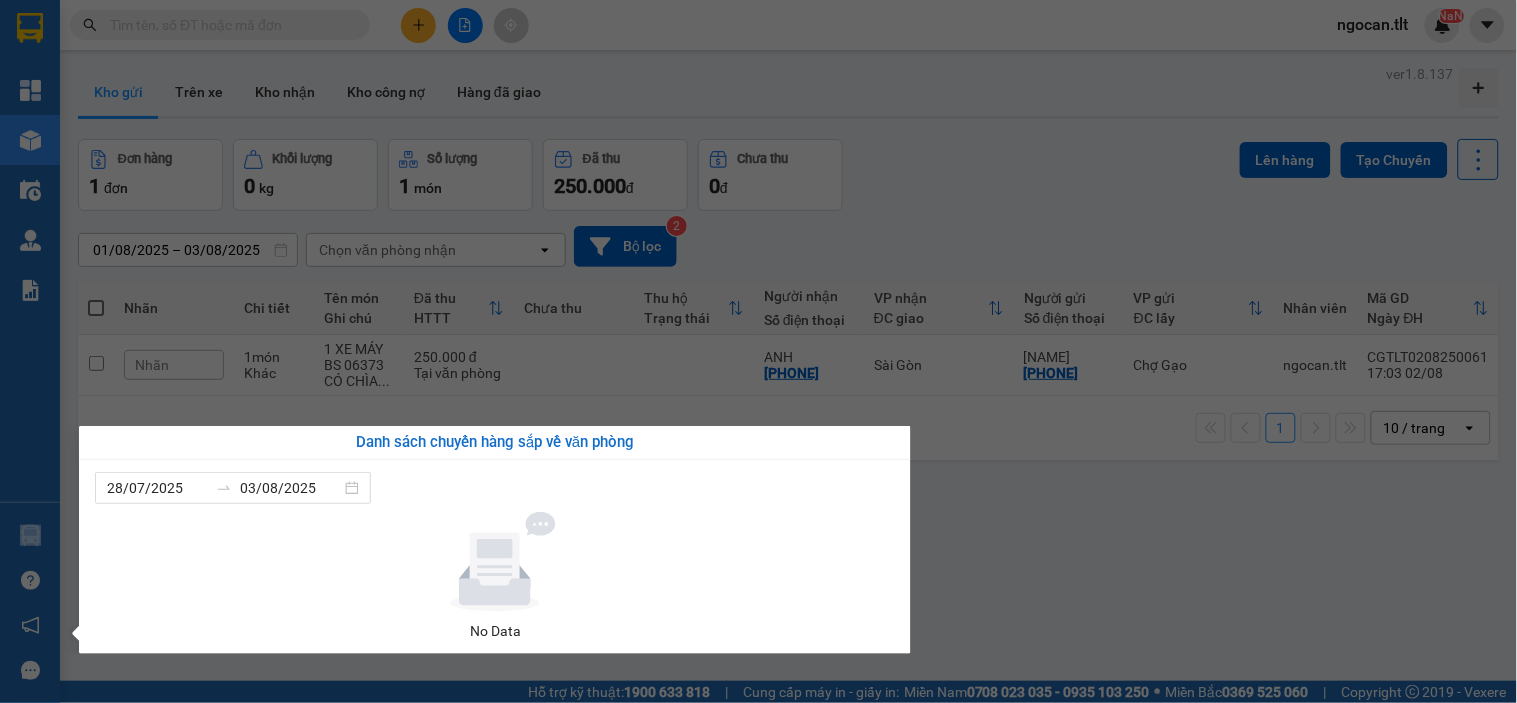 click at bounding box center (30, 535) 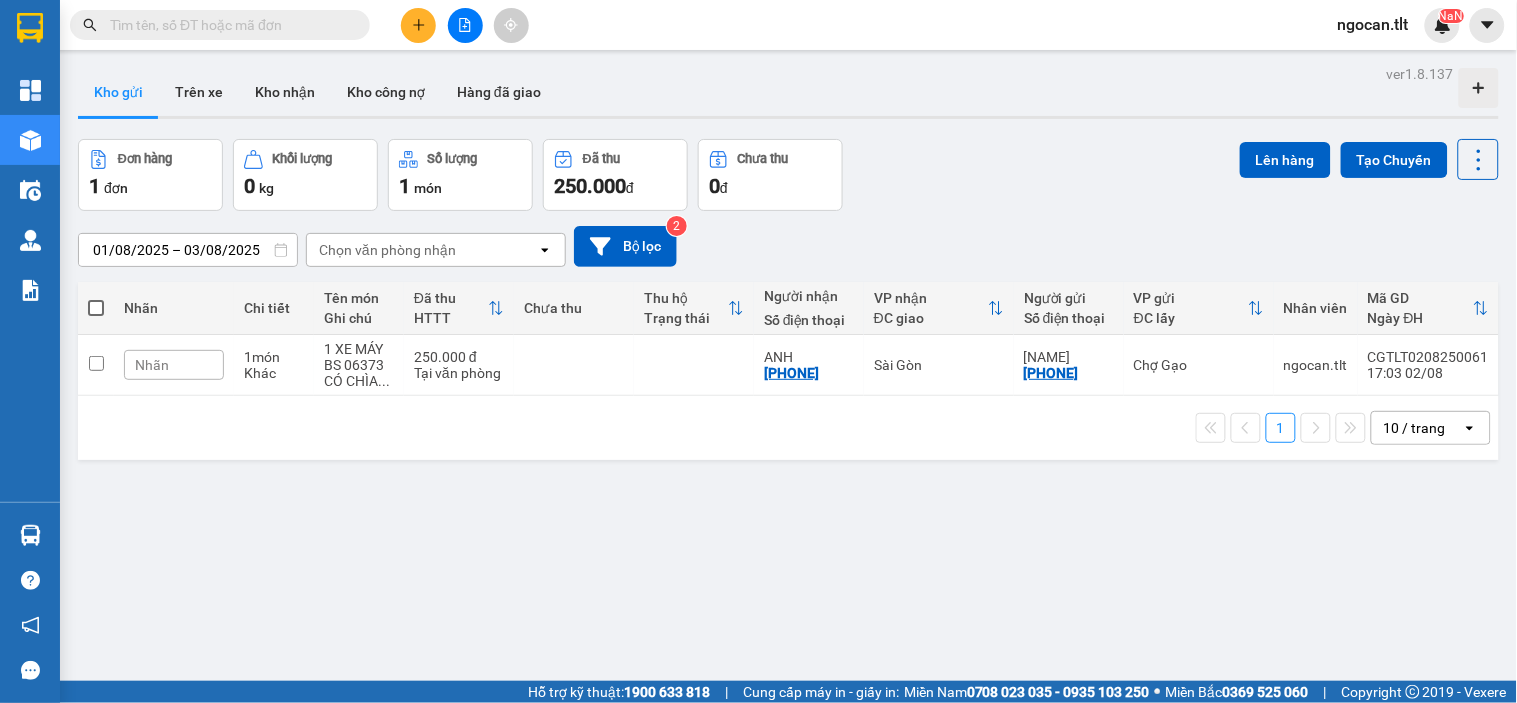 click on "Kết quả tìm kiếm ( 0 )  Bộ lọc  No Data ngocan.tlt NaN     Tổng Quan     Kho hàng mới     Điều hành xe     Quản Lý Quản lý chuyến Quản lý khách hàng Quản lý giao nhận mới     Báo cáo Báo cáo dòng tiền (Nhân Viên) Báo cáo dòng tiền (VP) Doanh số tạo đơn theo VP gửi (nhân viên) Hàng sắp về Hướng dẫn sử dụng Giới thiệu Vexere, nhận hoa hồng Phản hồi Phần mềm hỗ trợ bạn tốt chứ? ver  1.8.137 Kho gửi Trên xe Kho nhận Kho công nợ Hàng đã giao Đơn hàng 1 đơn Khối lượng 0 kg Số lượng 1 món Đã thu 250.000  đ Chưa thu 0  đ Lên hàng Tạo Chuyến [DATE] – [DATE] Press the down arrow key to interact with the calendar and select a date. Press the escape button to close the calendar. Selected date range is from [DATE] to [DATE]. Chọn văn phòng nhận open Bộ lọc 2 Nhãn Chi tiết Tên món Ghi chú Đã thu HTTT Chưa thu Thu hộ Trạng thái Người nhận" at bounding box center (758, 351) 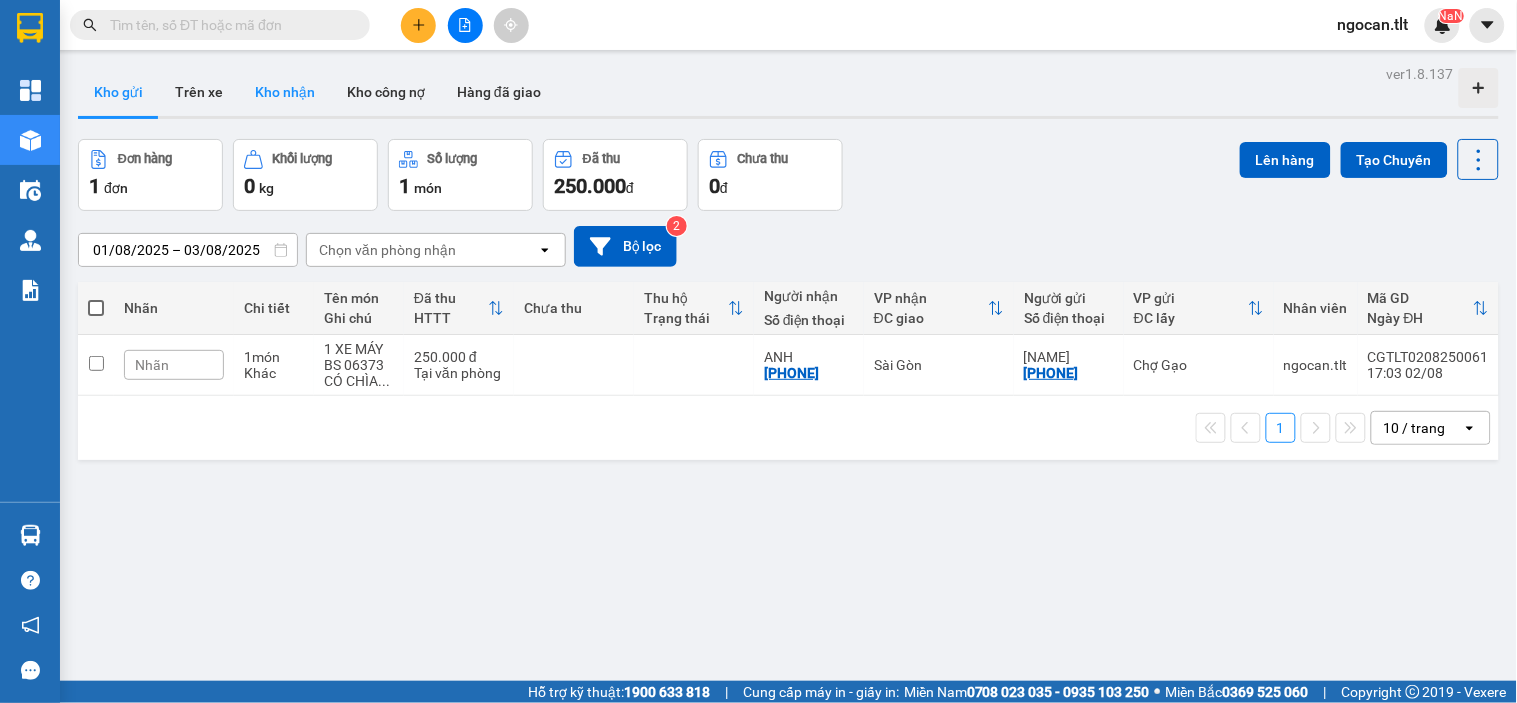 click on "Kho nhận" at bounding box center [285, 92] 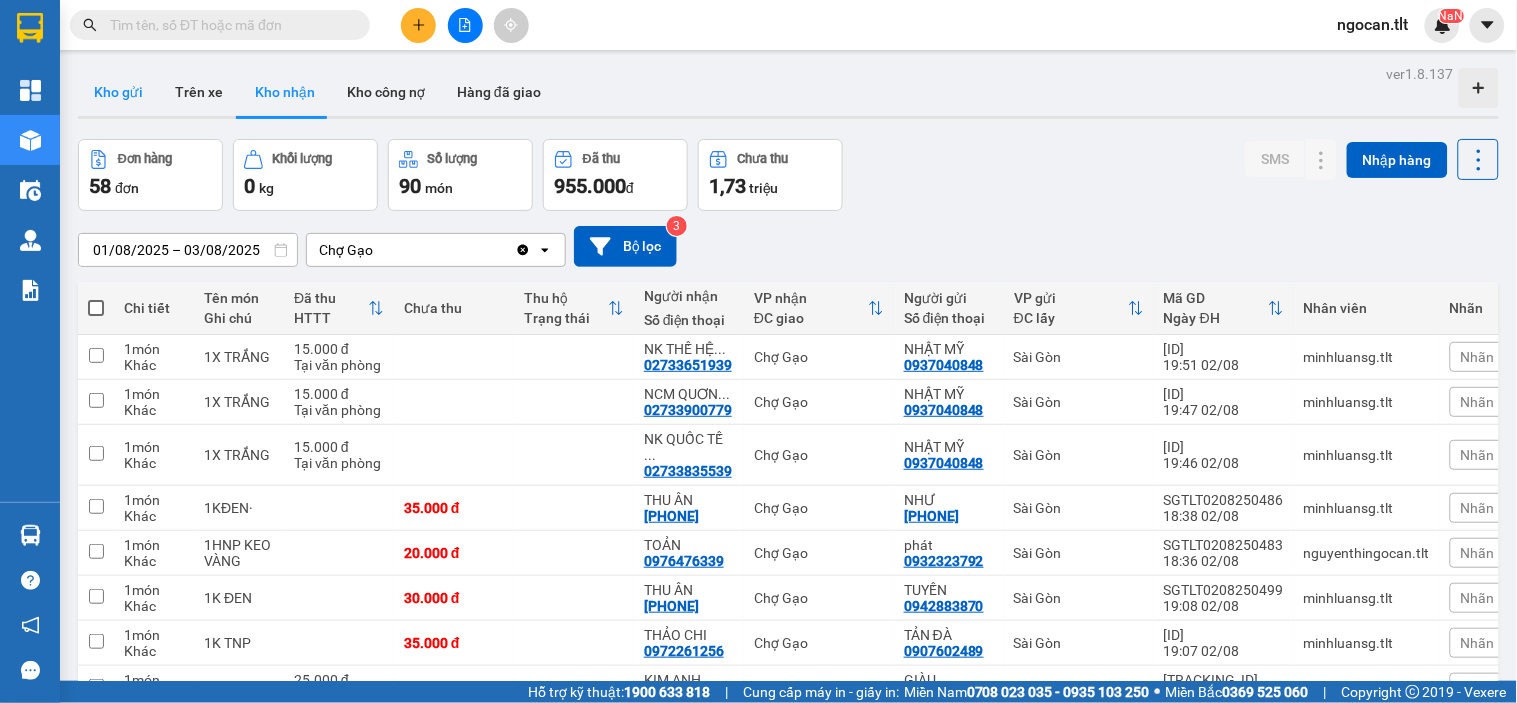 click on "Kho gửi" at bounding box center (118, 92) 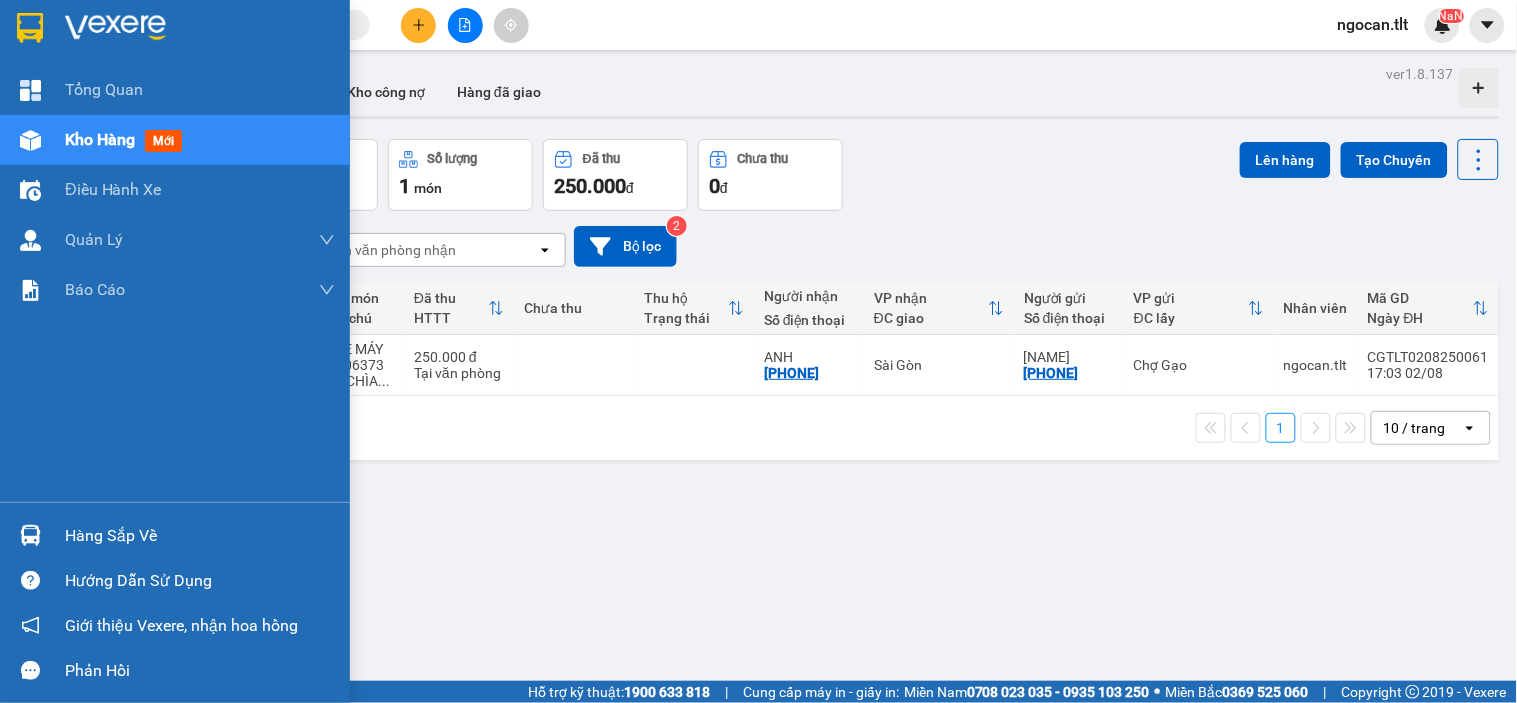 drag, startPoint x: 46, startPoint y: 537, endPoint x: 56, endPoint y: 532, distance: 11.18034 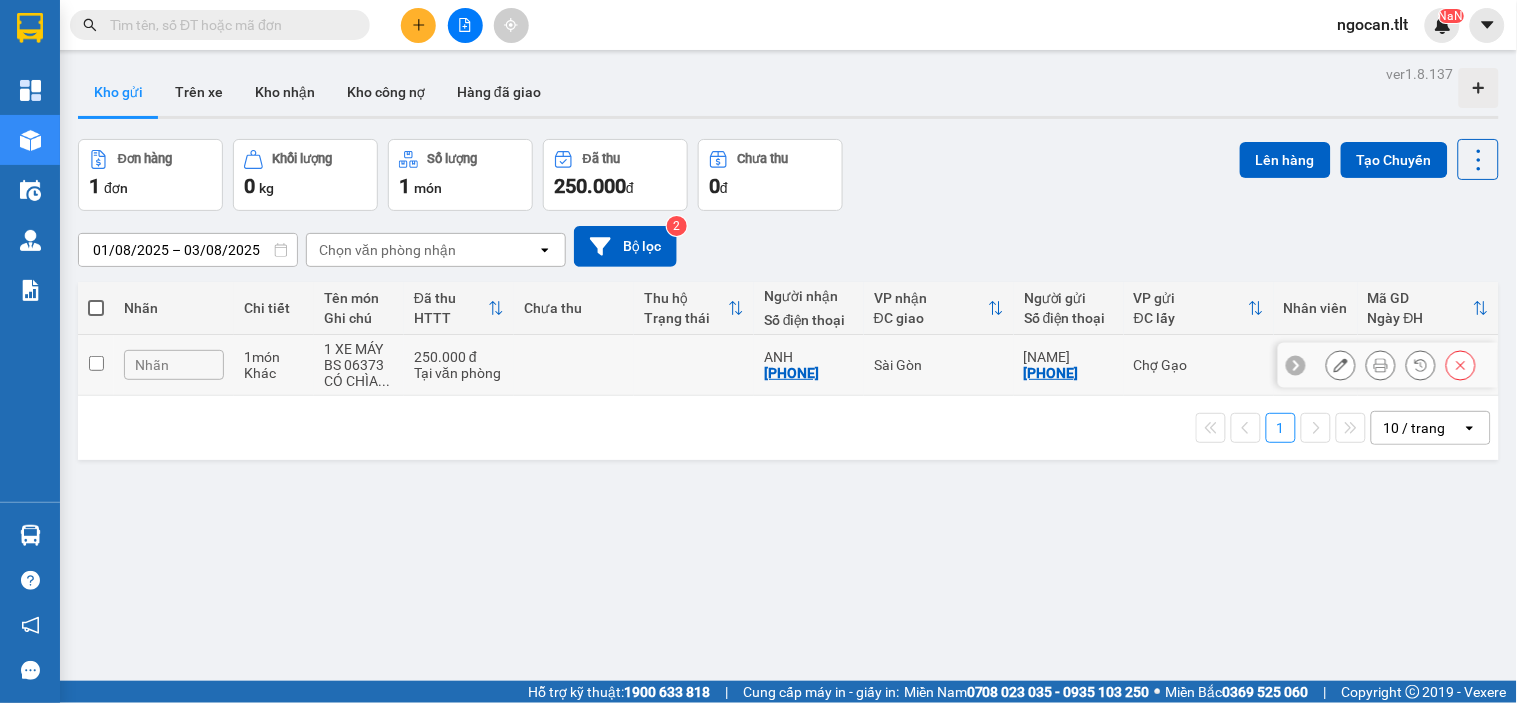 click on "Kết quả tìm kiếm ( 0 )  Bộ lọc  No Data ngocan.tlt NaN     Tổng Quan     Kho hàng mới     Điều hành xe     Quản Lý Quản lý chuyến Quản lý khách hàng Quản lý giao nhận mới     Báo cáo Báo cáo dòng tiền (Nhân Viên) Báo cáo dòng tiền (VP) Doanh số tạo đơn theo VP gửi (nhân viên) Hàng sắp về Hướng dẫn sử dụng Giới thiệu Vexere, nhận hoa hồng Phản hồi Phần mềm hỗ trợ bạn tốt chứ? ver  1.8.137 Kho gửi Trên xe Kho nhận Kho công nợ Hàng đã giao Đơn hàng 1 đơn Khối lượng 0 kg Số lượng 1 món Đã thu 250.000  đ Chưa thu 0  đ Lên hàng Tạo Chuyến [DATE] – [DATE] Press the down arrow key to interact with the calendar and select a date. Press the escape button to close the calendar. Selected date range is from [DATE] to [DATE]. Chọn văn phòng nhận open Bộ lọc 2 Nhãn Chi tiết Tên món Ghi chú Đã thu HTTT Chưa thu Thu hộ Trạng thái Người nhận" at bounding box center [758, 351] 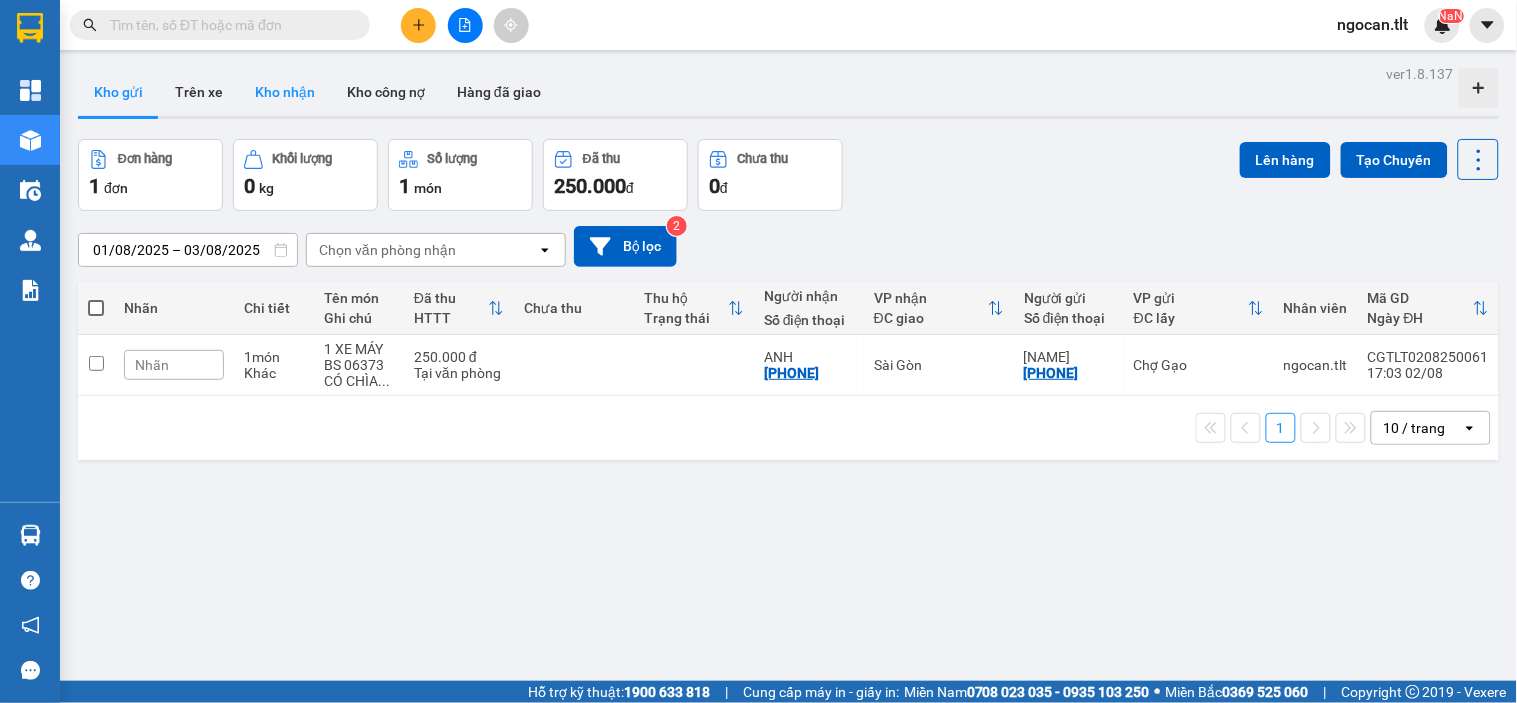 click on "Kho nhận" at bounding box center (285, 92) 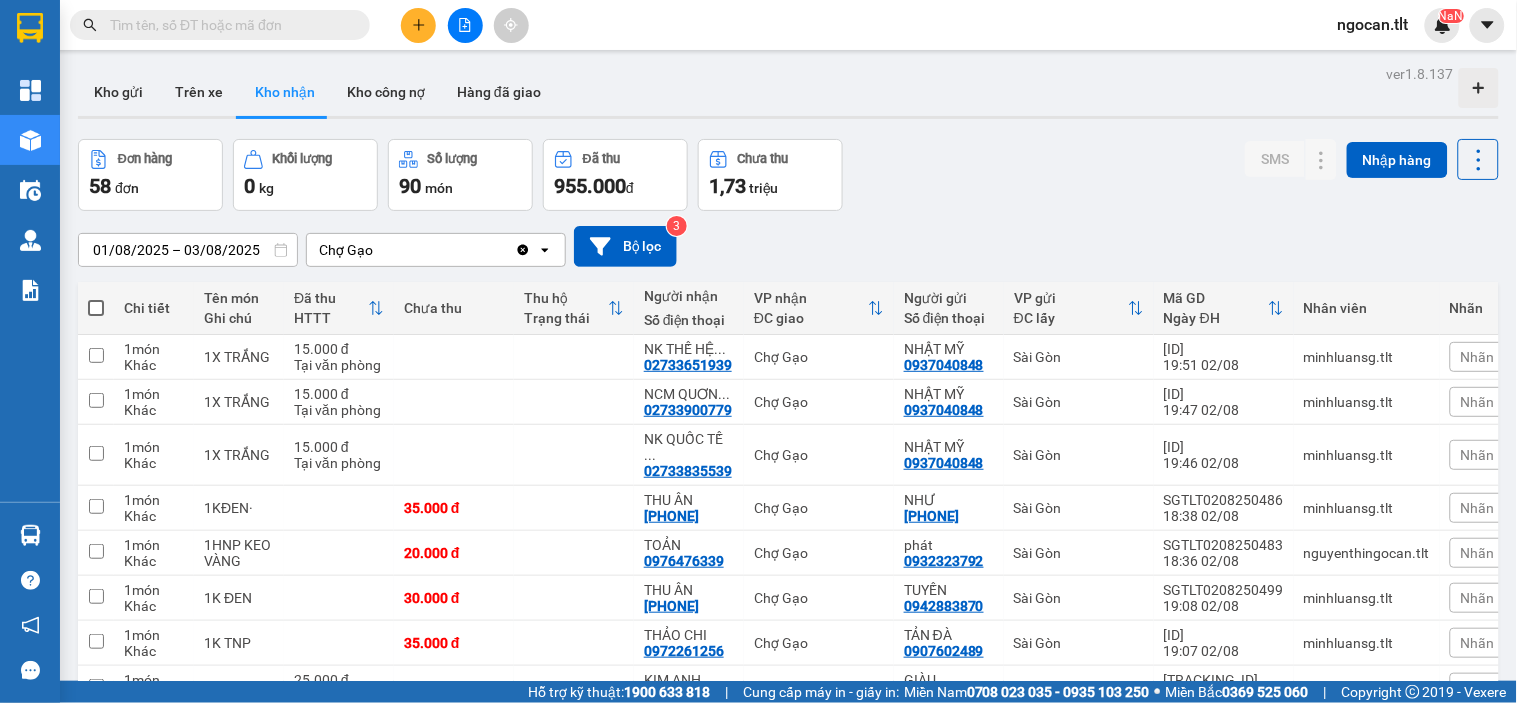 click on "Đơn hàng 58 đơn Khối lượng 0 kg Số lượng 90 món Đã thu 955.000  đ Chưa thu 1,73   triệu SMS Nhập hàng" at bounding box center (788, 175) 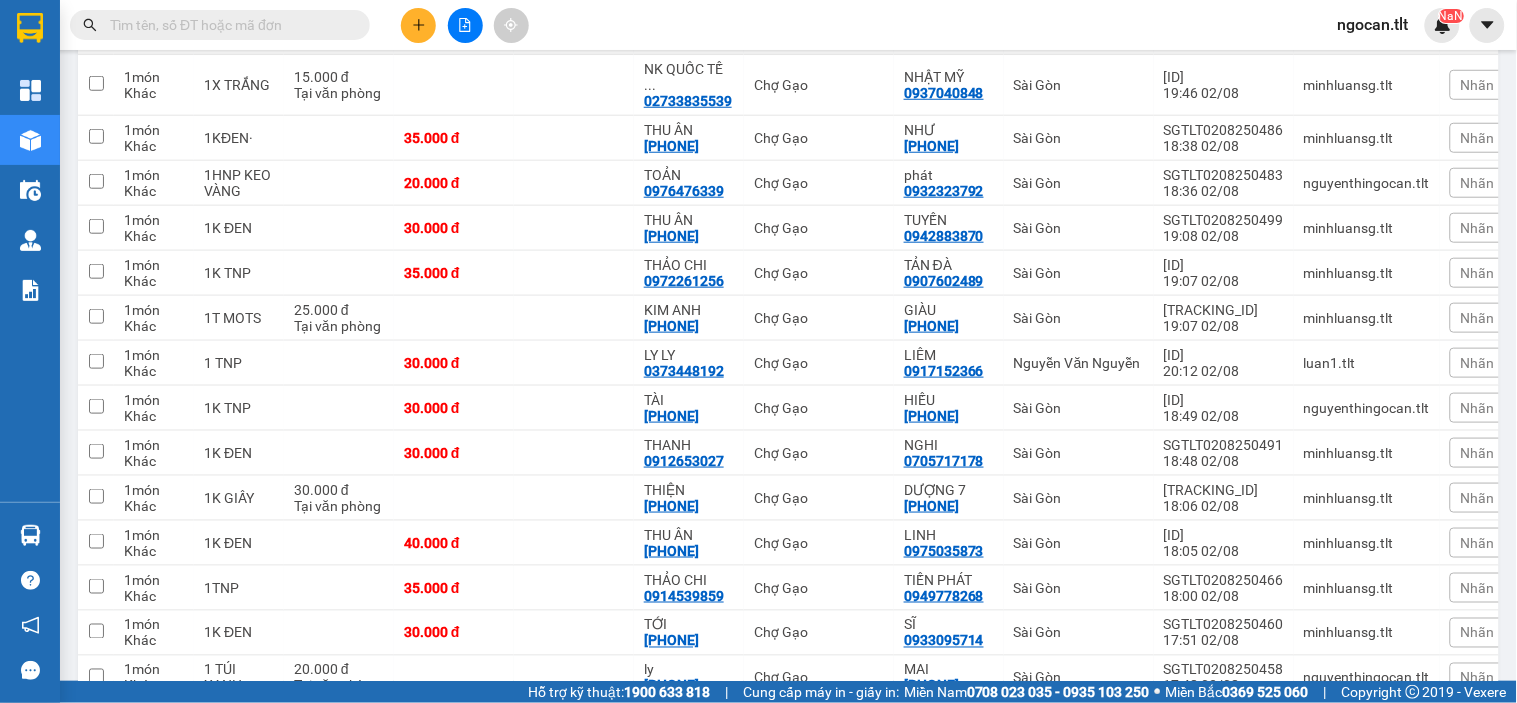 scroll, scrollTop: 0, scrollLeft: 0, axis: both 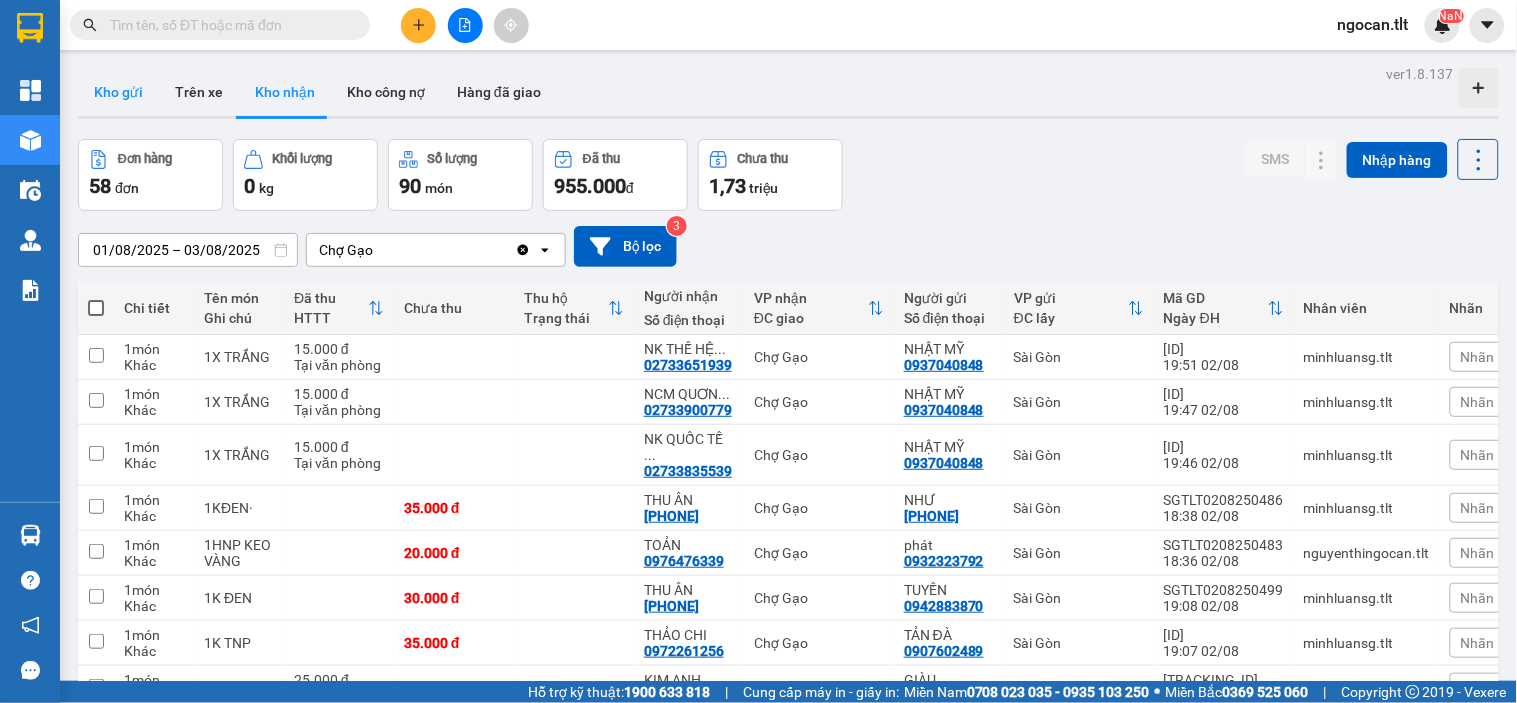 click on "Kho gửi" at bounding box center [118, 92] 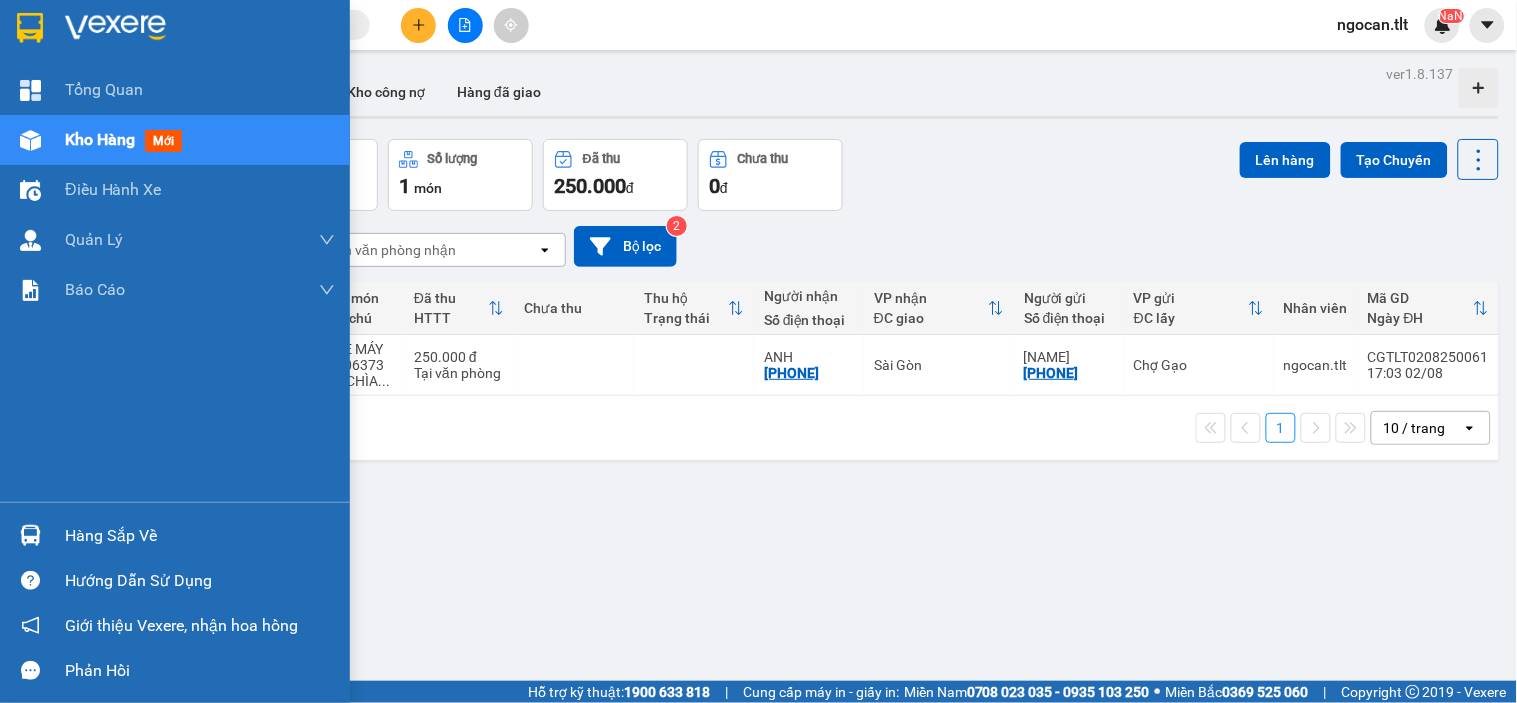 click at bounding box center (30, 28) 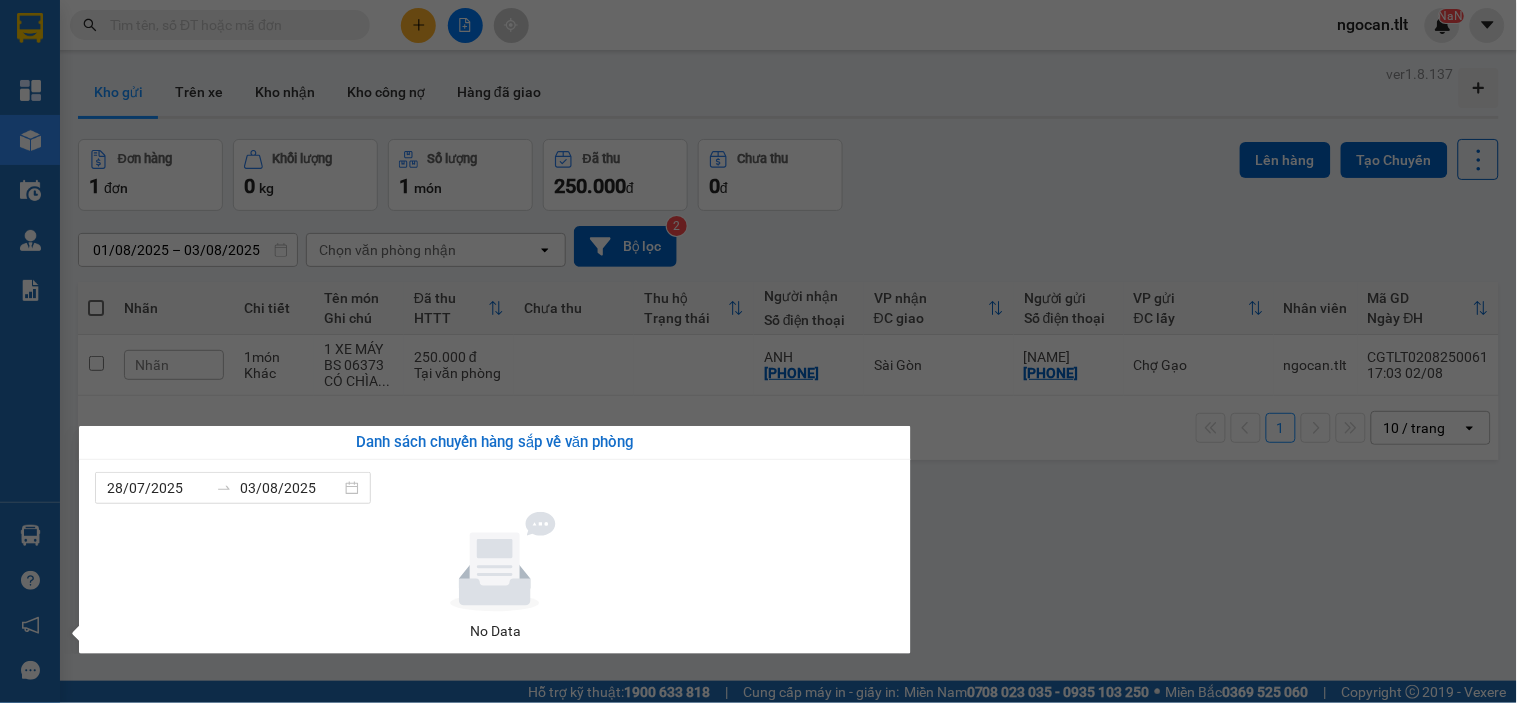 click on "Kết quả tìm kiếm ( 0 )  Bộ lọc  No Data ngocan.tlt NaN     Tổng Quan     Kho hàng mới     Điều hành xe     Quản Lý Quản lý chuyến Quản lý khách hàng Quản lý giao nhận mới     Báo cáo Báo cáo dòng tiền (Nhân Viên) Báo cáo dòng tiền (VP) Doanh số tạo đơn theo VP gửi (nhân viên) Hàng sắp về Hướng dẫn sử dụng Giới thiệu Vexere, nhận hoa hồng Phản hồi Phần mềm hỗ trợ bạn tốt chứ? ver  1.8.137 Kho gửi Trên xe Kho nhận Kho công nợ Hàng đã giao Đơn hàng 1 đơn Khối lượng 0 kg Số lượng 1 món Đã thu 250.000  đ Chưa thu 0  đ Lên hàng Tạo Chuyến [DATE] – [DATE] Press the down arrow key to interact with the calendar and select a date. Press the escape button to close the calendar. Selected date range is from [DATE] to [DATE]. Chọn văn phòng nhận open Bộ lọc 2 Nhãn Chi tiết Tên món Ghi chú Đã thu HTTT Chưa thu Thu hộ Trạng thái Người nhận" at bounding box center [758, 351] 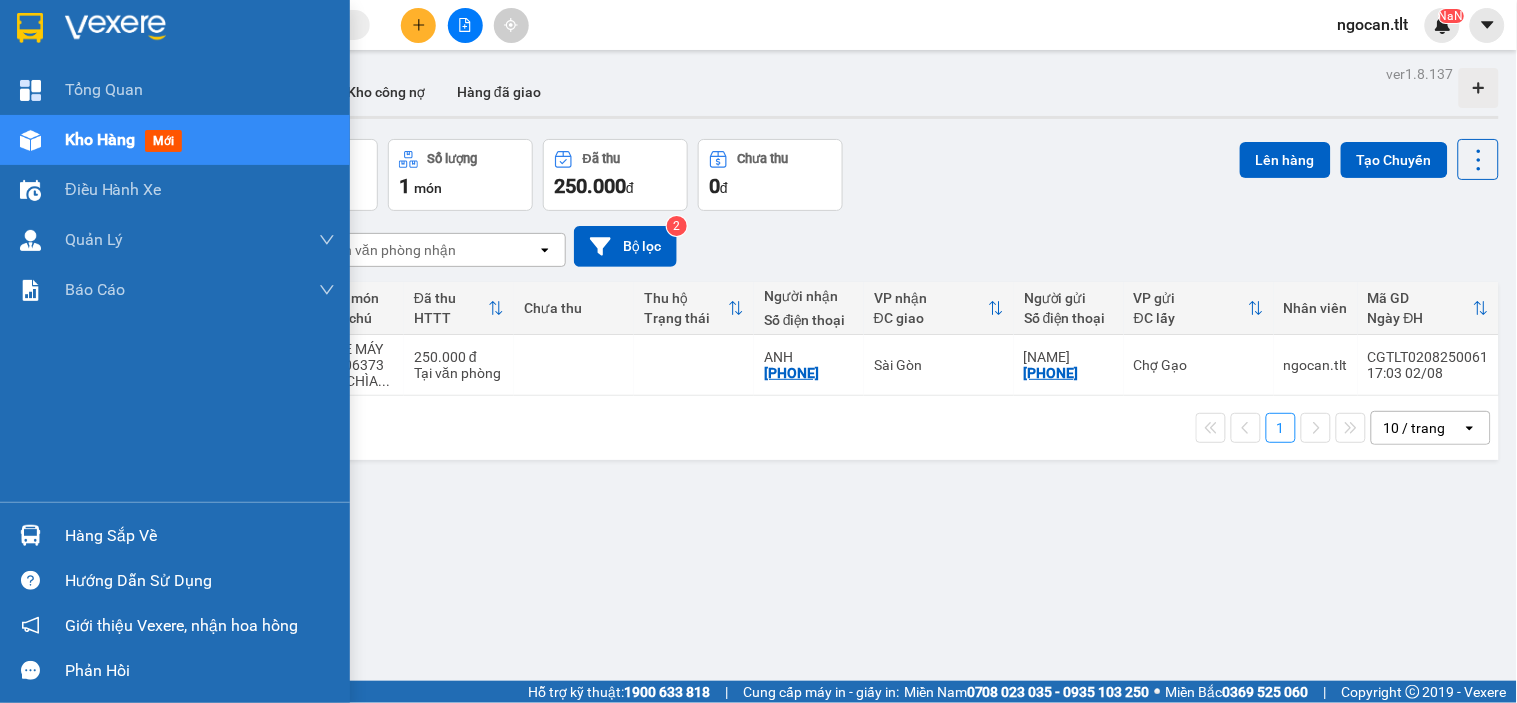 click at bounding box center [175, 32] 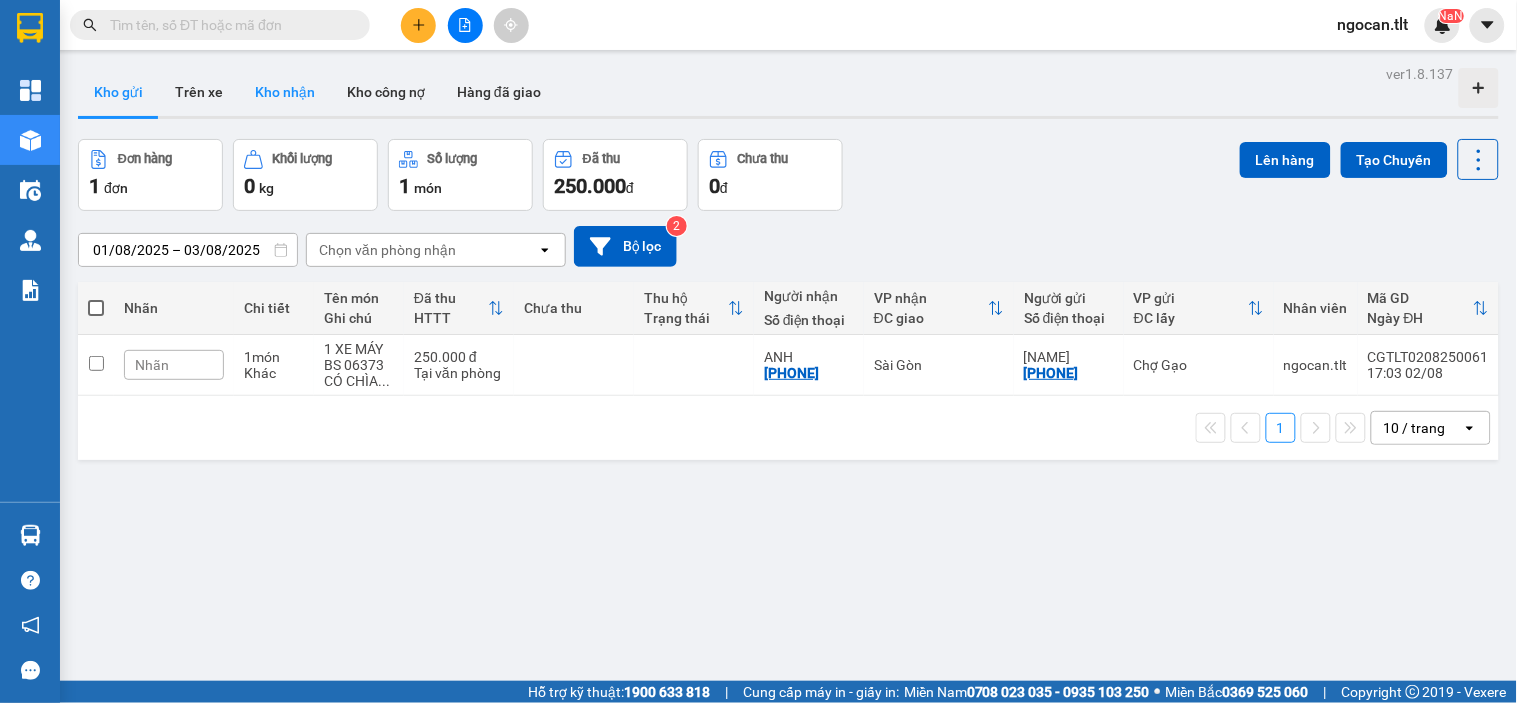 click on "Kết quả tìm kiếm ( 0 )  Bộ lọc  No Data ngocan.tlt NaN     Tổng Quan     Kho hàng mới     Điều hành xe     Quản Lý Quản lý chuyến Quản lý khách hàng Quản lý giao nhận mới     Báo cáo Báo cáo dòng tiền (Nhân Viên) Báo cáo dòng tiền (VP) Doanh số tạo đơn theo VP gửi (nhân viên) Hàng sắp về Hướng dẫn sử dụng Giới thiệu Vexere, nhận hoa hồng Phản hồi Phần mềm hỗ trợ bạn tốt chứ? ver  1.8.137 Kho gửi Trên xe Kho nhận Kho công nợ Hàng đã giao Đơn hàng 1 đơn Khối lượng 0 kg Số lượng 1 món Đã thu 250.000  đ Chưa thu 0  đ Lên hàng Tạo Chuyến [DATE] – [DATE] Press the down arrow key to interact with the calendar and select a date. Press the escape button to close the calendar. Selected date range is from [DATE] to [DATE]. Chọn văn phòng nhận open Bộ lọc 2 Nhãn Chi tiết Tên món Ghi chú Đã thu HTTT Chưa thu Thu hộ Trạng thái Người nhận" at bounding box center (758, 351) 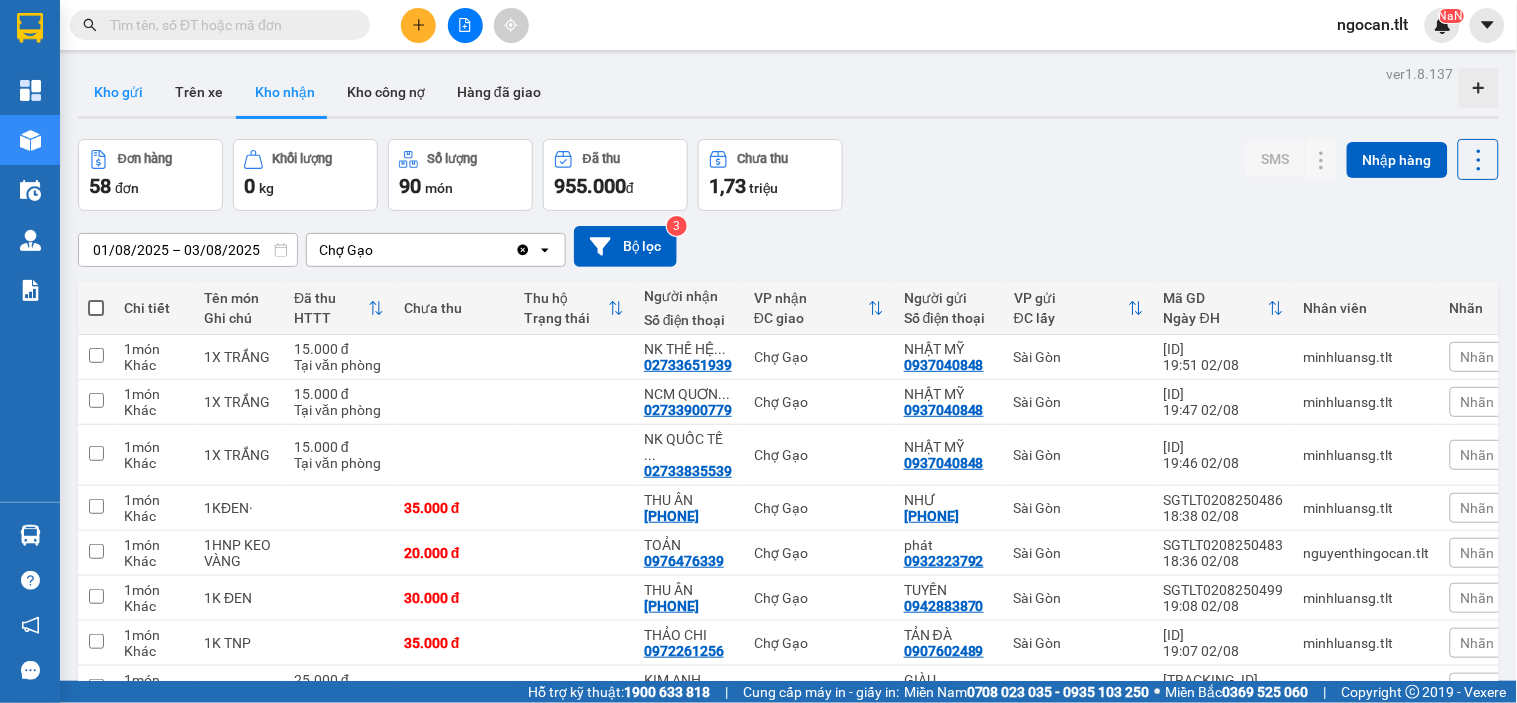 click on "Kho gửi" at bounding box center [118, 92] 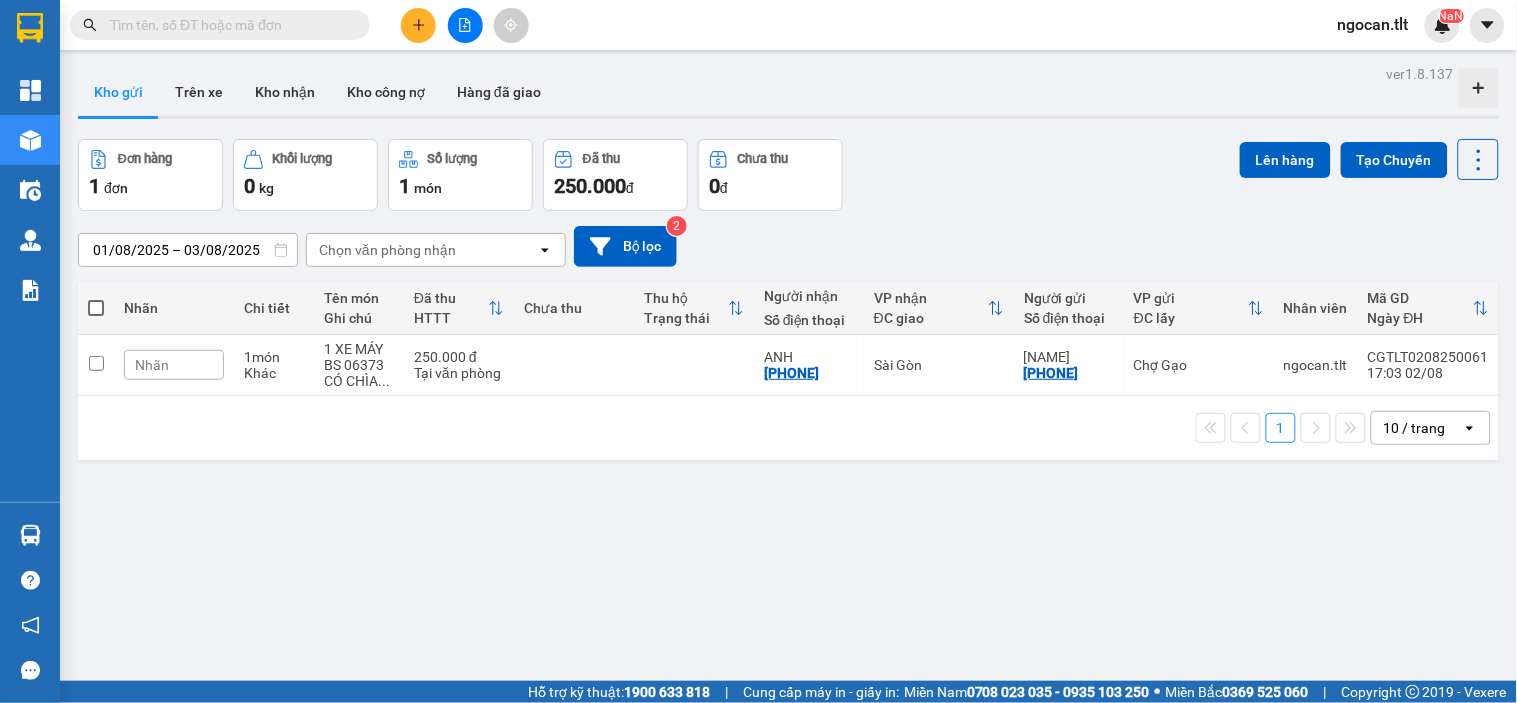 click at bounding box center [96, 308] 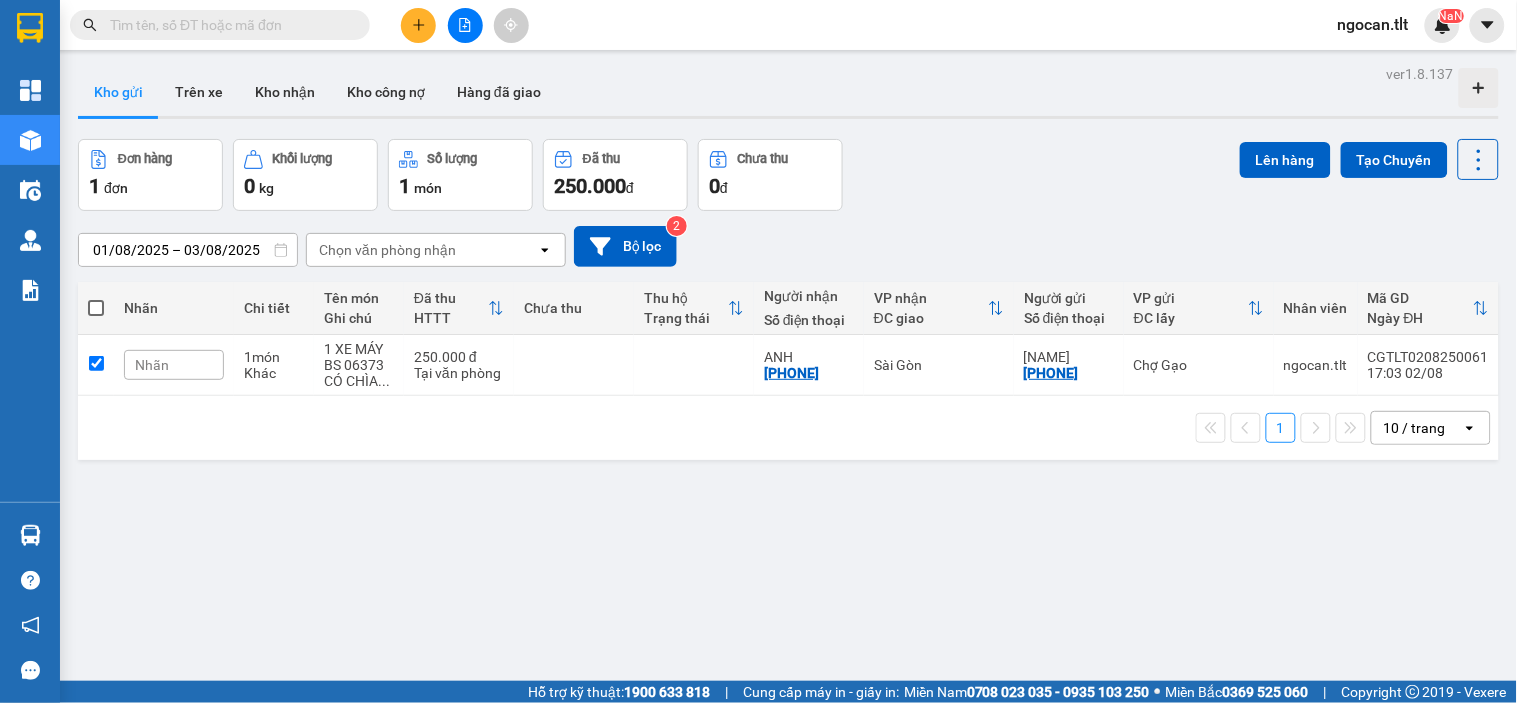 checkbox on "true" 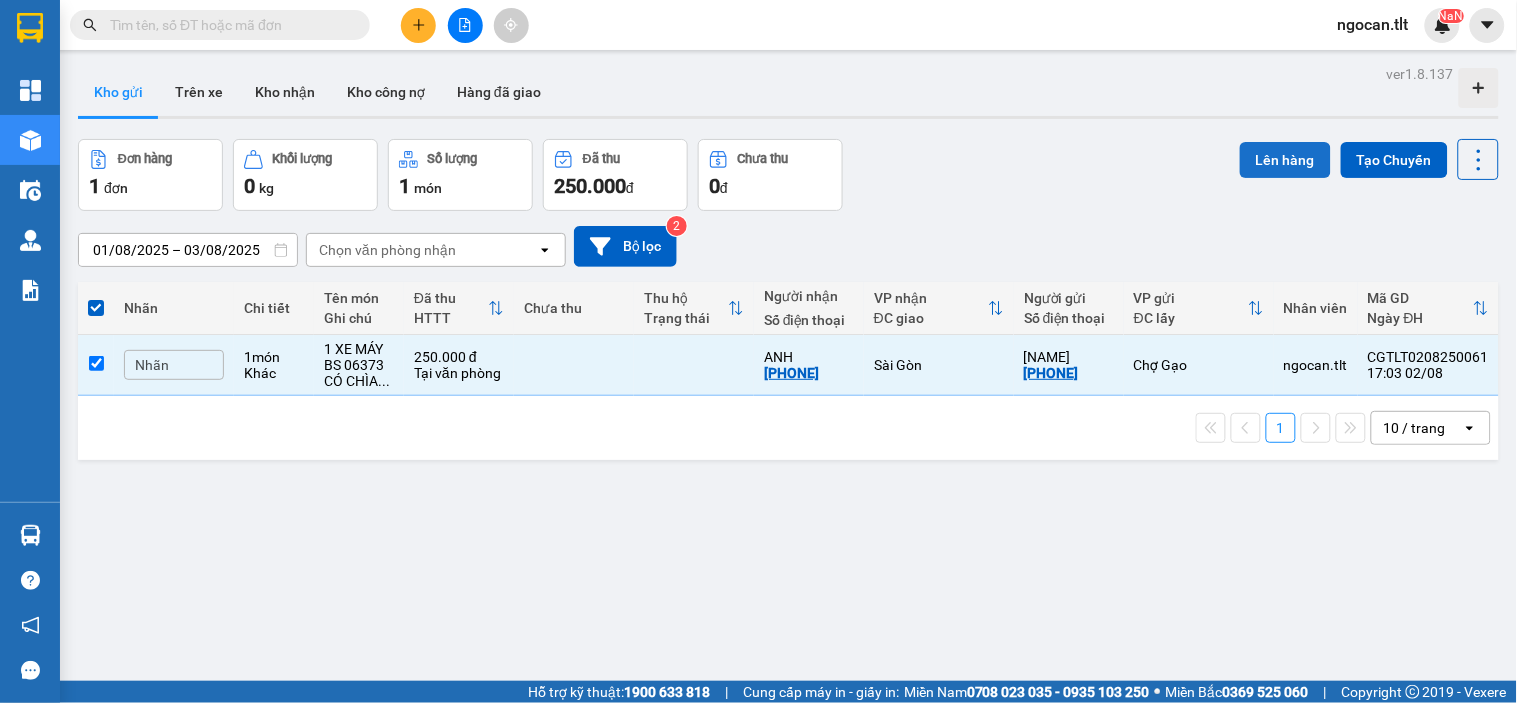 click on "Lên hàng" at bounding box center [1285, 160] 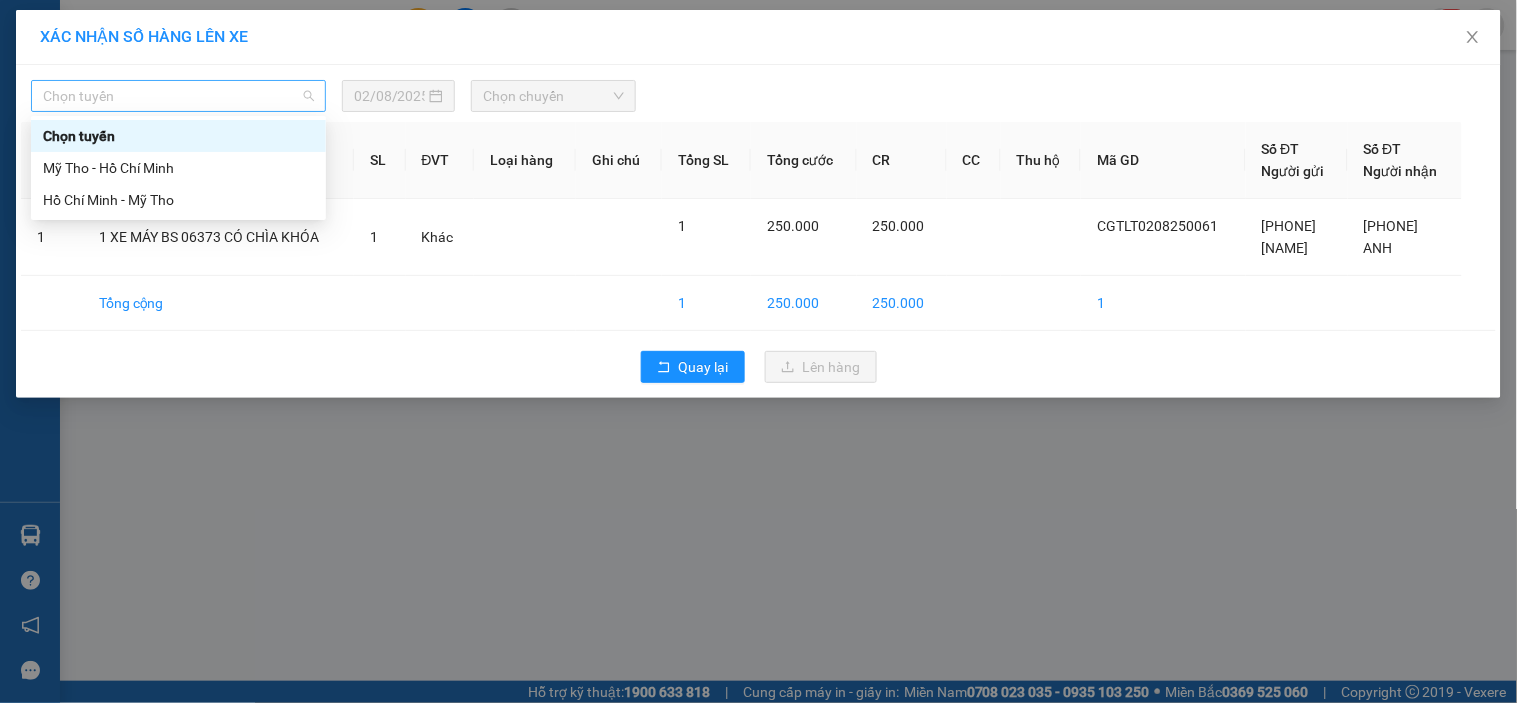 click on "Chọn tuyến" at bounding box center [178, 96] 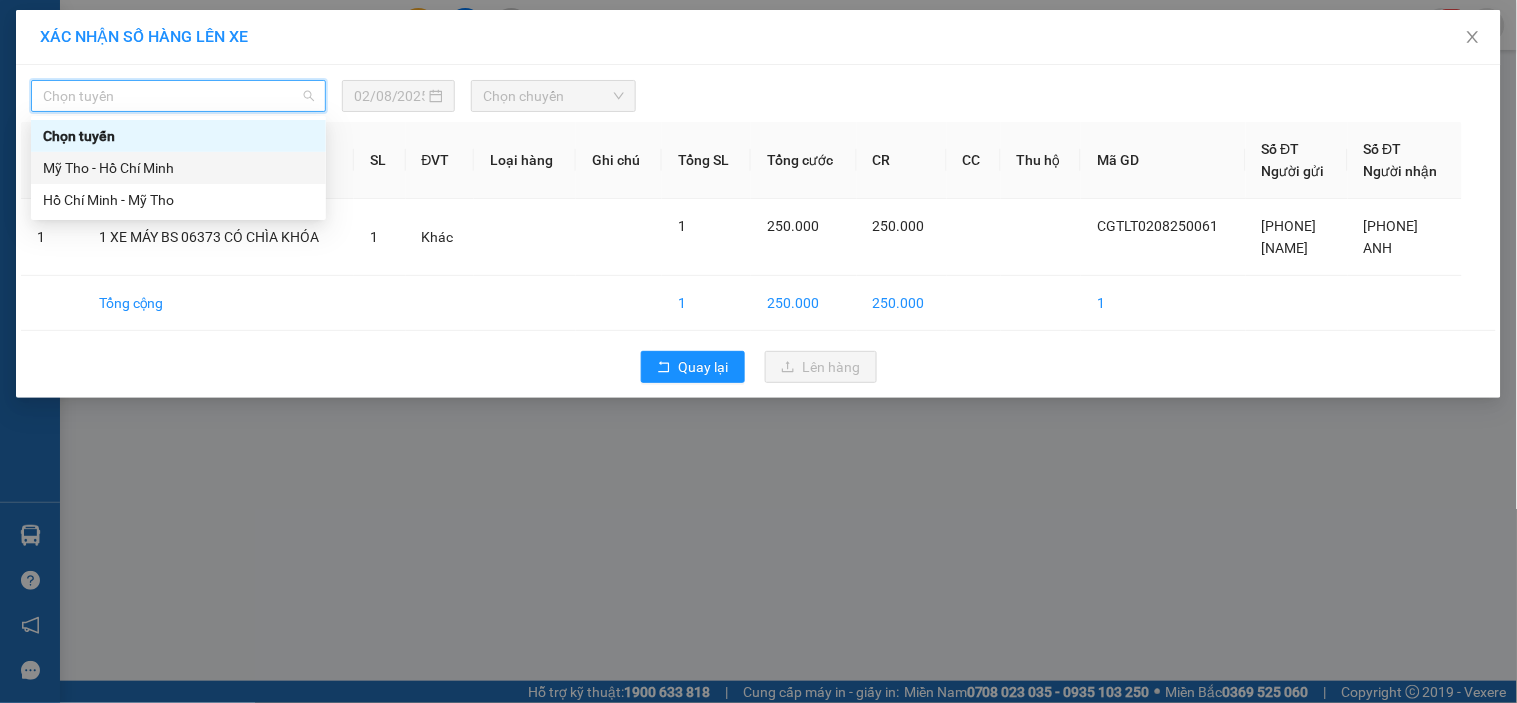 click on "Mỹ Tho - Hồ Chí Minh" at bounding box center (178, 168) 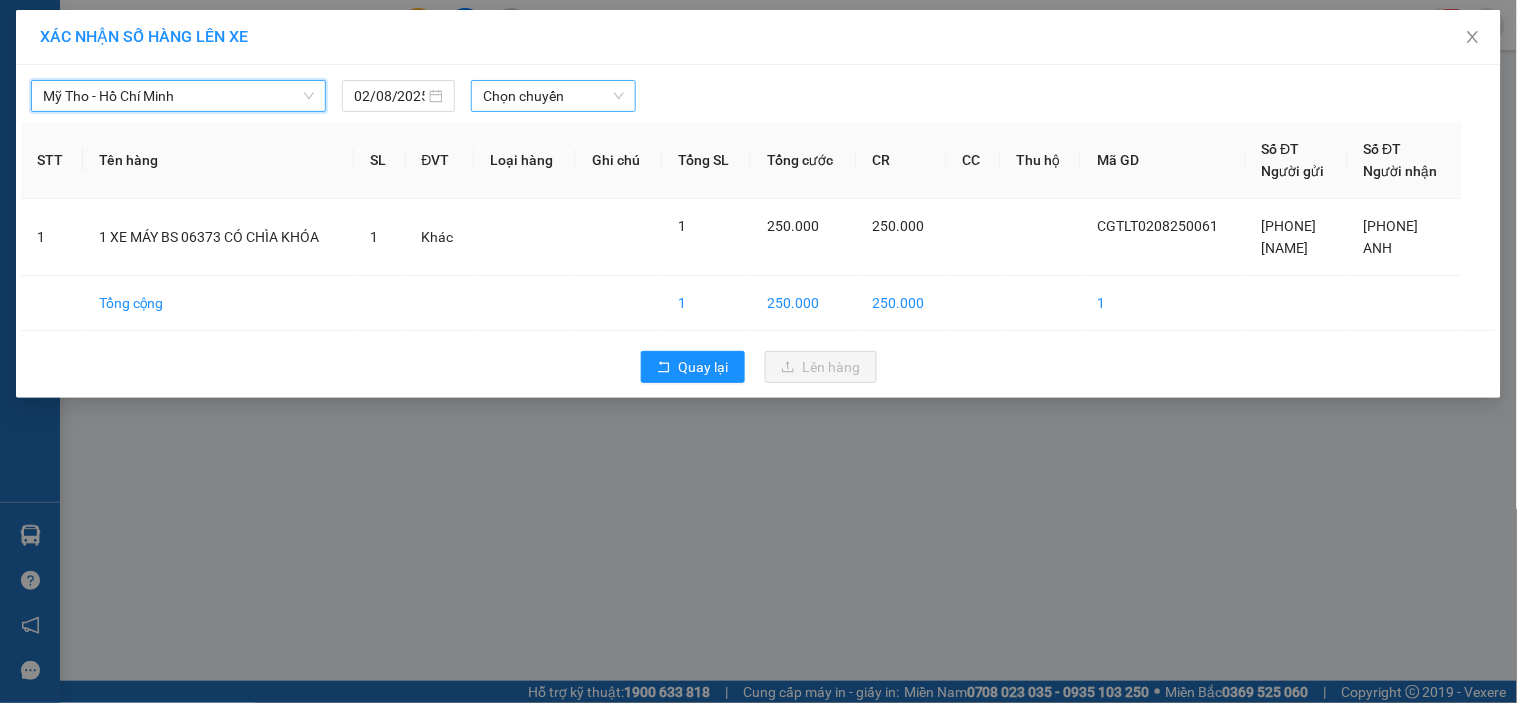click on "Chọn chuyến" at bounding box center (553, 96) 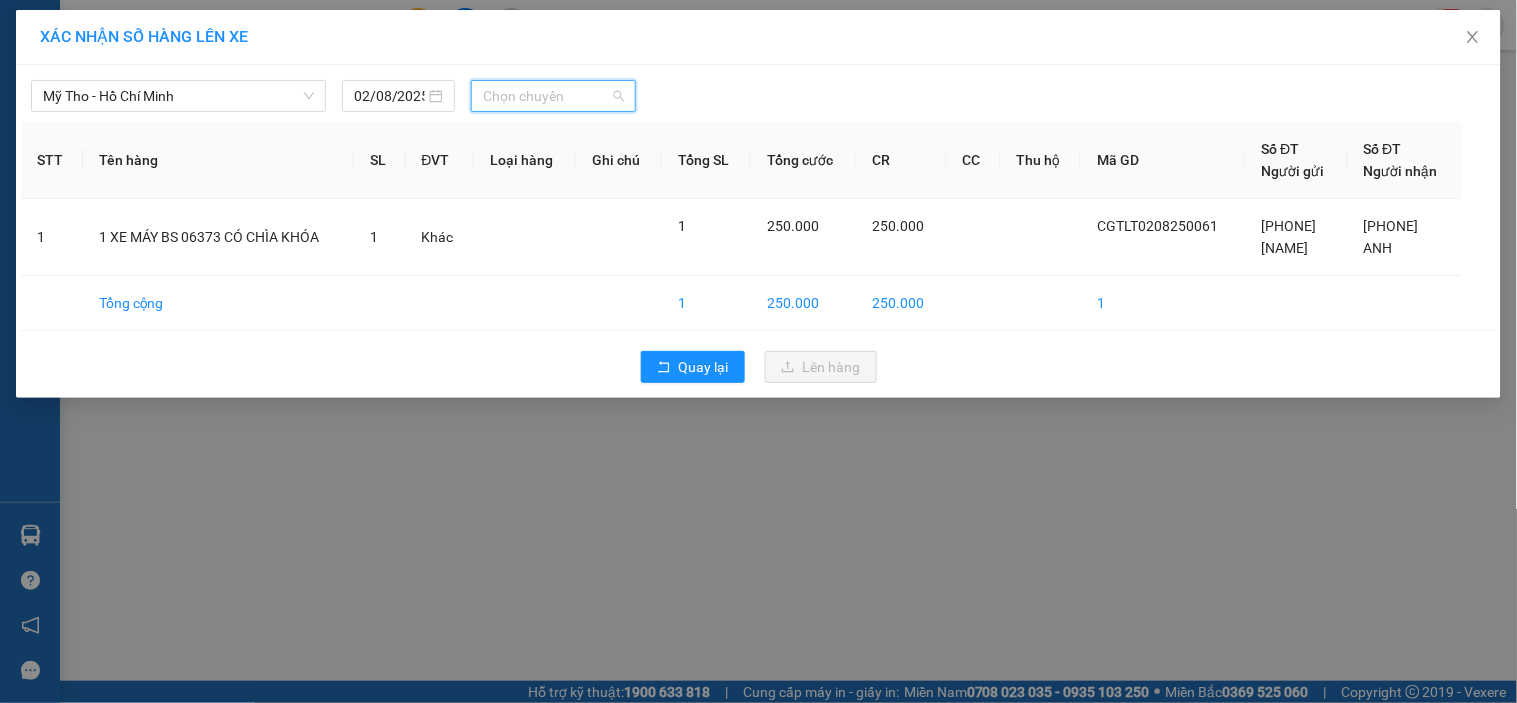 click on "Chọn chuyến" at bounding box center [553, 96] 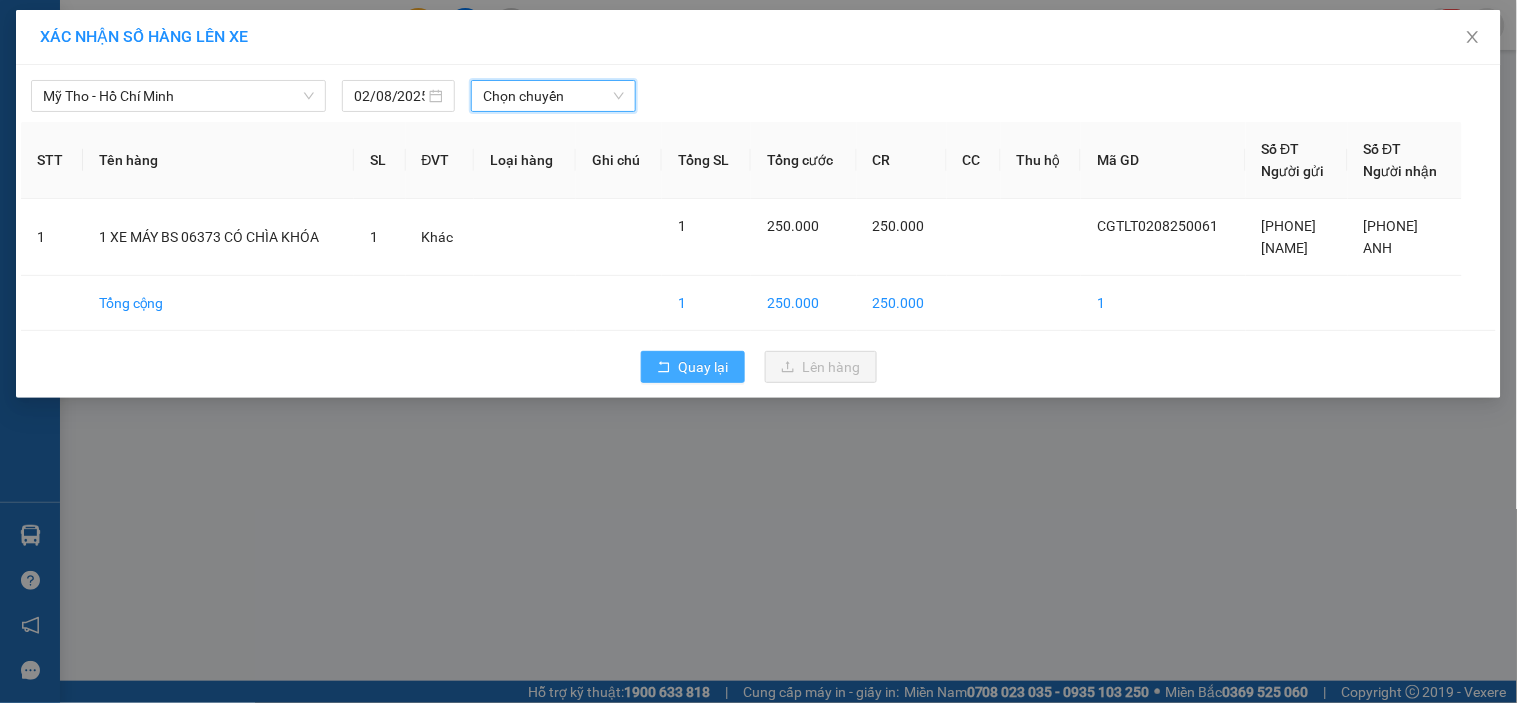click on "Quay lại" at bounding box center (693, 367) 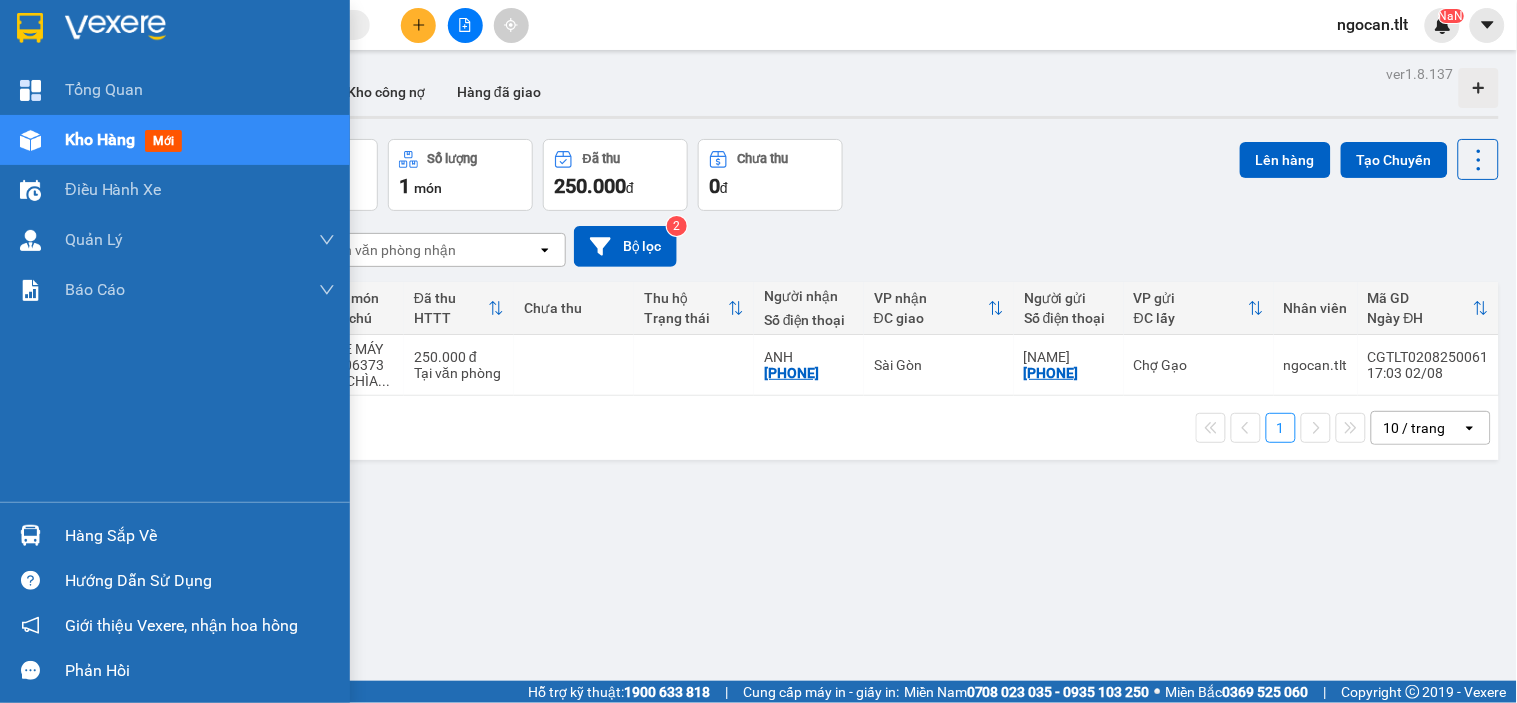 click at bounding box center (30, 535) 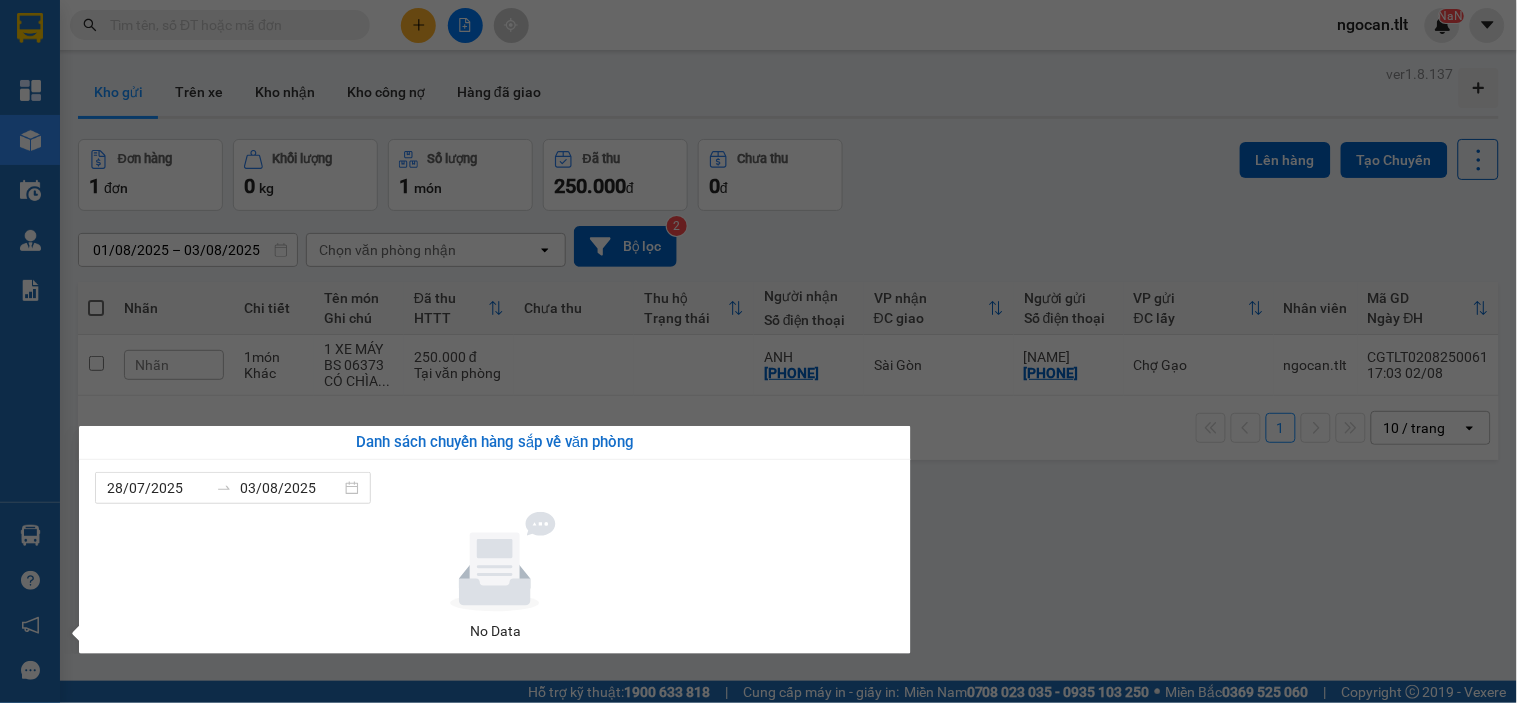 drag, startPoint x: 402, startPoint y: 376, endPoint x: 260, endPoint y: 298, distance: 162.01234 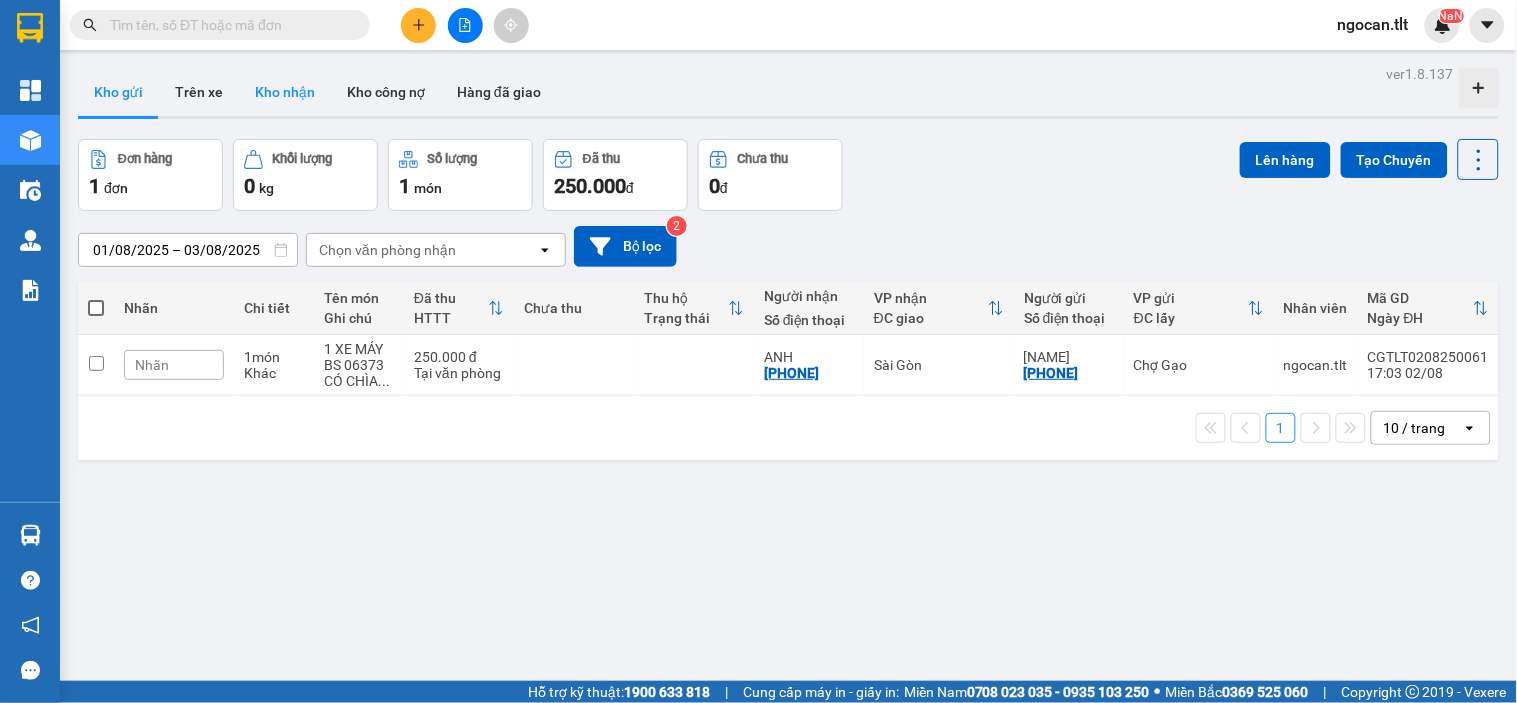 click on "Kho nhận" at bounding box center (285, 92) 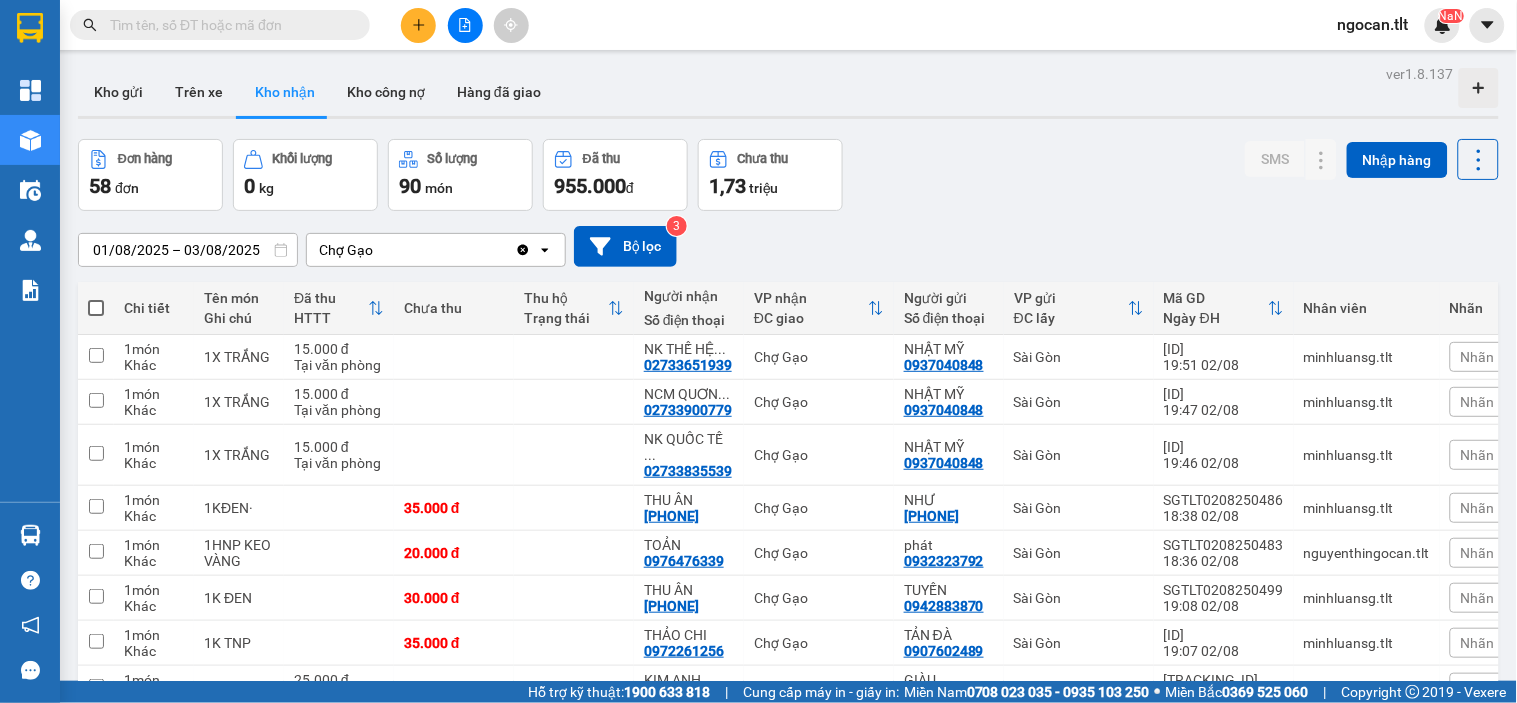 drag, startPoint x: 130, startPoint y: 12, endPoint x: 114, endPoint y: 36, distance: 28.84441 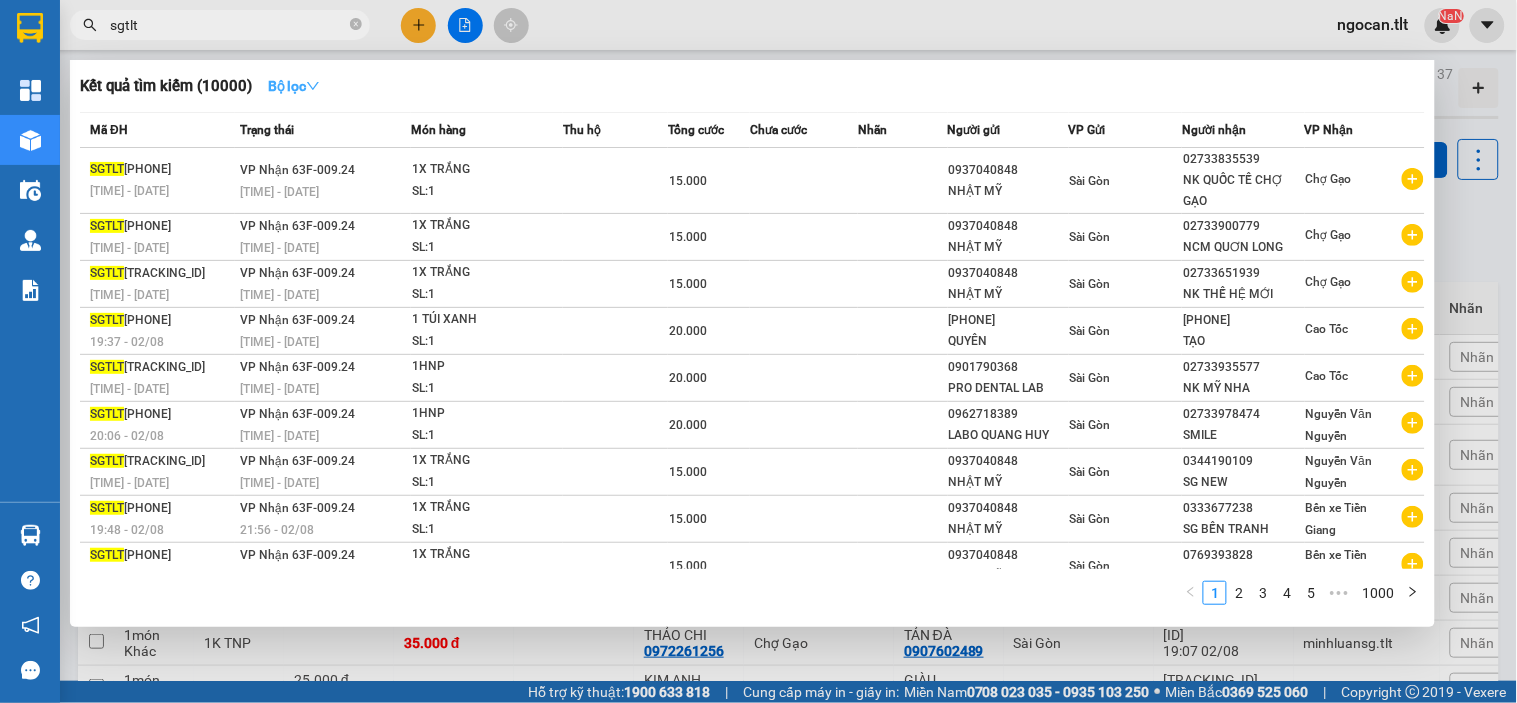 type on "sgtlt" 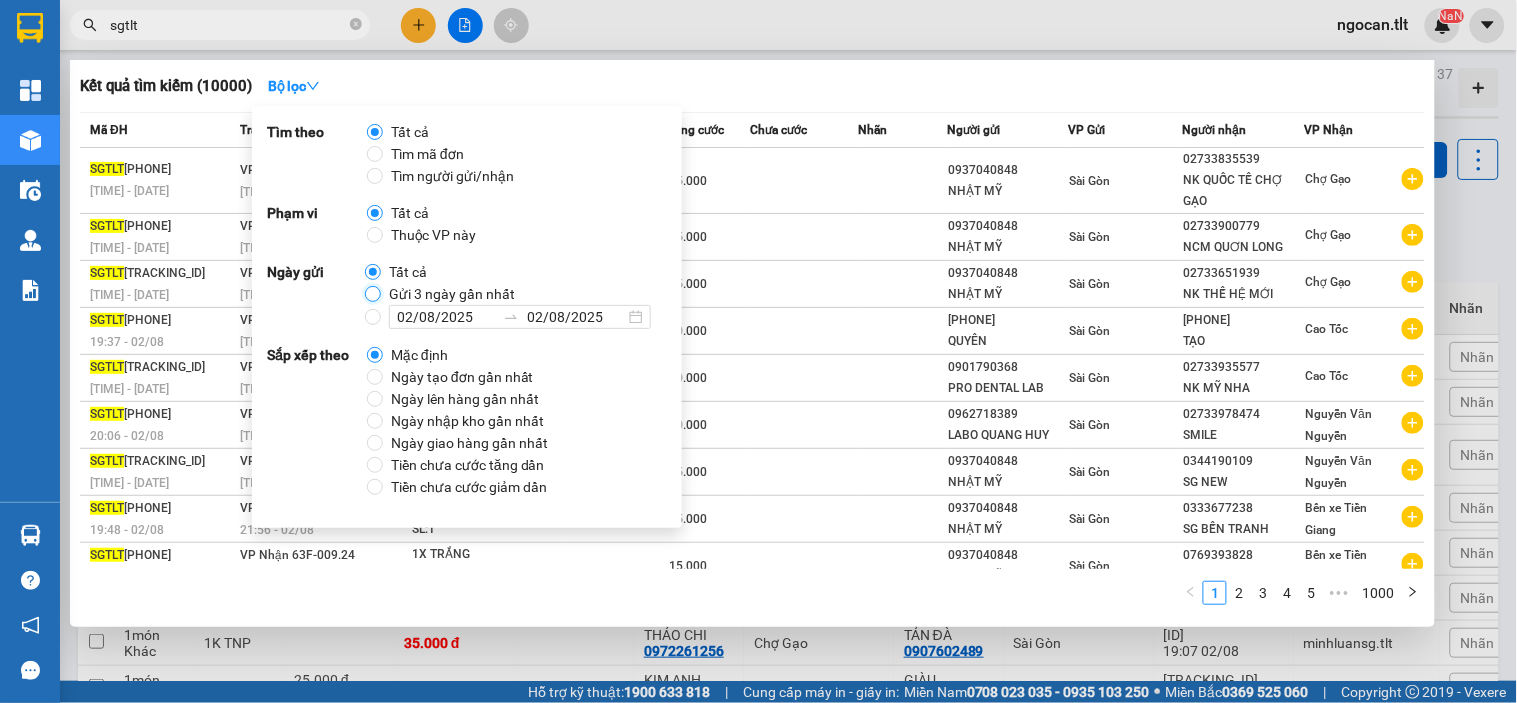 click on "Gửi 3 ngày gần nhất" at bounding box center [373, 294] 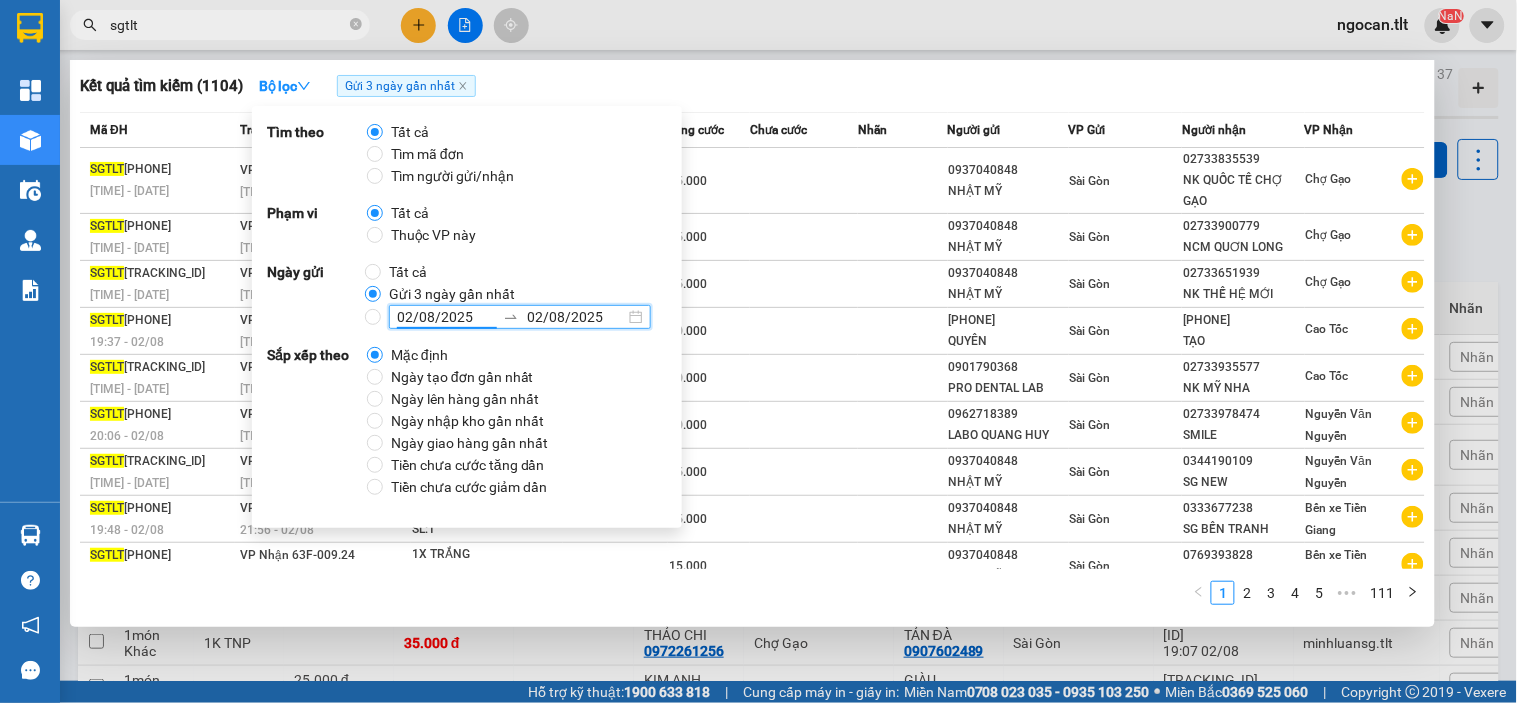 click on "02/08/2025" at bounding box center (446, 317) 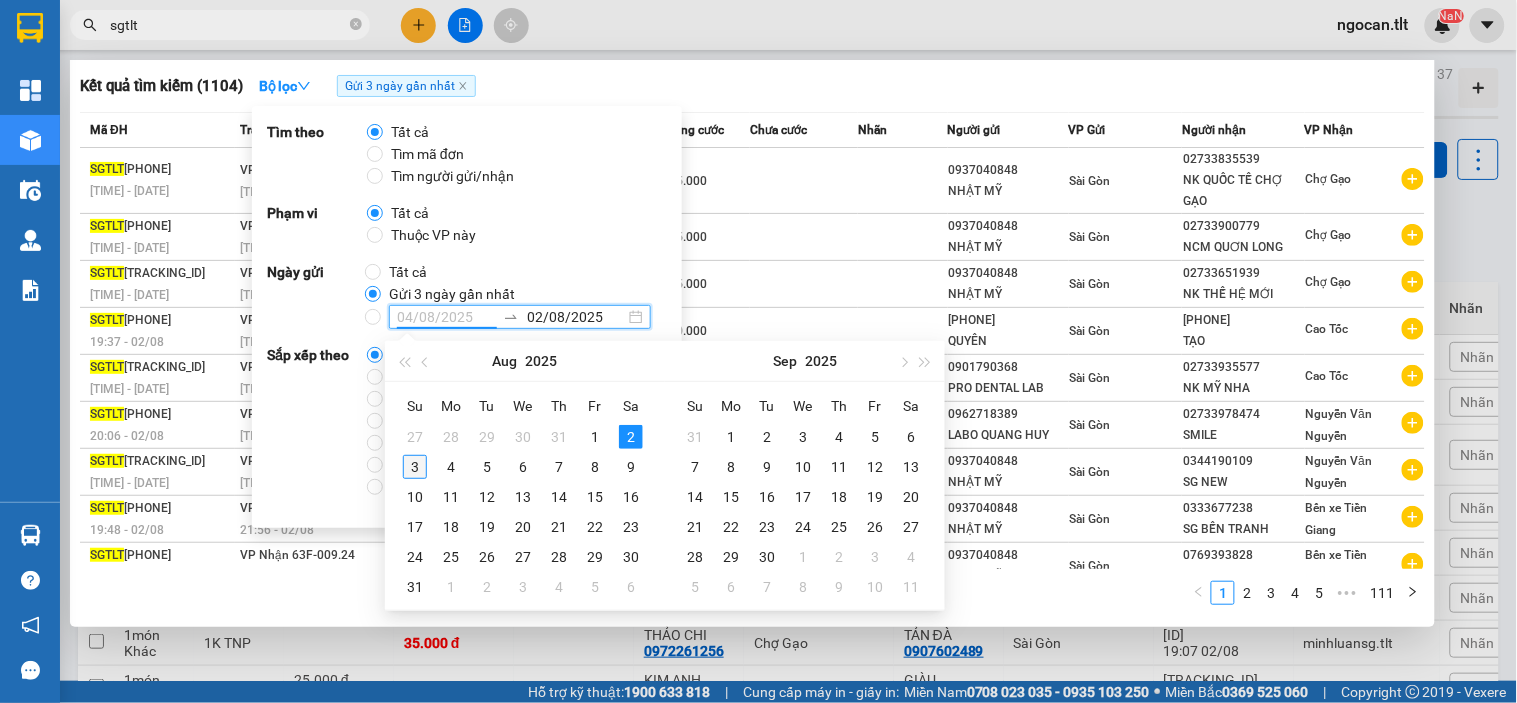 type on "03/08/2025" 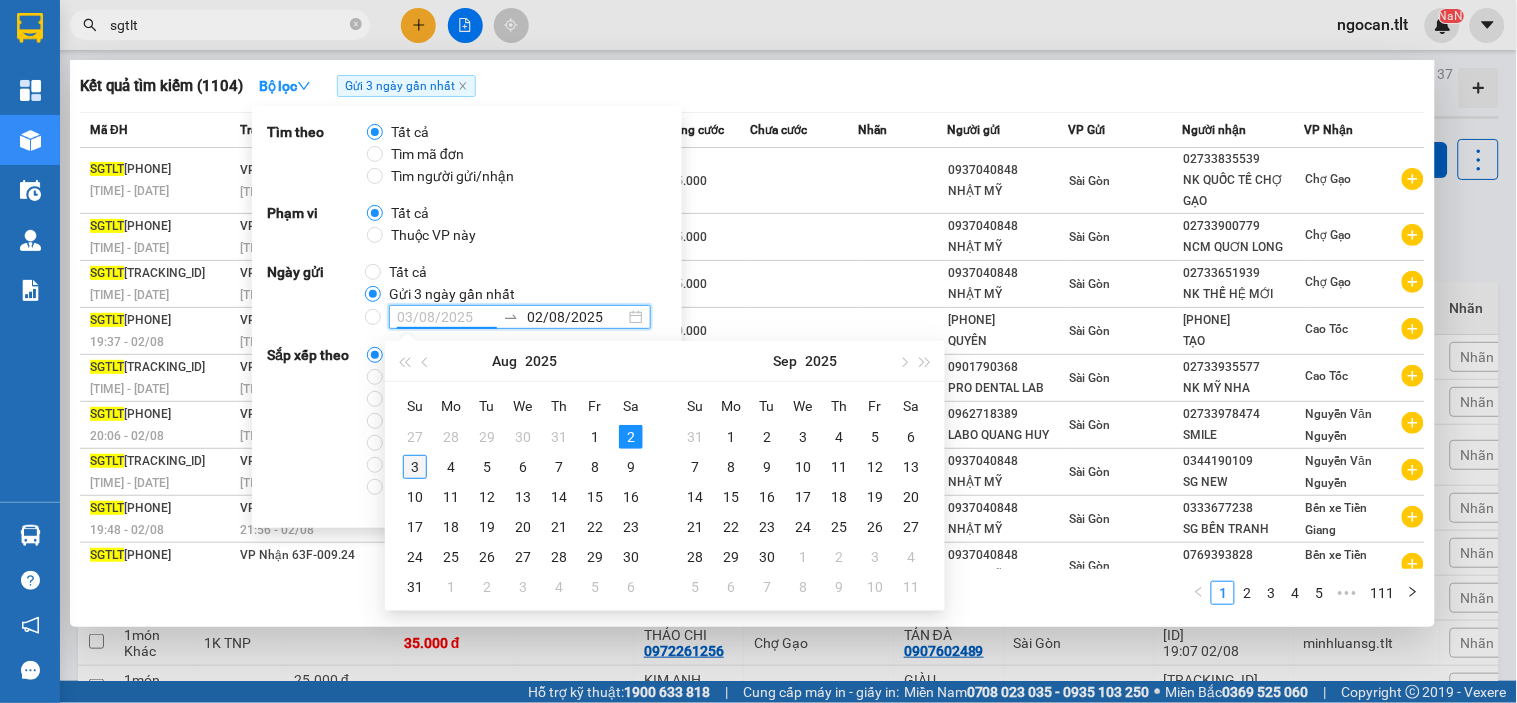 click on "3" at bounding box center (415, 467) 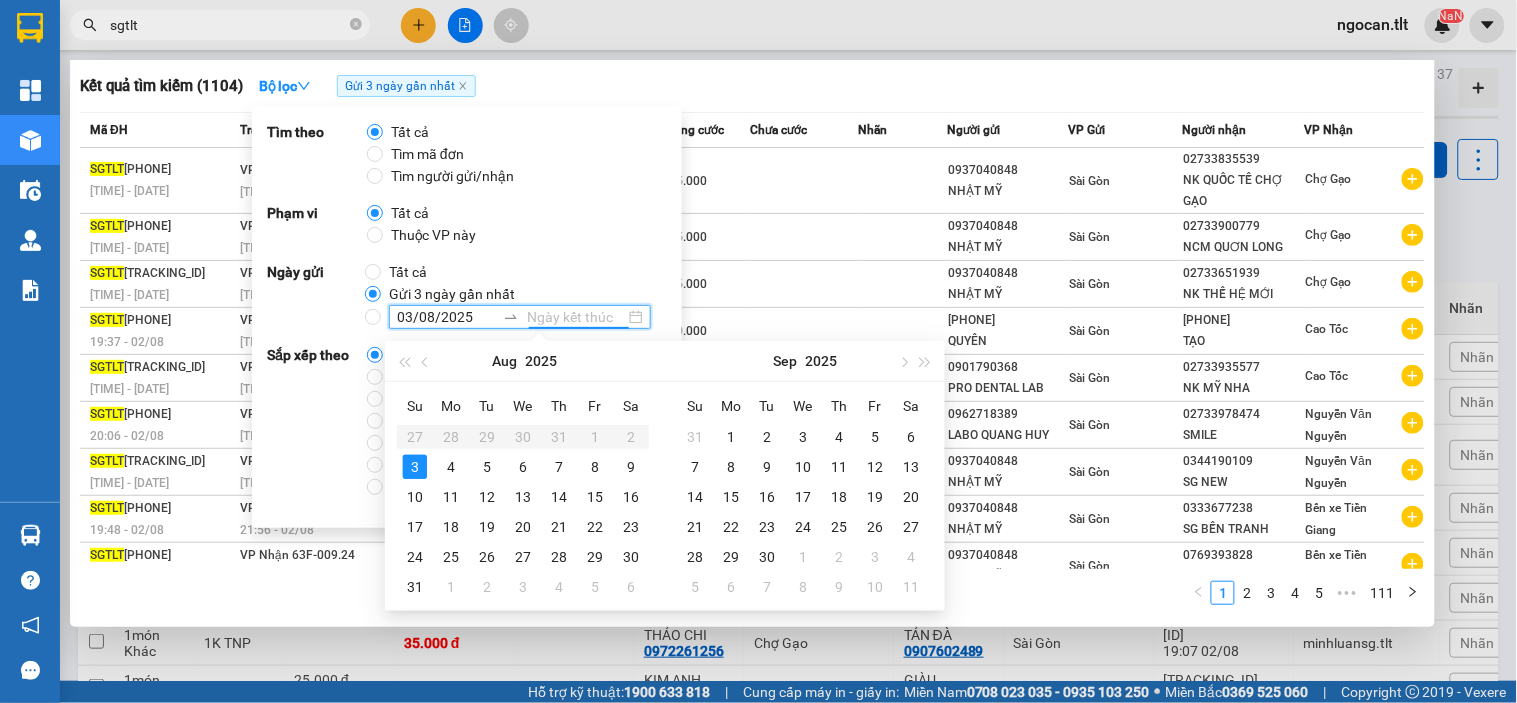 type on "04/08/2025" 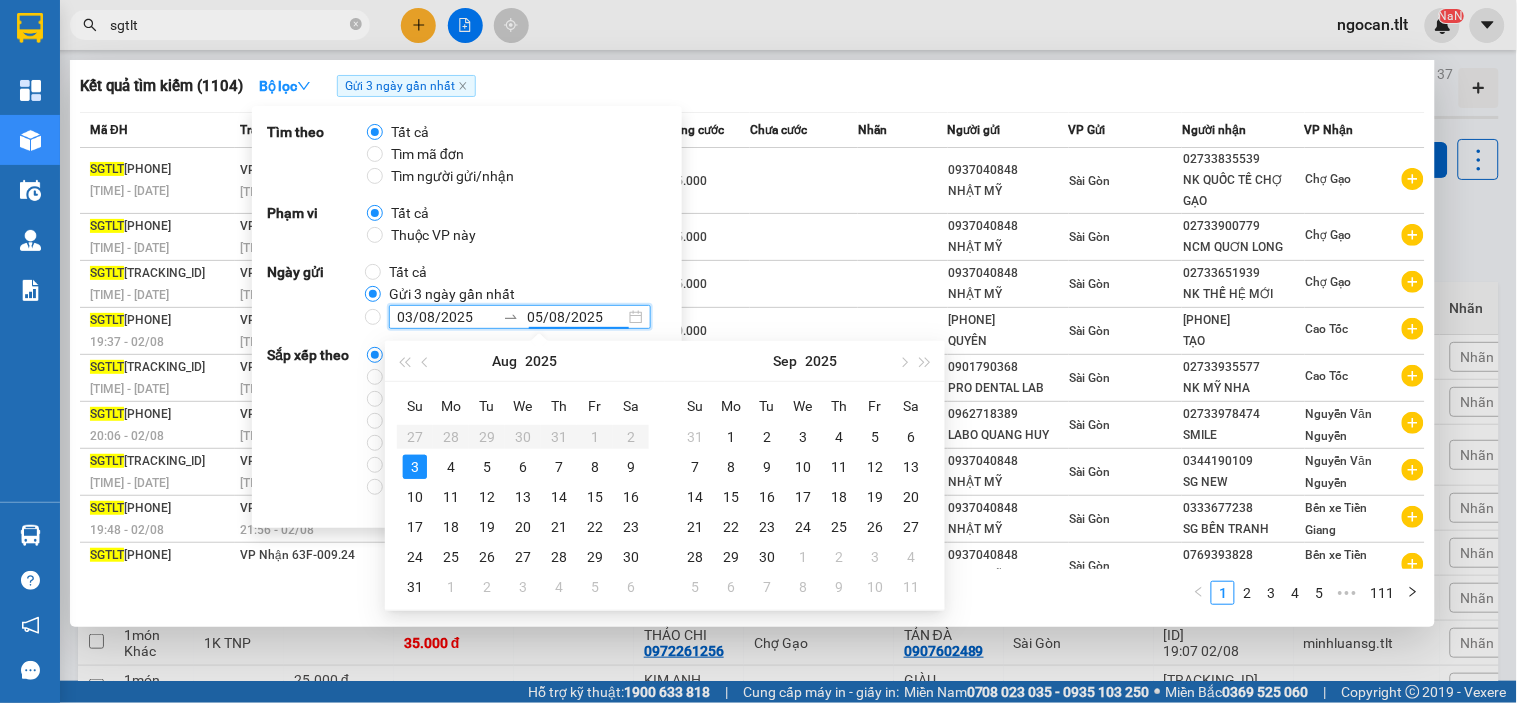 type on "06/08/2025" 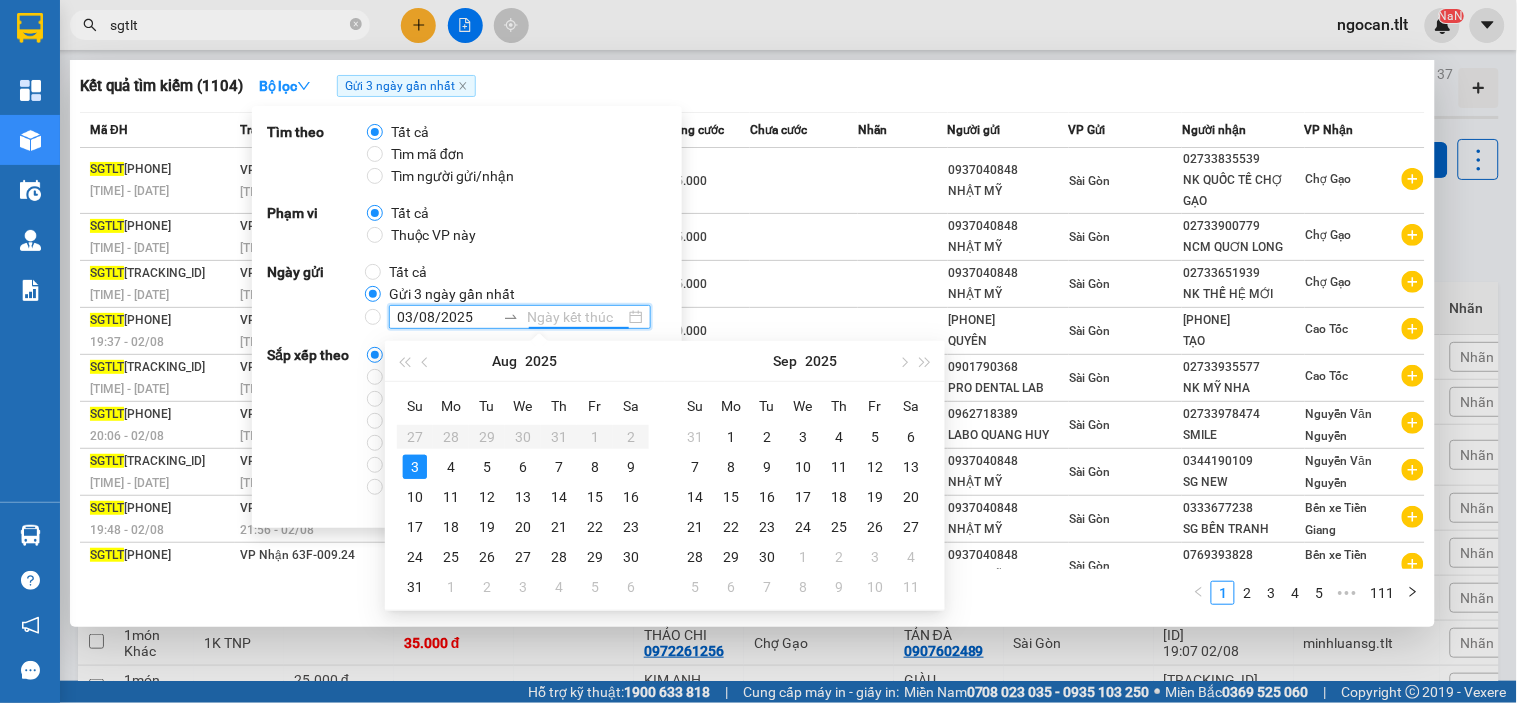 click on "Su Mo Tu We Th Fr Sa 27 28 29 30 31 1 2 3 4 5 6 7 8 9 10 11 12 13 14 15 16 17 18 19 20 21 22 23 24 25 26 27 28 29 30 31 1 2 3 4 5 6" at bounding box center (523, 496) 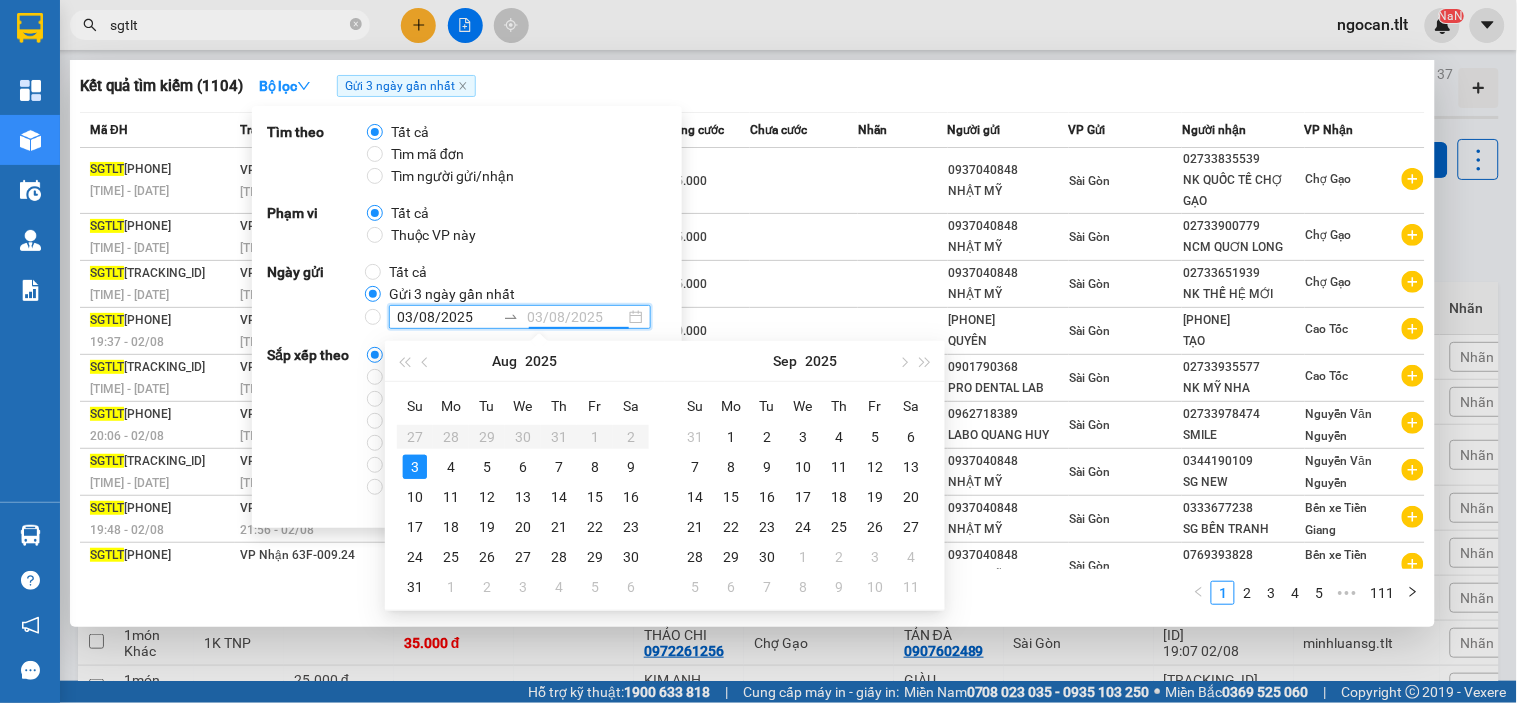 click on "3" at bounding box center [415, 467] 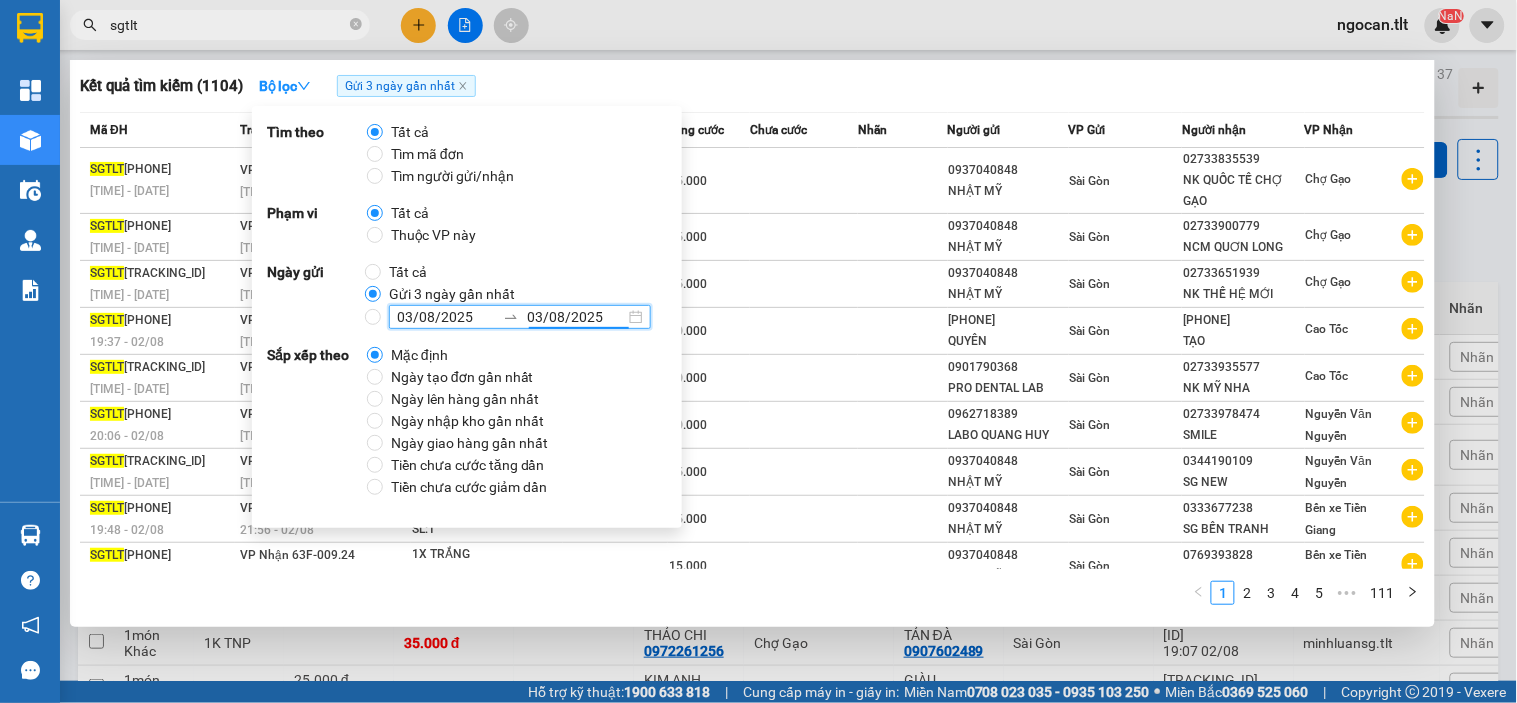 click on "03/08/2025" at bounding box center [576, 317] 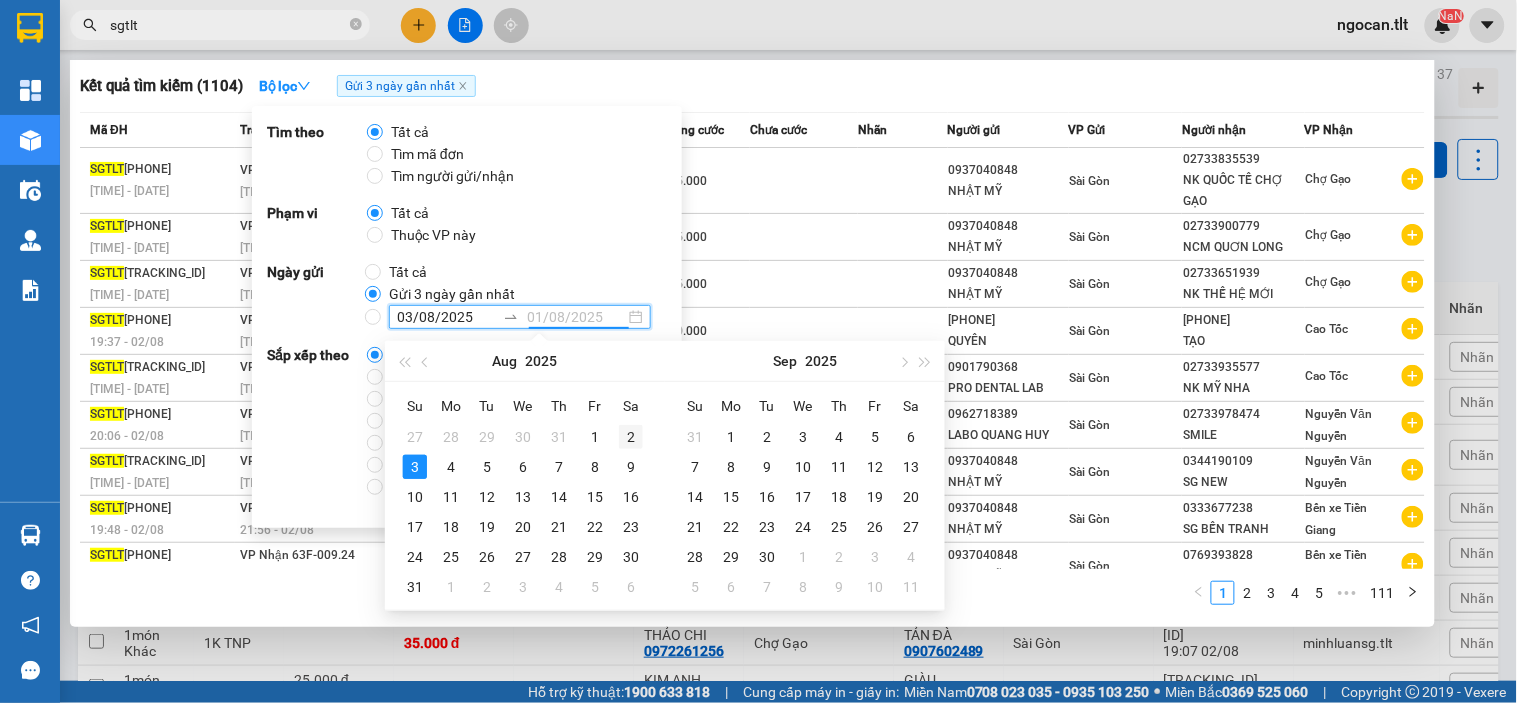 type on "02/08/2025" 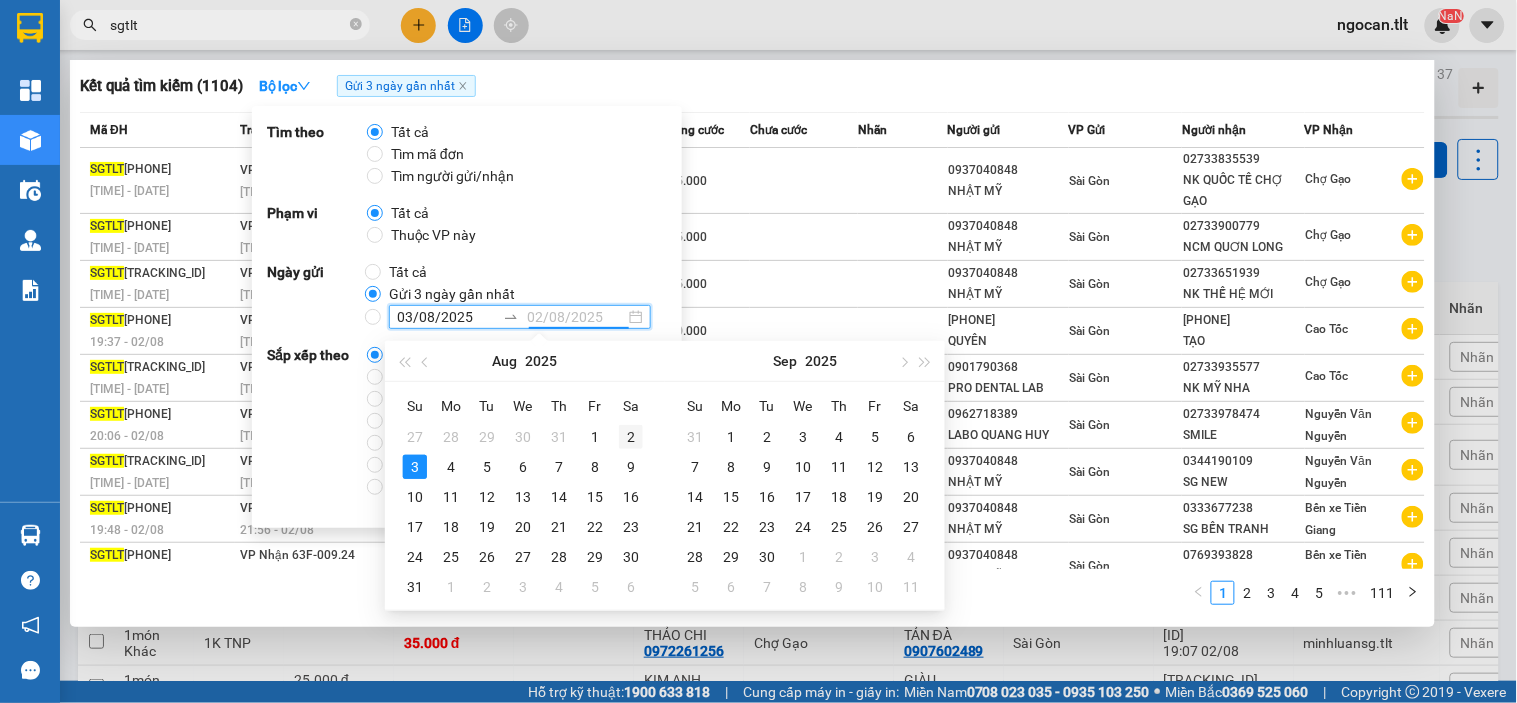 click on "2" at bounding box center [631, 437] 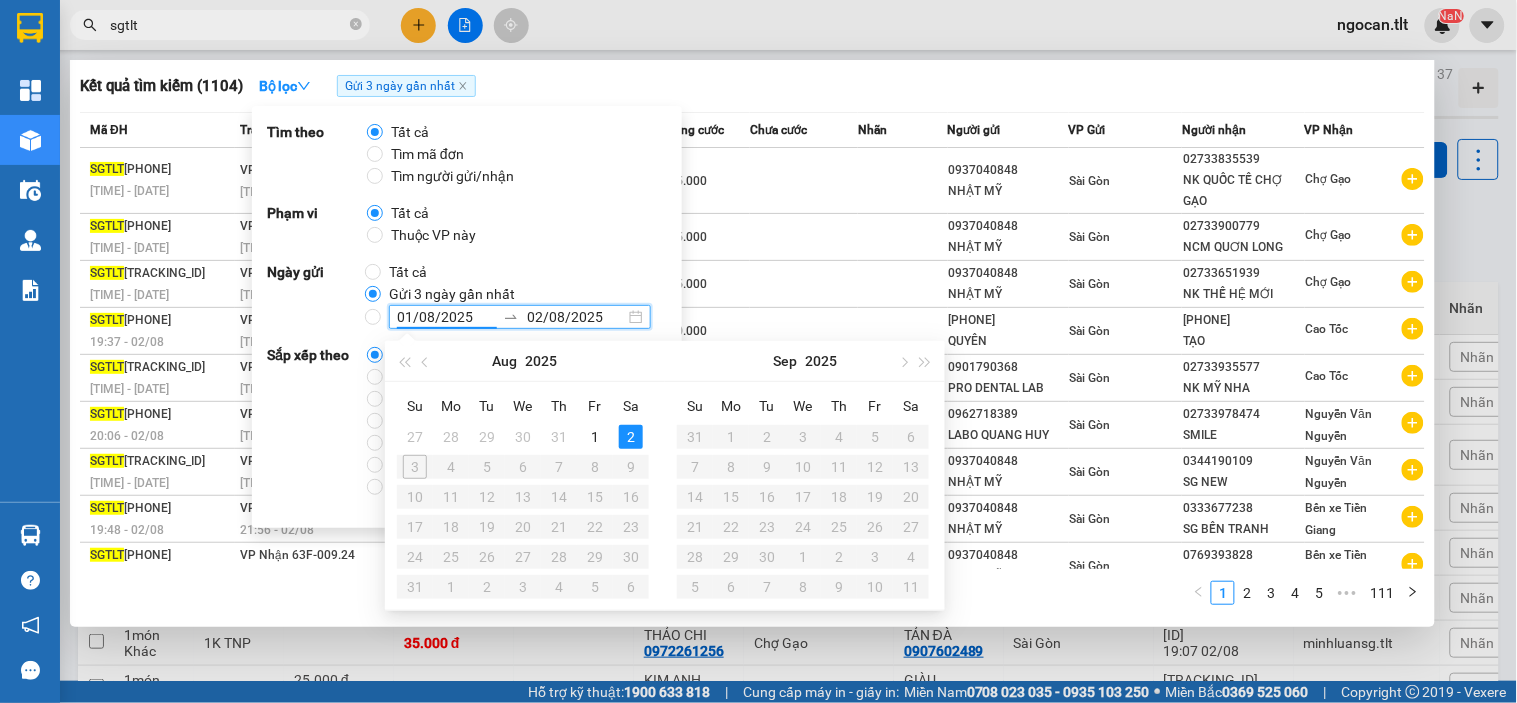 type on "31/07/2025" 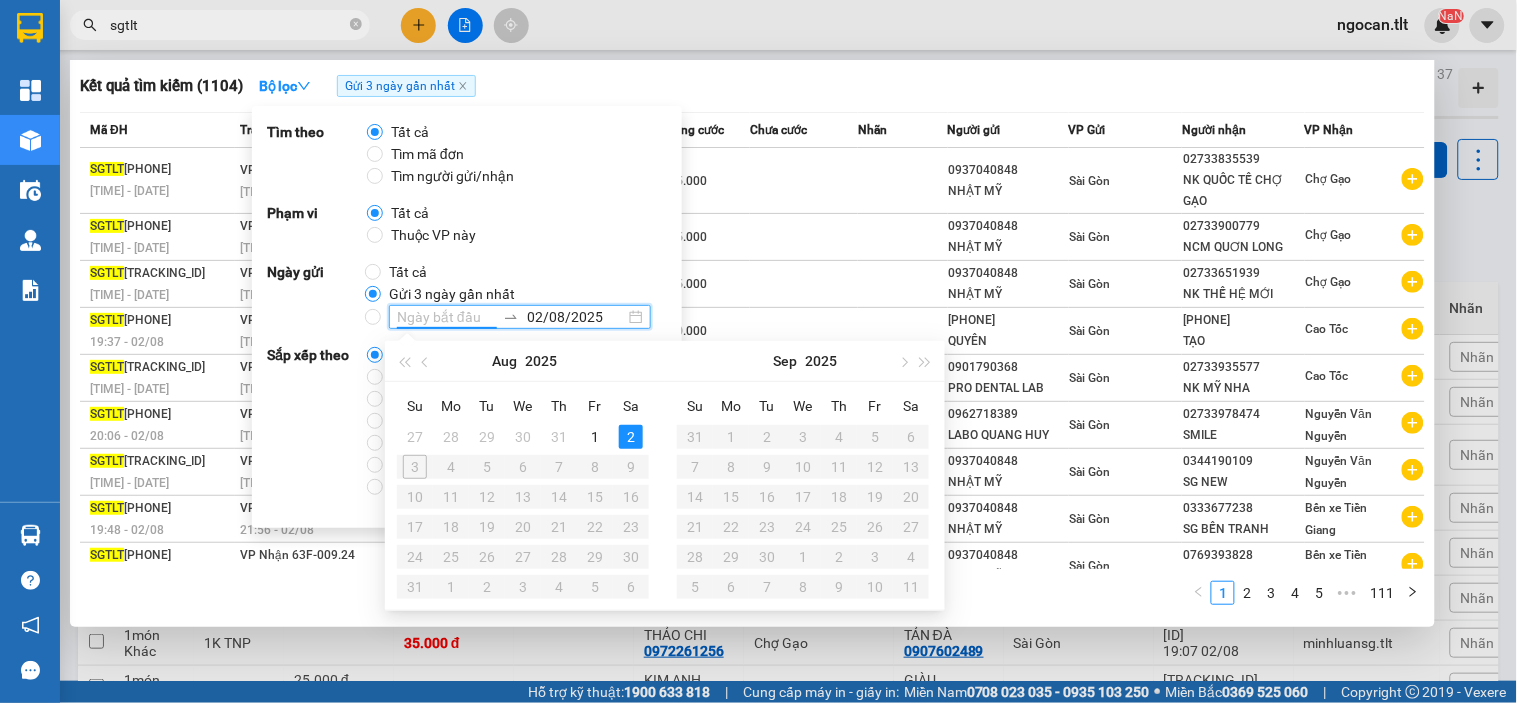 drag, startPoint x: 412, startPoint y: 470, endPoint x: 486, endPoint y: 466, distance: 74.10803 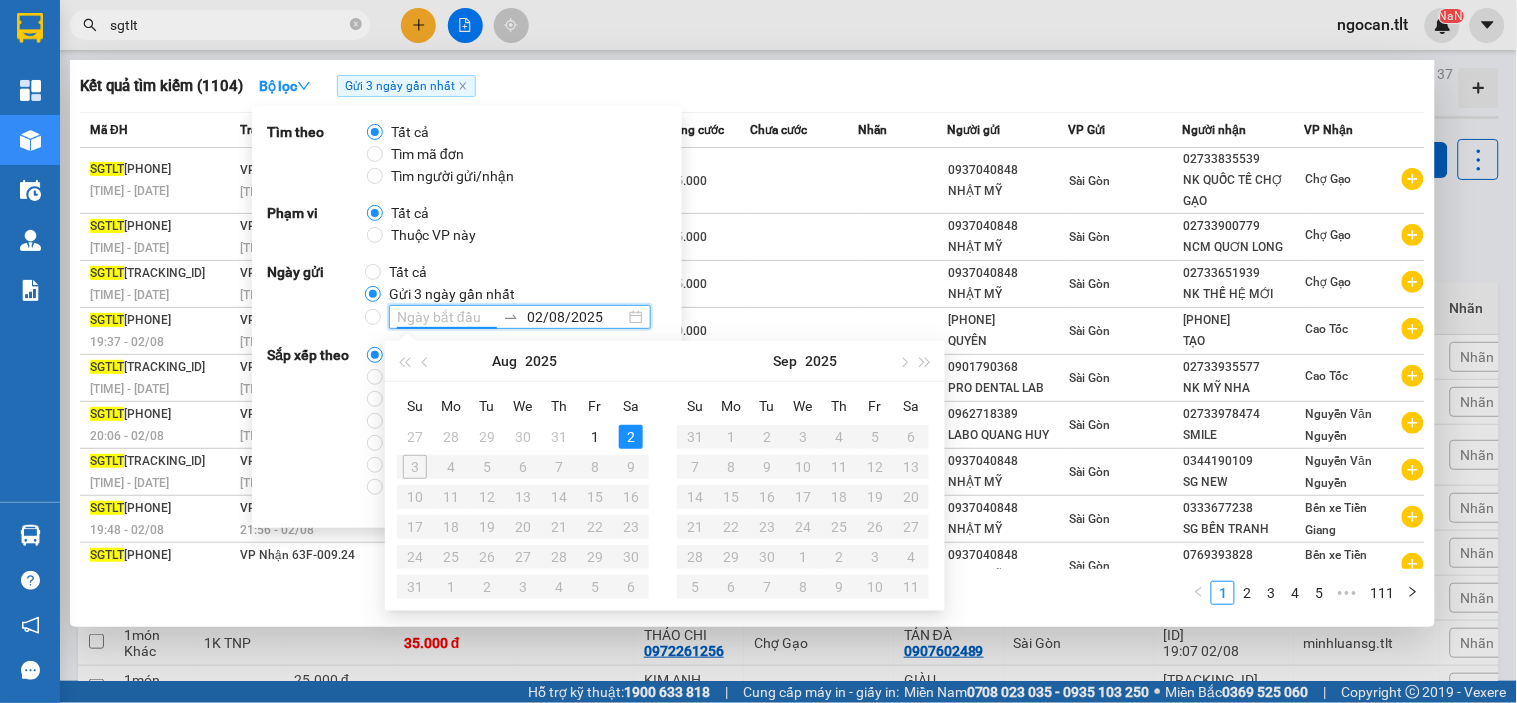 type on "02/08/2025" 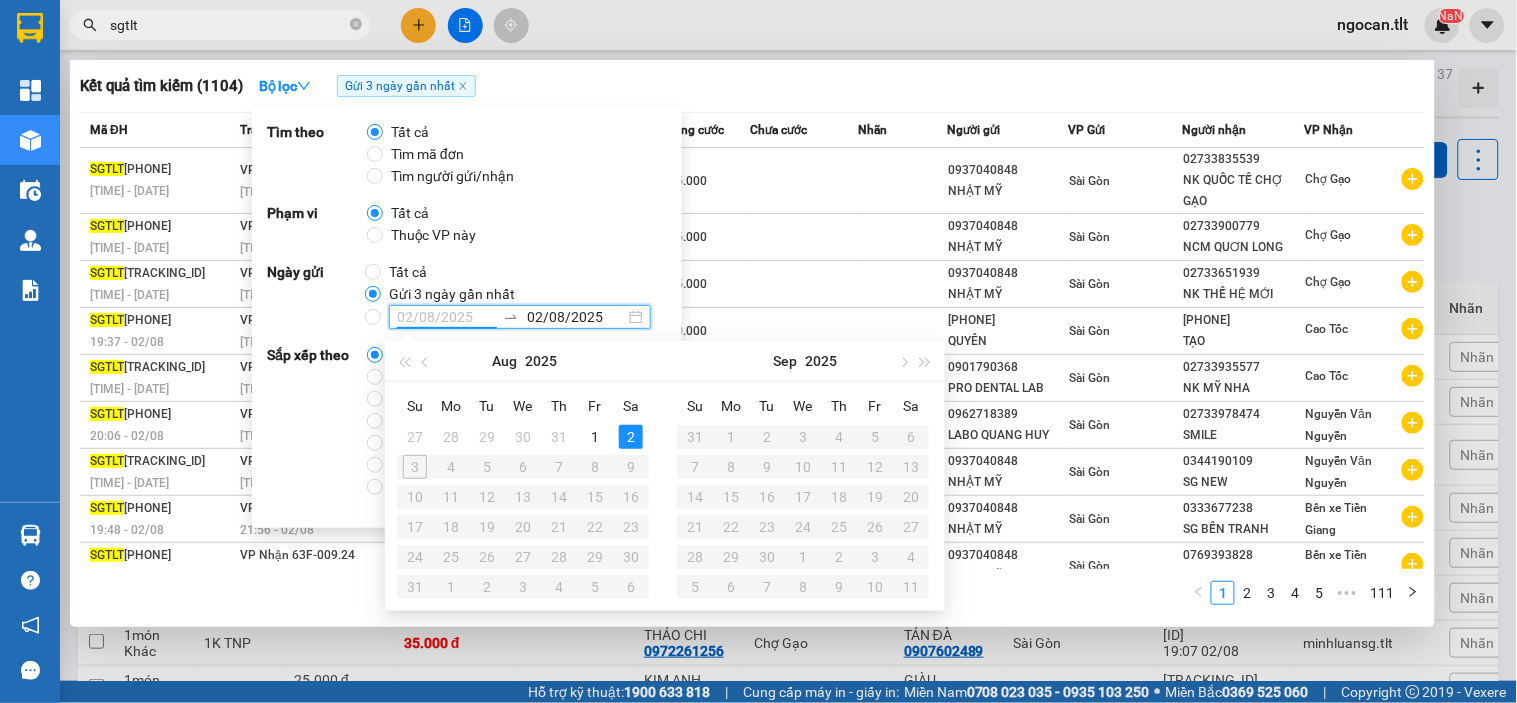 click on "2" at bounding box center [631, 437] 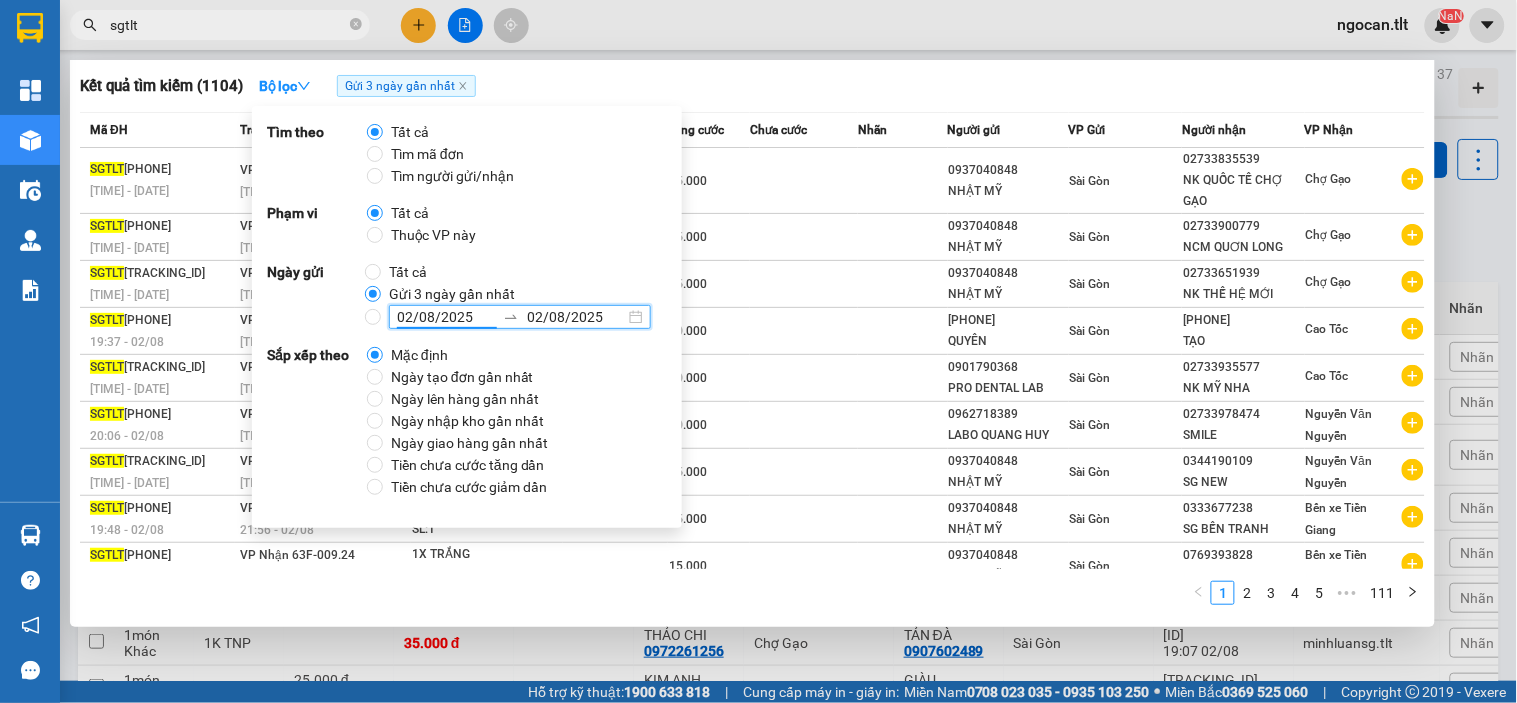 click on "Kết quả tìm kiếm ( 1104 )  Bộ lọc  Gửi 3 ngày gần nhất Mã ĐH Trạng thái Món hàng Thu hộ Tổng cước Chưa cước Nhãn Người gửi VP Gửi Người nhận VP Nhận SGTLT 0208250511 19:46 - 02/08 VP Nhận   63F-009.24 22:26 - 02/08 1X TRẮNG SL:  1 15.000 0937040848 [FIRST] [LAST] 02733835539 NK QUỐC TẾ CHỢ GẠO  Chợ Gạo SGTLT 0208250512 19:47 - 02/08 VP Nhận   63F-009.24 22:26 - 02/08 1X TRẮNG SL:  1 15.000 0937040848 [FIRST] [LAST] 02733900779 NCM QUƠN LONG Chợ Gạo SGTLT 0208250515 19:51 - 02/08 VP Nhận   63F-009.24 22:26 - 02/08 1X TRẮNG SL:  1 15.000 0937040848 [FIRST] [LAST] 02733651939 NK THẾ HỆ MỚI Chợ Gạo SGTLT 0208250508 19:37 - 02/08 VP Nhận   63F-009.24 22:16 - 02/08 1 TÚI XANH SL:  1 20.000 0328238940 [FIRST] Sài Gòn 0984257256 [FIRST] Cao Tốc SGTLT 0208250509 19:43 - 02/08 VP Nhận   63F-009.24 22:16 - 02/08 1HNP SL:  1 20.000 0901790368  PRO DENTAL LAB Sài Gòn 02733935577 NK MỸ NHA Cao Tốc   1" at bounding box center [752, 343] 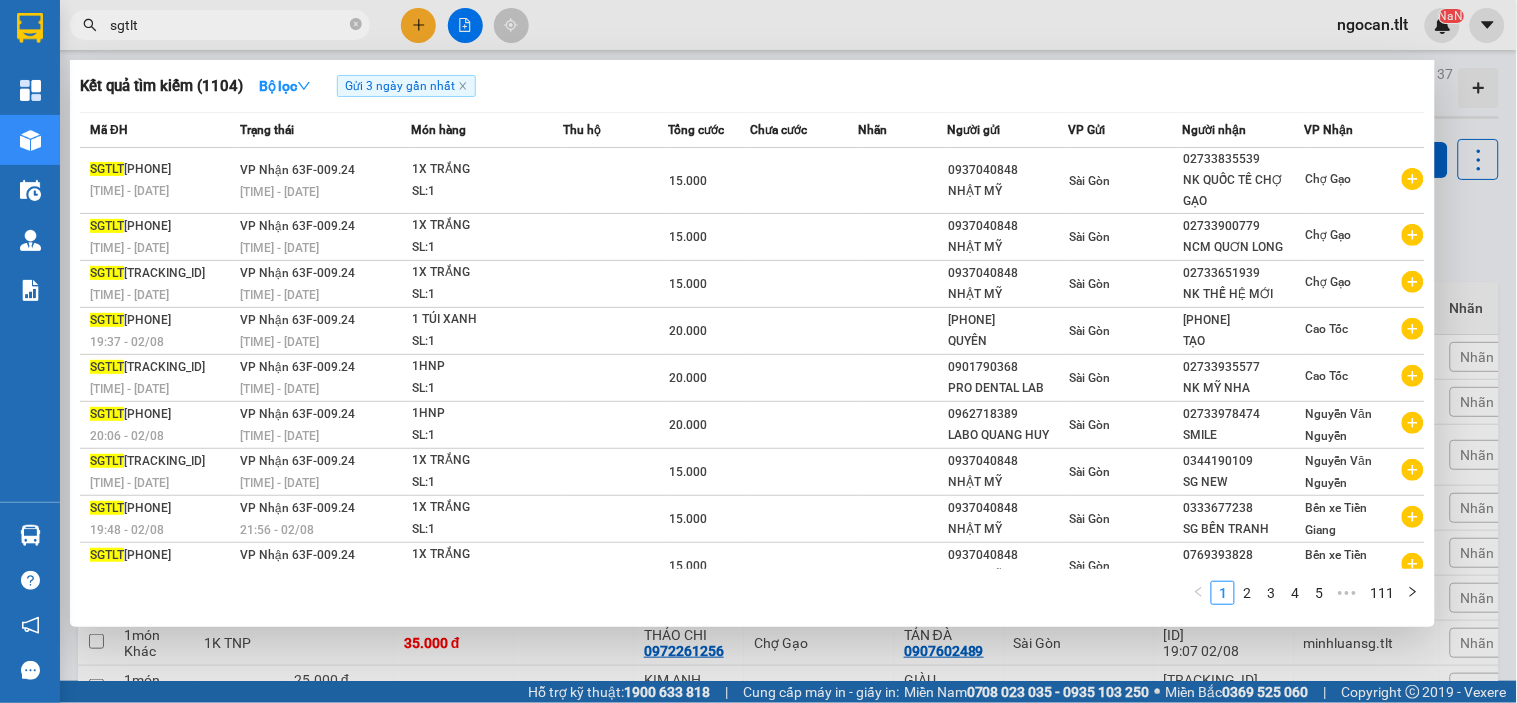 click on "Gửi 3 ngày gần nhất" 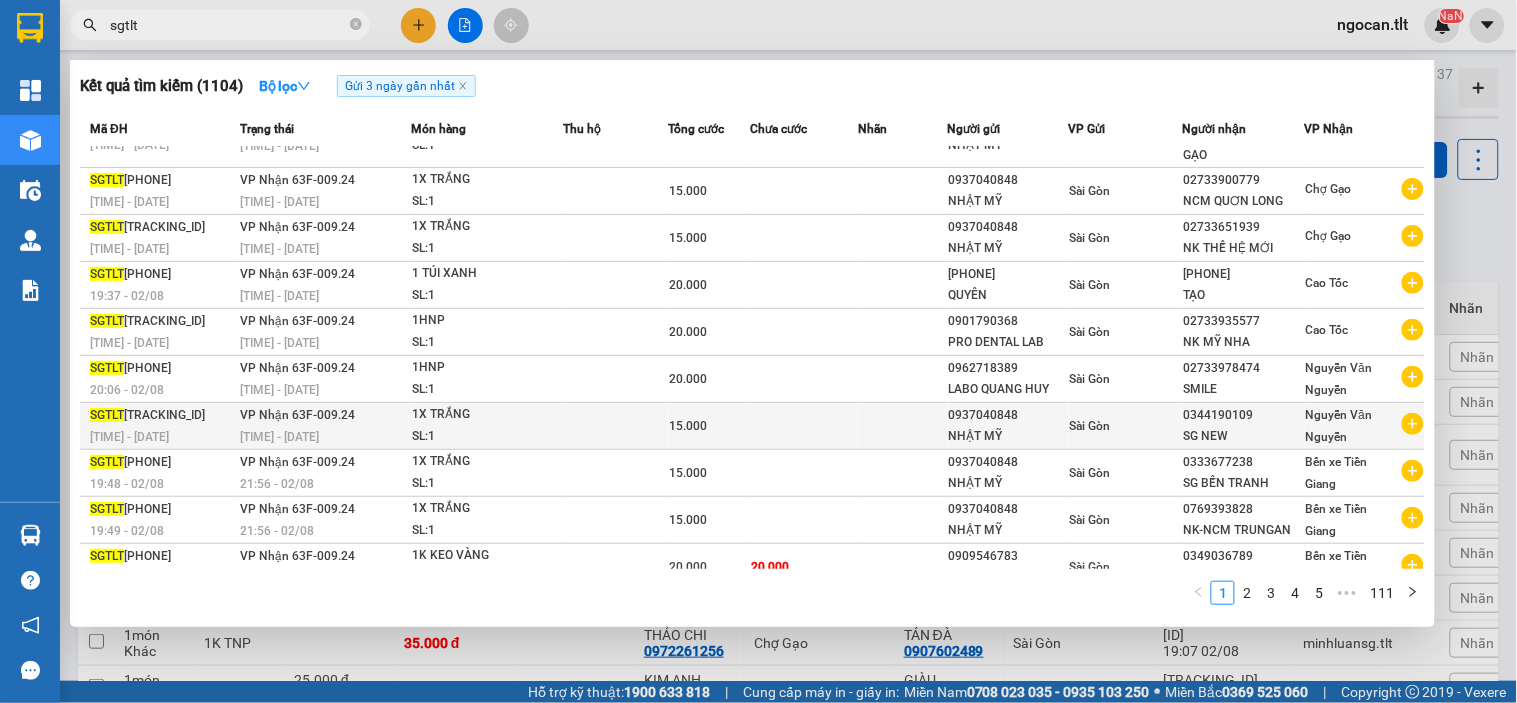 scroll, scrollTop: 71, scrollLeft: 0, axis: vertical 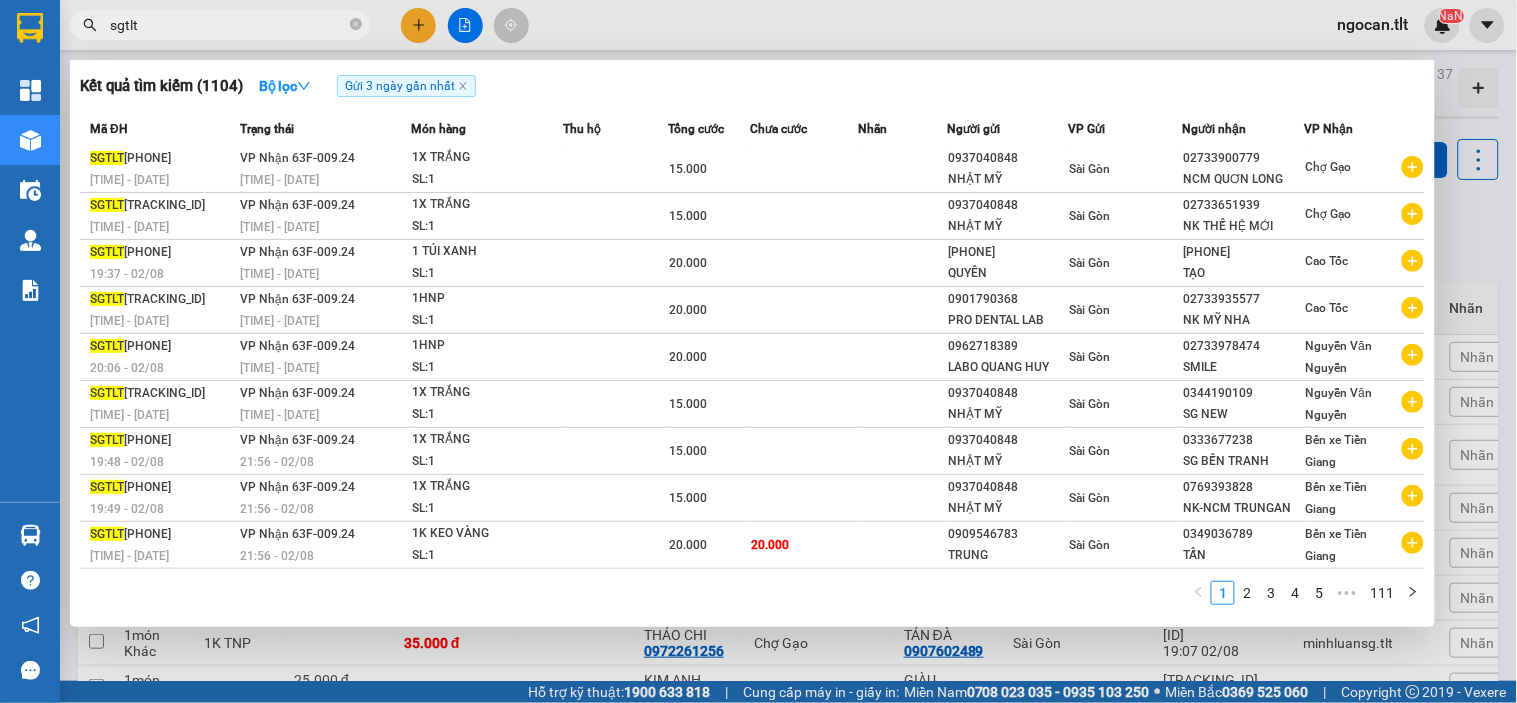 drag, startPoint x: 1287, startPoint y: 601, endPoint x: 1301, endPoint y: 600, distance: 14.035668 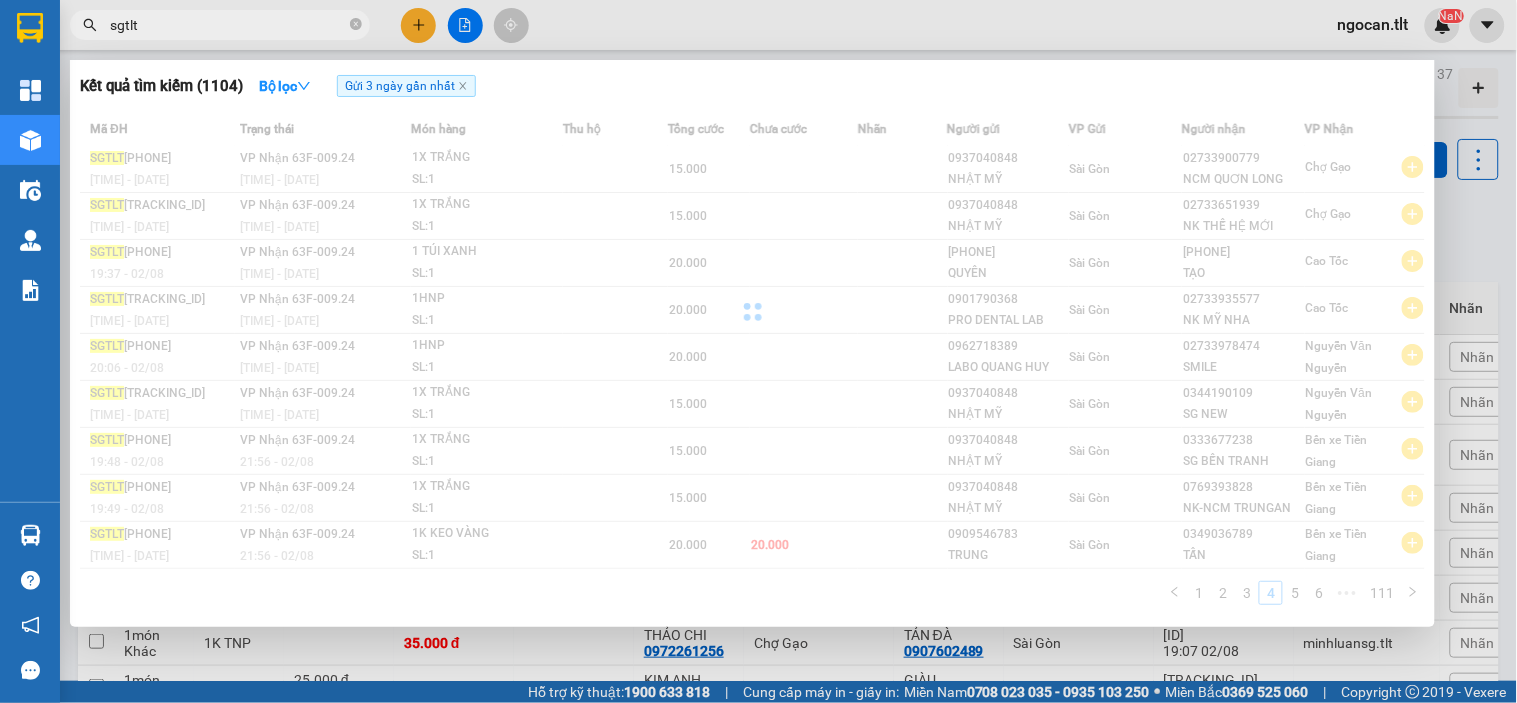 scroll, scrollTop: 52, scrollLeft: 0, axis: vertical 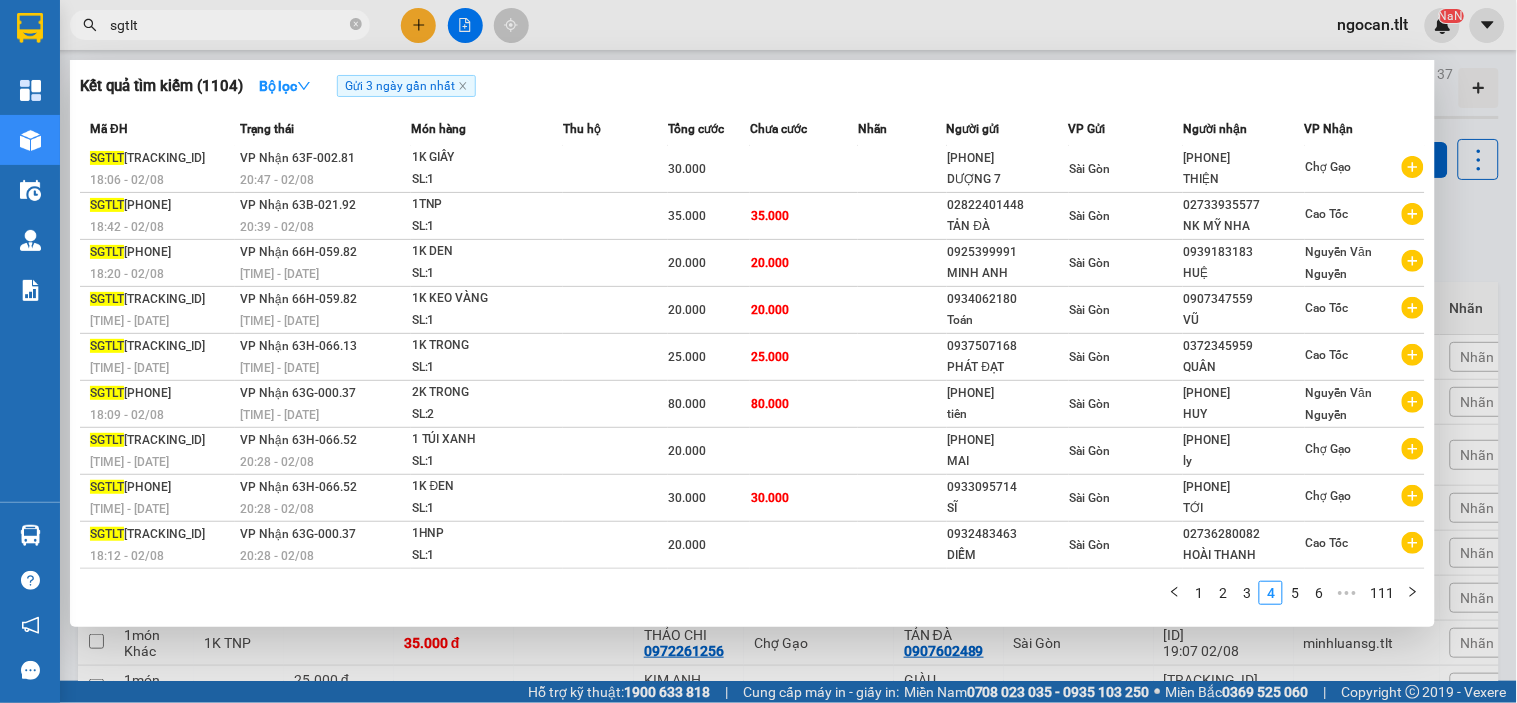 click on "5" at bounding box center (1295, 593) 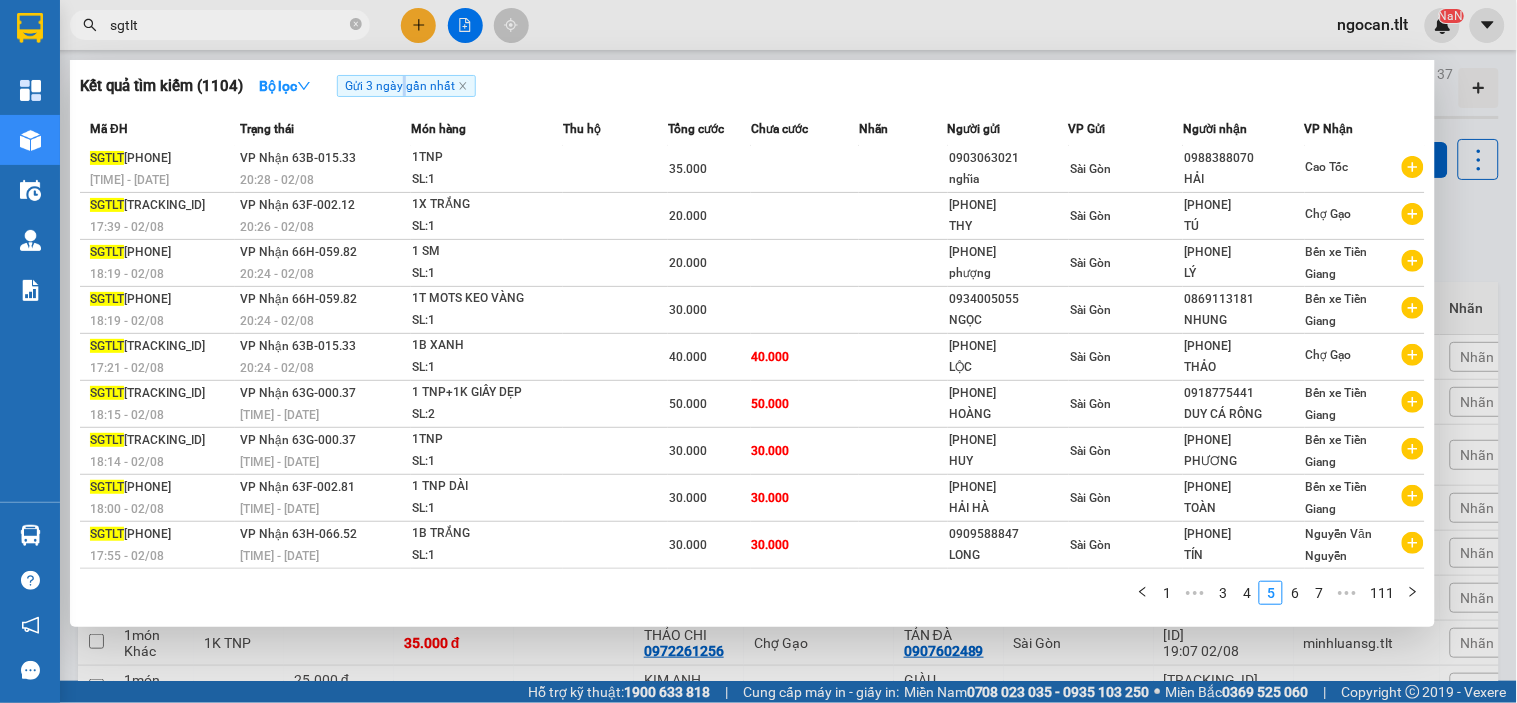 click on "Gửi 3 ngày gần nhất" 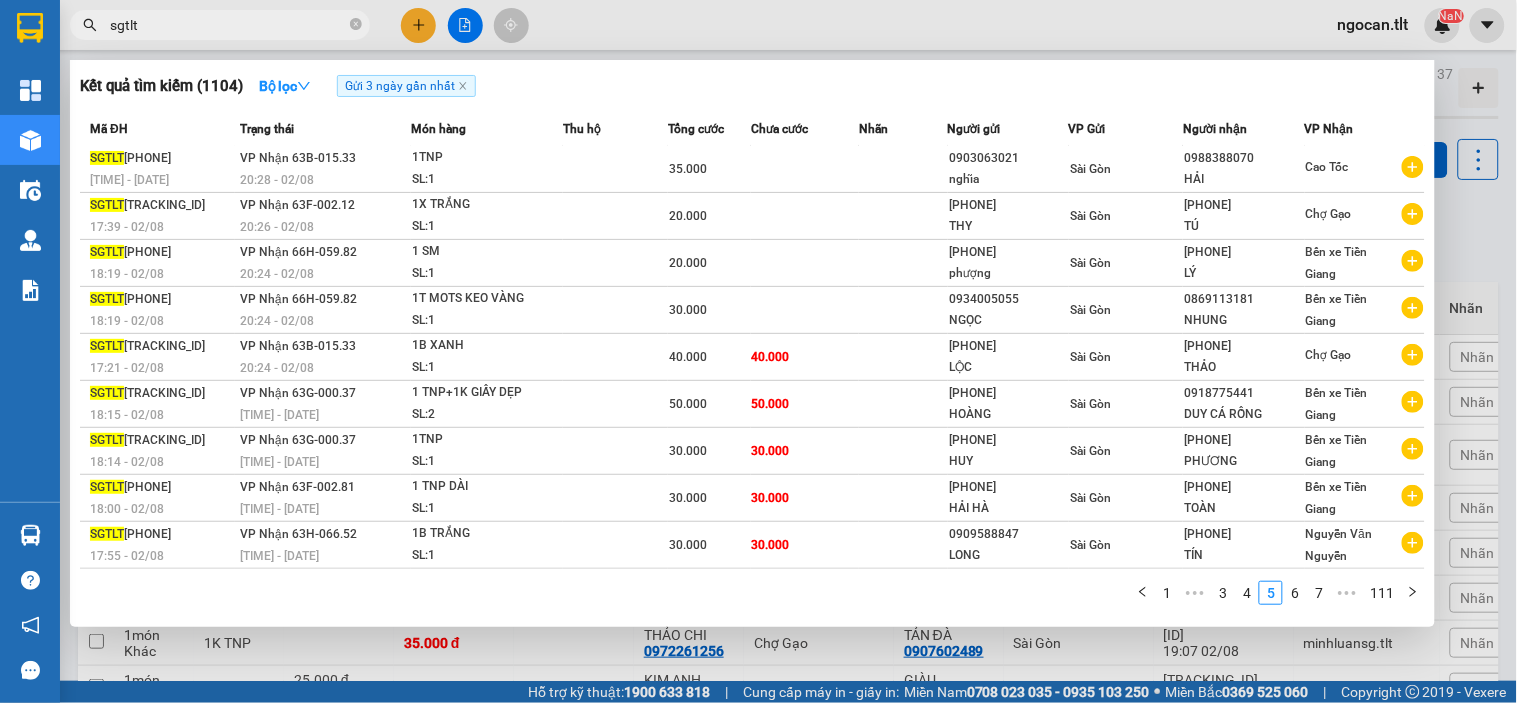 click on "Gửi 3 ngày gần nhất" 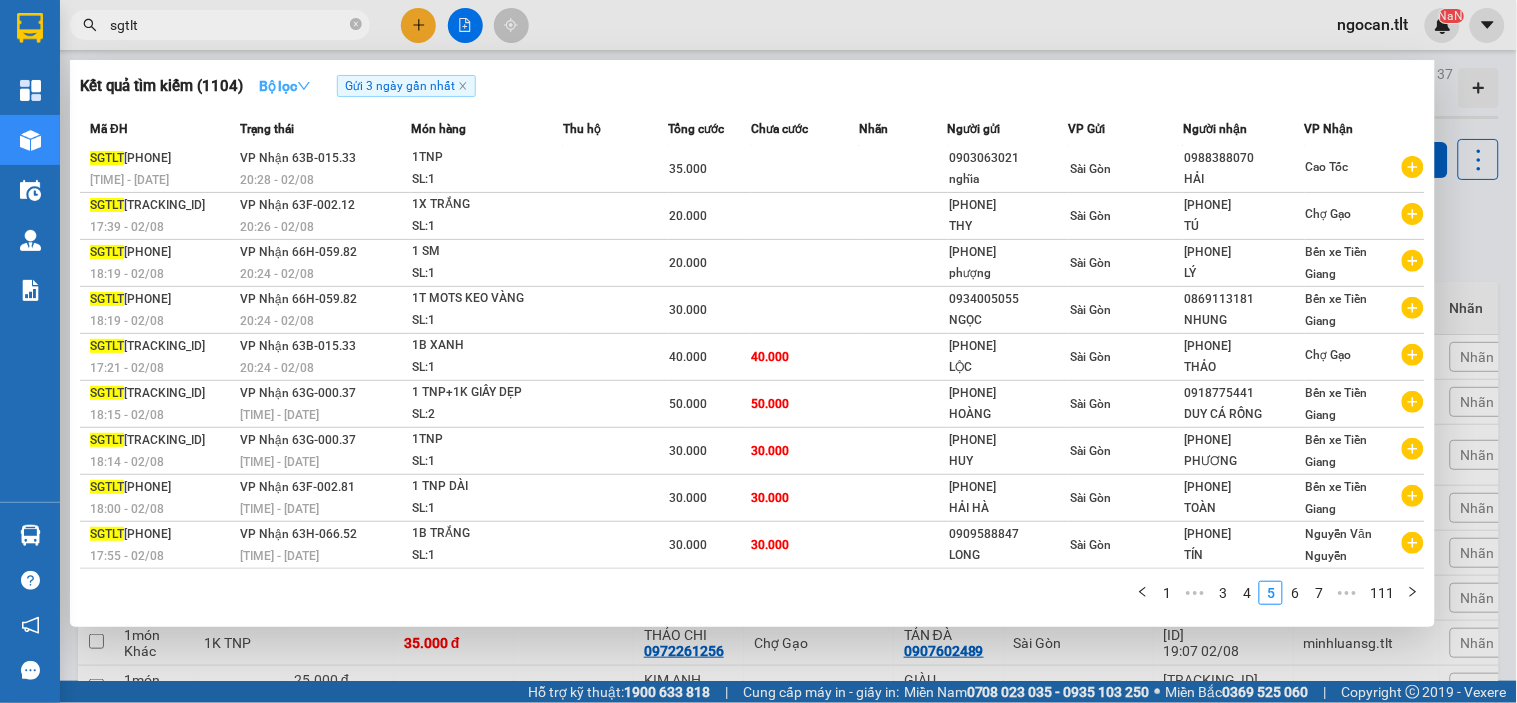 click on "Bộ lọc" at bounding box center [285, 86] 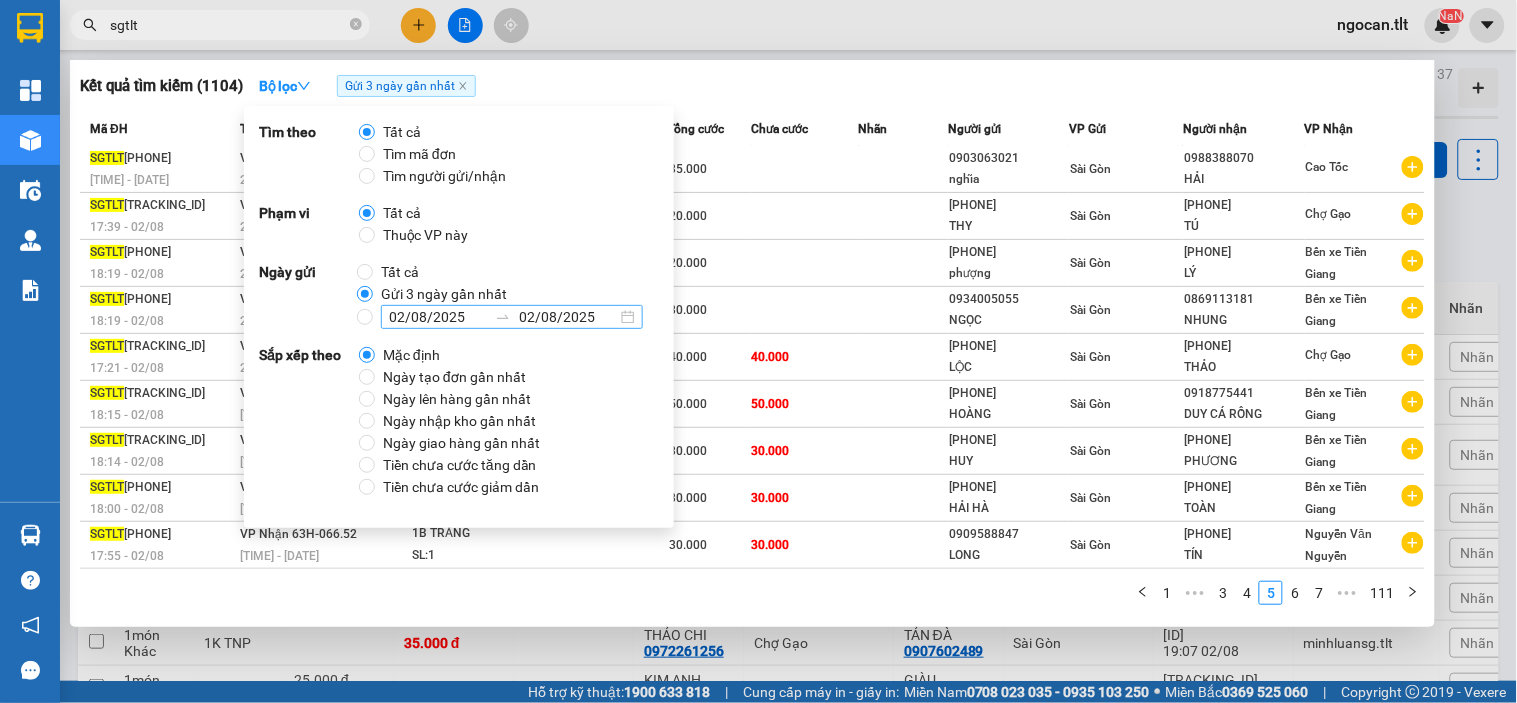 click on "[DATE] [DATE]" at bounding box center (512, 317) 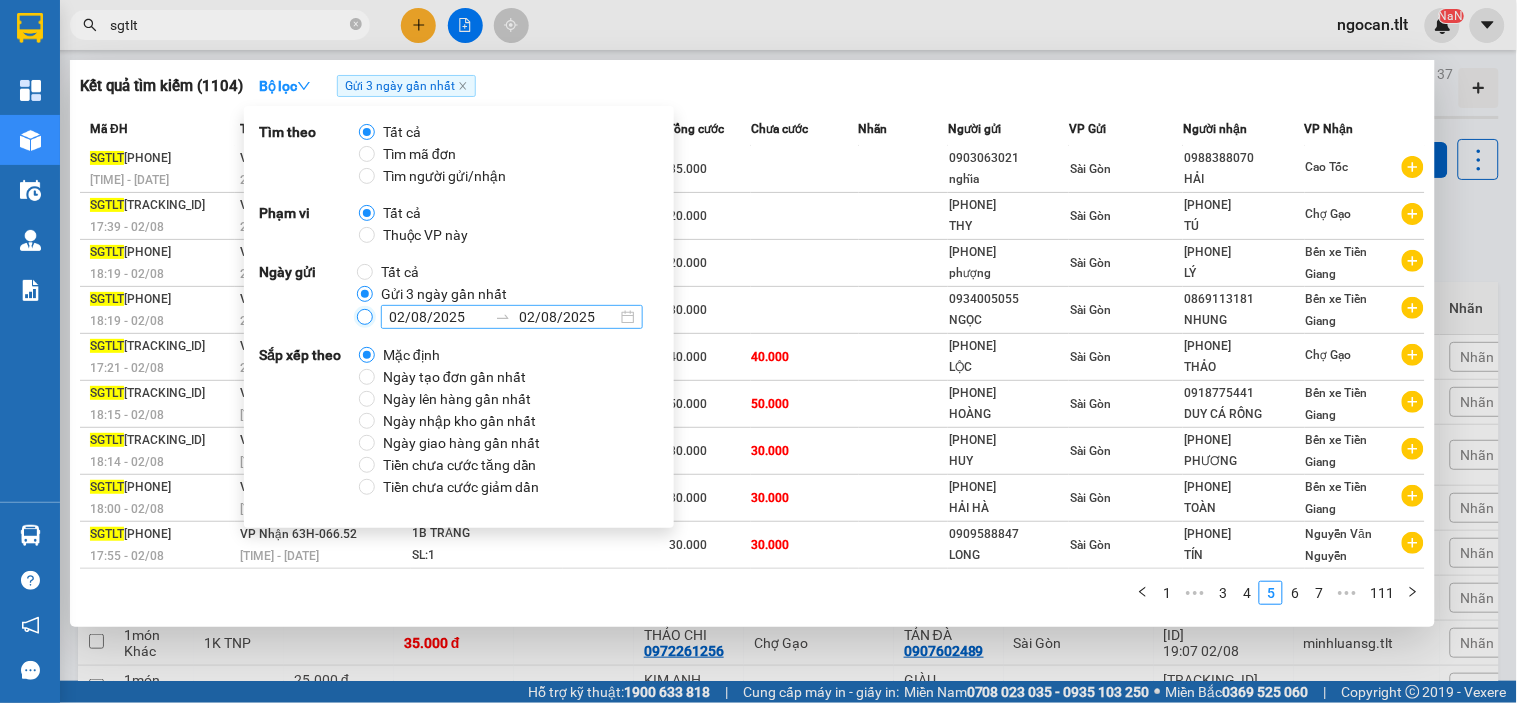 click on "[DATE] [DATE]" at bounding box center [365, 317] 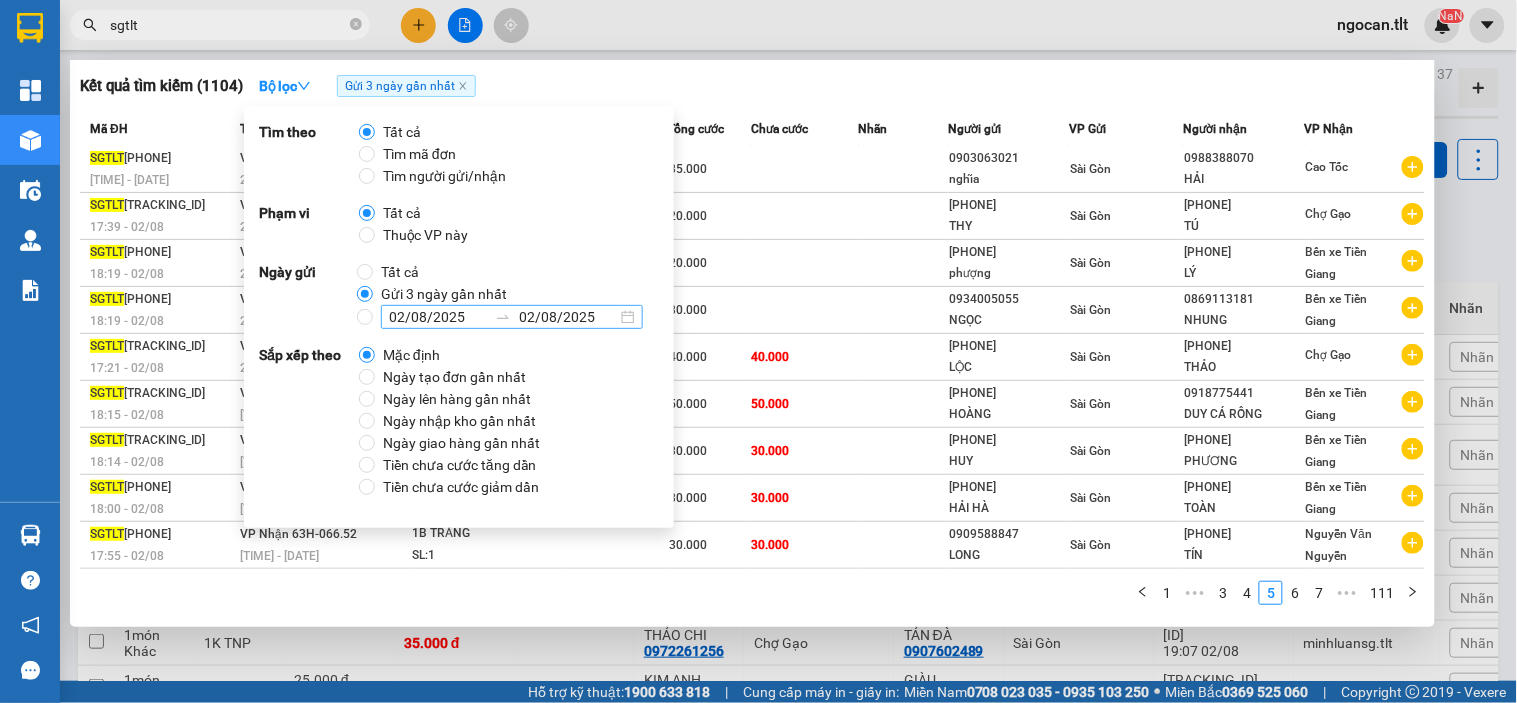 radio on "false" 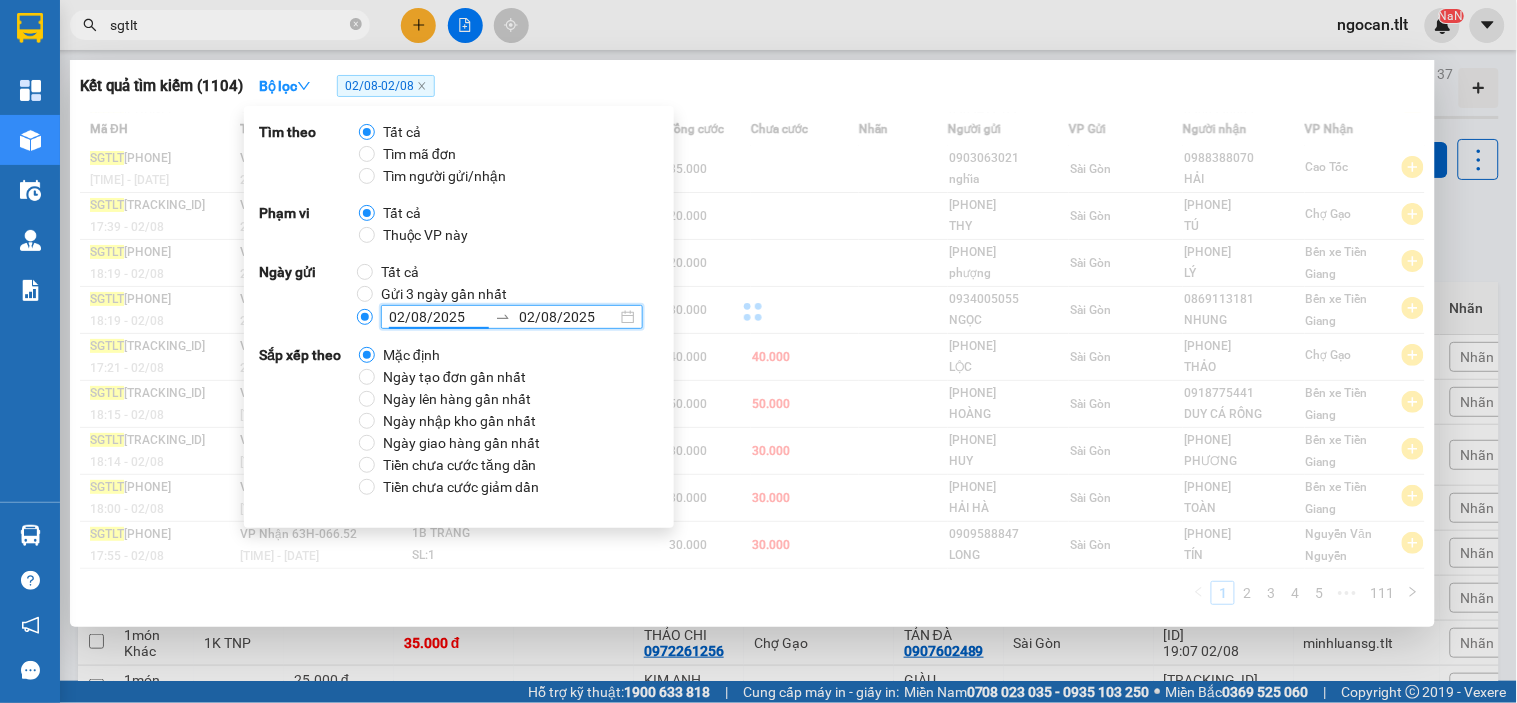 scroll, scrollTop: 71, scrollLeft: 0, axis: vertical 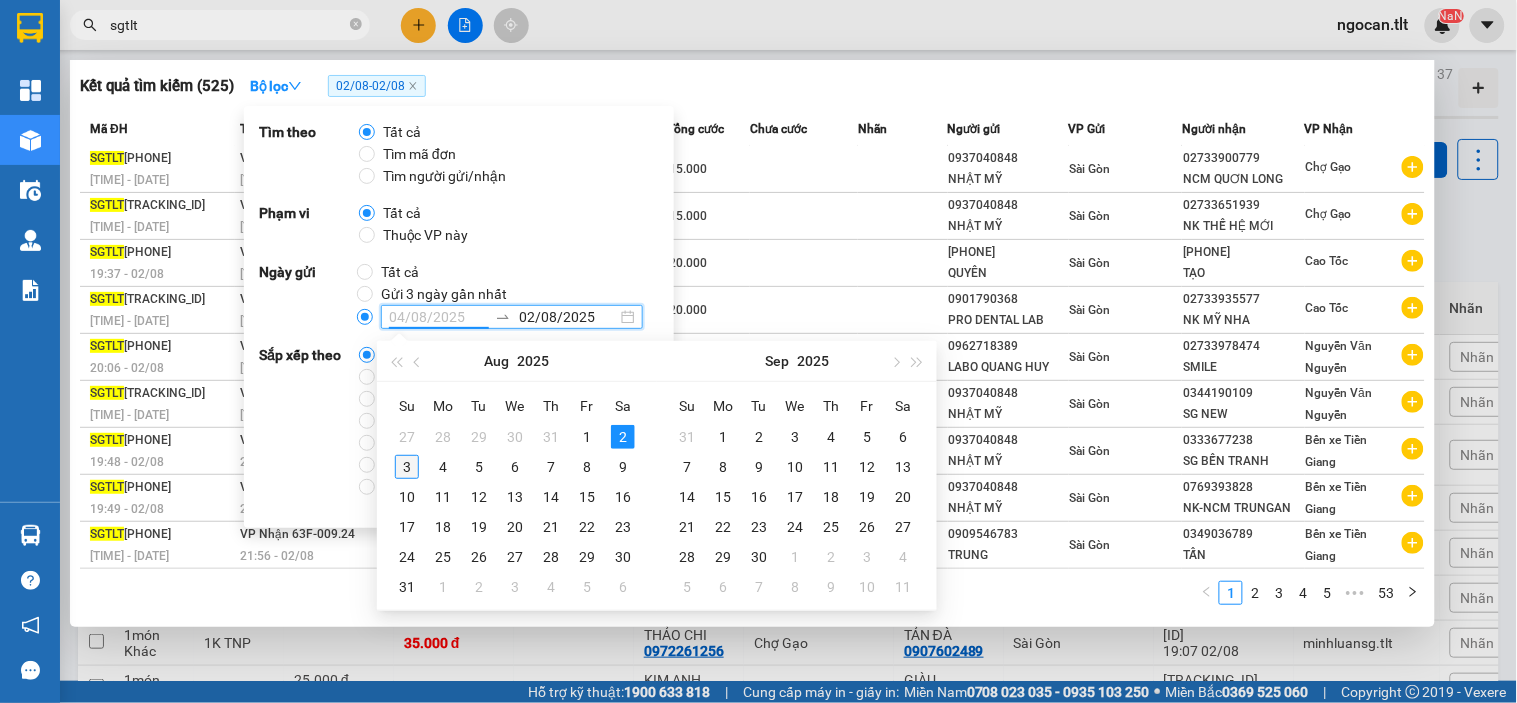 type on "03/08/2025" 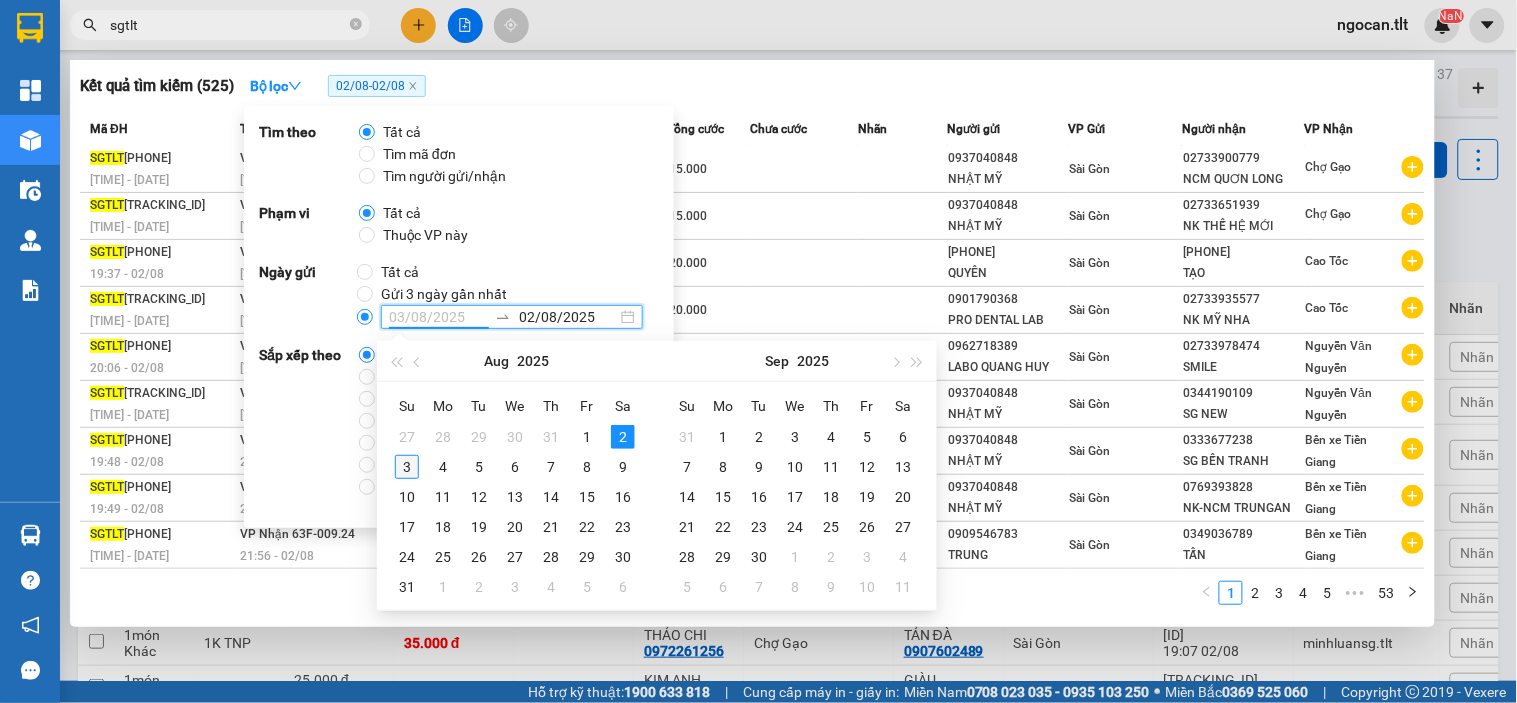 click on "3" at bounding box center (407, 467) 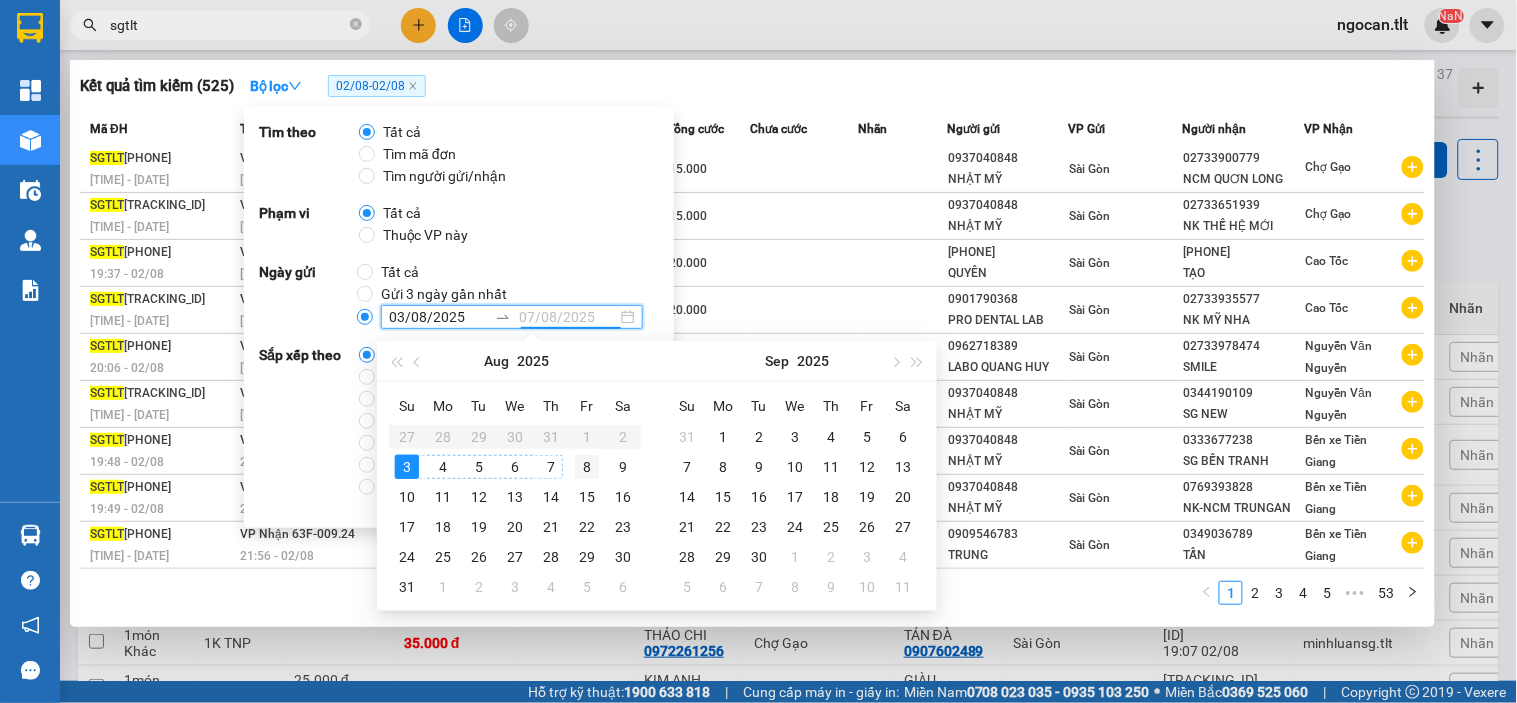 type on "08/08/2025" 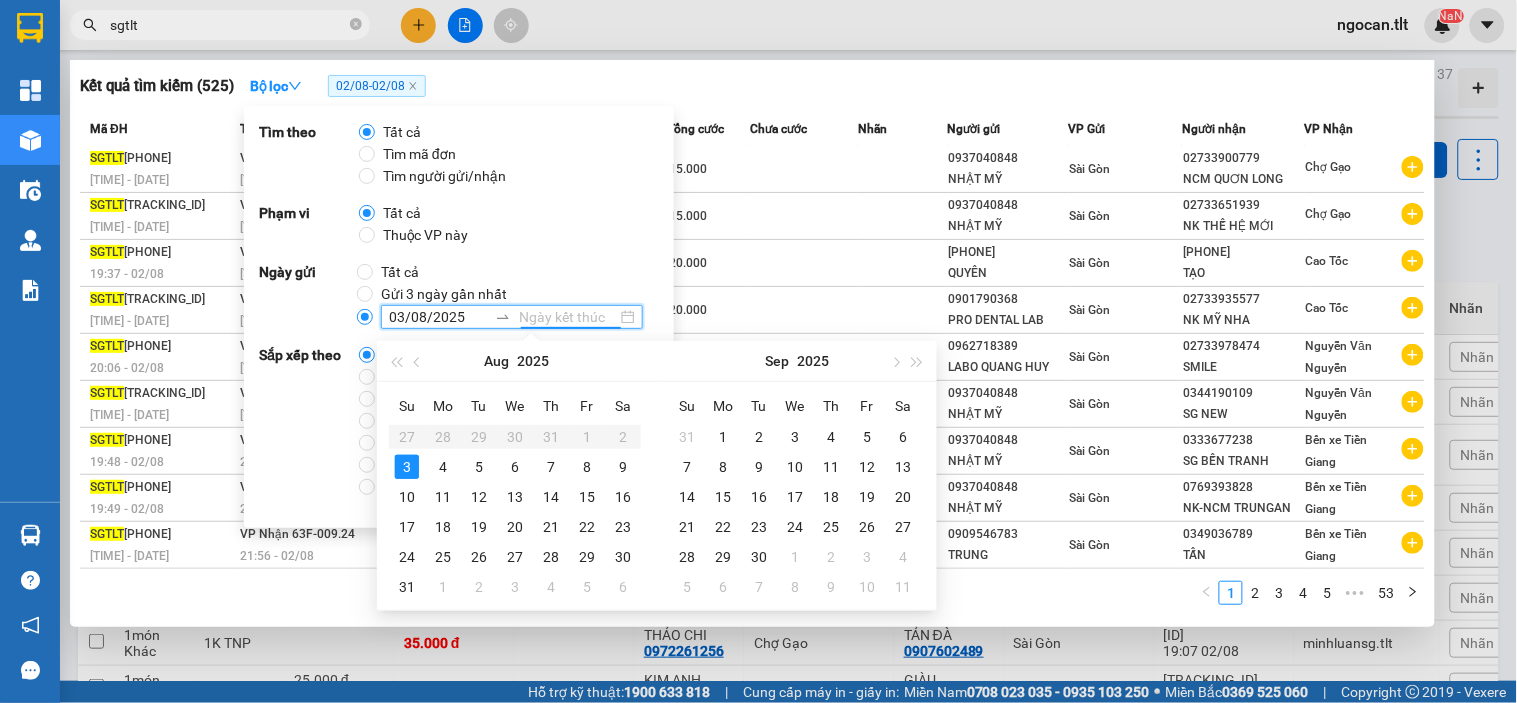 click on "Su Mo Tu We Th Fr Sa 27 28 29 30 31 1 2 3 4 5 6 7 8 9 10 11 12 13 14 15 16 17 18 19 20 21 22 23 24 25 26 27 28 29 30 31 1 2 3 4 5 6" at bounding box center [515, 496] 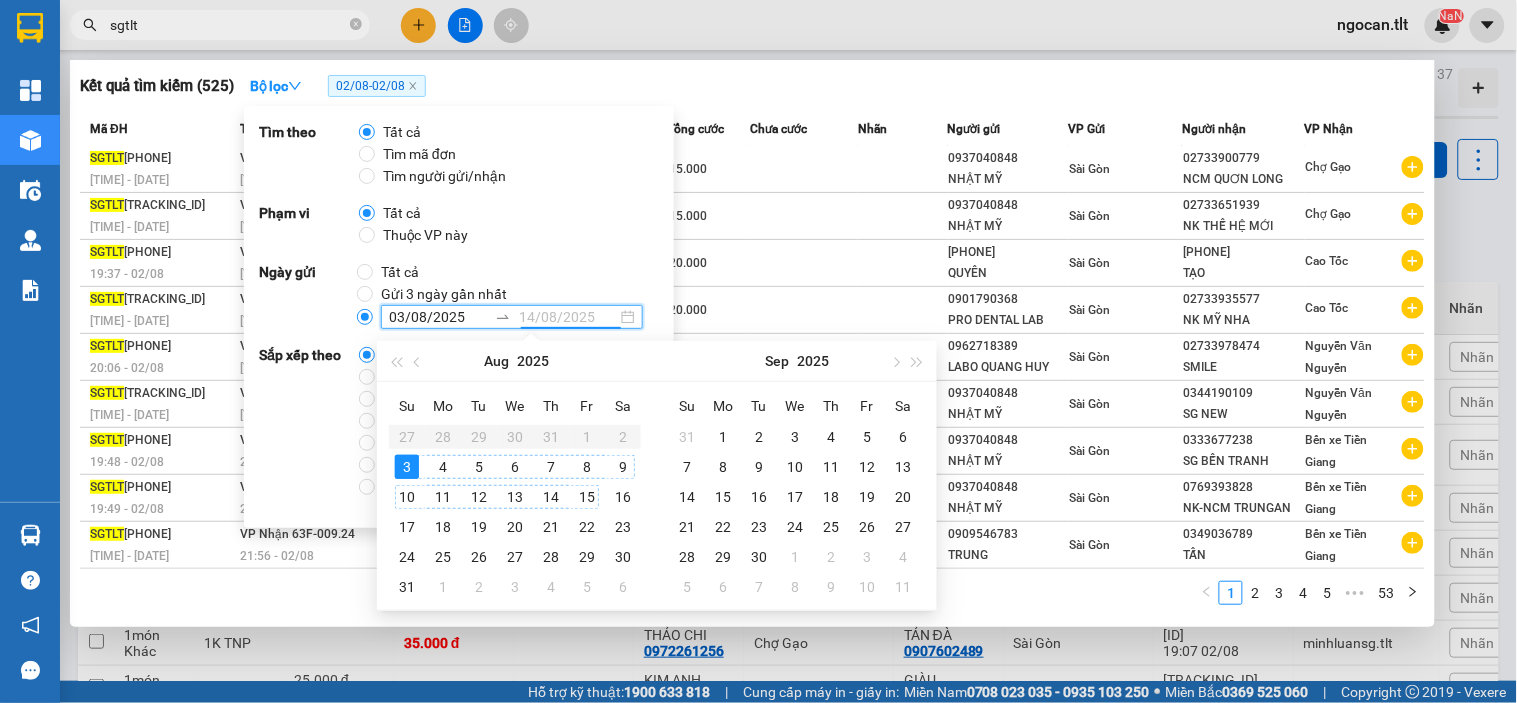 type on "07/08/2025" 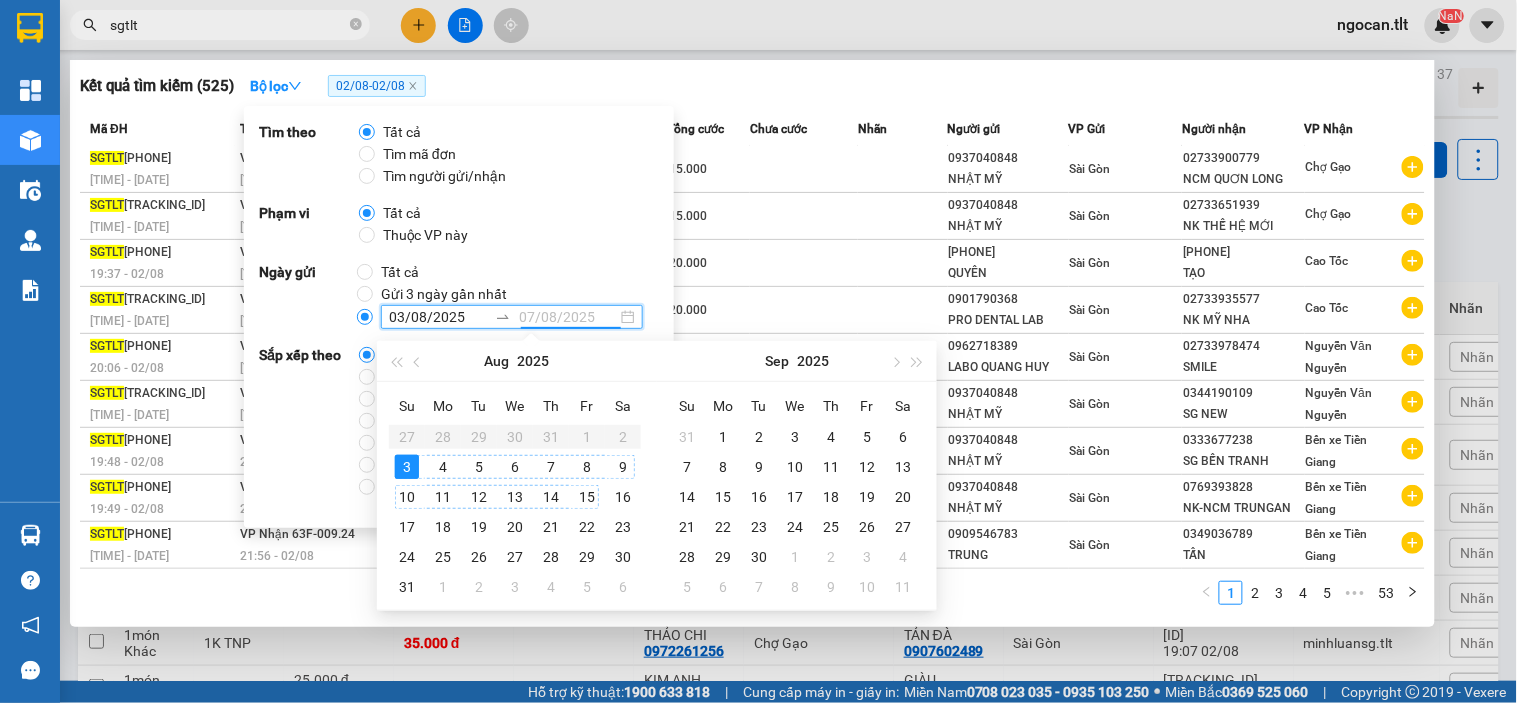type 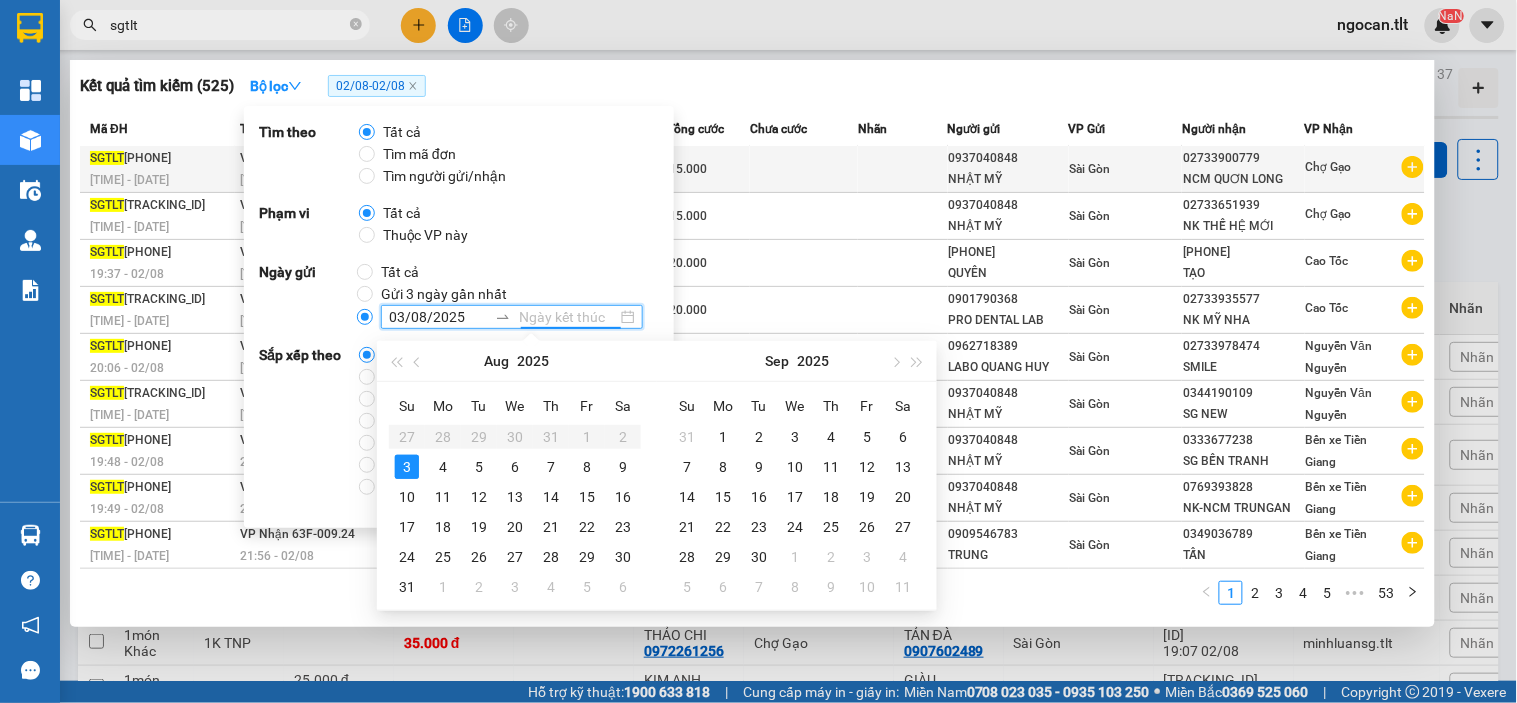 type on "02/08/2025" 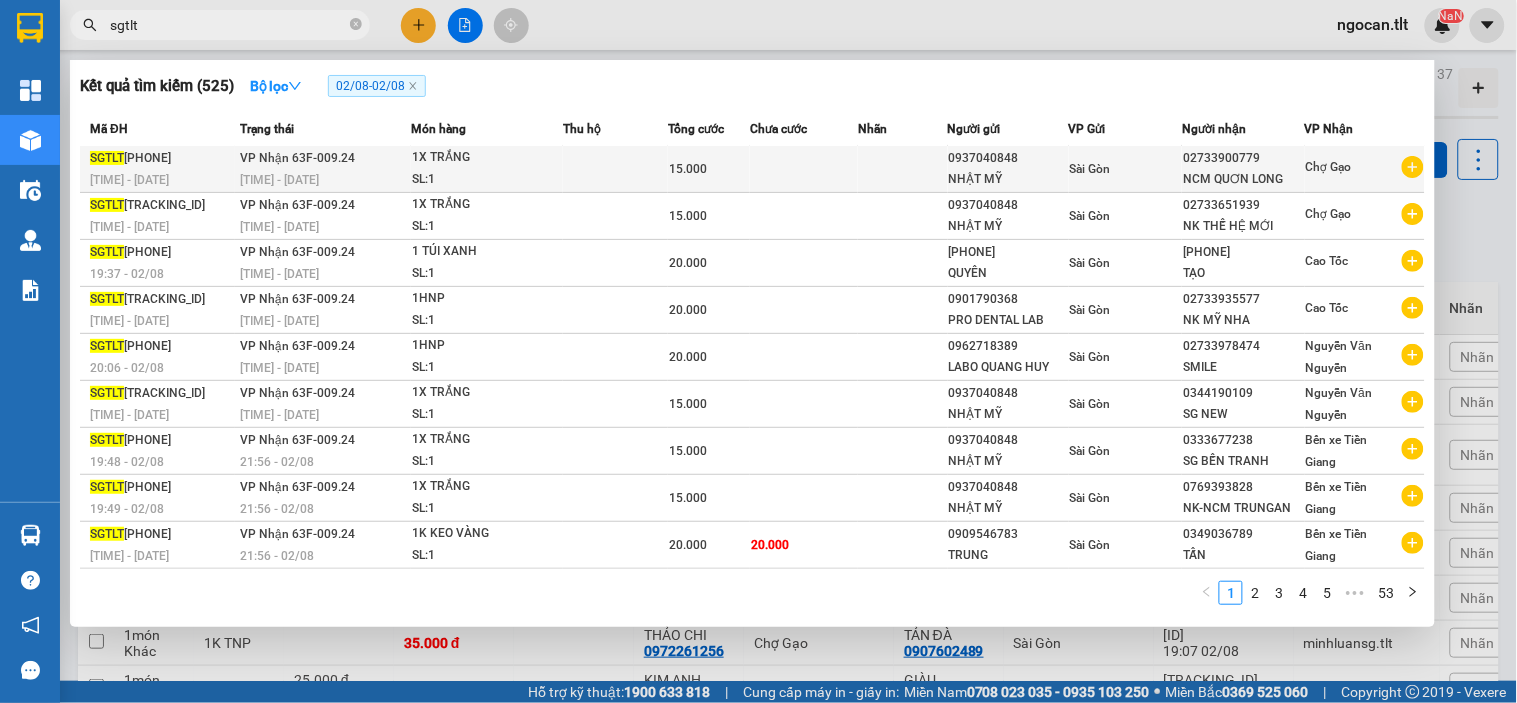 click on "15.000" at bounding box center [709, 169] 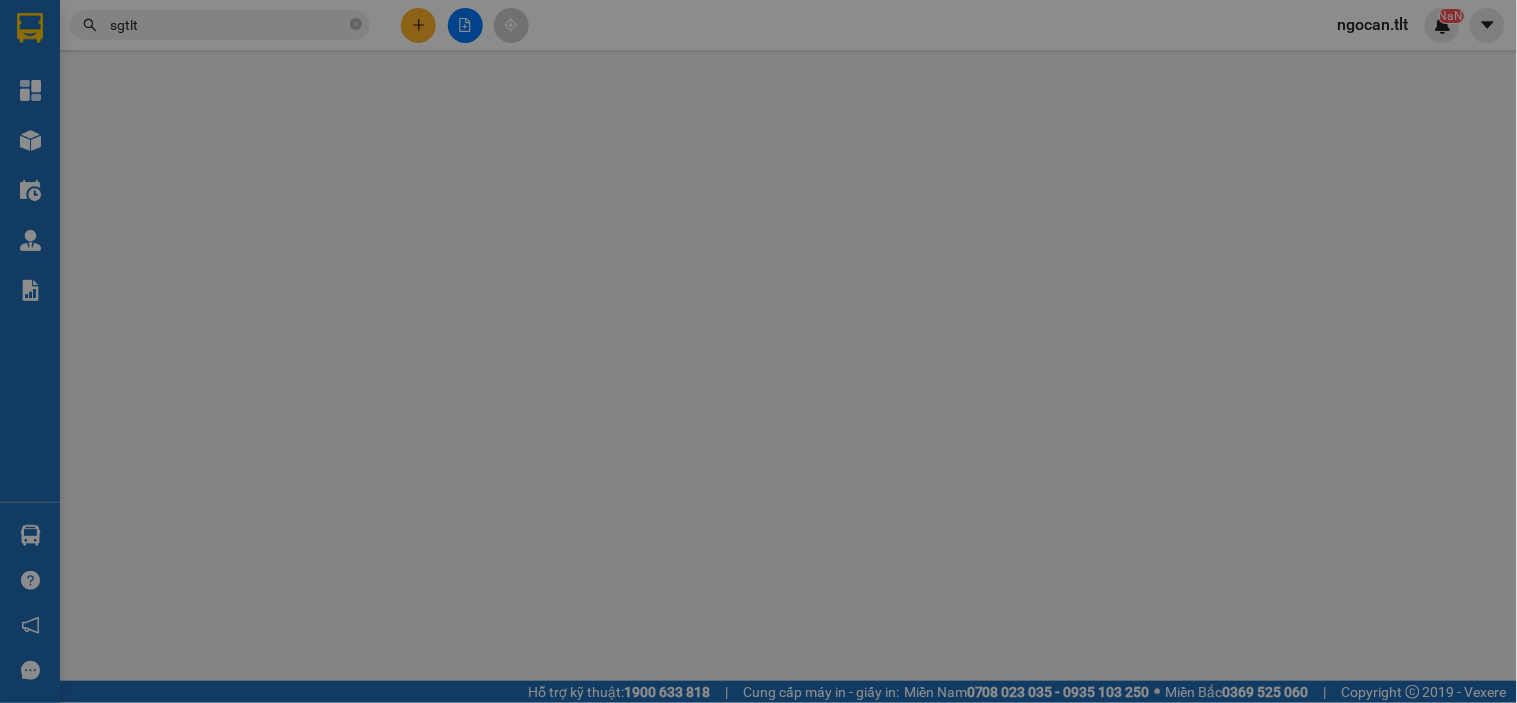 type on "0937040848" 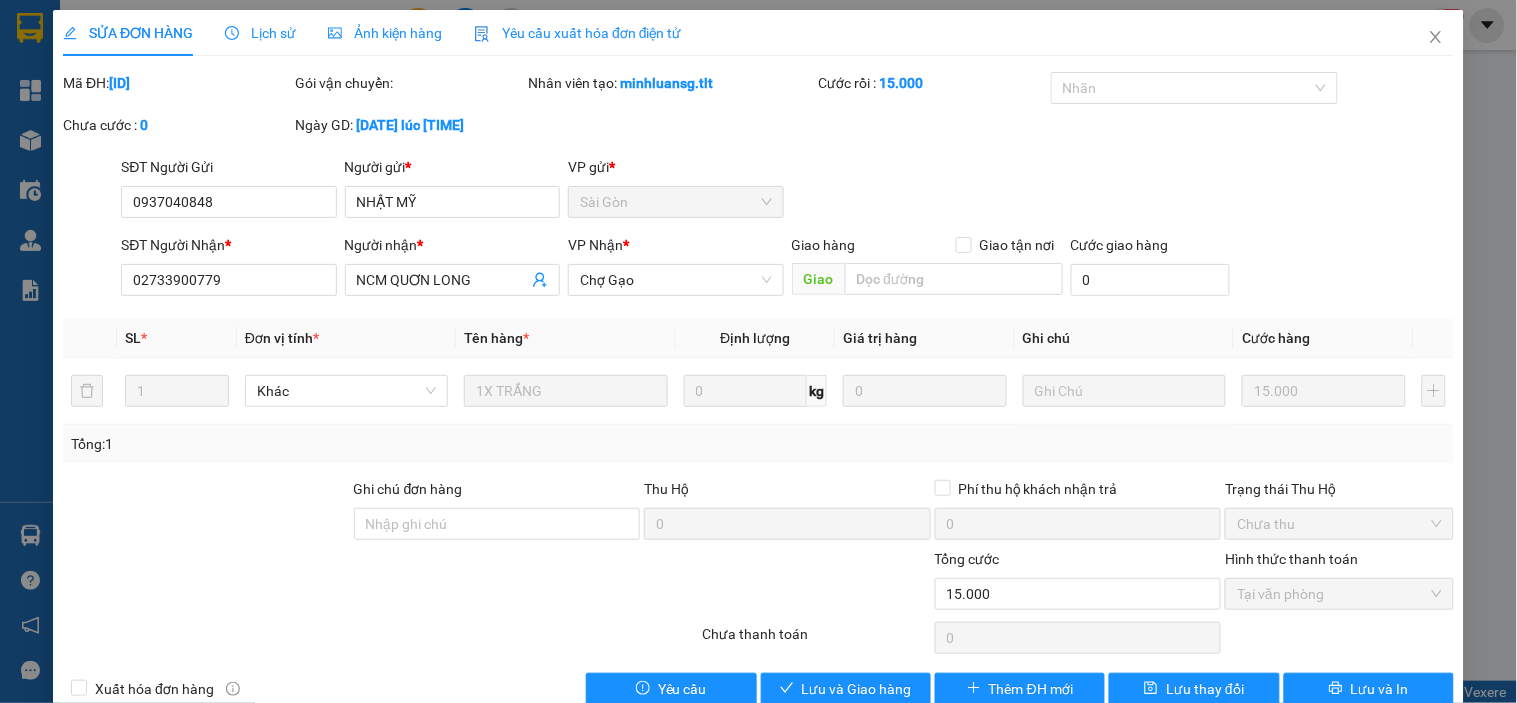 click on "SỬA ĐƠN HÀNG Lịch sử Ảnh kiện hàng Yêu cầu xuất hóa đơn điện tử" at bounding box center [758, 33] 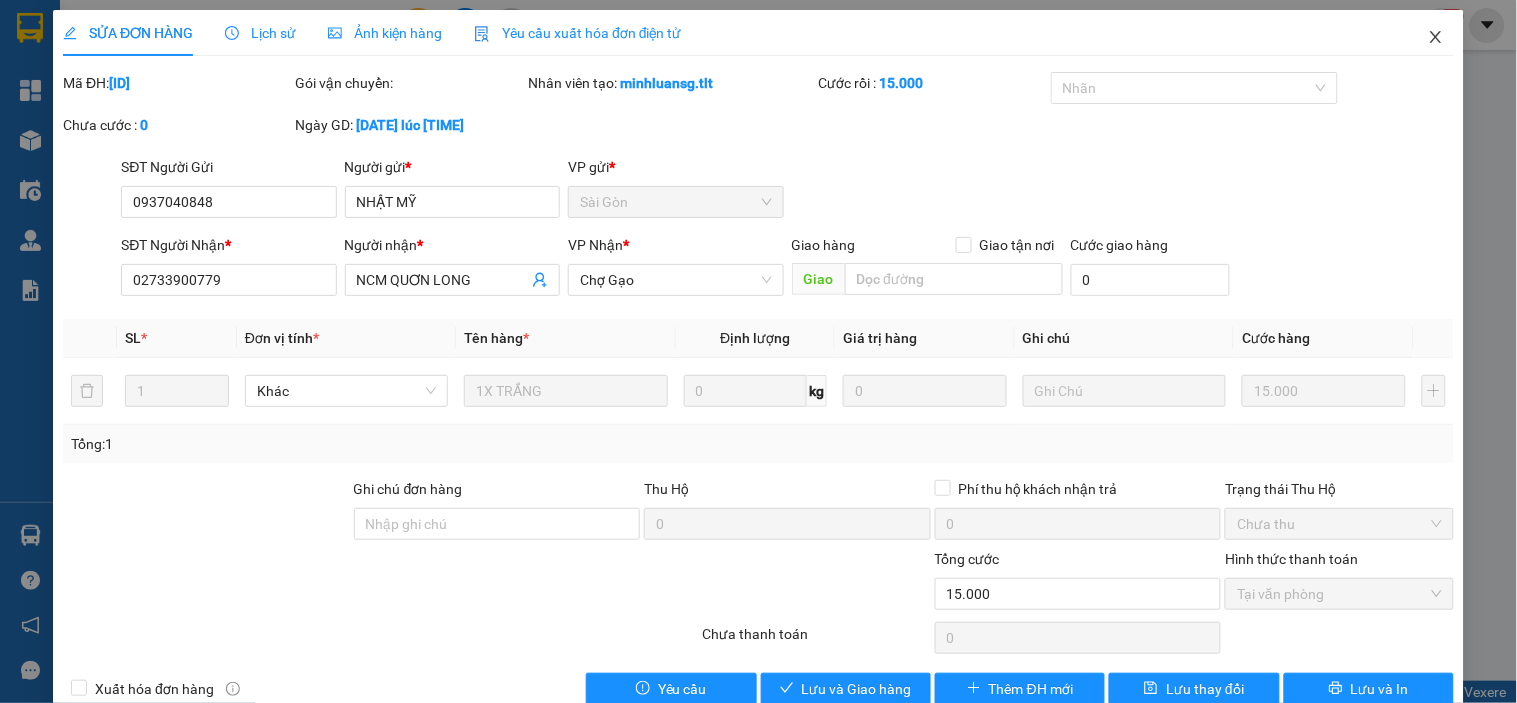 drag, startPoint x: 1425, startPoint y: 28, endPoint x: 537, endPoint y: 0, distance: 888.44135 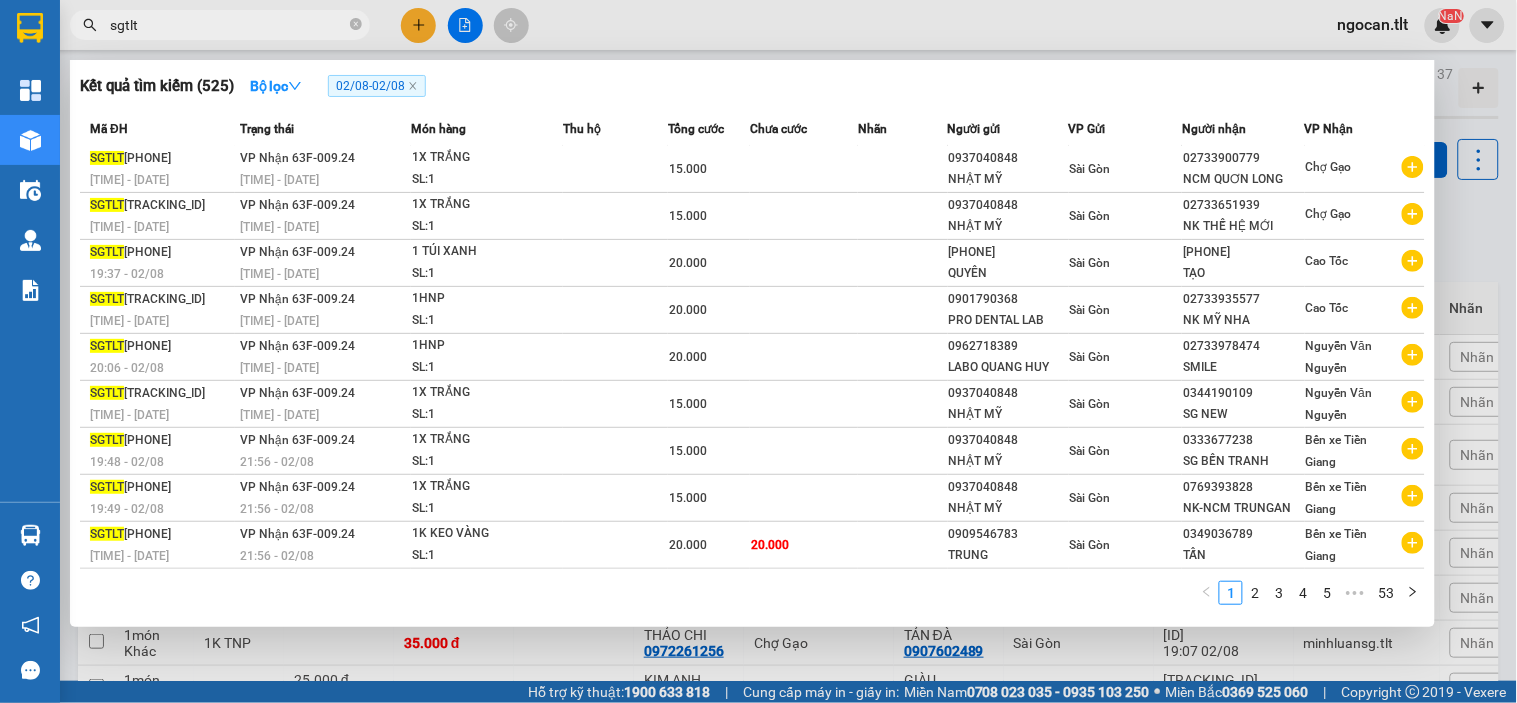 click on "sgtlt" at bounding box center (228, 25) 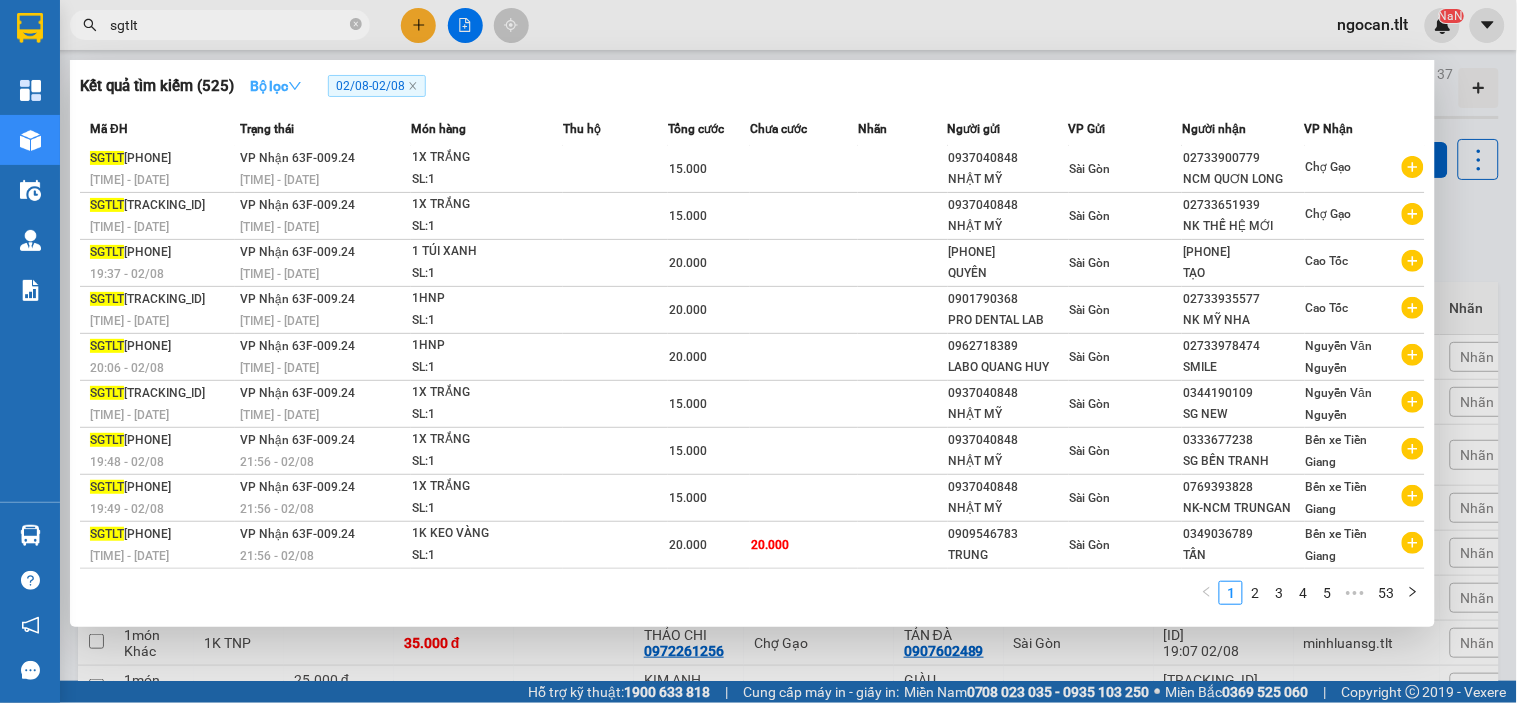 click on "Bộ lọc" at bounding box center [276, 86] 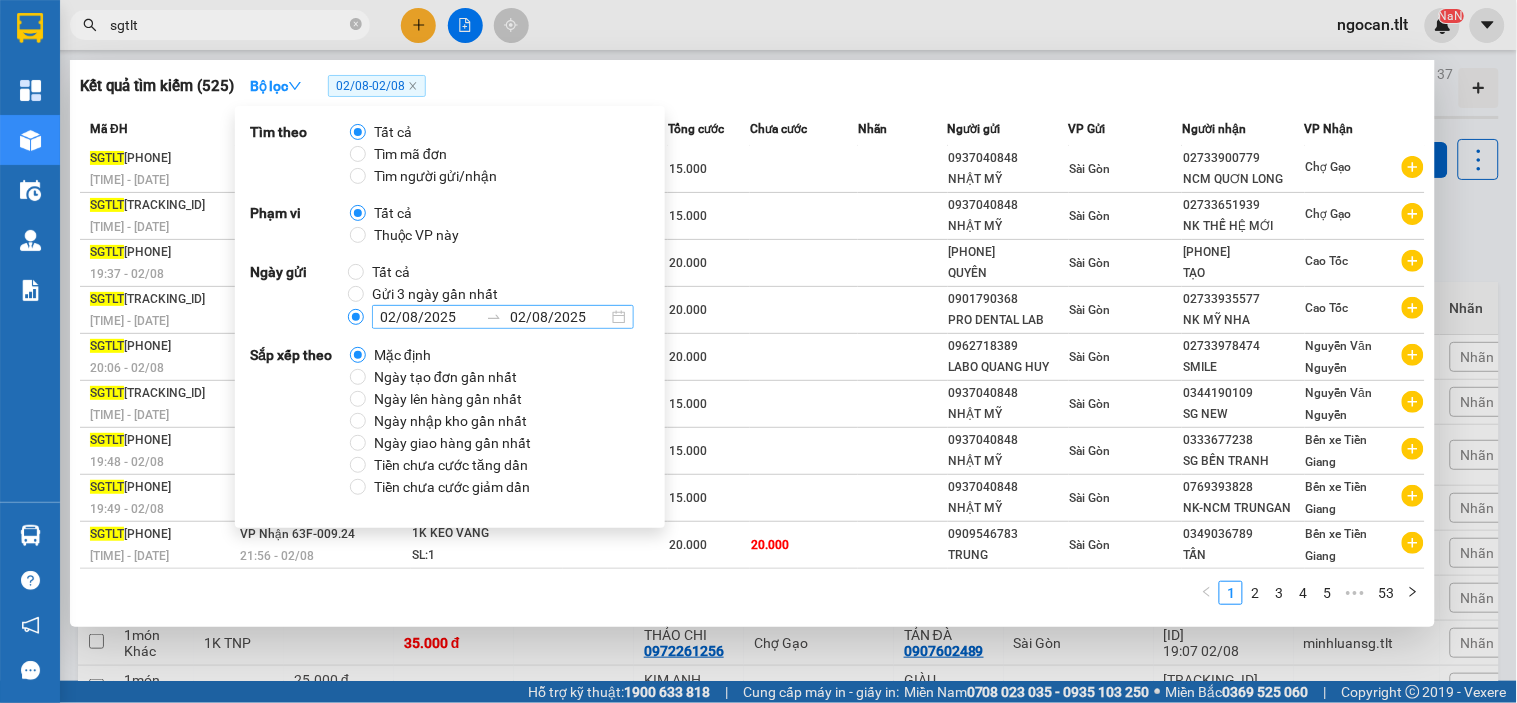 click on "02/08/2025" at bounding box center [429, 317] 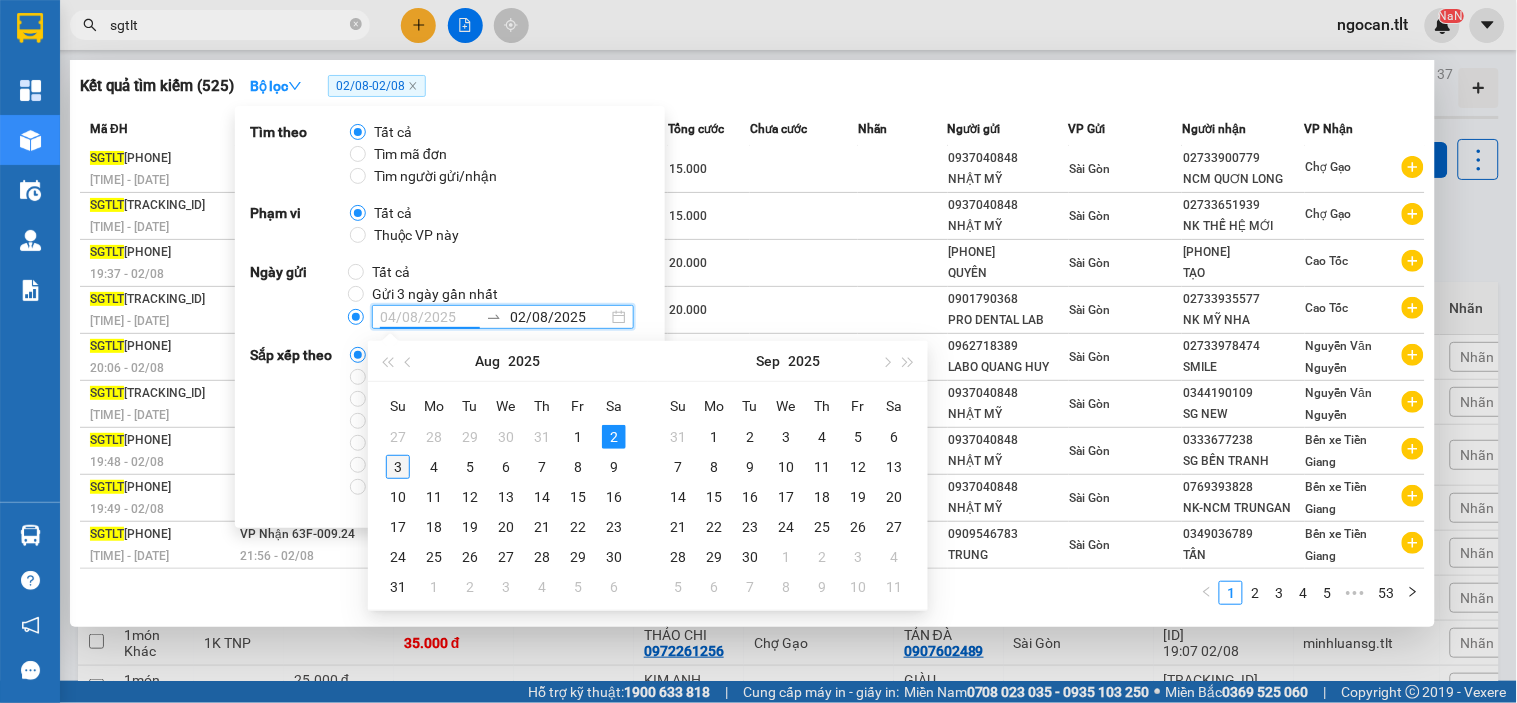 type on "03/08/2025" 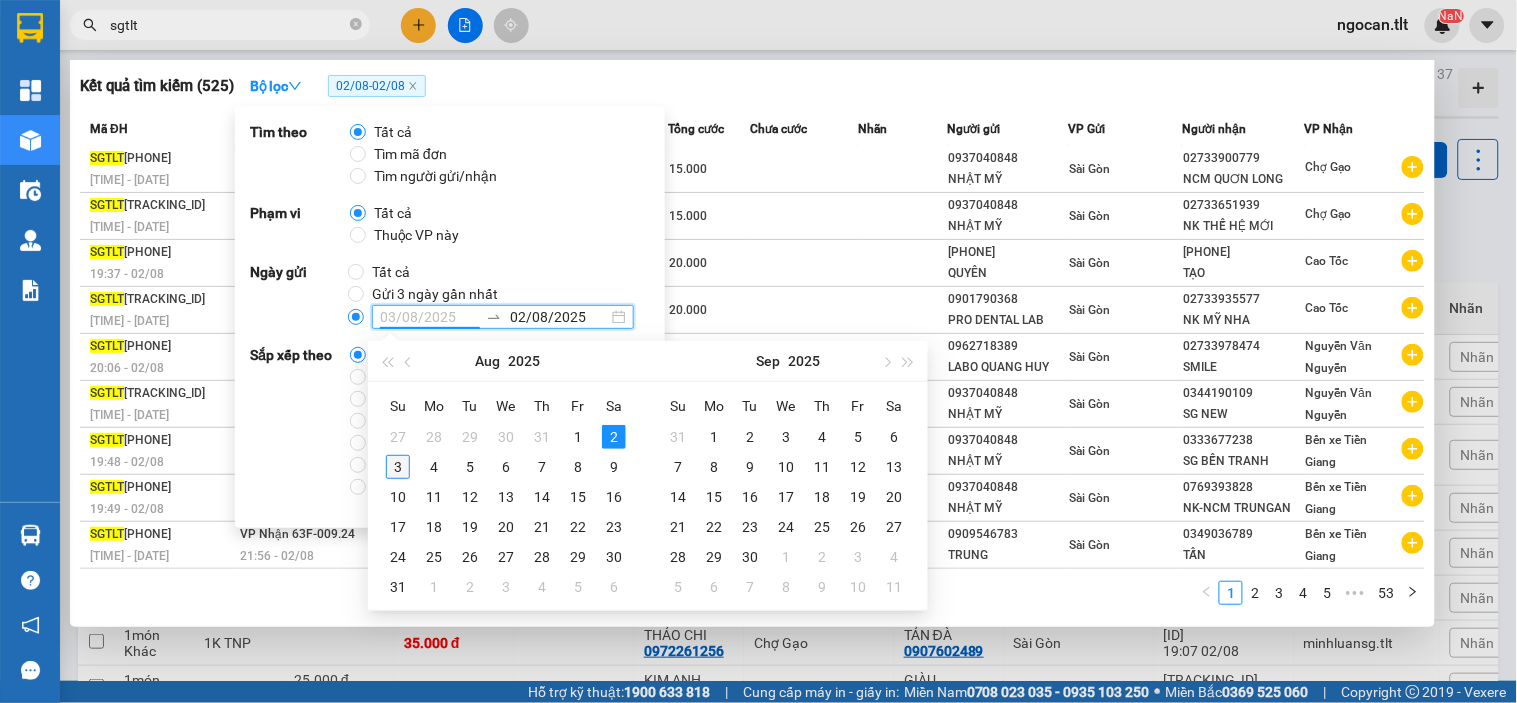 click on "3" at bounding box center (398, 467) 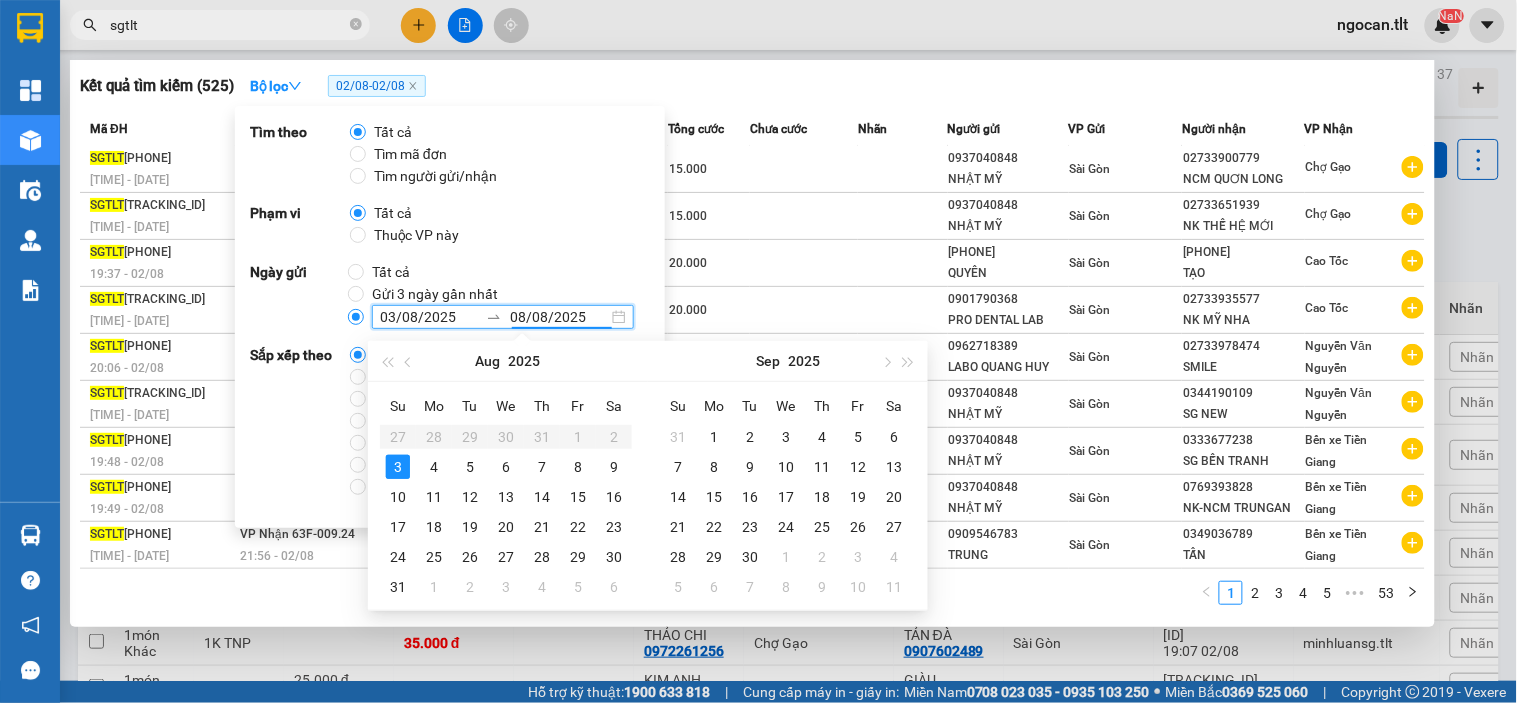 type on "09/08/2025" 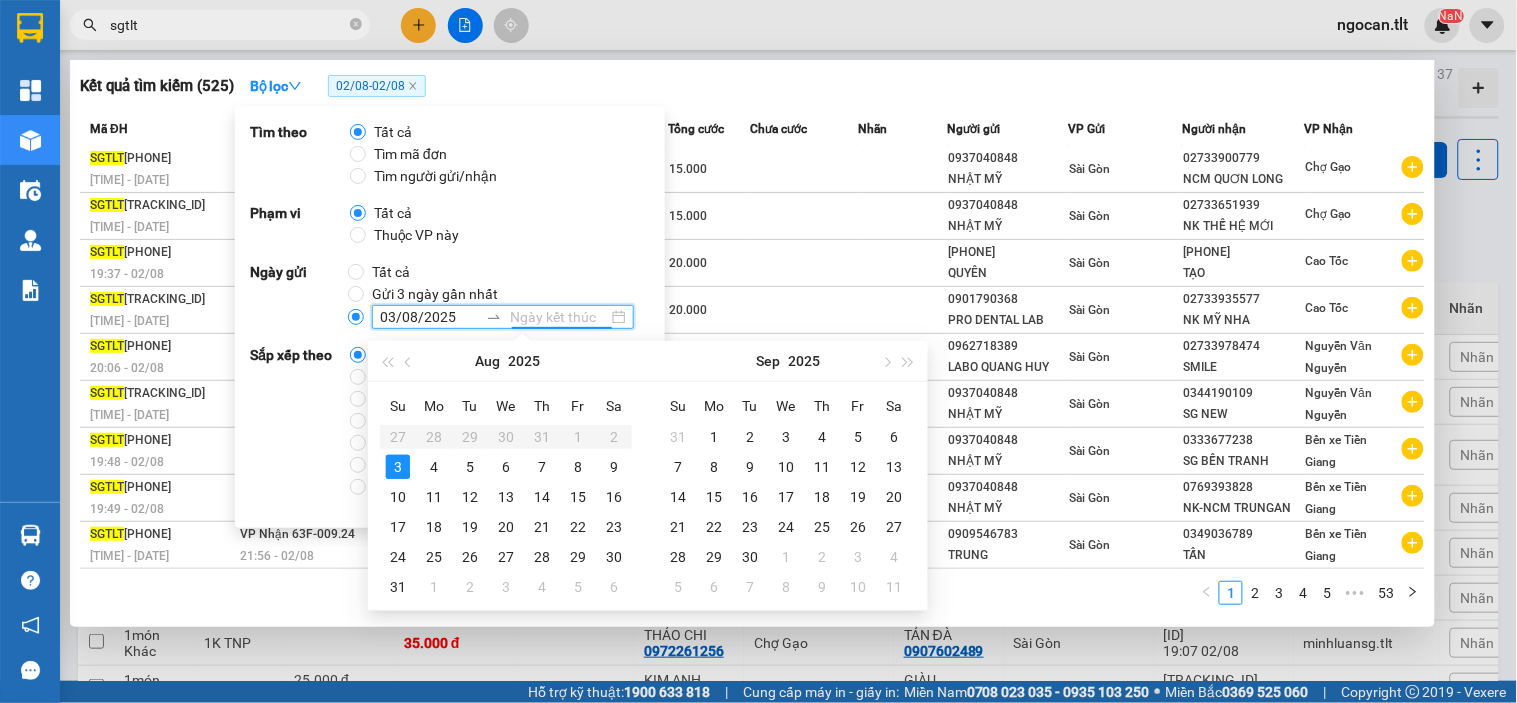 click on "Su Mo Tu We Th Fr Sa 27 28 29 30 31 1 2 3 4 5 6 7 8 9 10 11 12 13 14 15 16 17 18 19 20 21 22 23 24 25 26 27 28 29 30 31 1 2 3 4 5 6" at bounding box center [506, 496] 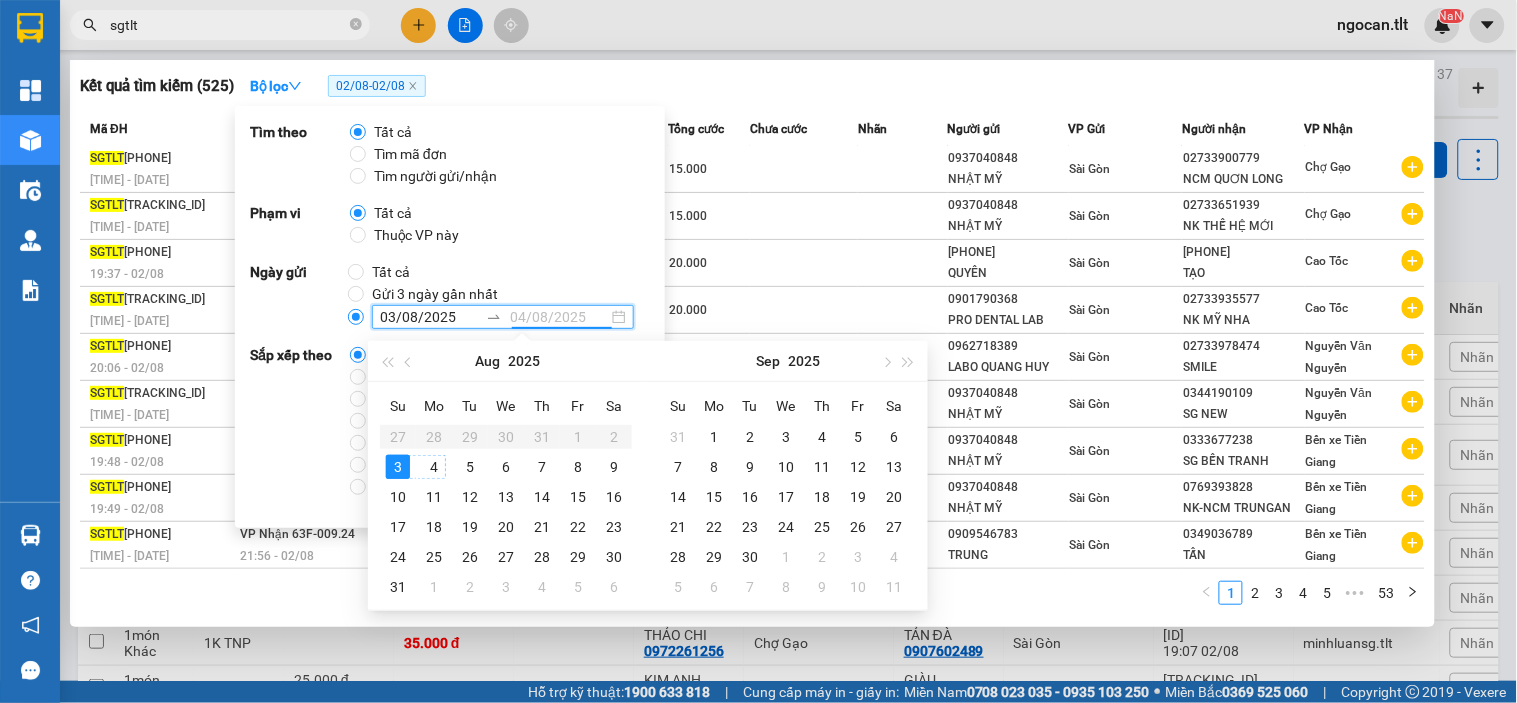 type on "03/08/2025" 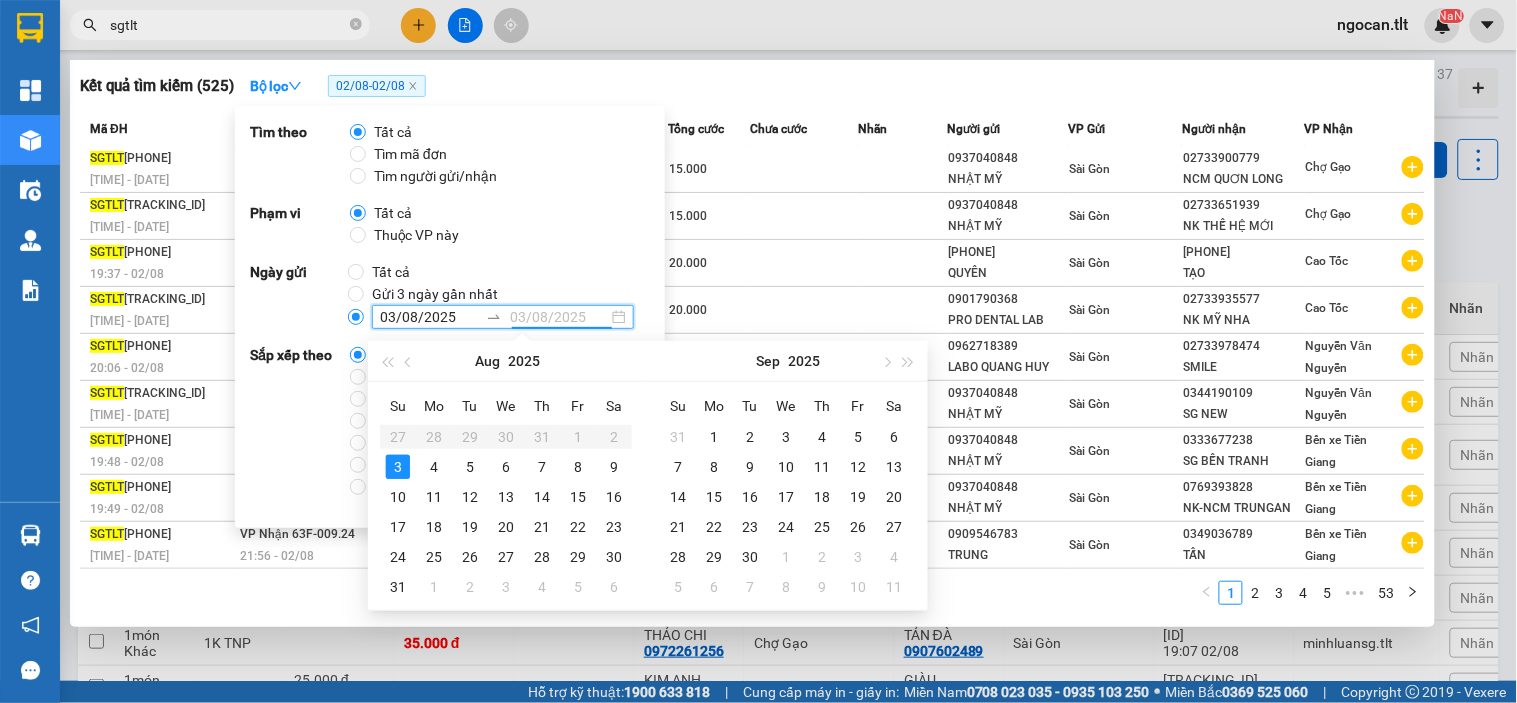 drag, startPoint x: 403, startPoint y: 456, endPoint x: 390, endPoint y: 457, distance: 13.038404 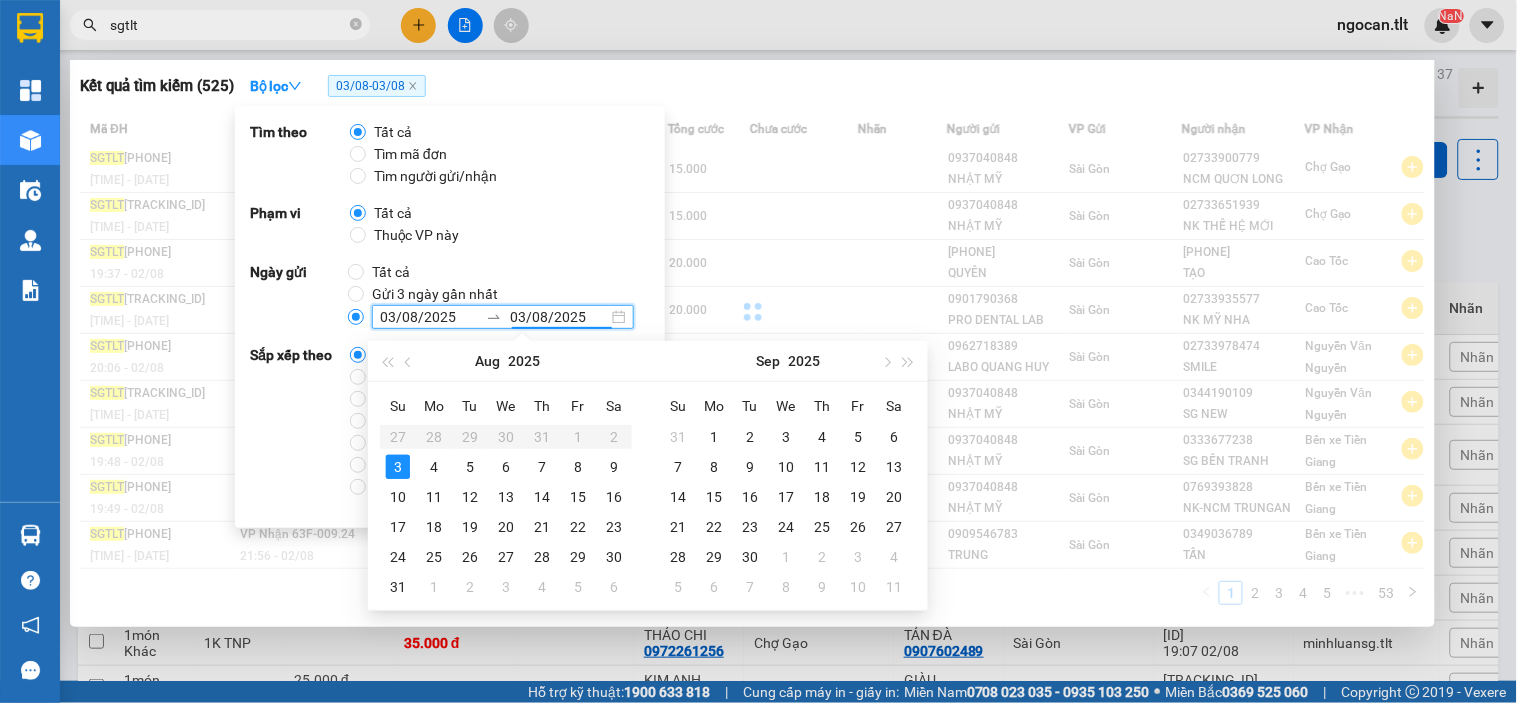 scroll, scrollTop: 0, scrollLeft: 0, axis: both 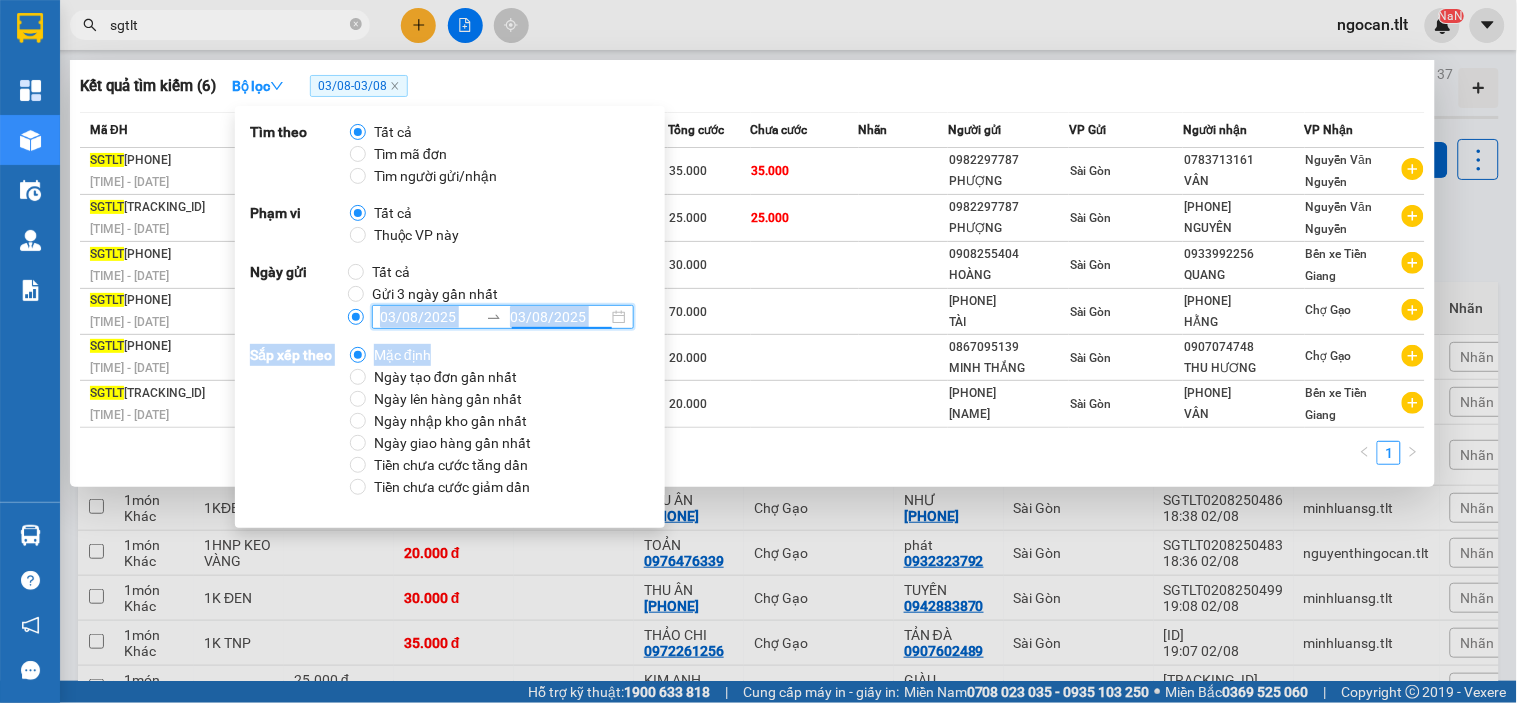 click on "Tìm theo Tất cả Tìm mã đơn Tìm người gửi/nhận Phạm vi Tất cả Thuộc VP này Ngày gửi Tất cả Gửi 3 ngày gần nhất [DATE] [DATE] Sắp xếp theo Mặc định Ngày tạo đơn gần nhất Ngày lên hàng gần nhất Ngày nhập kho gần nhất Ngày giao hàng gần nhất Tiền chưa cước tăng dần Tiền chưa cước giảm dần" at bounding box center (450, 317) 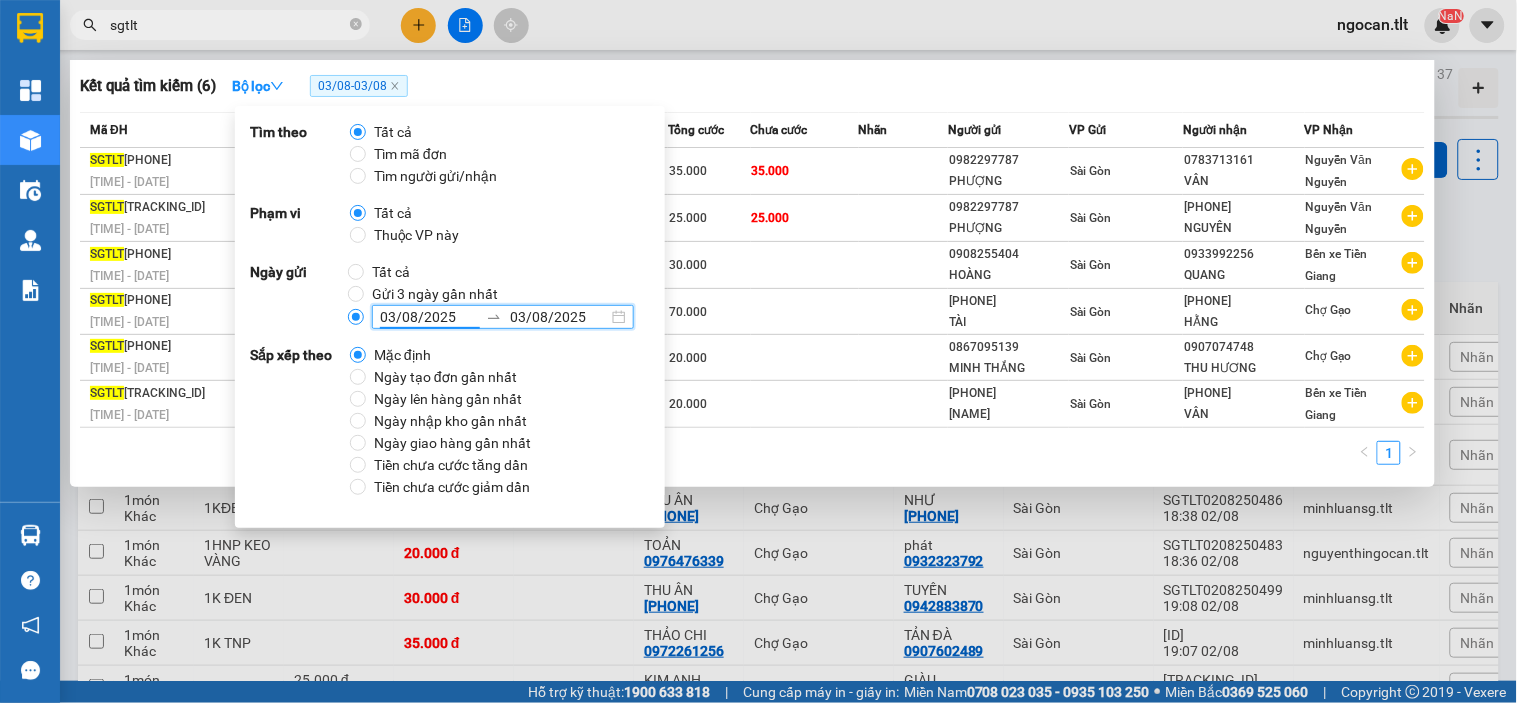 click on "03/08/2025" at bounding box center (429, 317) 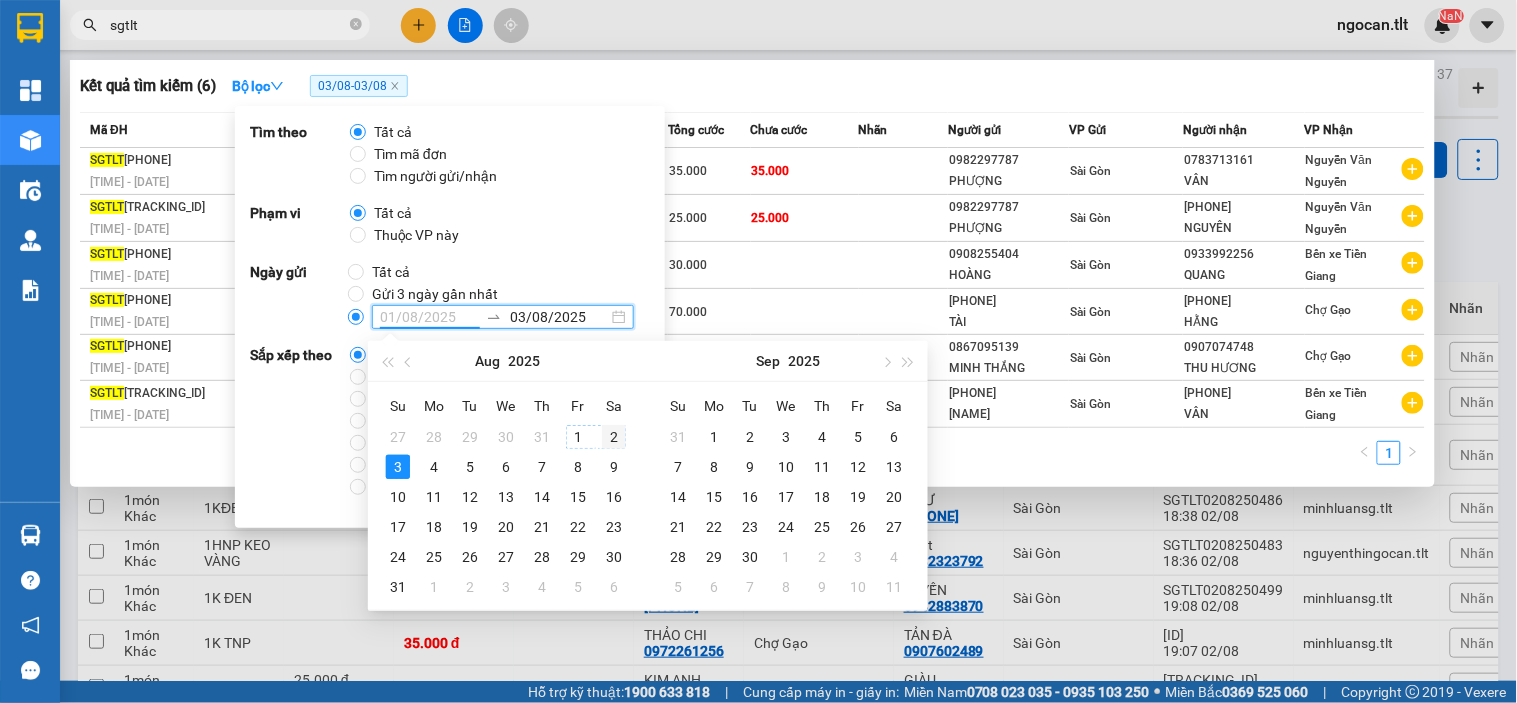 type on "02/08/2025" 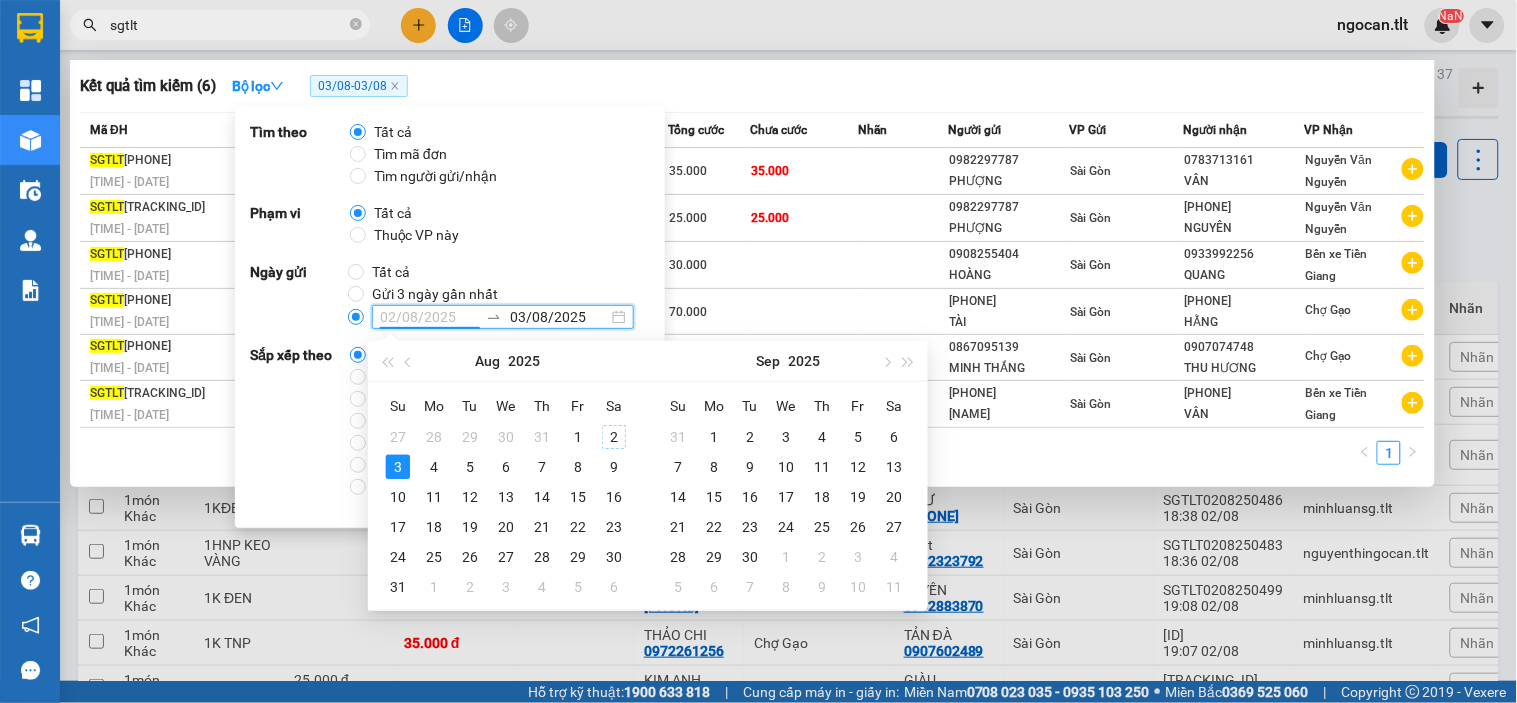 click on "2" at bounding box center [614, 437] 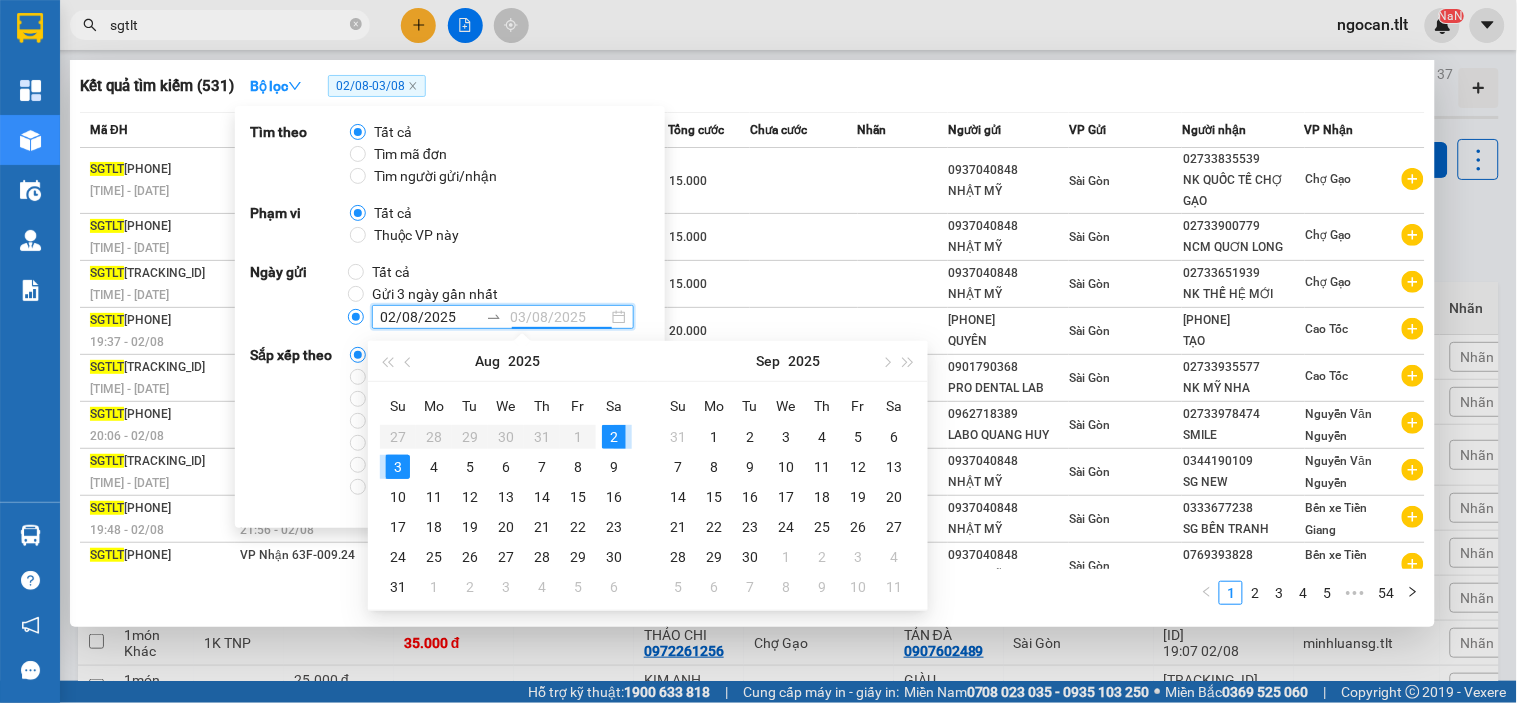 click on "3" at bounding box center [398, 467] 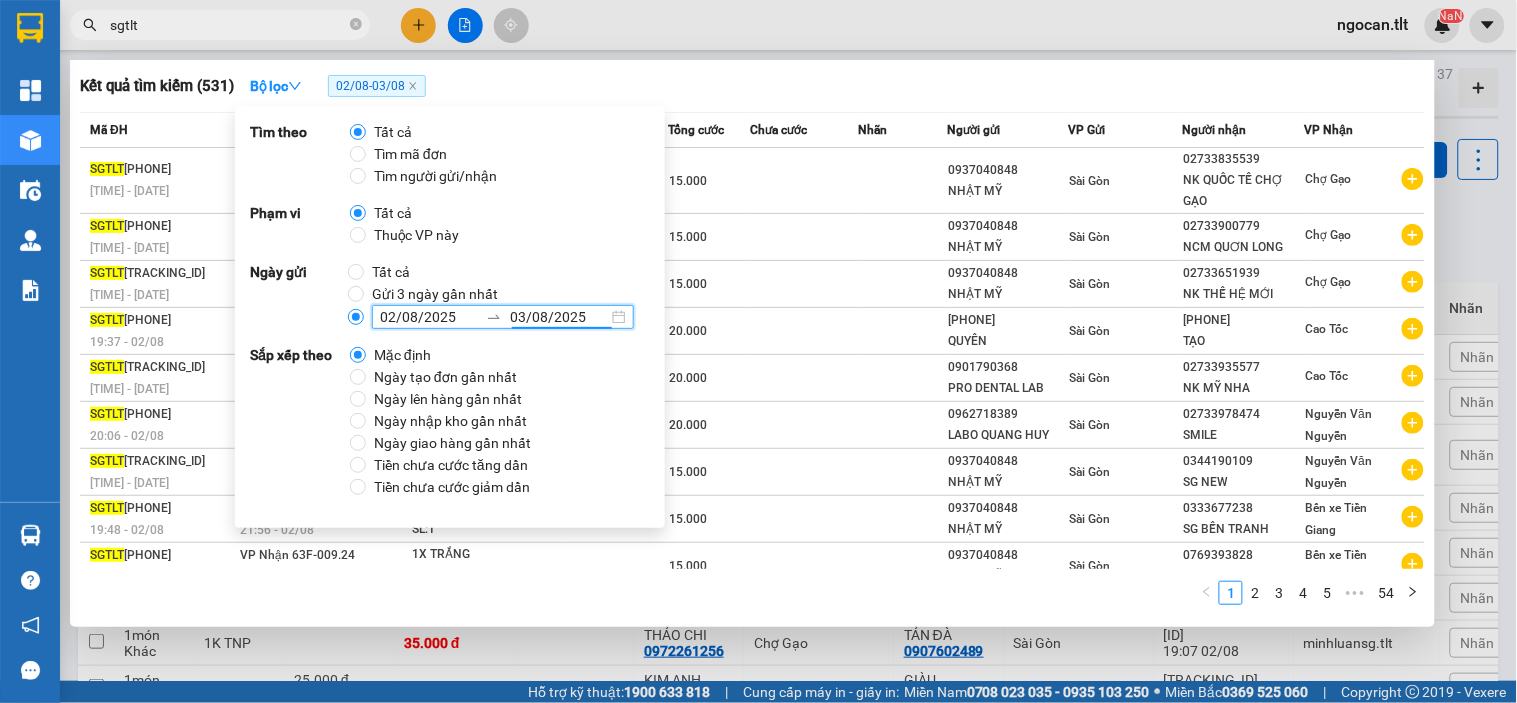 click on "Kết quả tìm kiếm ( 531 )  Bộ lọc  [DATE] - [DATE]" at bounding box center [752, 86] 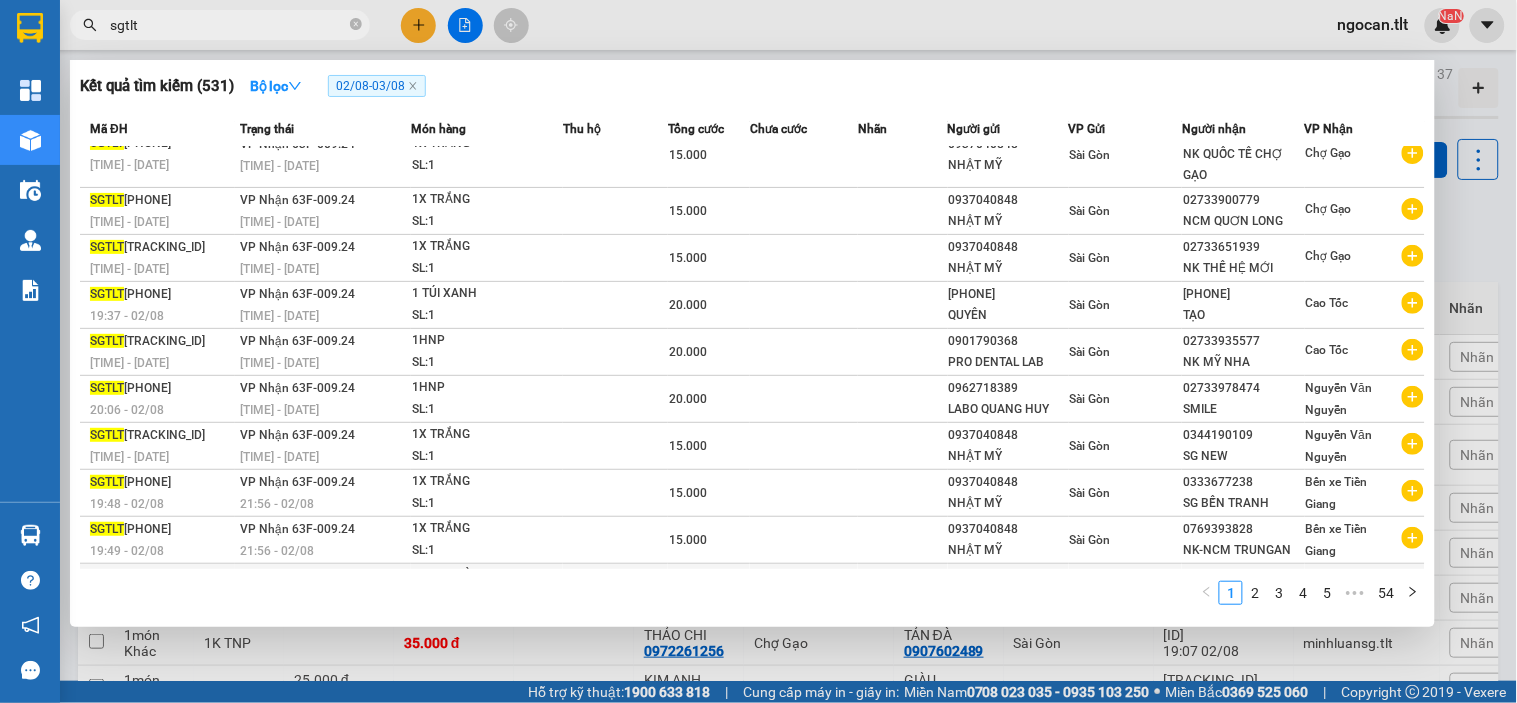 scroll, scrollTop: 71, scrollLeft: 0, axis: vertical 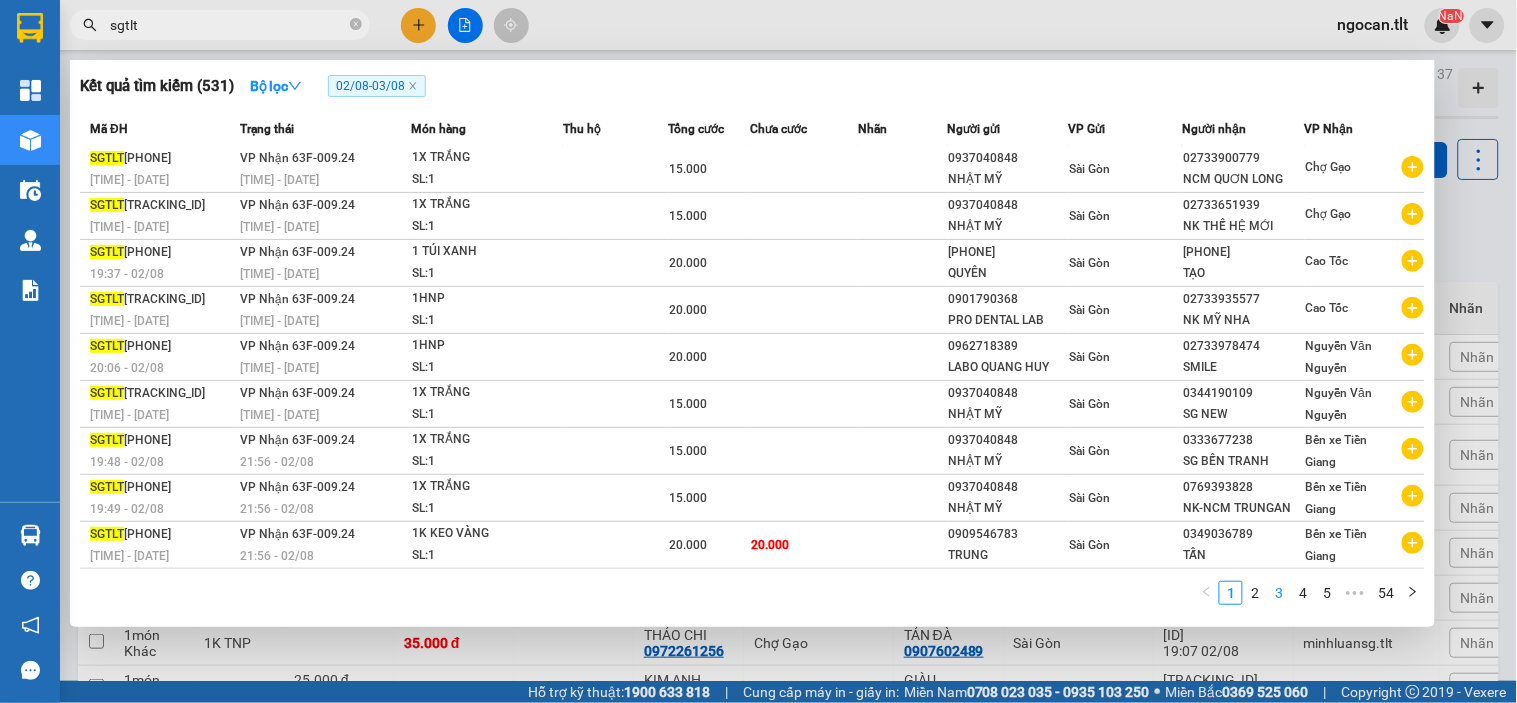 click on "3" at bounding box center [1279, 593] 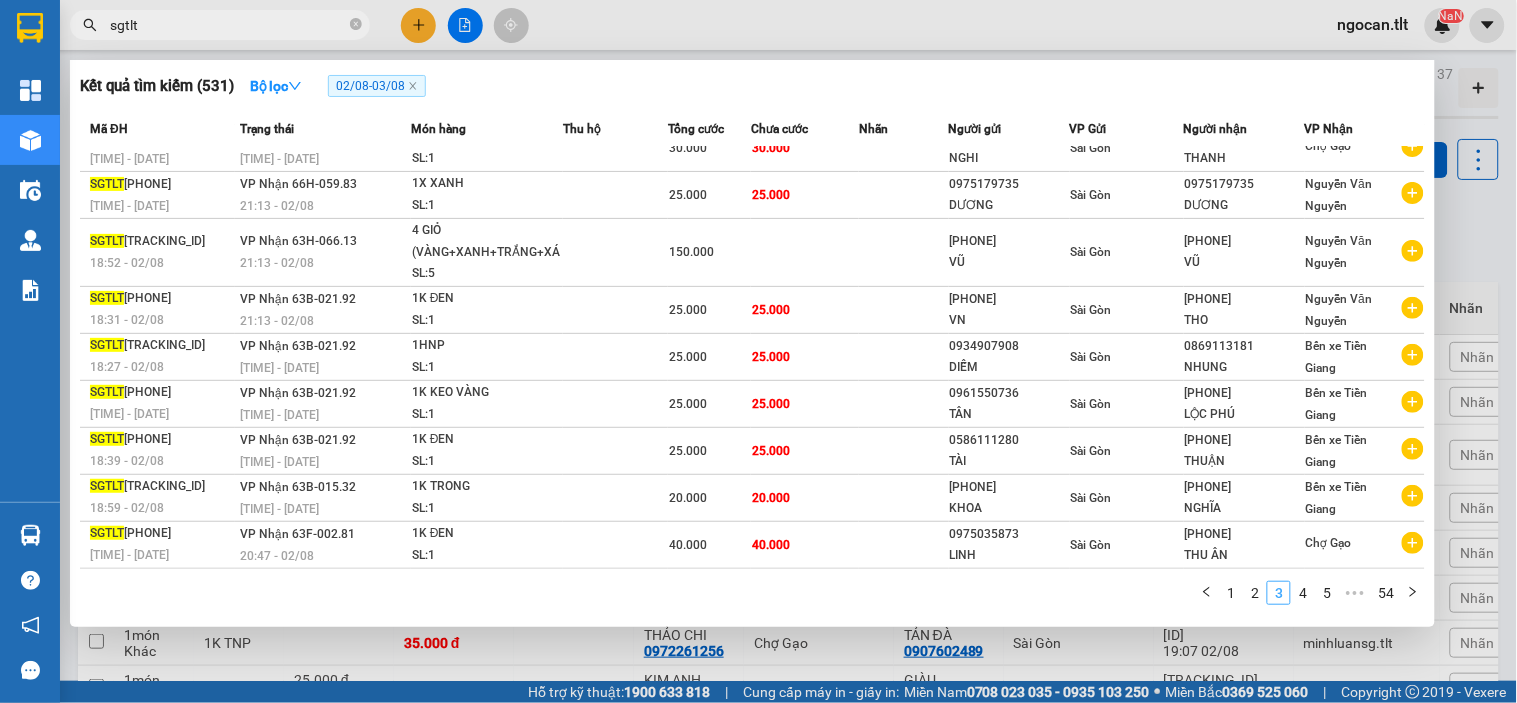 click on "3" at bounding box center (1279, 593) 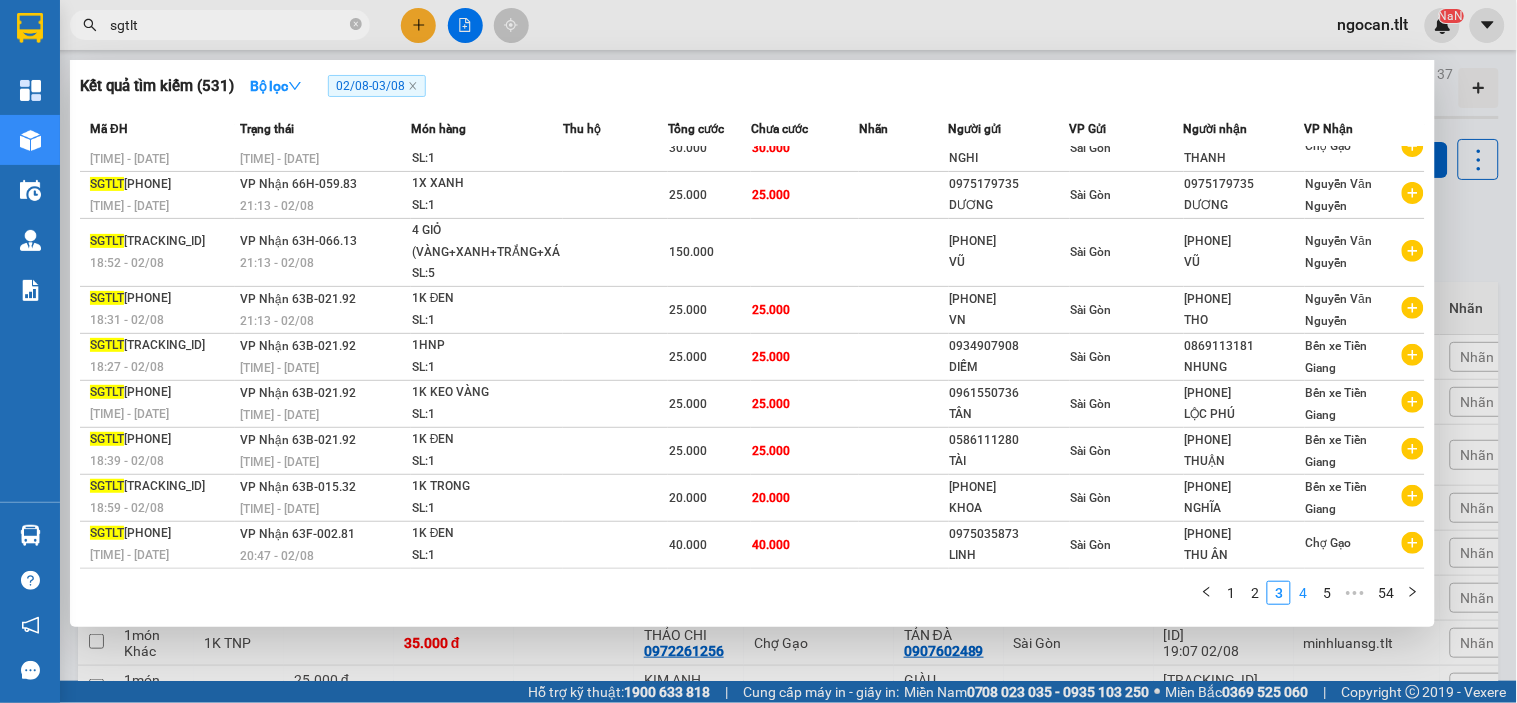 click on "4" at bounding box center (1303, 593) 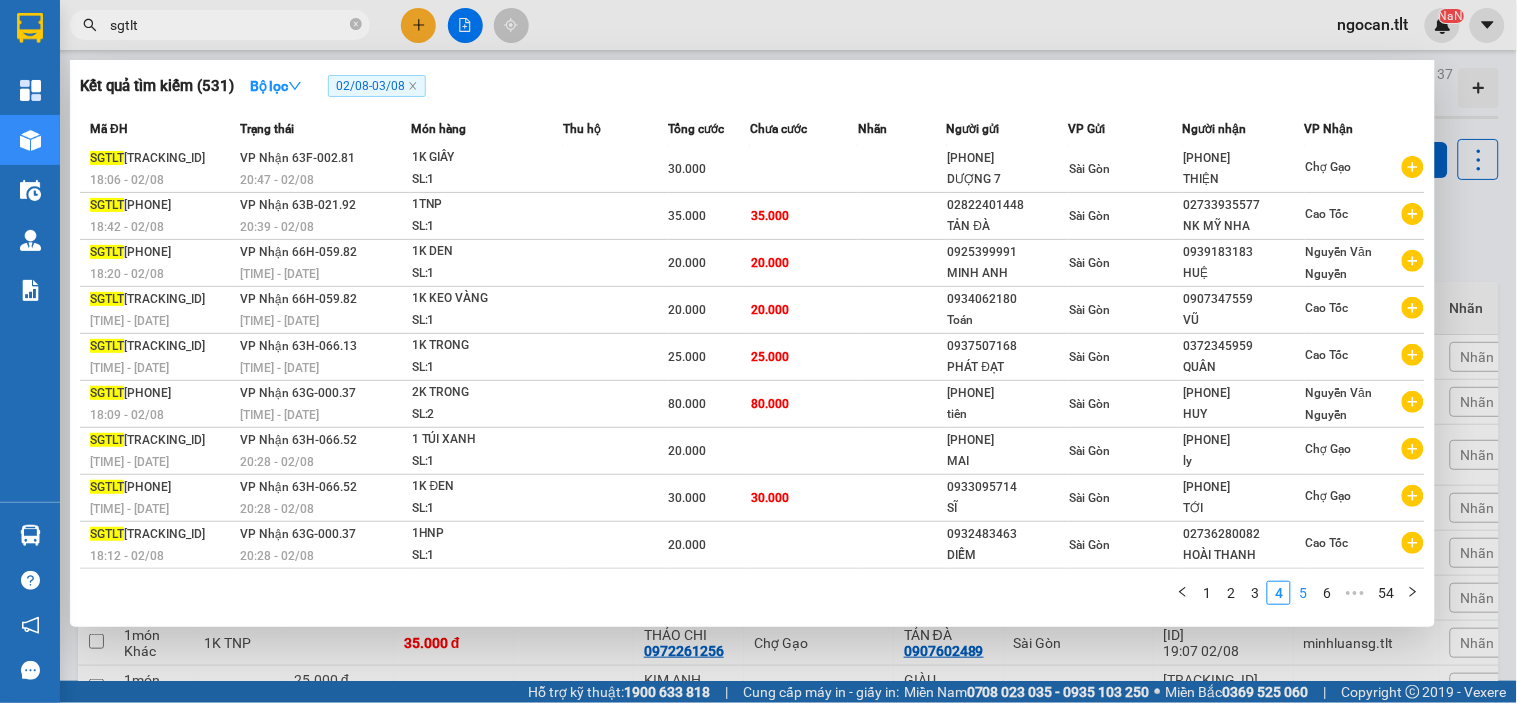 scroll, scrollTop: 52, scrollLeft: 0, axis: vertical 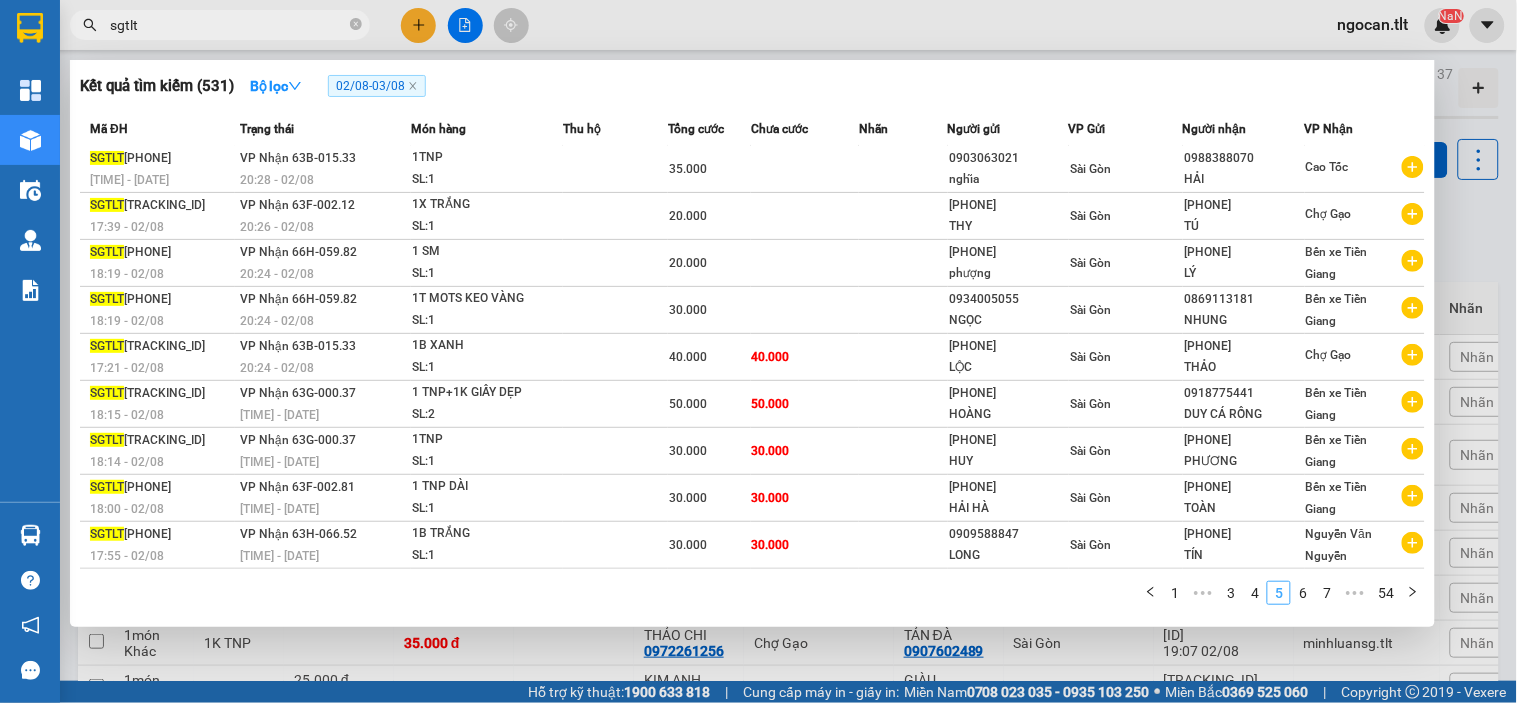 click on "6" at bounding box center (1303, 593) 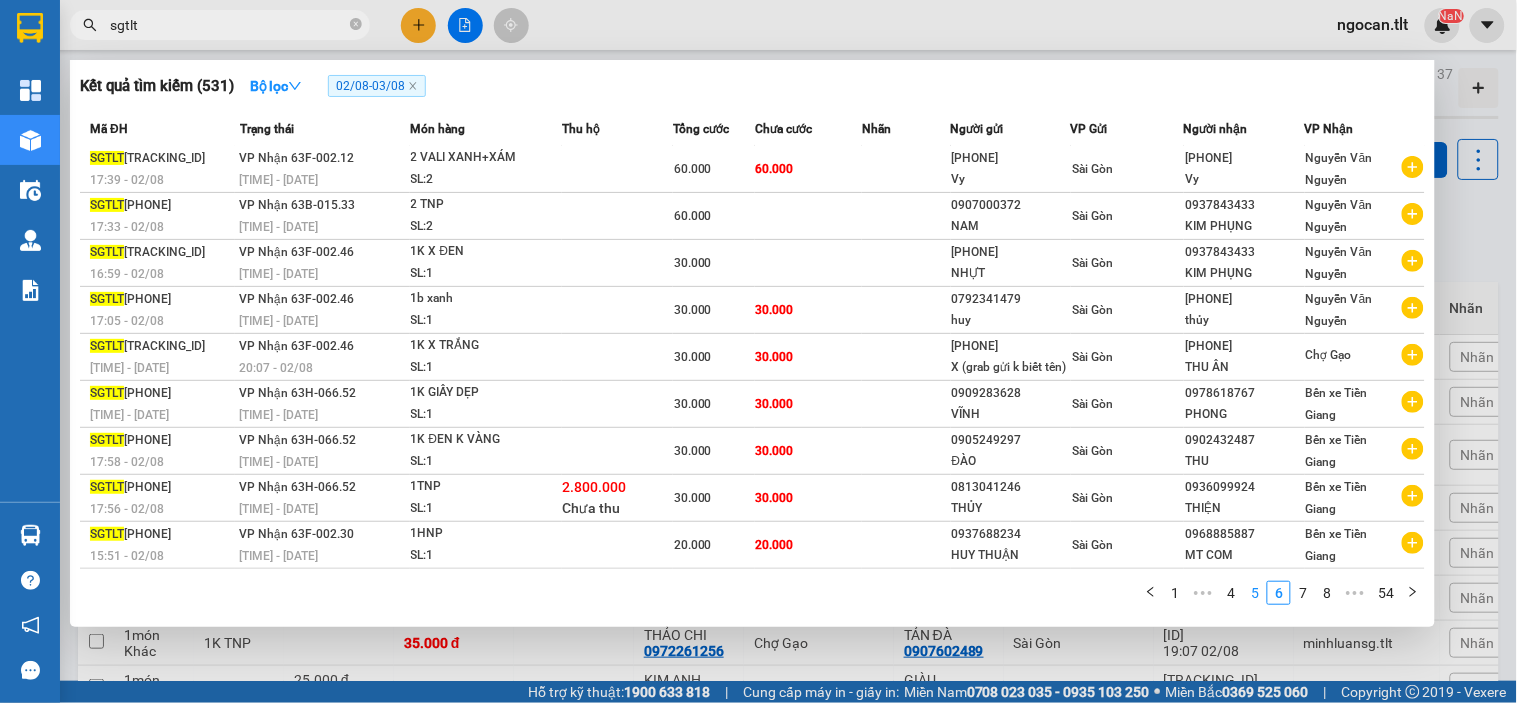 click on "7" at bounding box center [1303, 593] 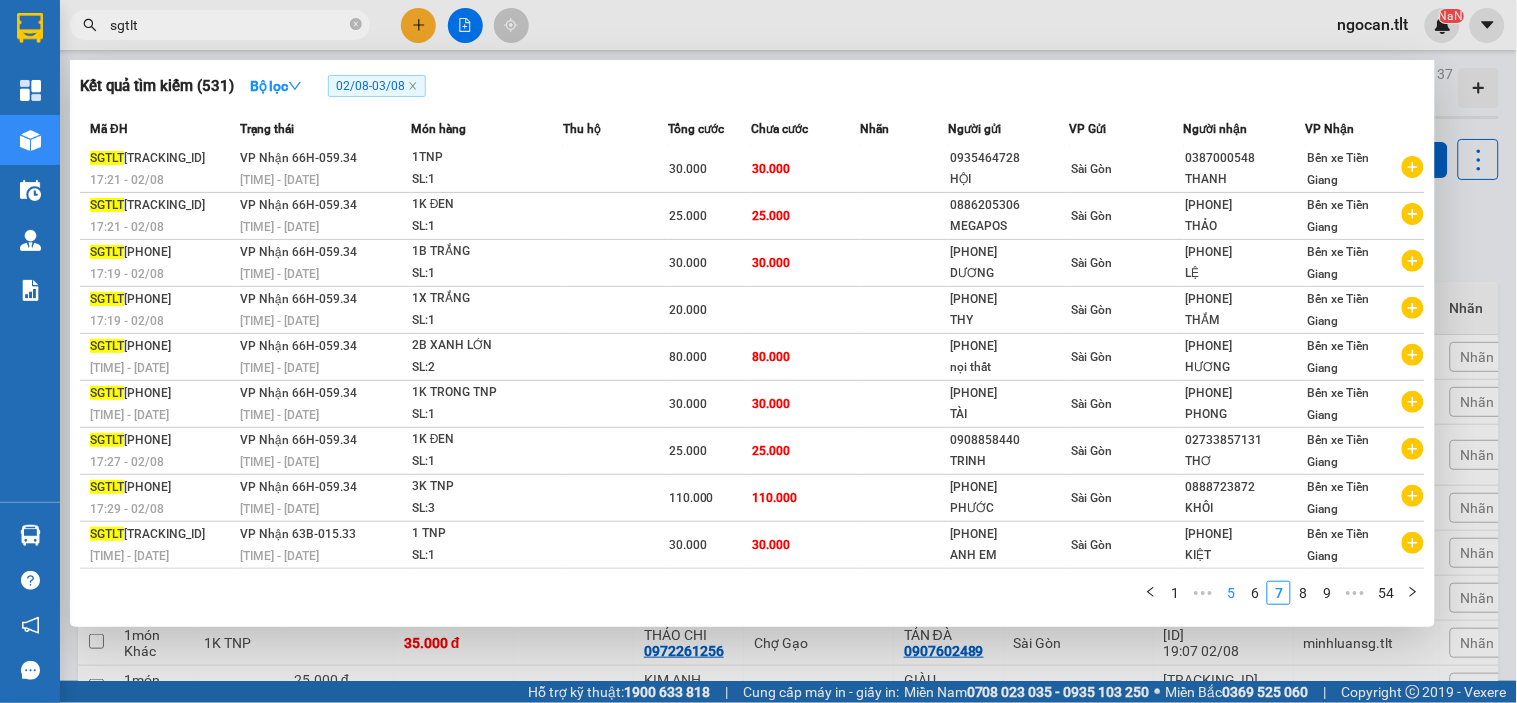 click on "8" at bounding box center [1303, 593] 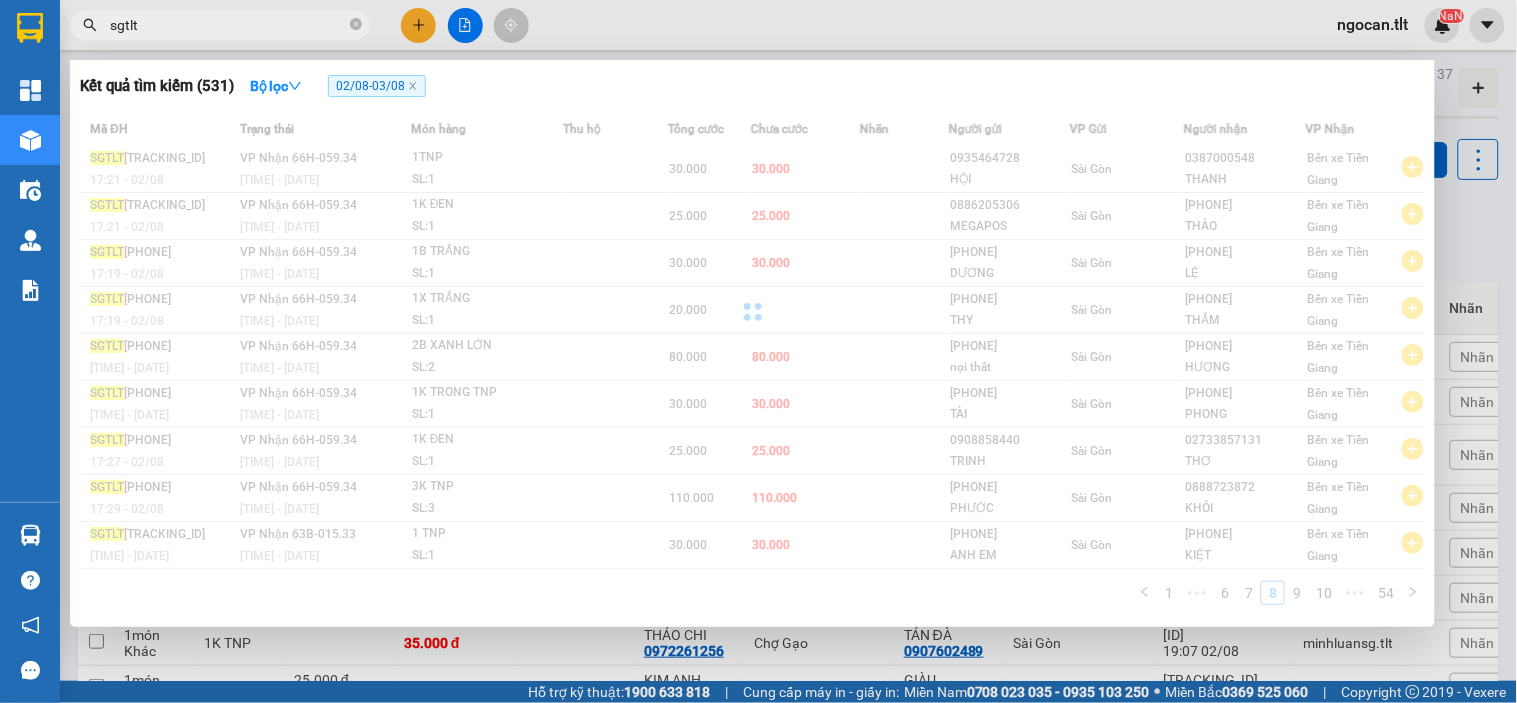 click on "Mã ĐH Trạng thái Món hàng Thu hộ Tổng cước Chưa cước Nhãn Người gửi VP Gửi Người nhận VP Nhận SGTLT 0208250456 17:46 - 02/08 VP Nhận   63F-002.12 19:53 - 02/08 1 TNP SL:  1 30.000 30.000 0913677541 [FIRST] Sài Gòn 0788825979 [FIRST]  Bến xe Tiền Giang SGTLT 0208250438 17:21 - 02/08 VP Nhận   66H-059.34 19:47 - 02/08 1TNP SL:  1 30.000 30.000 0935464728 [FIRST] Sài Gòn 0387000548 [FIRST] Bến xe Tiền Giang SGTLT 0208250440 17:21 - 02/08 VP Nhận   66H-059.34 19:47 - 02/08 1K ĐEN SL:  1 25.000 25.000 0886205306 MEGAPOS Sài Gòn 0794345188 [FIRST]  Bến xe Tiền Giang SGTLT 0208250435 17:19 - 02/08 VP Nhận   66H-059.34 19:47 - 02/08 1B TRẮNG SL:  1 30.000 30.000 0918100823 [FIRST] Sài Gòn 0964222226 [FIRST]  Bến xe Tiền Giang SGTLT 0208250436 17:19 - 02/08 VP Nhận   66H-059.34 19:47 - 02/08 1X TRẮNG SL:  1 20.000 0764861265 [FIRST] Sài Gòn 0839642996 [FIRST] Bến xe Tiền Giang SGTLT 0208250437 17:20 - 02/08 VP Nhận   66H-059.34 19:47 - 02/08 2B XANH LỚN" at bounding box center [752, 364] 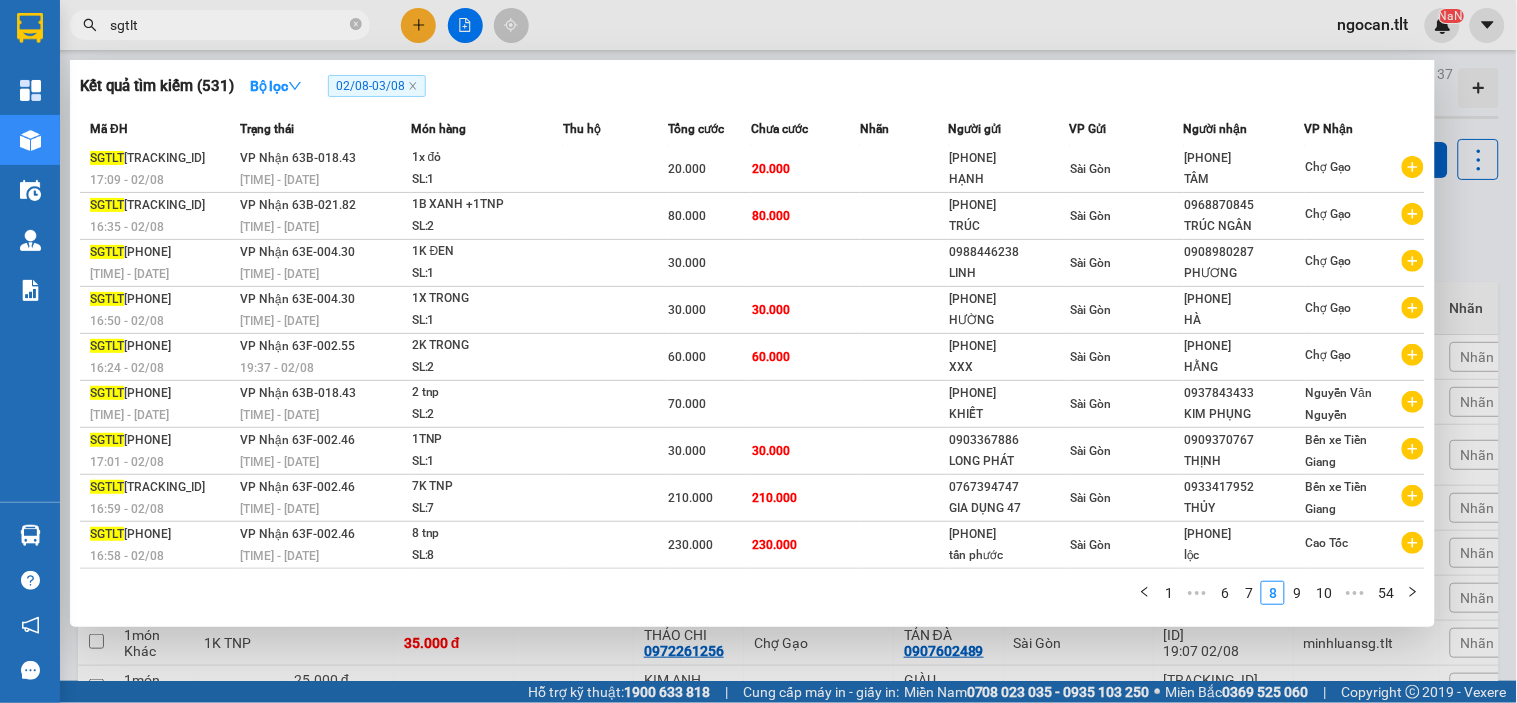 click on "10" at bounding box center [1324, 593] 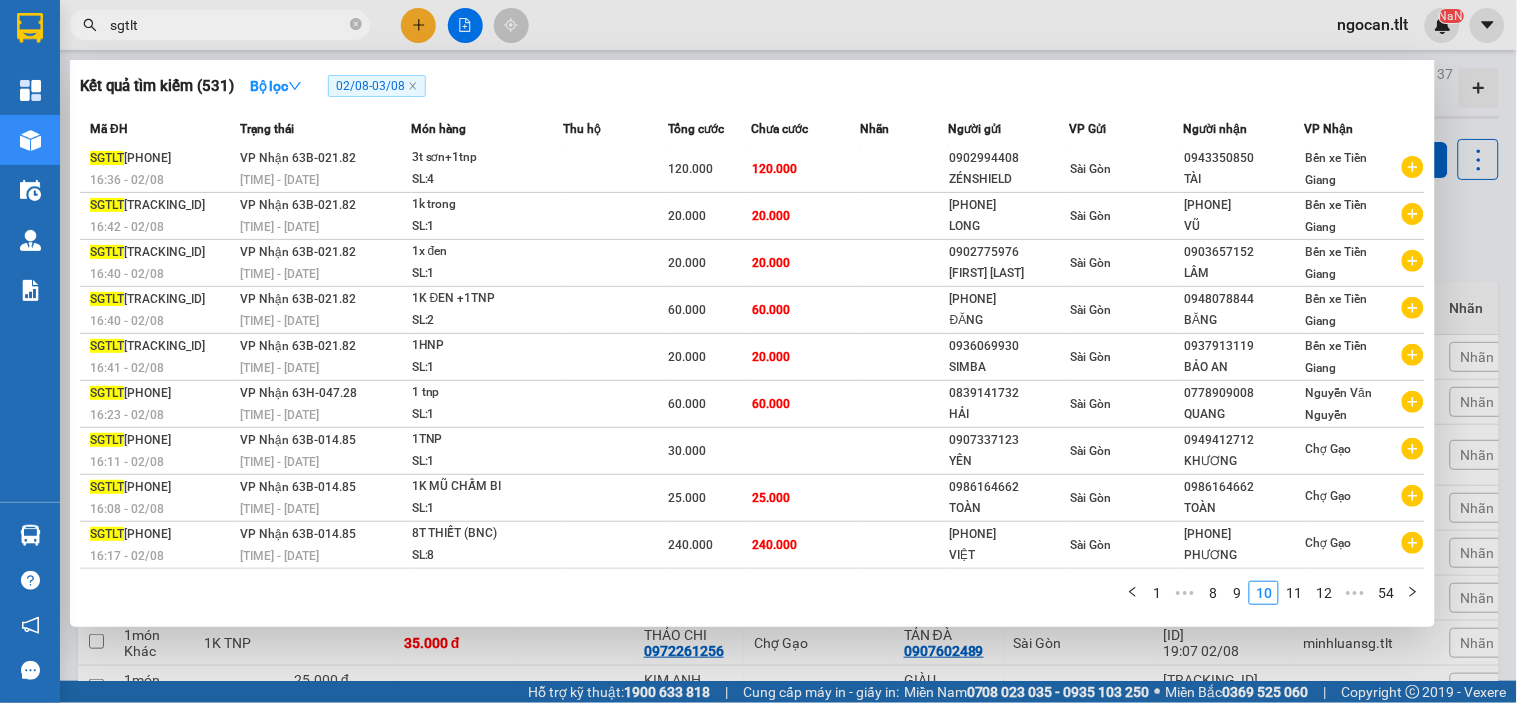 click on "12" at bounding box center (1324, 593) 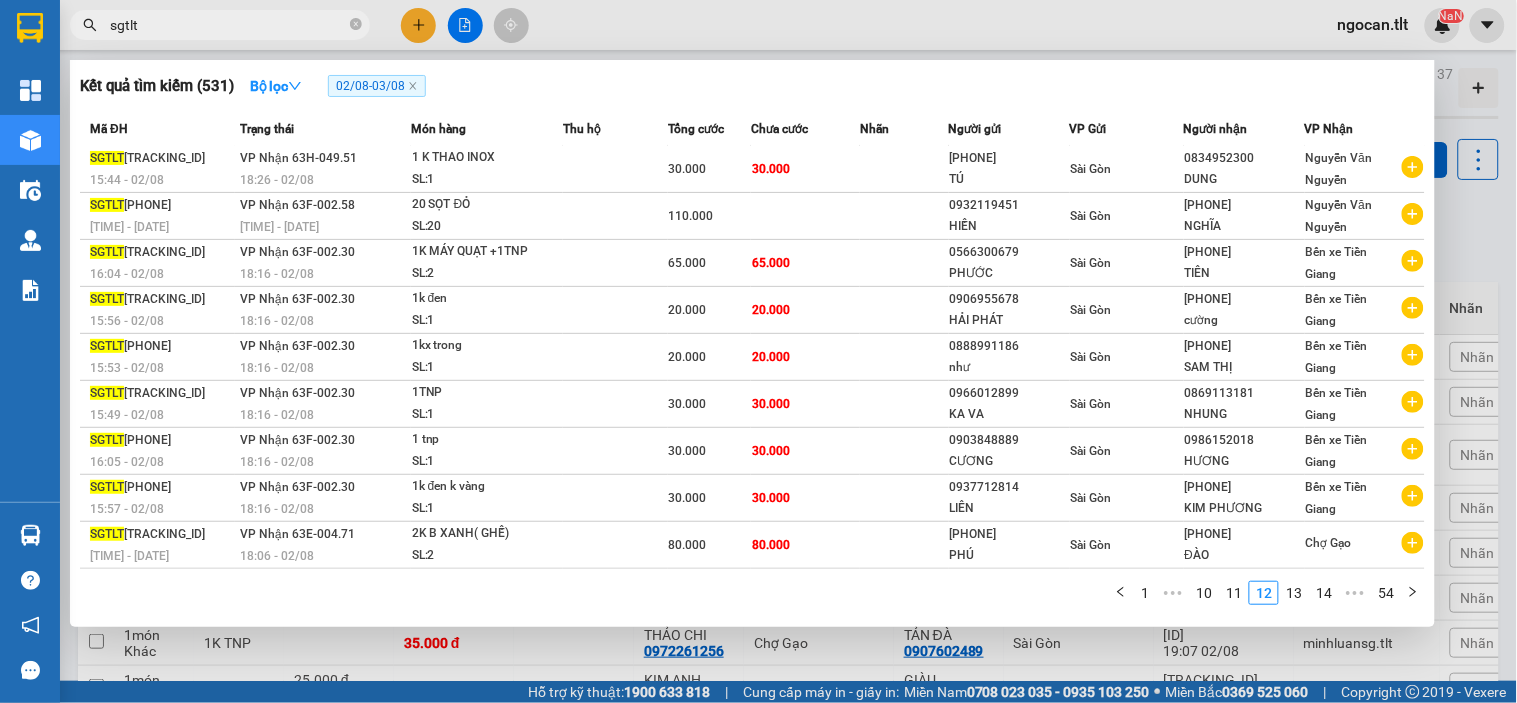 click on "Mã ĐH Trạng thái Món hàng Thu hộ Tổng cước Chưa cước Nhãn Người gửi VP Gửi Người nhận VP Nhận SGTLT [ID] [TIME] - [DATE] VP Nhận   63H-049.51 [TIME] - [DATE] 2 TNP TI VI SL:  2 100.000 100.000 [PHONE] [NAME]  Sài Gòn [PHONE] [NAME] Nguyễn Văn Nguyễn SGTLT [ID] [TIME] - [DATE] VP Nhận   63H-049.51 [TIME] - [DATE] 1 K THAO INOX SL:  1 30.000 30.000 [PHONE] [NAME]  Sài Gòn [PHONE] [NAME] Nguyễn Văn Nguyễn SGTLT [ID] [TIME] - [DATE] VP Nhận   63F-002.58 [TIME] - [DATE] 20 SỌT ĐỎ SL:  20 110.000 [PHONE] [NAME] Sài Gòn [PHONE] [NAME] Nguyễn Văn Nguyễn SGTLT [ID] [TIME] - [DATE] VP Nhận   63F-002.30 [TIME] - [DATE] 1K  MÁY QUẠT +1TNP SL:  2 65.000 65.000 [PHONE] [NAME]  Sài Gòn [PHONE] [NAME] TIÊN Bến xe Tiền Giang SGTLT [ID] [TIME] - [DATE] VP Nhận   63F-002.30 [TIME] - [DATE] 1k đen SL:  1 20.000 [PHONE] [NAME] PHÁT Sài Gòn [PHONE] [NAME] Bến xe Tiền Giang SGTLT [ID] [TIME] - [DATE]" at bounding box center [752, 364] 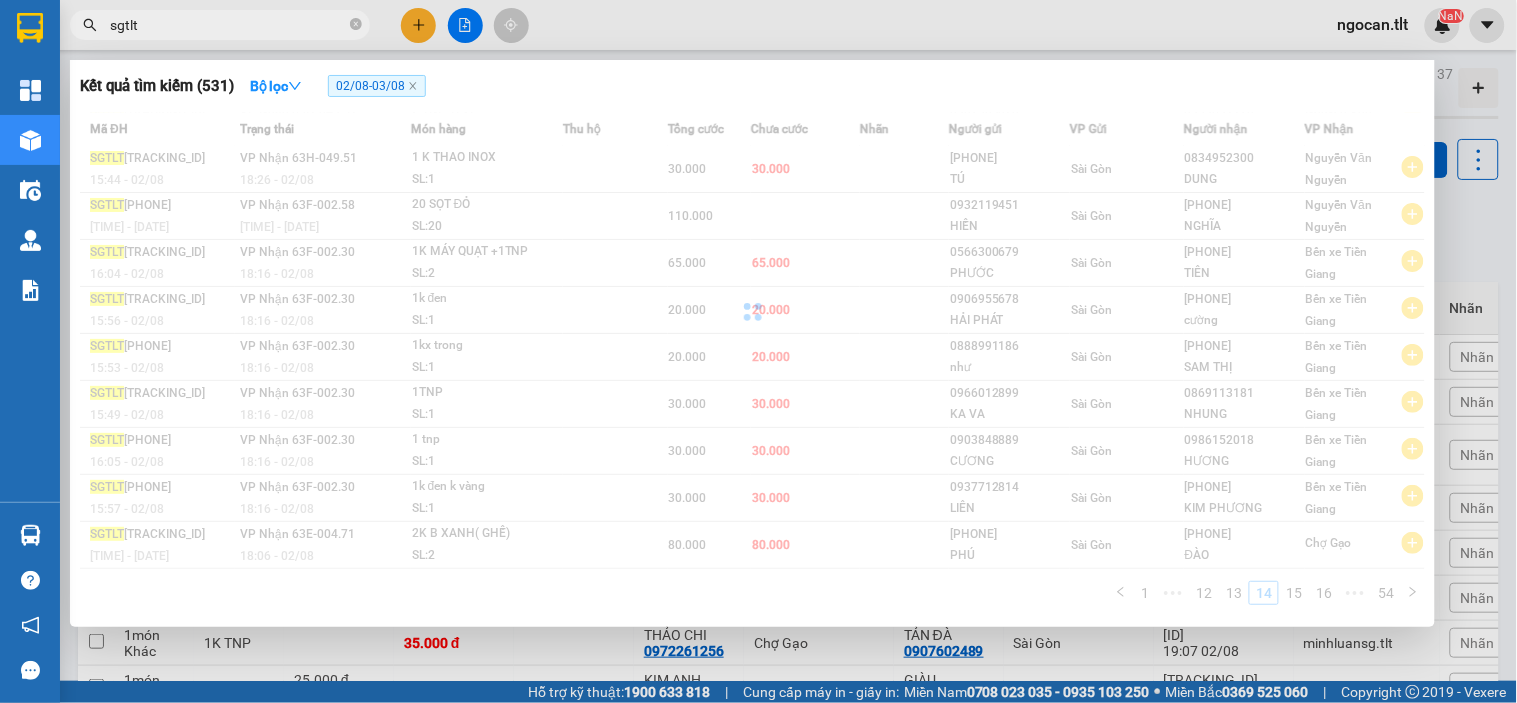 click on "Mã ĐH Trạng thái Món hàng Thu hộ Tổng cước Chưa cước Nhãn Người gửi VP Gửi Người nhận VP Nhận SGTLT [ID] [TIME] - [DATE] VP Nhận   63H-049.51 [TIME] - [DATE] 2 TNP TI VI SL:  2 100.000 100.000 [PHONE] [NAME]  Sài Gòn [PHONE] [NAME] Nguyễn Văn Nguyễn SGTLT [ID] [TIME] - [DATE] VP Nhận   63H-049.51 [TIME] - [DATE] 1 K THAO INOX SL:  1 30.000 30.000 [PHONE] [NAME]  Sài Gòn [PHONE] [NAME] Nguyễn Văn Nguyễn SGTLT [ID] [TIME] - [DATE] VP Nhận   63F-002.58 [TIME] - [DATE] 20 SỌT ĐỎ SL:  20 110.000 [PHONE] [NAME] Sài Gòn [PHONE] [NAME] Nguyễn Văn Nguyễn SGTLT [ID] [TIME] - [DATE] VP Nhận   63F-002.30 [TIME] - [DATE] 1K  MÁY QUẠT +1TNP SL:  2 65.000 65.000 [PHONE] [NAME]  Sài Gòn [PHONE] [NAME] TIÊN Bến xe Tiền Giang SGTLT [ID] [TIME] - [DATE] VP Nhận   63F-002.30 [TIME] - [DATE] 1k đen SL:  1 20.000 [PHONE] [NAME] PHÁT Sài Gòn [PHONE] [NAME] Bến xe Tiền Giang SGTLT [ID] [TIME] - [DATE]" at bounding box center (752, 364) 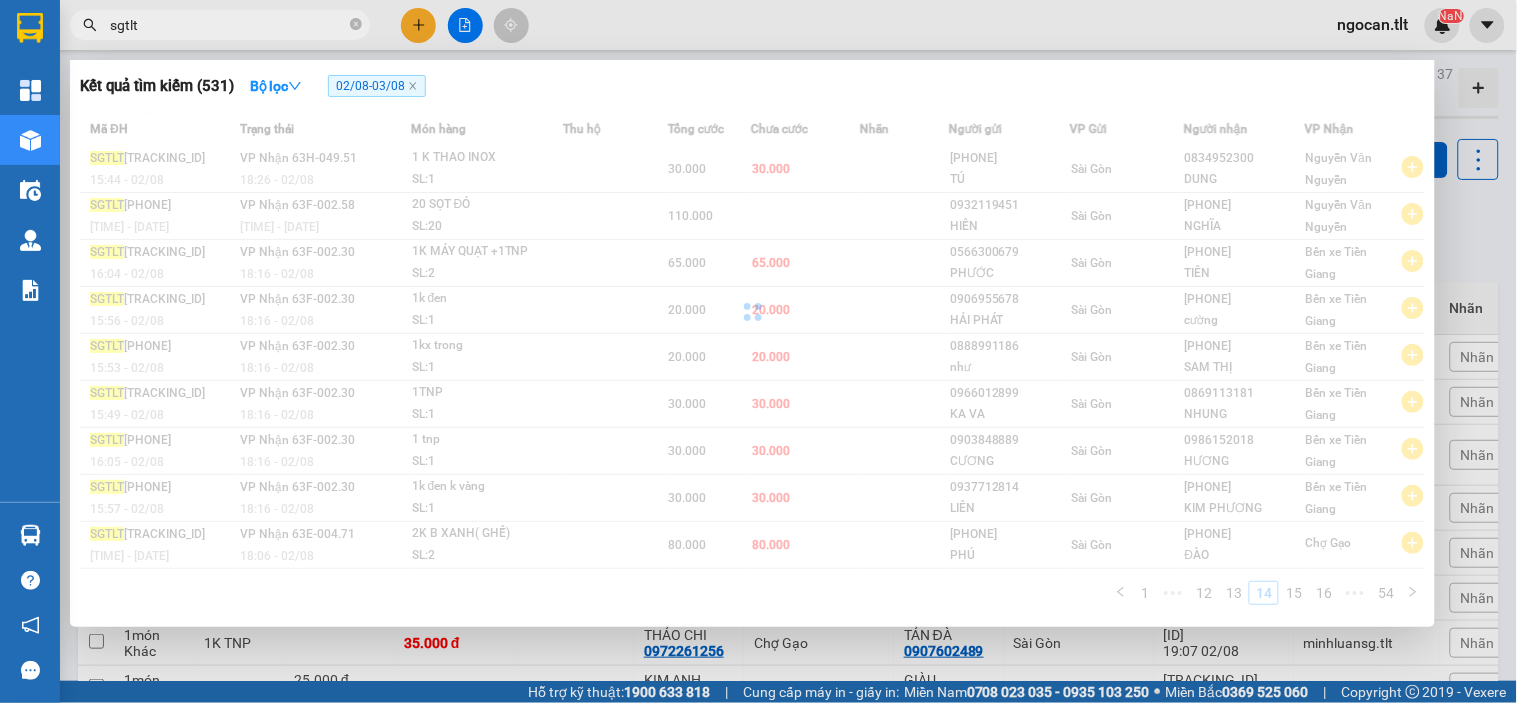 click on "16" at bounding box center [1324, 593] 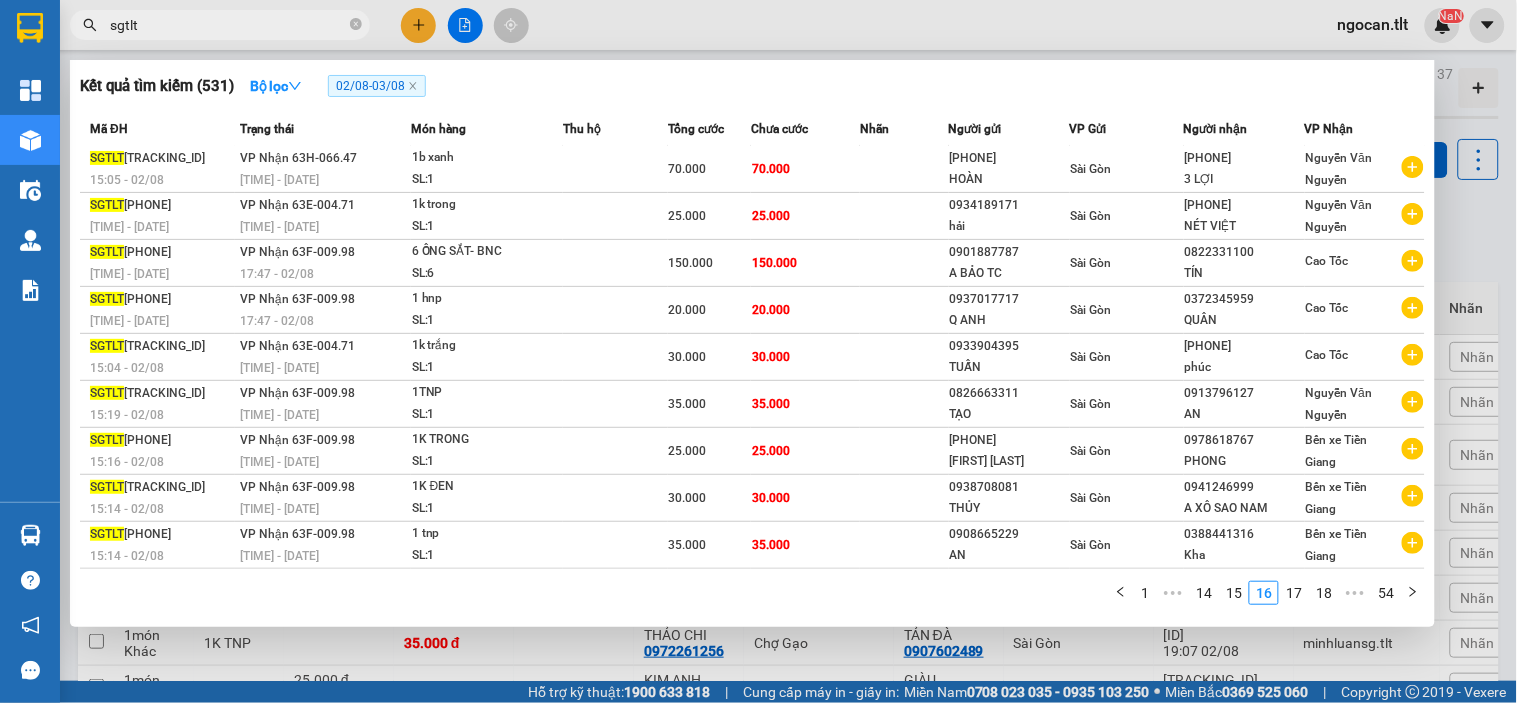 click on "Mã ĐH Trạng thái Món hàng Thu hộ Tổng cước Chưa cước Nhãn Người gửi VP Gửi Người nhận VP Nhận [PHONE] [TIME] - [DATE] VP Nhận   63F-009.98 [TIME] - [DATE] 1K ĐEN KEO VÀNG SL:  1 30.000 30.000 [PHONE] THẢO  Sài Gòn [PHONE] CÔ ÁNH  Nguyễn Văn Nguyễn [PHONE] [TIME] - [DATE] VP Nhận   63H-066.47 [TIME] - [DATE] 1b xanh SL:  1 70.000 70.000 [PHONE] HOÀN Sài Gòn [PHONE] 3 LỢI  Nguyễn Văn Nguyễn [PHONE] [TIME] - [DATE] VP Nhận   63E-004.71 [TIME] - [DATE] 1k trong SL:  1 25.000 25.000 [PHONE] hải Sài Gòn [PHONE] NÉT VIỆT Nguyễn Văn Nguyễn [PHONE] [TIME] - [DATE] VP Nhận   63F-009.98 [TIME] - [DATE] 6 ỐNG SẮT- BNC SL:  6 150.000 150.000 [PHONE] A BẢO TC Sài Gòn [PHONE] TÍN Cao Tốc [PHONE] [TIME] - [DATE] VP Nhận   63F-009.98 [TIME] - [DATE] 1 hnp SL:  1 20.000 20.000 [PHONE] Q ANH  Sài Gòn [PHONE] QUÂN Cao Tốc [PHONE] [TIME] - [DATE] VP Nhận   63E-004.71 SL:  1" at bounding box center (752, 364) 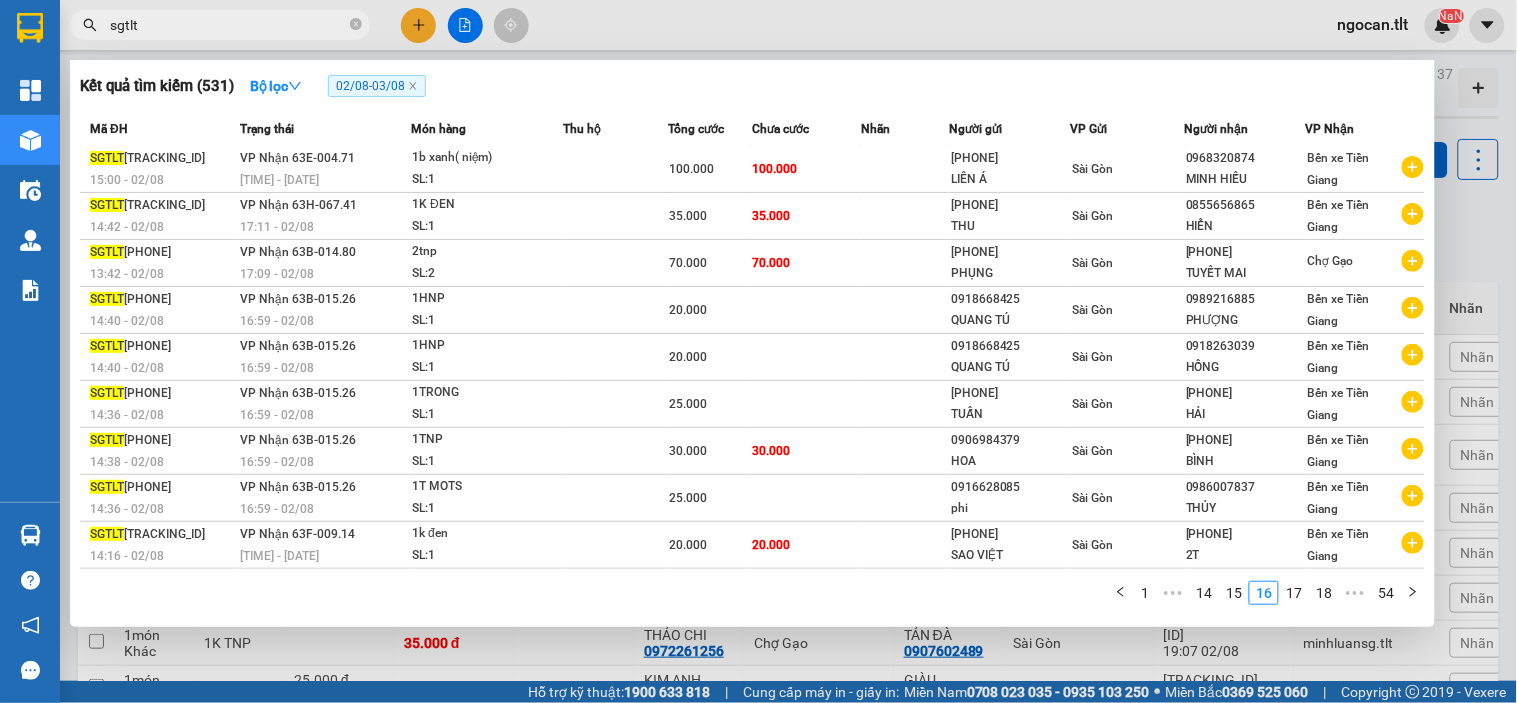 click on "18" at bounding box center [1324, 593] 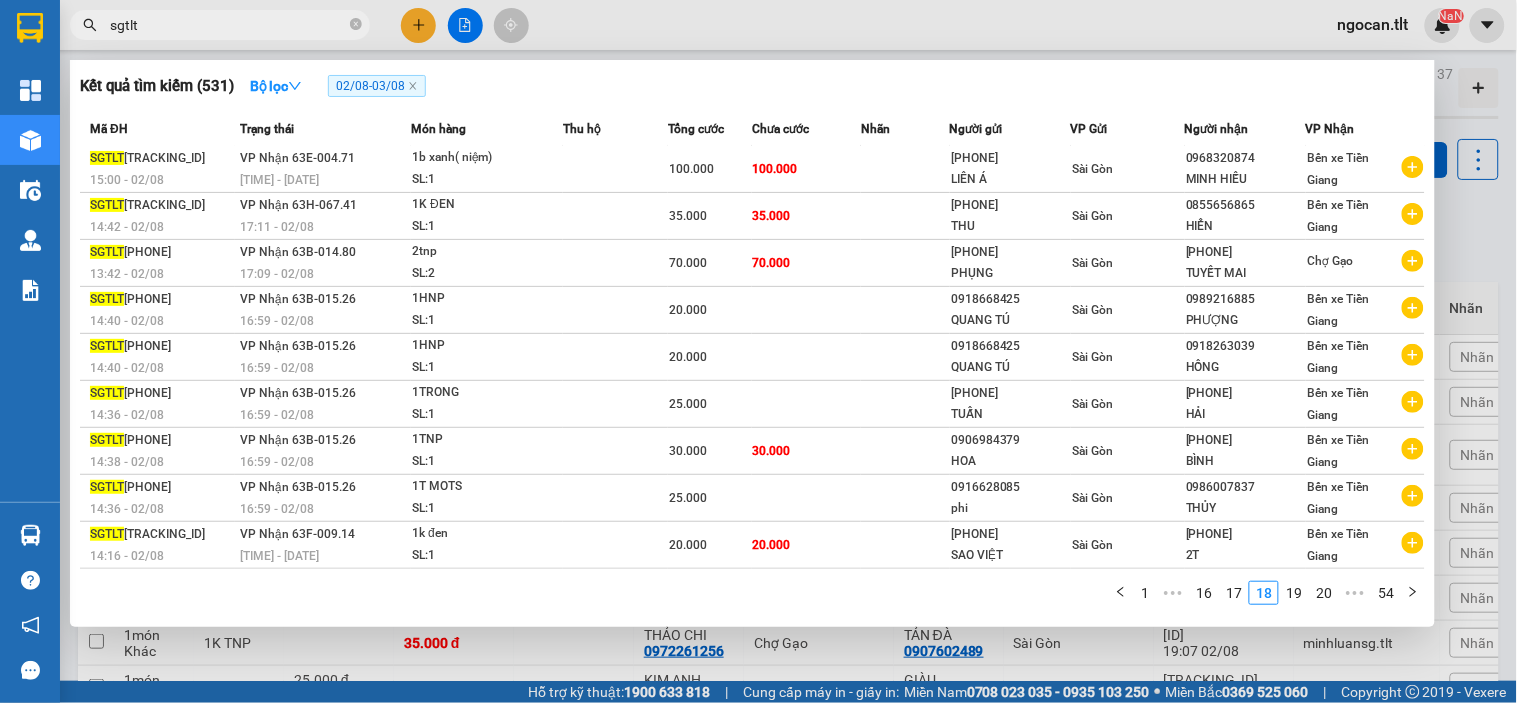 click on "Mã ĐH Trạng thái Món hàng Thu hộ Tổng cước Chưa cước Nhãn Người gửi VP Gửi Người nhận VP Nhận [PHONE] [TIME] - [DATE] VP Nhận   63H-066.47 [TIME] - [DATE] 1TNP SL:  1 30.000 30.000 [PHONE] NGHĨA TC Sài Gòn [PHONE] MỸ  Bến xe Tiền Giang [PHONE] [TIME] - [DATE] VP Nhận   63E-004.71 [TIME] - [DATE] 1b xanh( niệm) SL:  1 100.000 100.000 [PHONE] LIÊN Á Sài Gòn [PHONE] MINH HIẾU Bến xe Tiền Giang [PHONE] [TIME] - [DATE] VP Nhận   63H-067.41 [TIME] - [DATE] 1K ĐEN SL:  1 35.000 [PHONE] THU Sài Gòn [PHONE] HIỂN Bến xe Tiền Giang [PHONE] [TIME] - [DATE] VP Nhận   63B-014.80 [TIME] - [DATE] 2tnp SL:  2 70.000 70.000 [PHONE] PHỤNG Sài Gòn [PHONE] TUYẾT MAI Chợ Gạo [PHONE] [TIME] - [DATE] VP Nhận   63B-015.26 [TIME] - [DATE] 1HNP SL:  1 20.000 [PHONE] QUANG TÚ Sài Gòn [PHONE] PHƯỢNG Bến xe Tiền Giang [PHONE] [TIME] - [DATE] VP Nhận   63B-015.26 [TIME] - [DATE] 1" at bounding box center [752, 364] 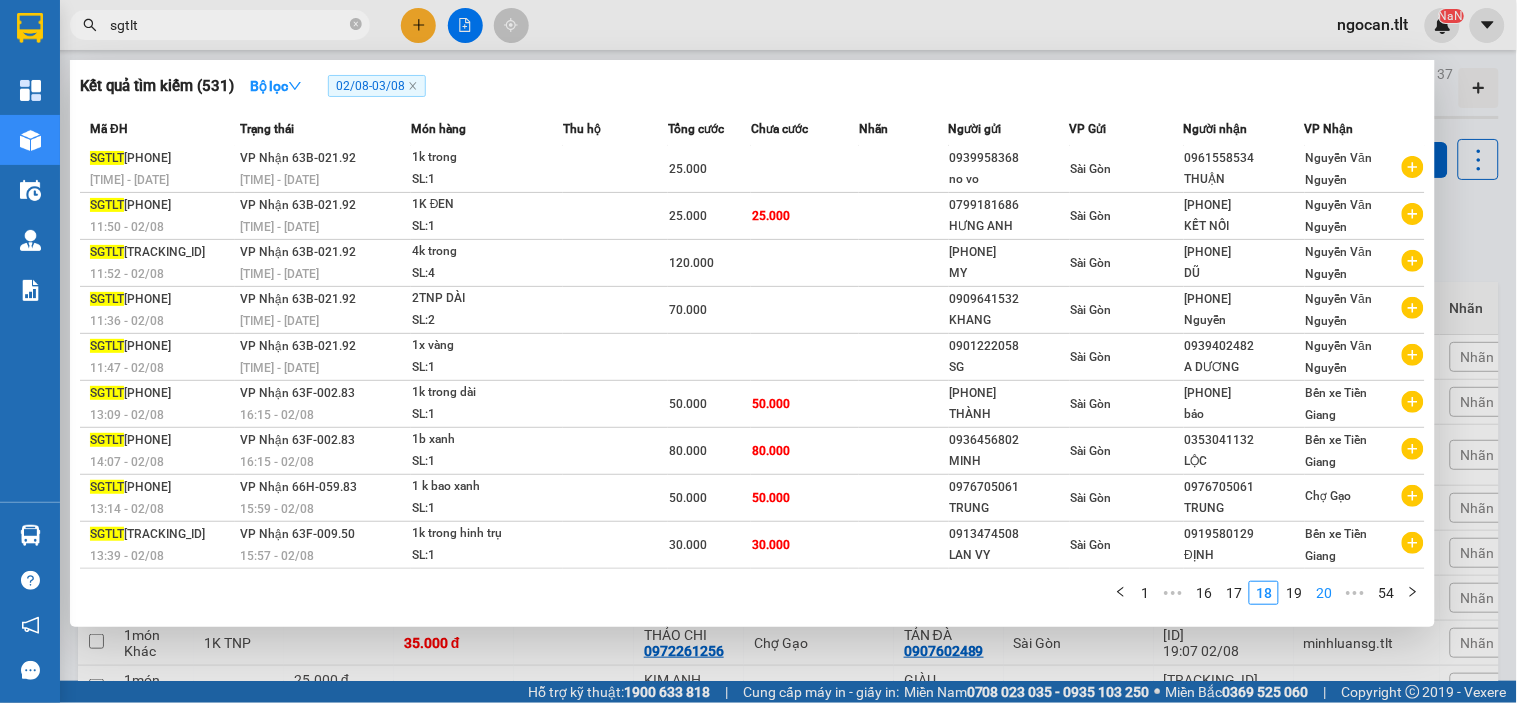 click on "20" at bounding box center [1324, 593] 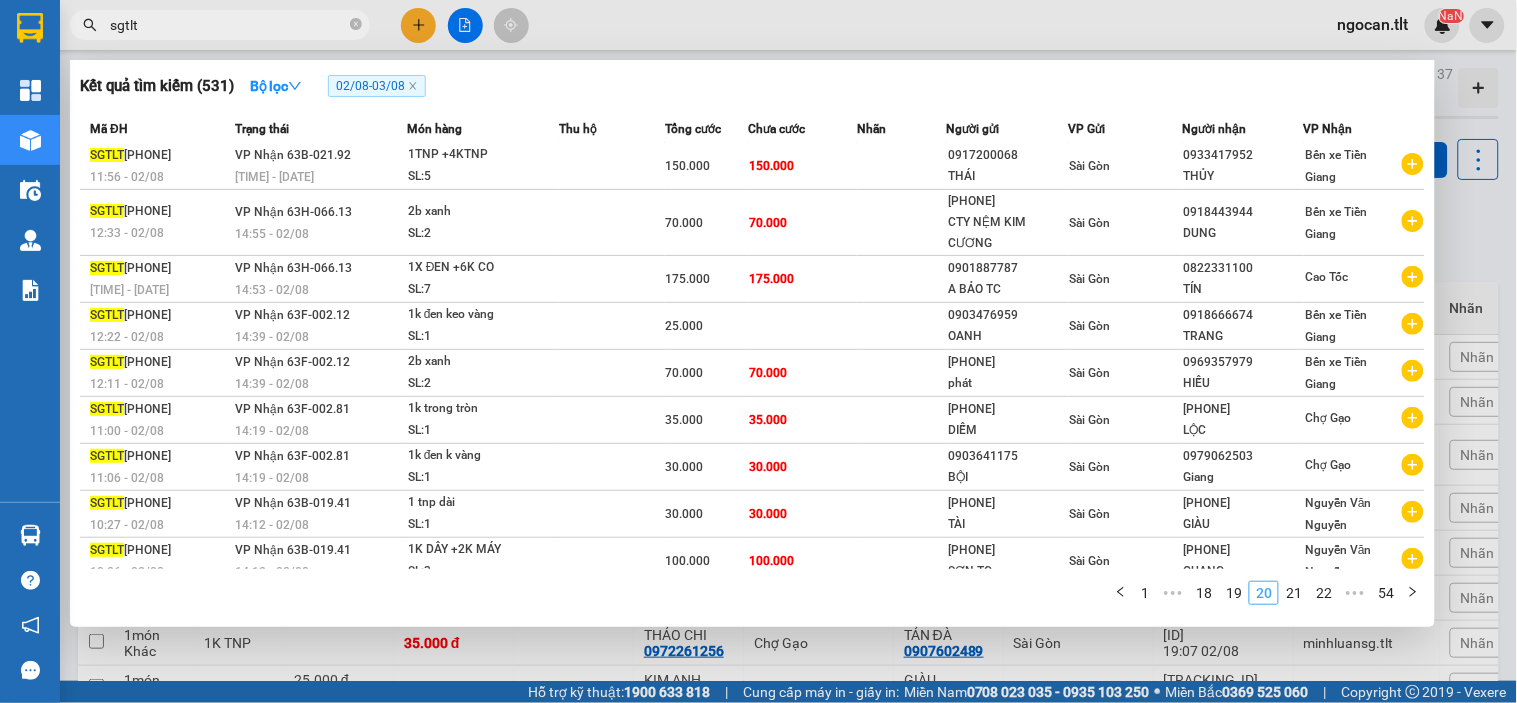 click on "Mã ĐH Trạng thái Món hàng Thu hộ Tổng cước Chưa cước Nhãn Người gửi VP Gửi Người nhận VP Nhận SGTLT 0208250238 13:06 - 02/08 VP Nhận   63B-015.32 15:12 - 02/08 1tnp SL:  1 30.000 0903183142 [FIRST] Sài Gòn 0798286639 [FIRST] Cao Tốc SGTLT 0208250192 11:56 - 02/08 VP Nhận   63B-021.92 15:02 - 02/08 1TNP +4KTNP SL:  5 150.000 150.000 0917200068 [FIRST]  Sài Gòn 0933417952 [FIRST] Bến xe Tiền Giang SGTLT 0208250220 12:33 - 02/08 VP Nhận   63H-066.13 14:55 - 02/08 2b xanh SL:  2 70.000 70.000 02743636368 CTY NỆM KIM CƯƠNG  Sài Gòn 0918443944 [FIRST] Bến xe Tiền Giang SGTLT 0208250218 12:30 - 02/08 VP Nhận   63H-066.13 14:53 - 02/08 1X ĐEN +6K CO SL:  7 175.000 175.000 0901887787 A [FIRST] TC Sài Gòn 0822331100 [FIRST] Cao Tốc SGTLT 0208250209 12:22 - 02/08 VP Nhận   63F-002.12 14:39 - 02/08 1k đen keo vàng SL:  1 25.000 0903476959 [FIRST] Sài Gòn 0918666674 [FIRST]  Bến xe Tiền Giang SGTLT 0208250200 12:11 - 02/08 VP Nhận   63F-002.12 14:39 - 02/08 2b xanh" at bounding box center [752, 364] 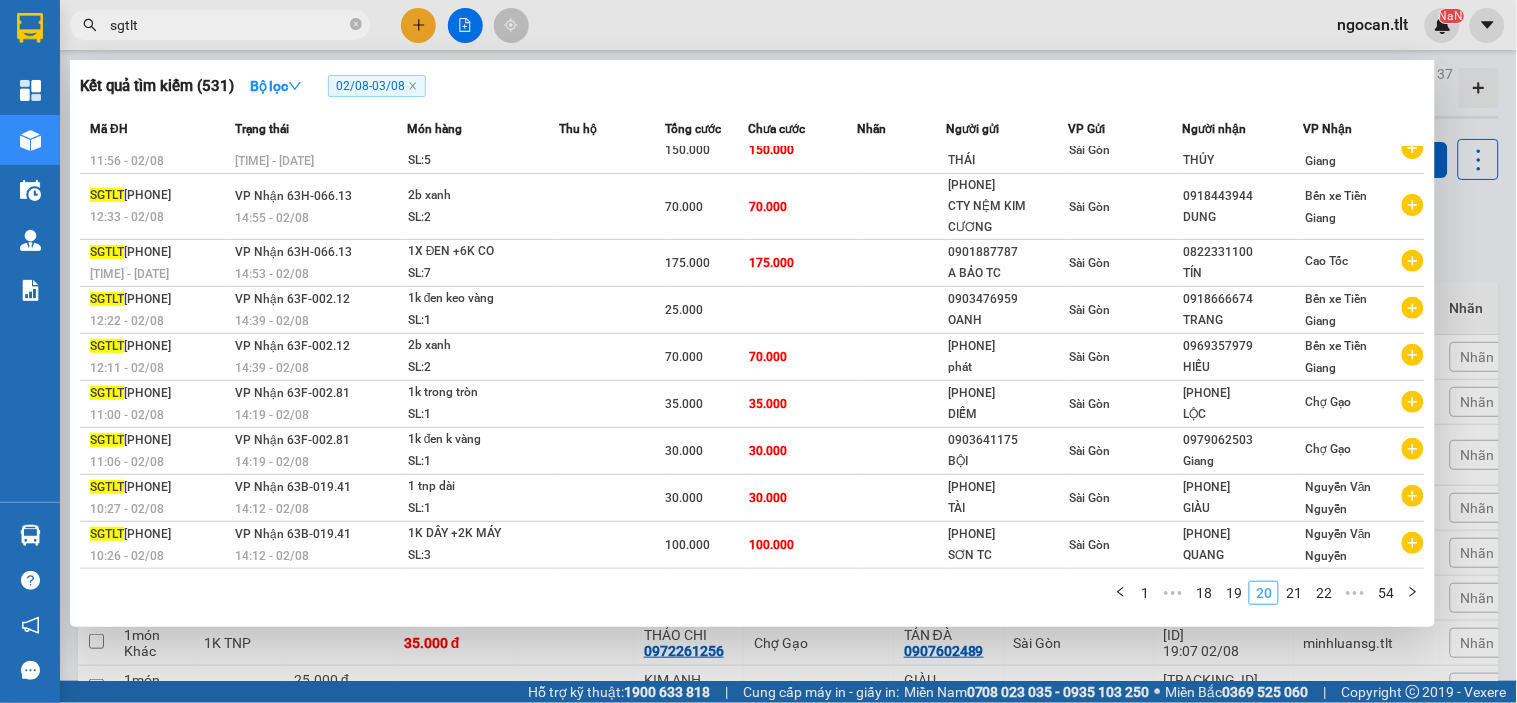 click on "22" at bounding box center [1324, 593] 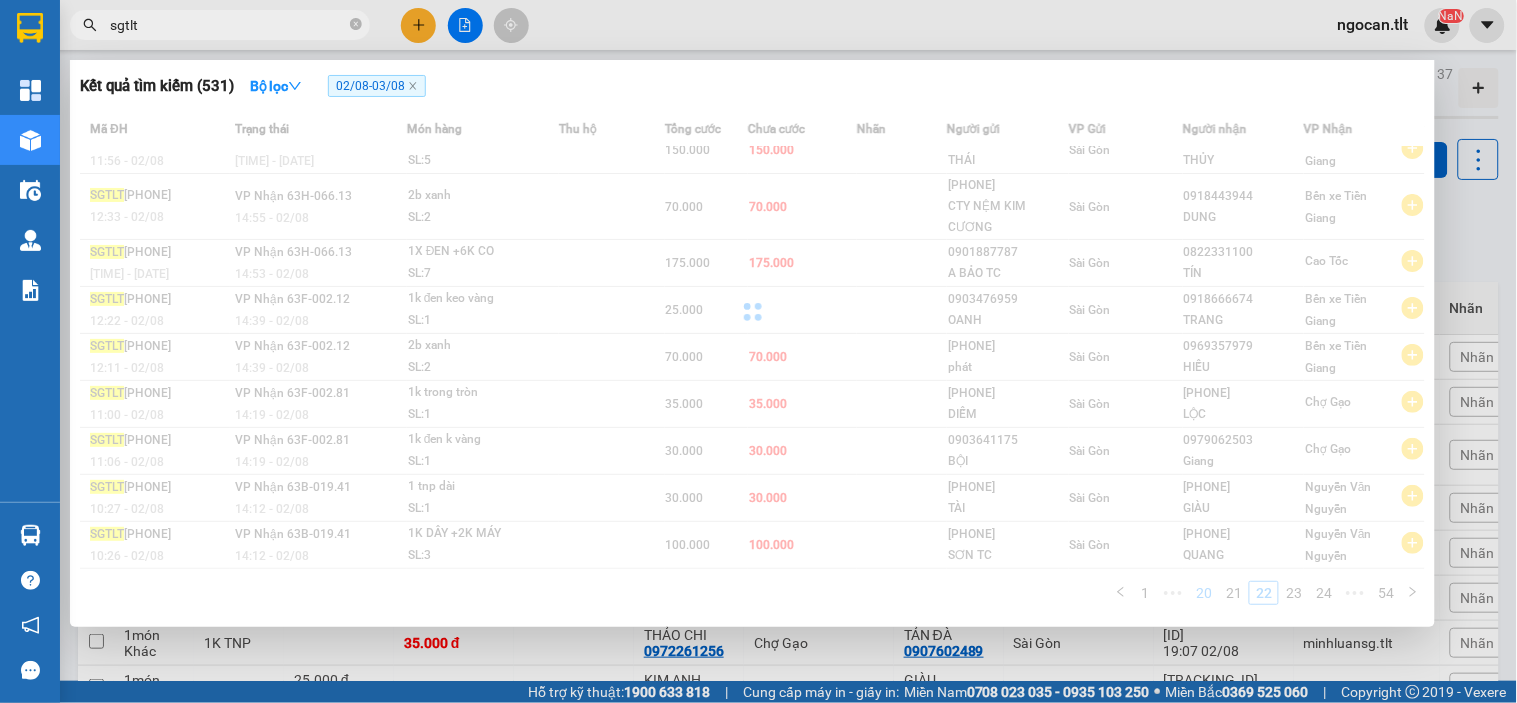 click on "Mã ĐH Trạng thái Món hàng Thu hộ Tổng cước Chưa cước Nhãn Người gửi VP Gửi Người nhận VP Nhận SGTLT 0208250238 13:06 - 02/08 VP Nhận   63B-015.32 15:12 - 02/08 1tnp SL:  1 30.000 0903183142 [FIRST] Sài Gòn 0798286639 [FIRST] Cao Tốc SGTLT 0208250192 11:56 - 02/08 VP Nhận   63B-021.92 15:02 - 02/08 1TNP +4KTNP SL:  5 150.000 150.000 0917200068 [FIRST]  Sài Gòn 0933417952 [FIRST] Bến xe Tiền Giang SGTLT 0208250220 12:33 - 02/08 VP Nhận   63H-066.13 14:55 - 02/08 2b xanh SL:  2 70.000 70.000 02743636368 CTY NỆM KIM CƯƠNG  Sài Gòn 0918443944 [FIRST] Bến xe Tiền Giang SGTLT 0208250218 12:30 - 02/08 VP Nhận   63H-066.13 14:53 - 02/08 1X ĐEN +6K CO SL:  7 175.000 175.000 0901887787 A [FIRST] TC Sài Gòn 0822331100 [FIRST] Cao Tốc SGTLT 0208250209 12:22 - 02/08 VP Nhận   63F-002.12 14:39 - 02/08 1k đen keo vàng SL:  1 25.000 0903476959 [FIRST] Sài Gòn 0918666674 [FIRST]  Bến xe Tiền Giang SGTLT 0208250200 12:11 - 02/08 VP Nhận   63F-002.12 14:39 - 02/08 2b xanh" at bounding box center (752, 364) 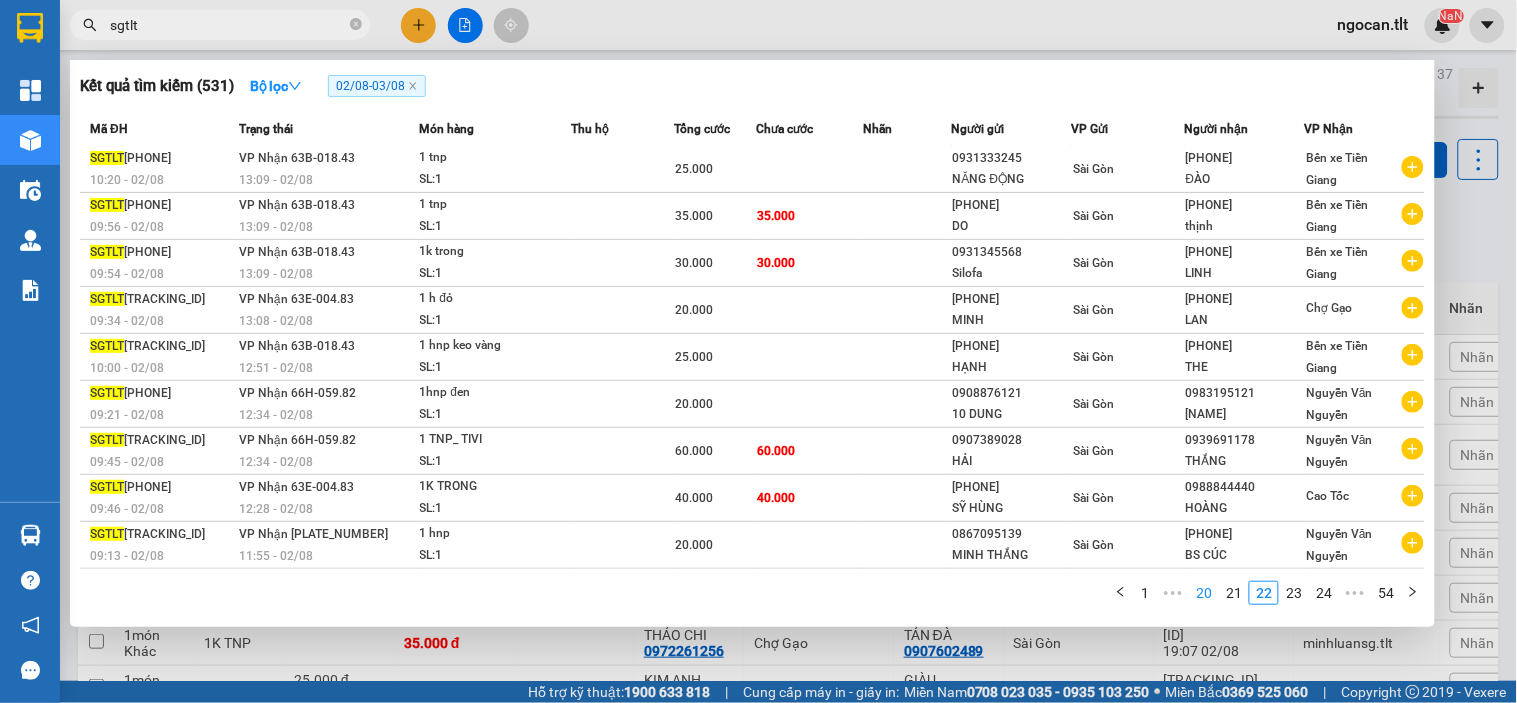 click on "24" at bounding box center [1324, 593] 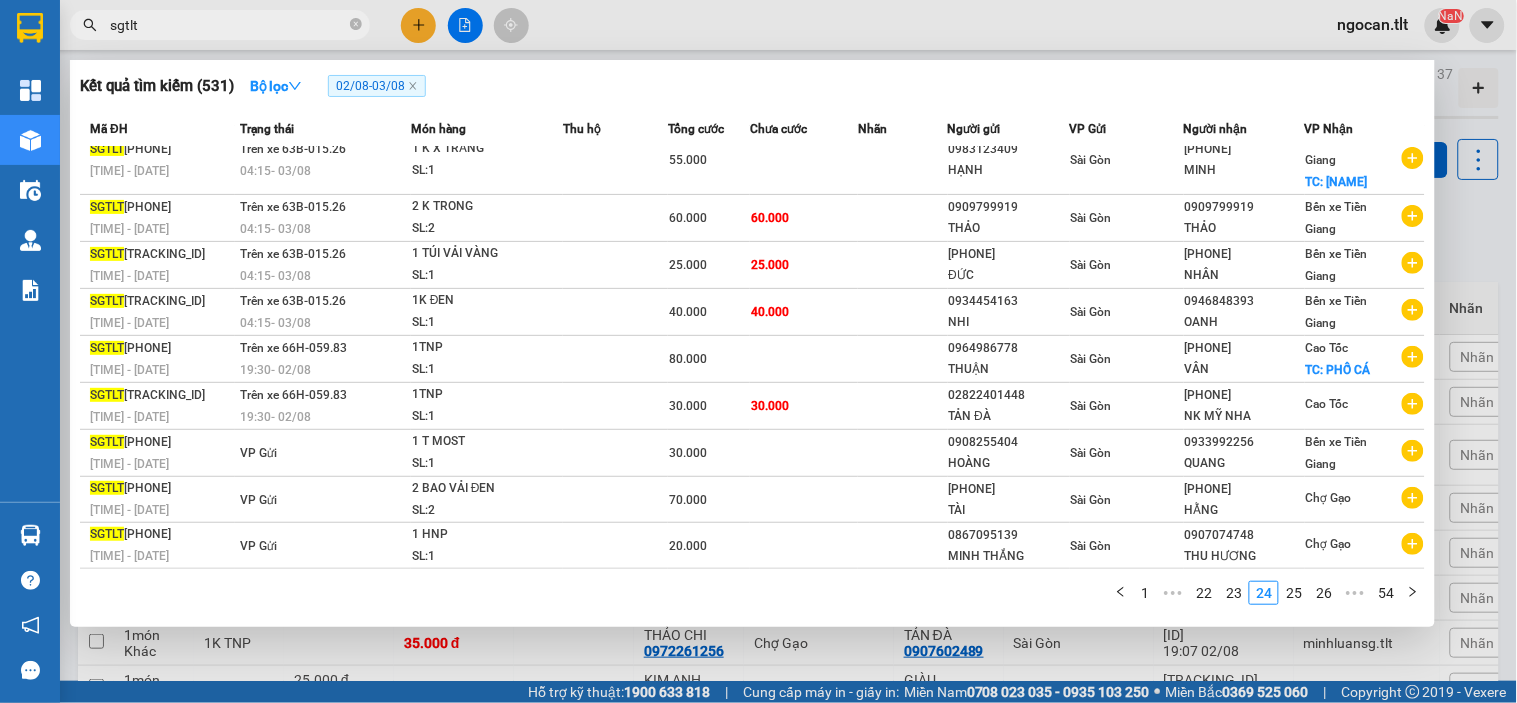 click on "26" at bounding box center (1324, 593) 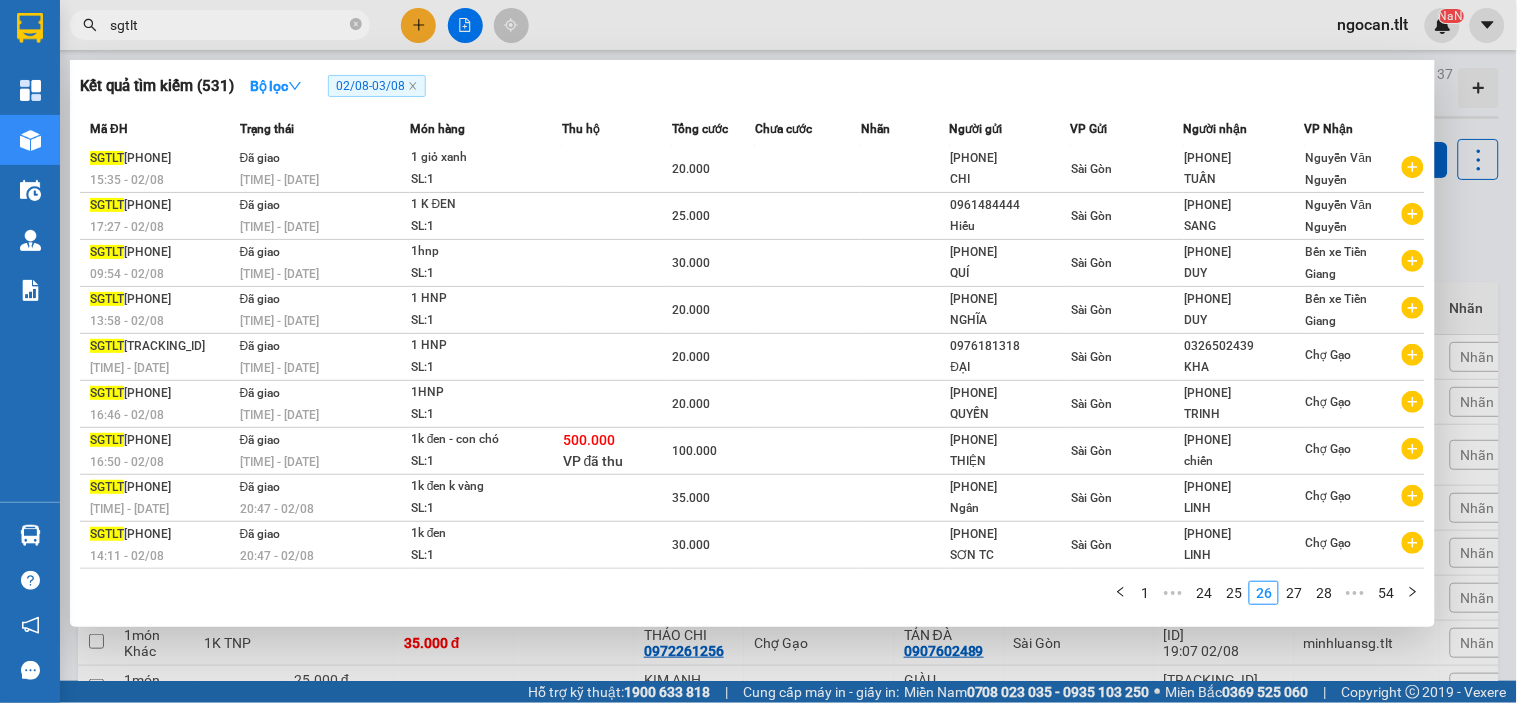 click on "28" at bounding box center [1324, 593] 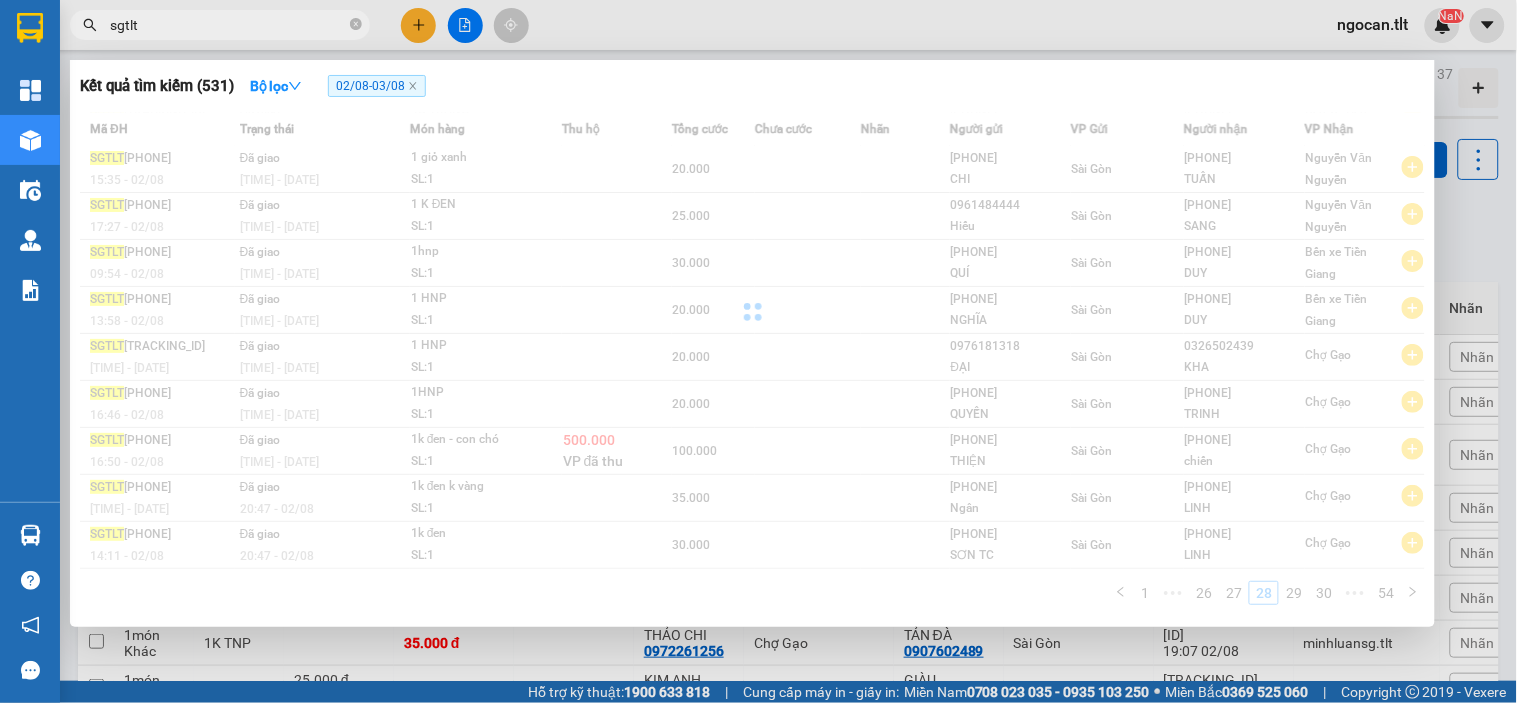 click on "Mã ĐH Trạng thái Món hàng Thu hộ Tổng cước Chưa cước Nhãn Người gửi VP Gửi Người nhận VP Nhận SGTLT 0208250463 17:57 - 02/08 Đã giao   20:57 - 02/08 4B TRẮNG SL:  4 120.000 0909966508 TÌNH Sài Gòn 0844778779 Hiếu Bến xe Tiền Giang SGTLT 0208250361 15:35 - 02/08 Đã giao   20:54 - 02/08 1 giỏ xanh SL:  1 20.000 0788725429 CHI Sài Gòn 0907553903 TUẤN Nguyễn Văn Nguyễn SGTLT 0208250443 17:27 - 02/08 Đã giao   20:54 - 02/08 1 K ĐEN SL:  1 25.000 0961484444 Hiếu Sài Gòn 0706806868 SANG Nguyễn Văn Nguyễn SGTLT 0208250092 09:54 - 02/08 Đã giao   20:54 - 02/08 1hnp SL:  1 30.000 0945457070 QUÍ  Sài Gòn 0939209773 DUY Bến xe Tiền Giang SGTLT 0208250276 13:58 - 02/08 Đã giao   20:54 - 02/08 1 HNP SL:  1 20.000 0764466787 NGHĨA Sài Gòn 0939209773 DUY Bến xe Tiền Giang SGTLT 0208250357 15:33 - 02/08 Đã giao   20:52 - 02/08 1 HNP SL:  1 20.000 0976181318 ĐẠI  Sài Gòn 0326502439 KHA Chợ Gạo SGTLT 0208250409 16:46 - 02/08   1" at bounding box center [752, 364] 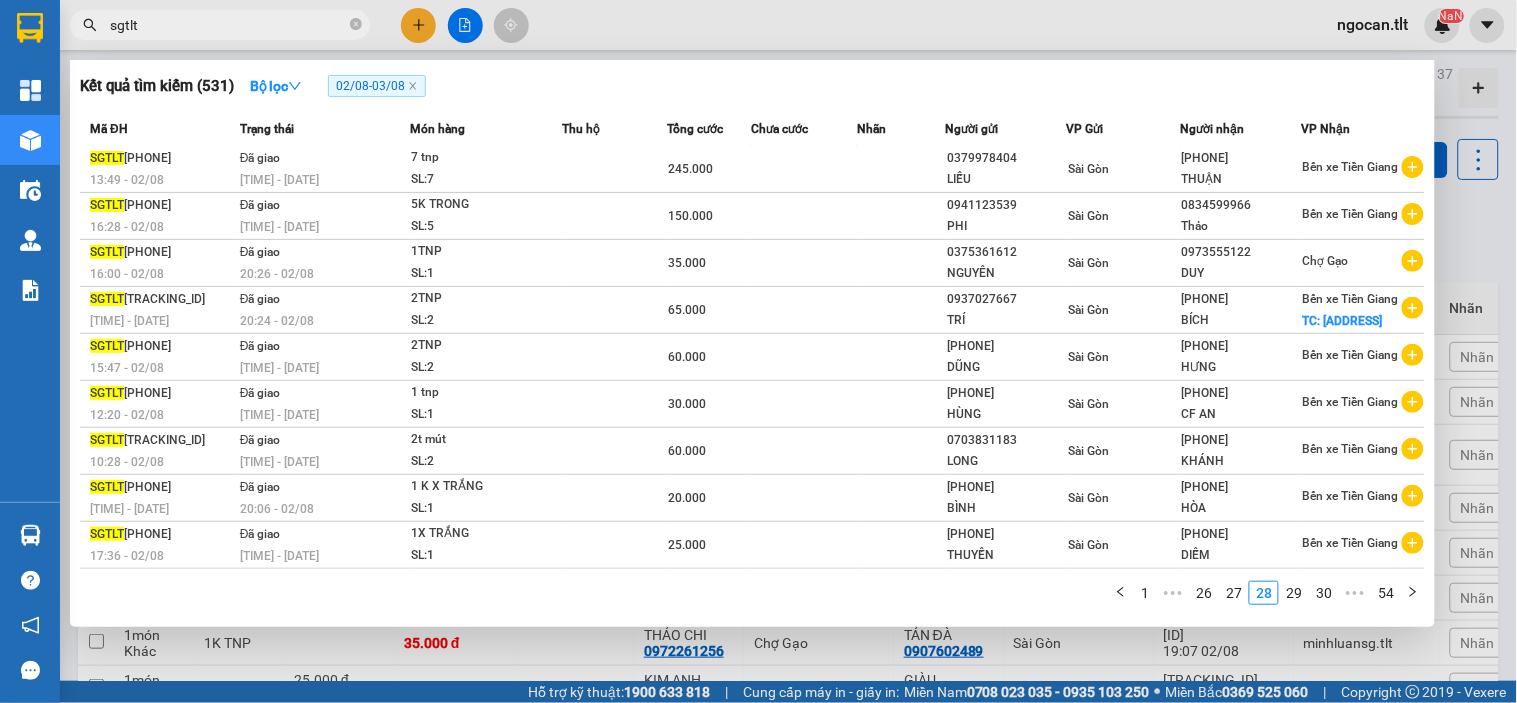 click on "30" at bounding box center (1324, 593) 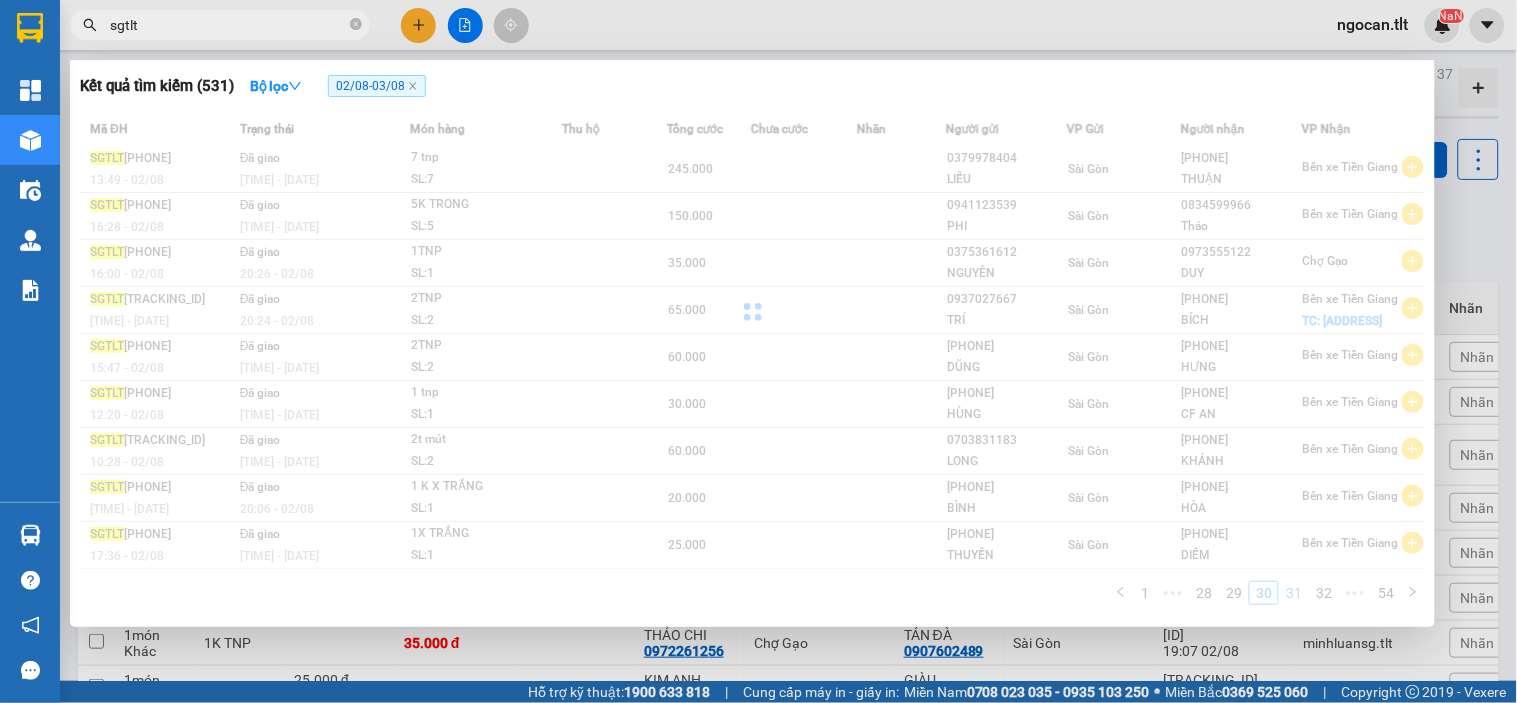 scroll, scrollTop: 52, scrollLeft: 0, axis: vertical 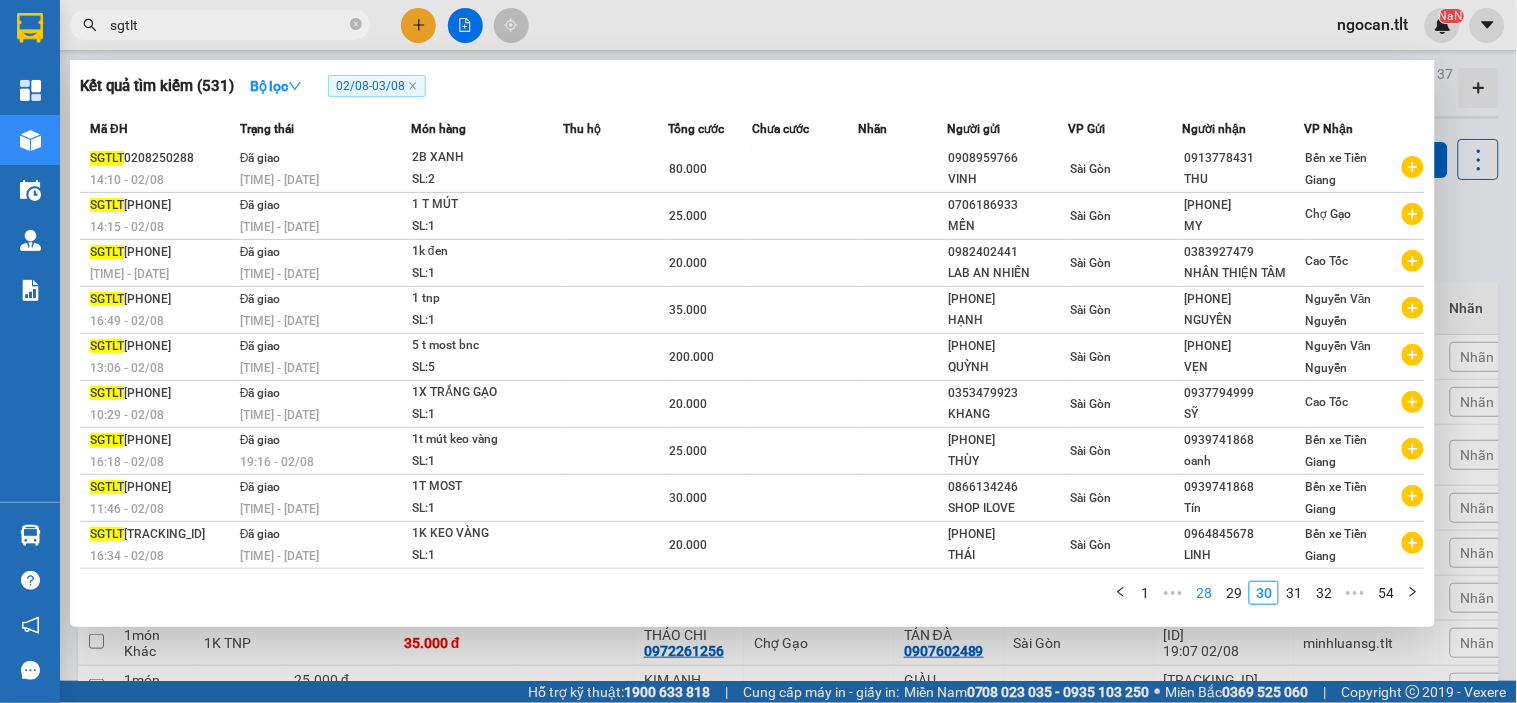 click on "28" at bounding box center (1204, 593) 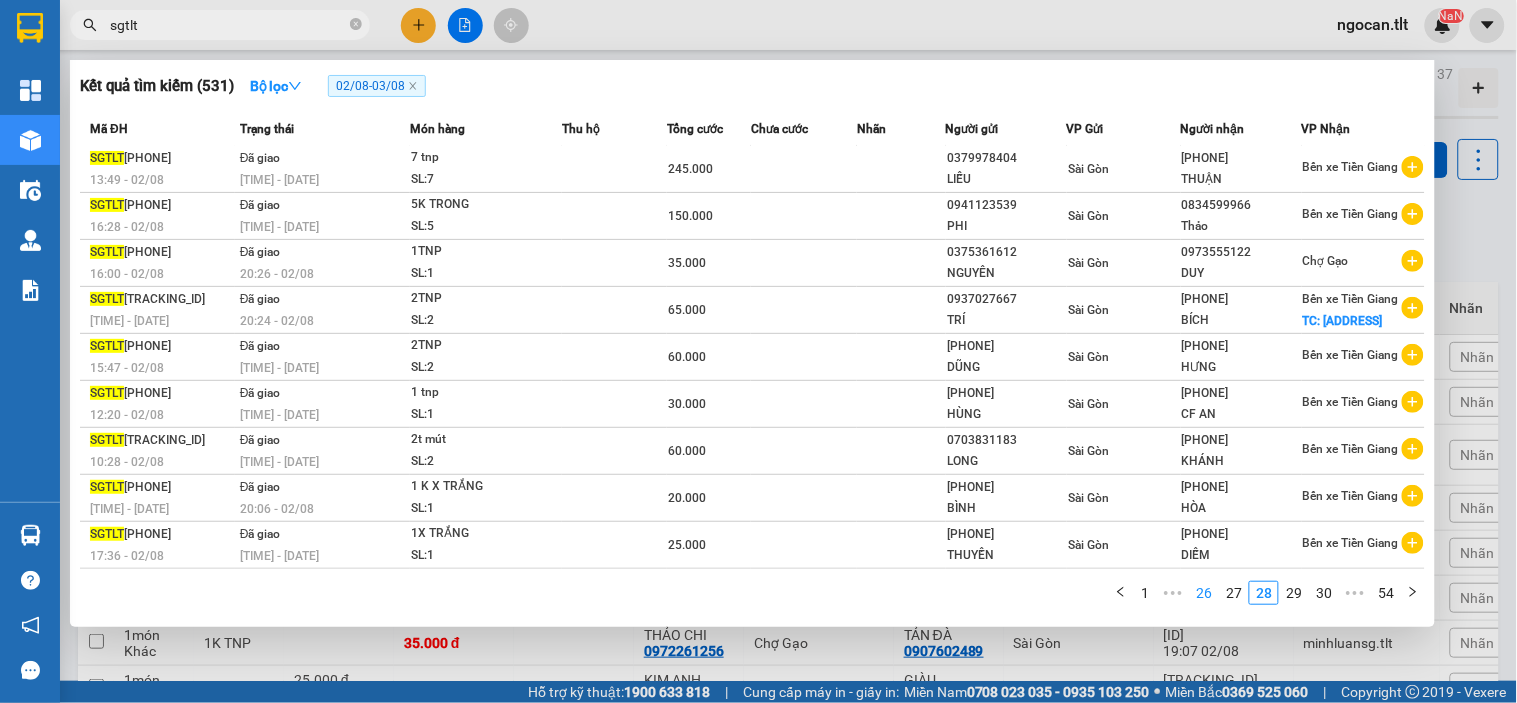 click on "26" at bounding box center (1204, 593) 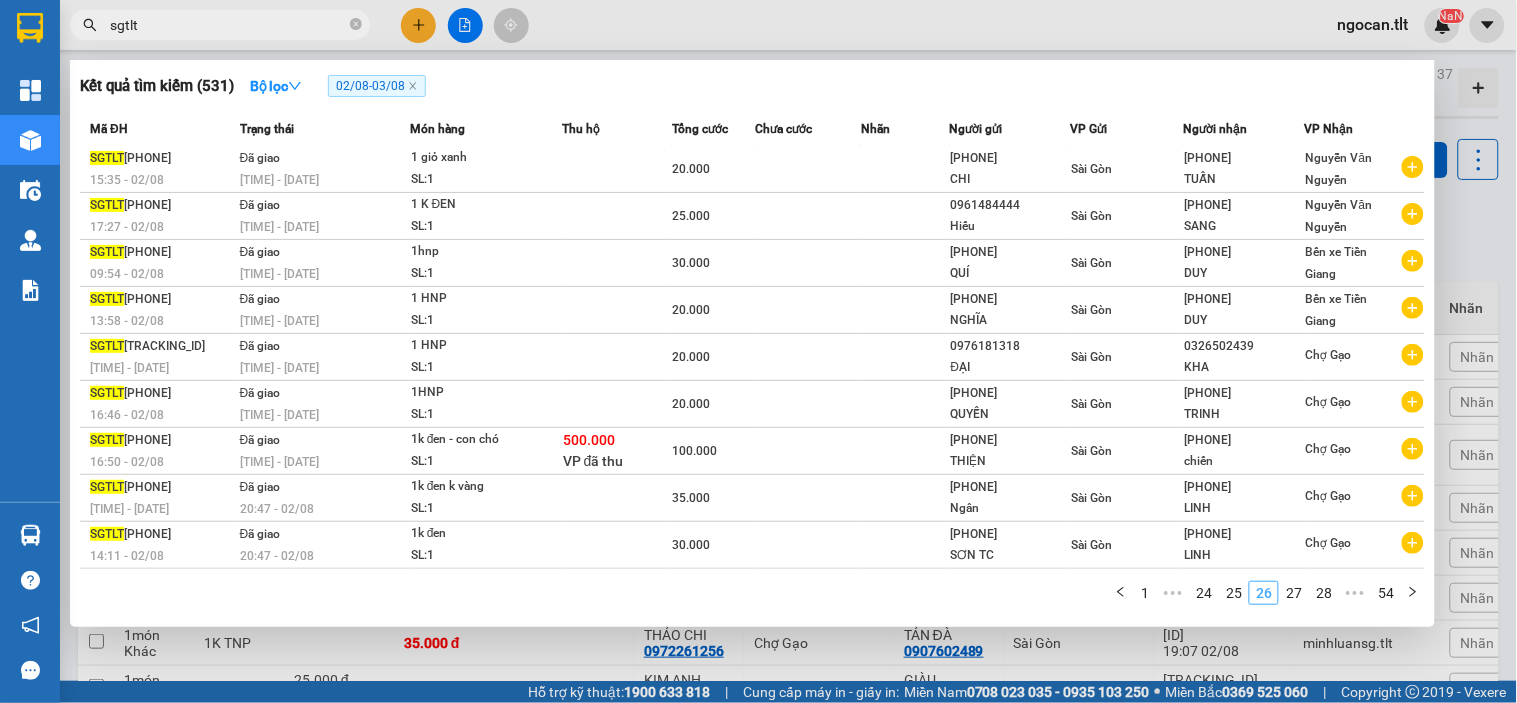 click on "24" at bounding box center (1204, 593) 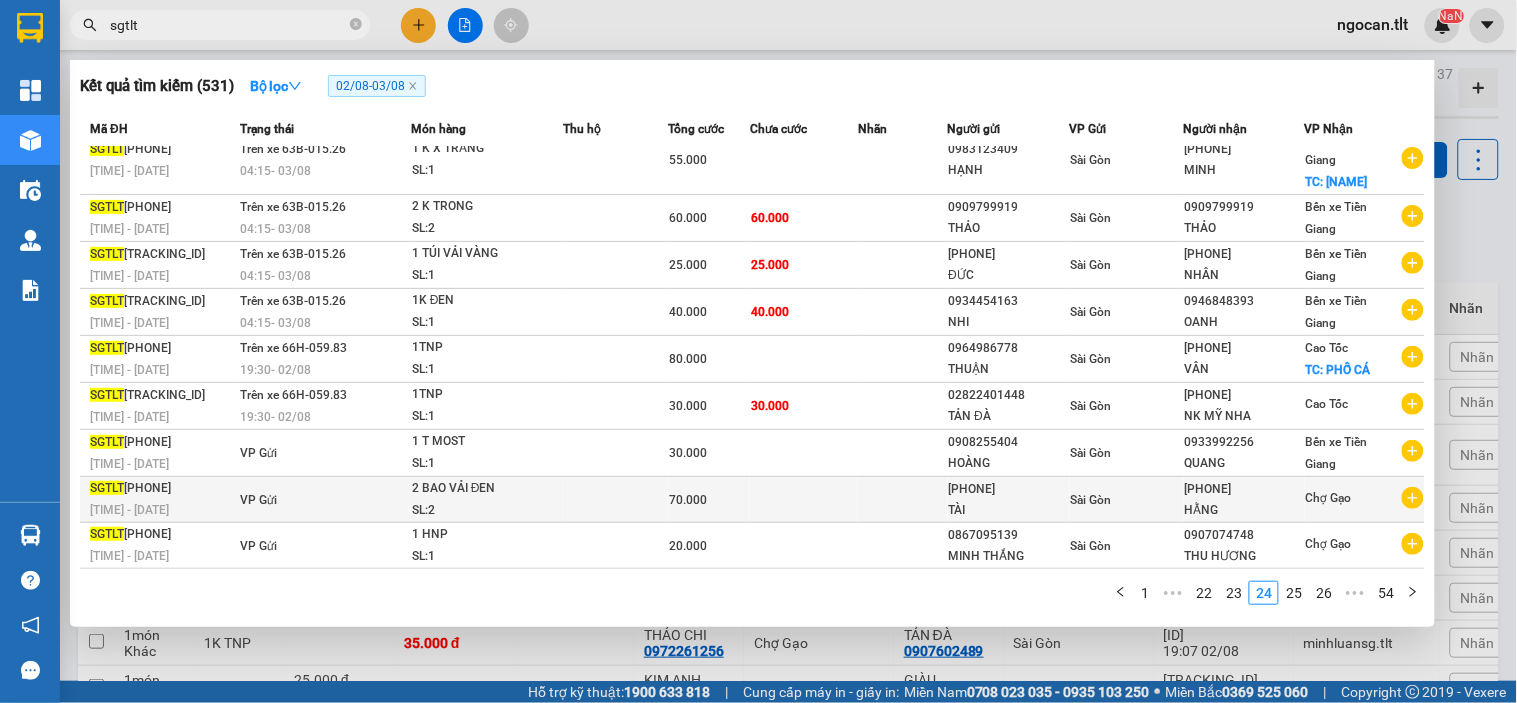 scroll, scrollTop: 94, scrollLeft: 0, axis: vertical 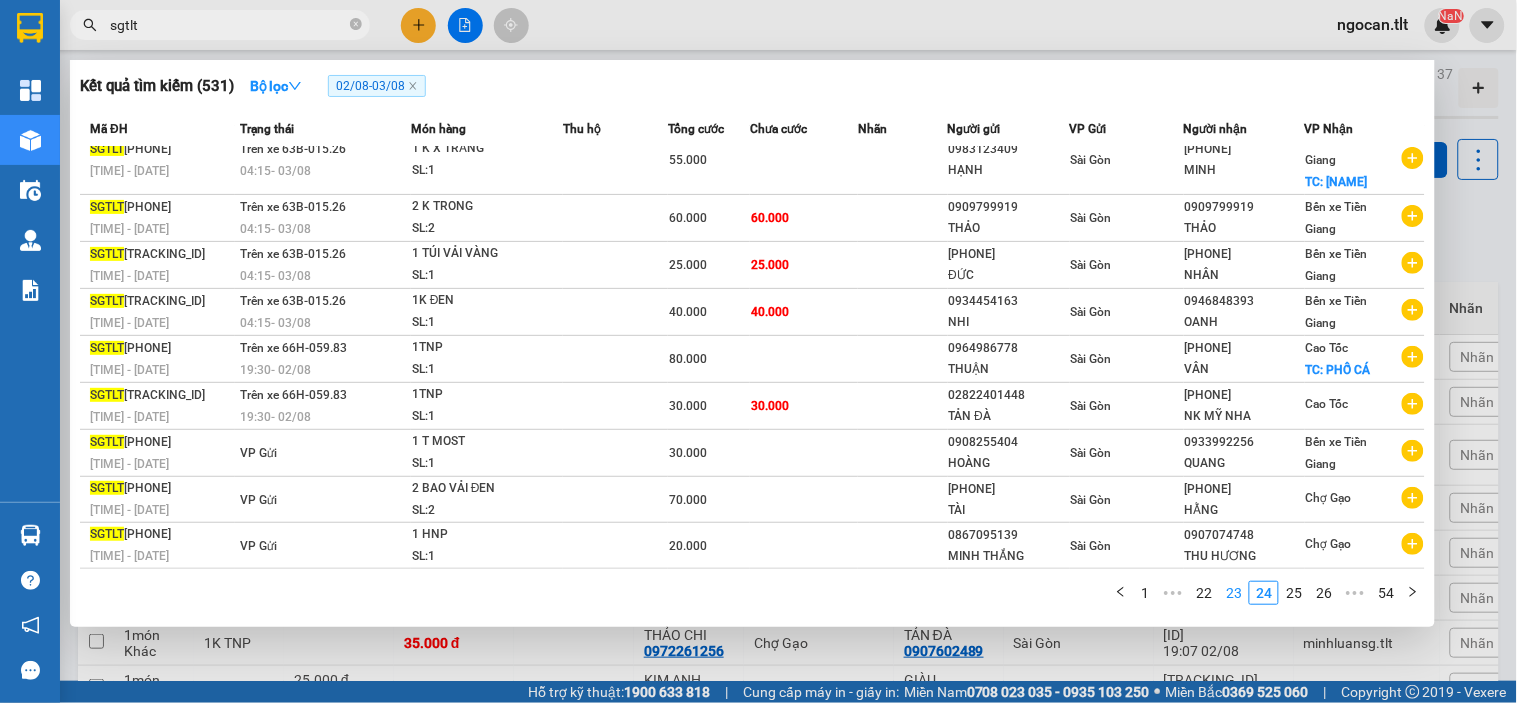 click on "23" at bounding box center (1234, 593) 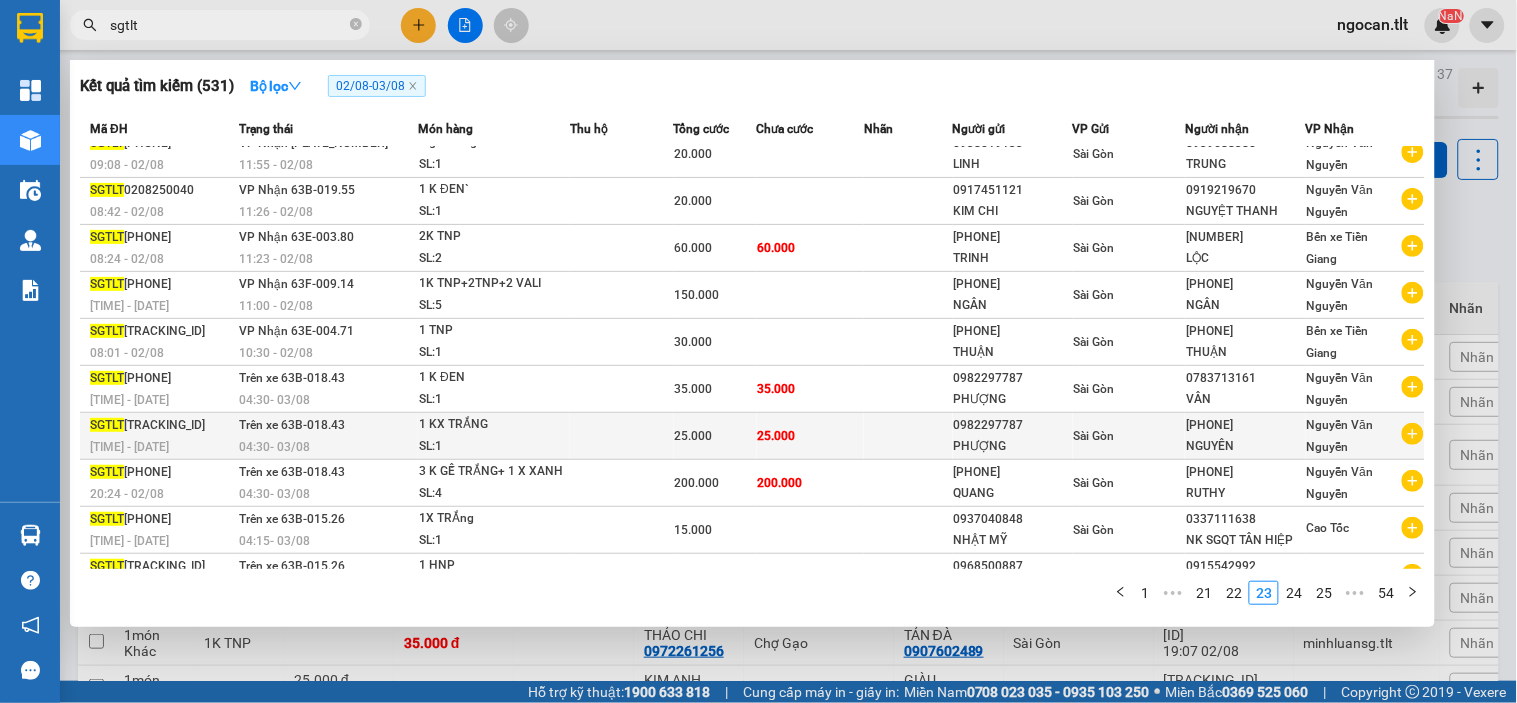 scroll, scrollTop: 0, scrollLeft: 0, axis: both 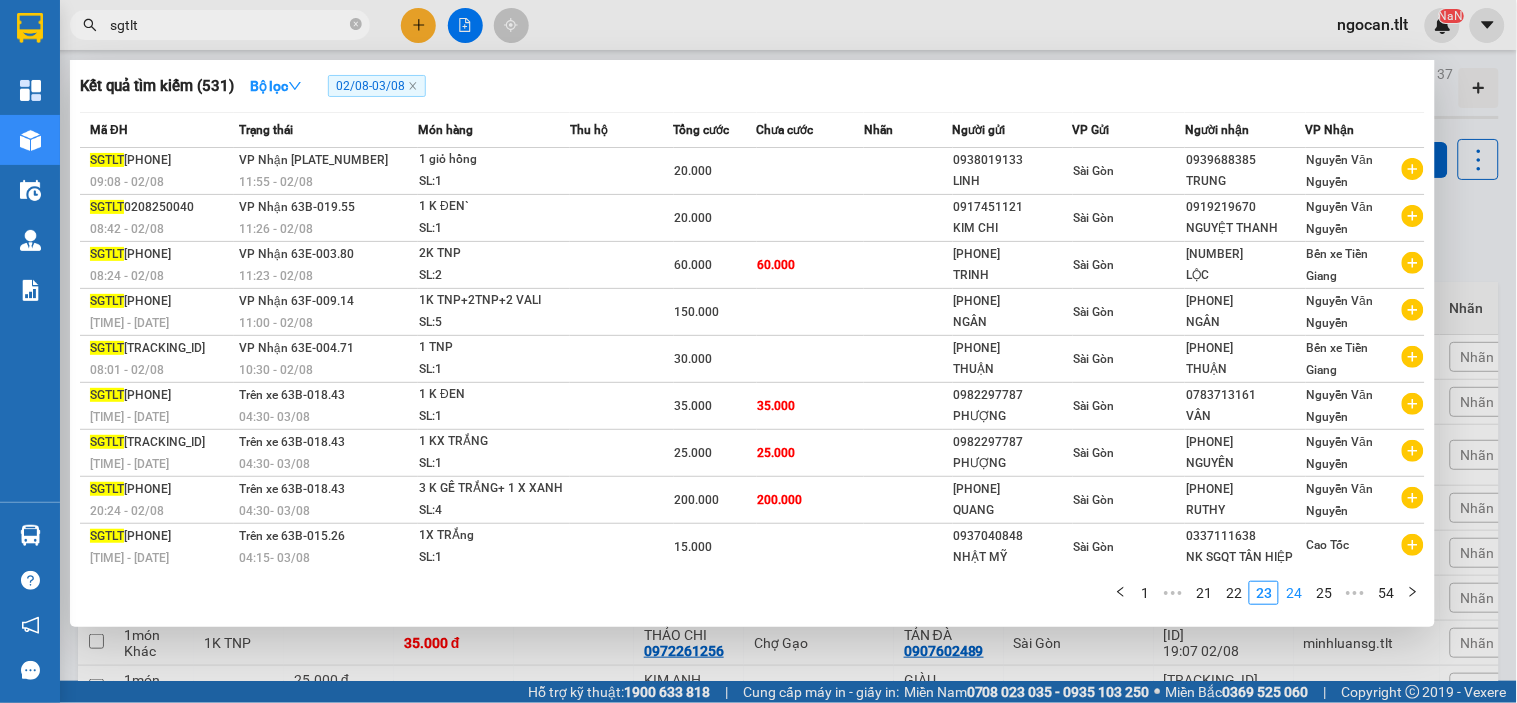 click on "1 ••• 21 22 23 24 25 ••• 54" at bounding box center [1267, 593] 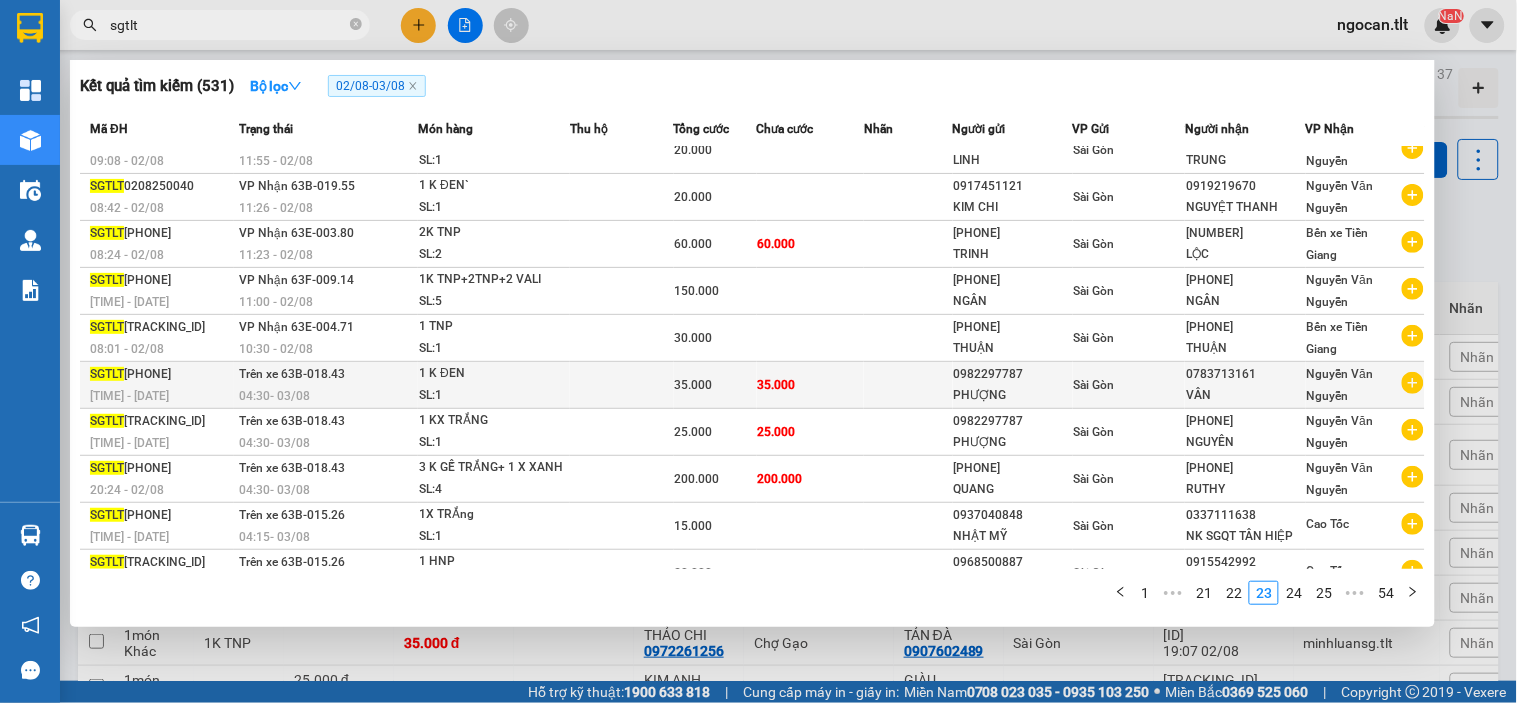 scroll, scrollTop: 52, scrollLeft: 0, axis: vertical 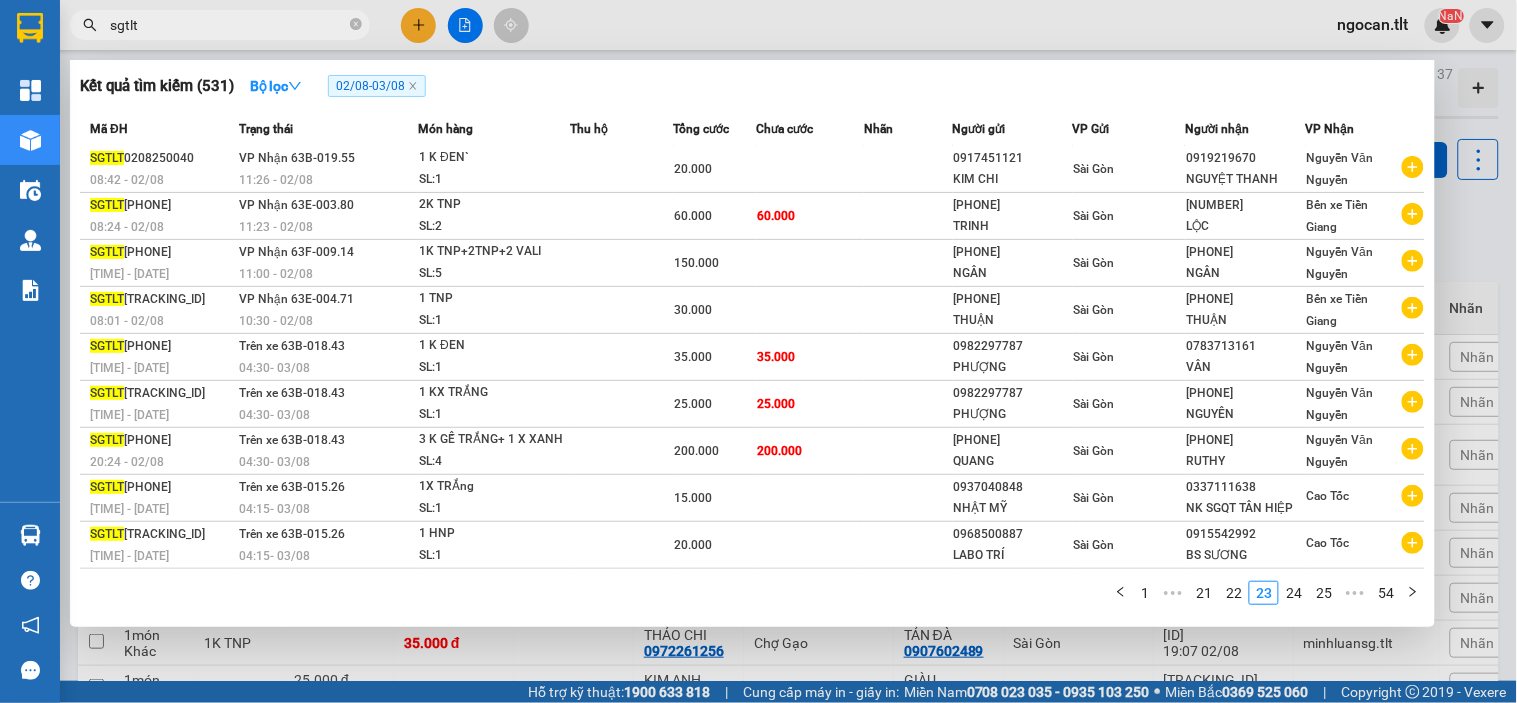 click at bounding box center (758, 351) 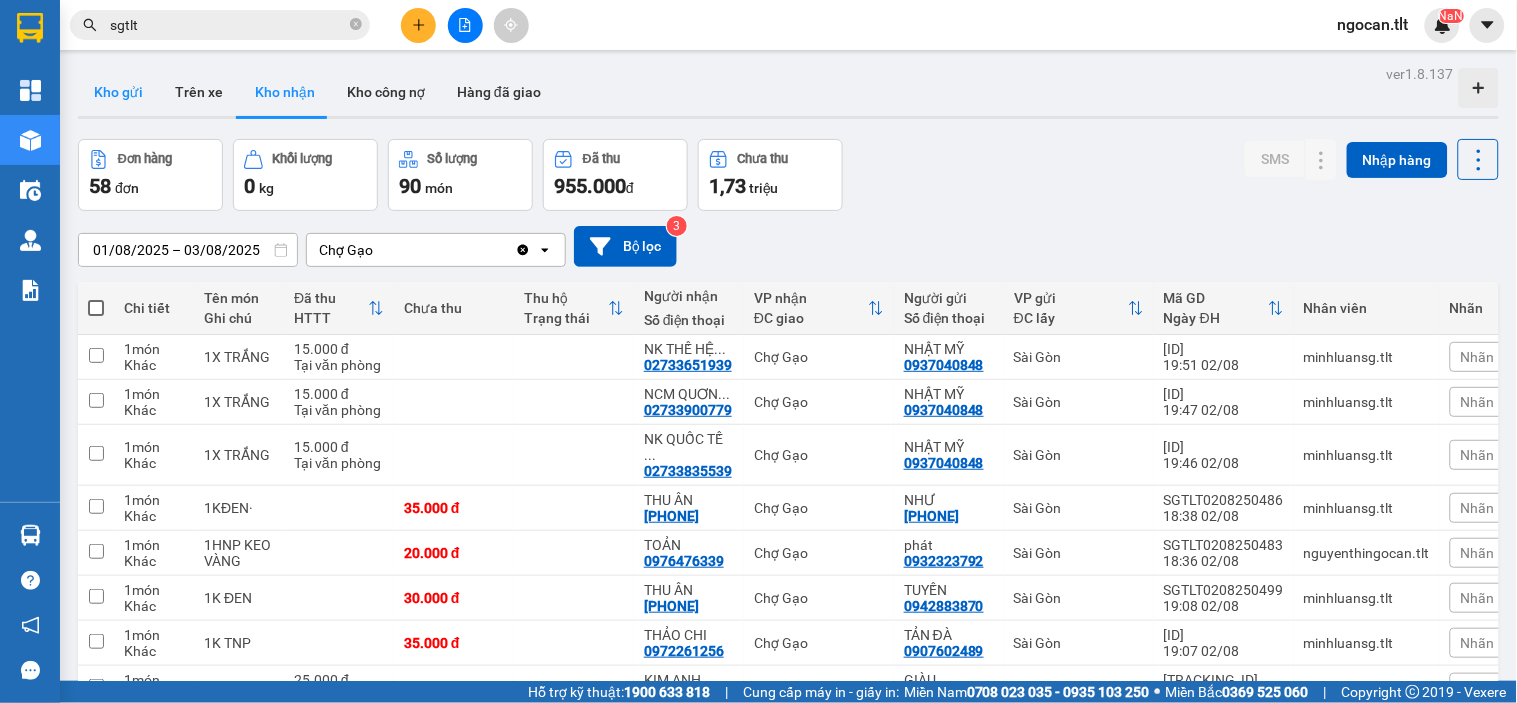 click on "Kho gửi" at bounding box center [118, 92] 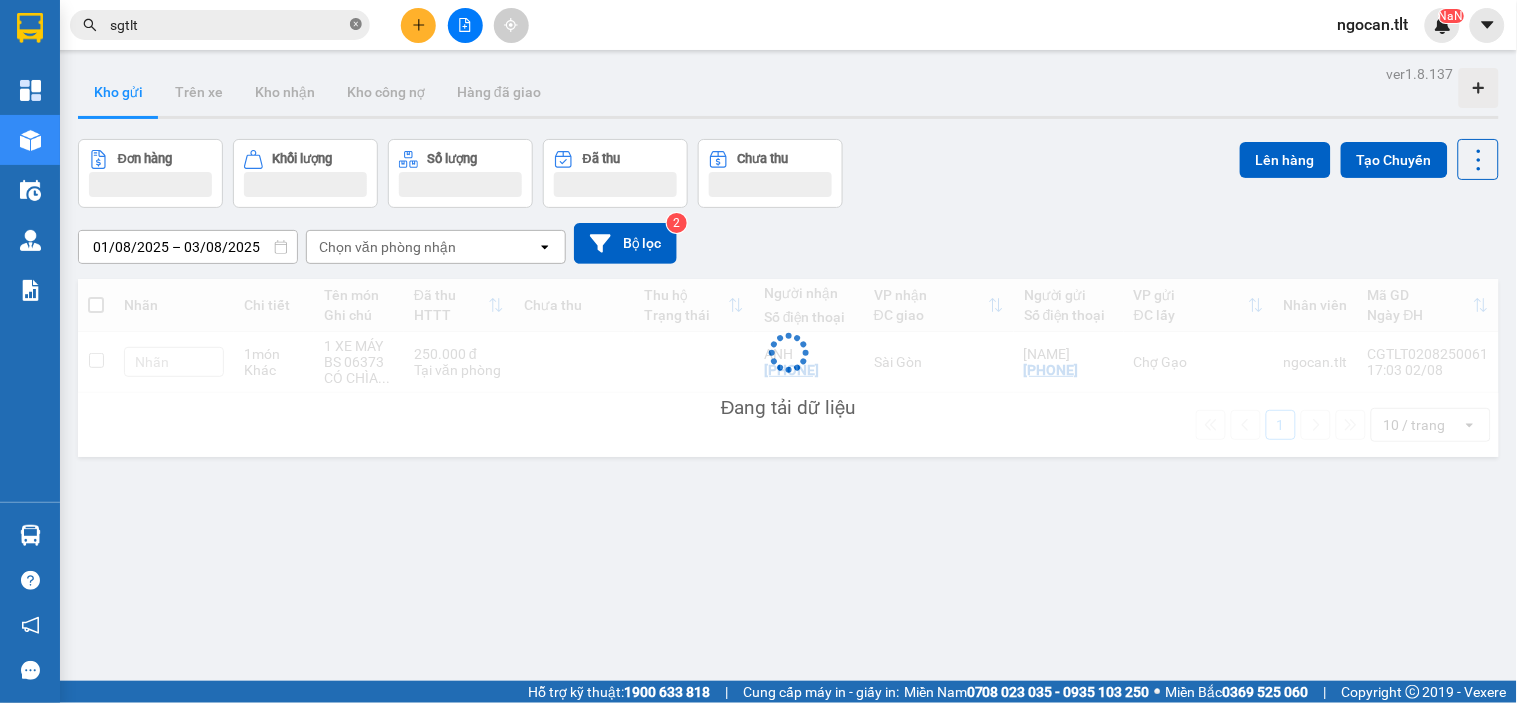click 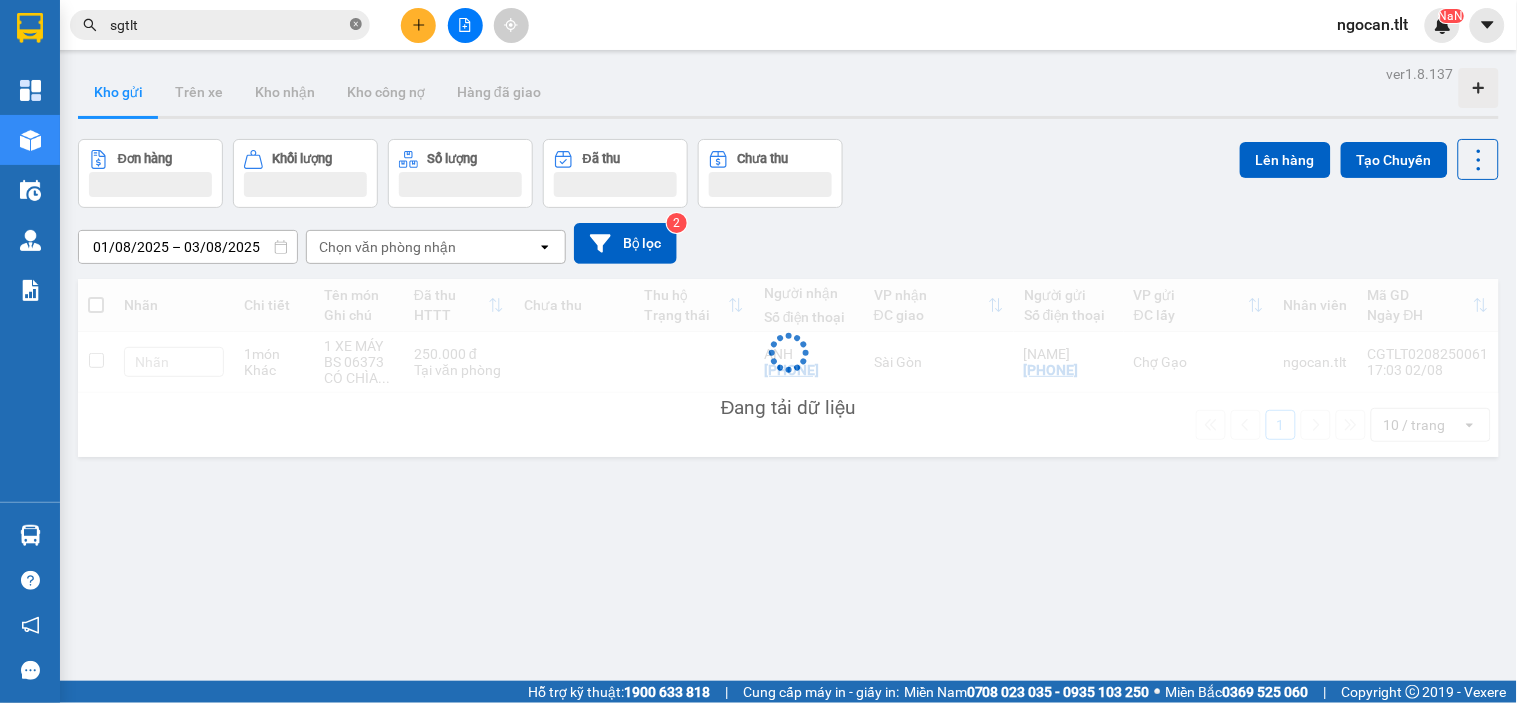 type 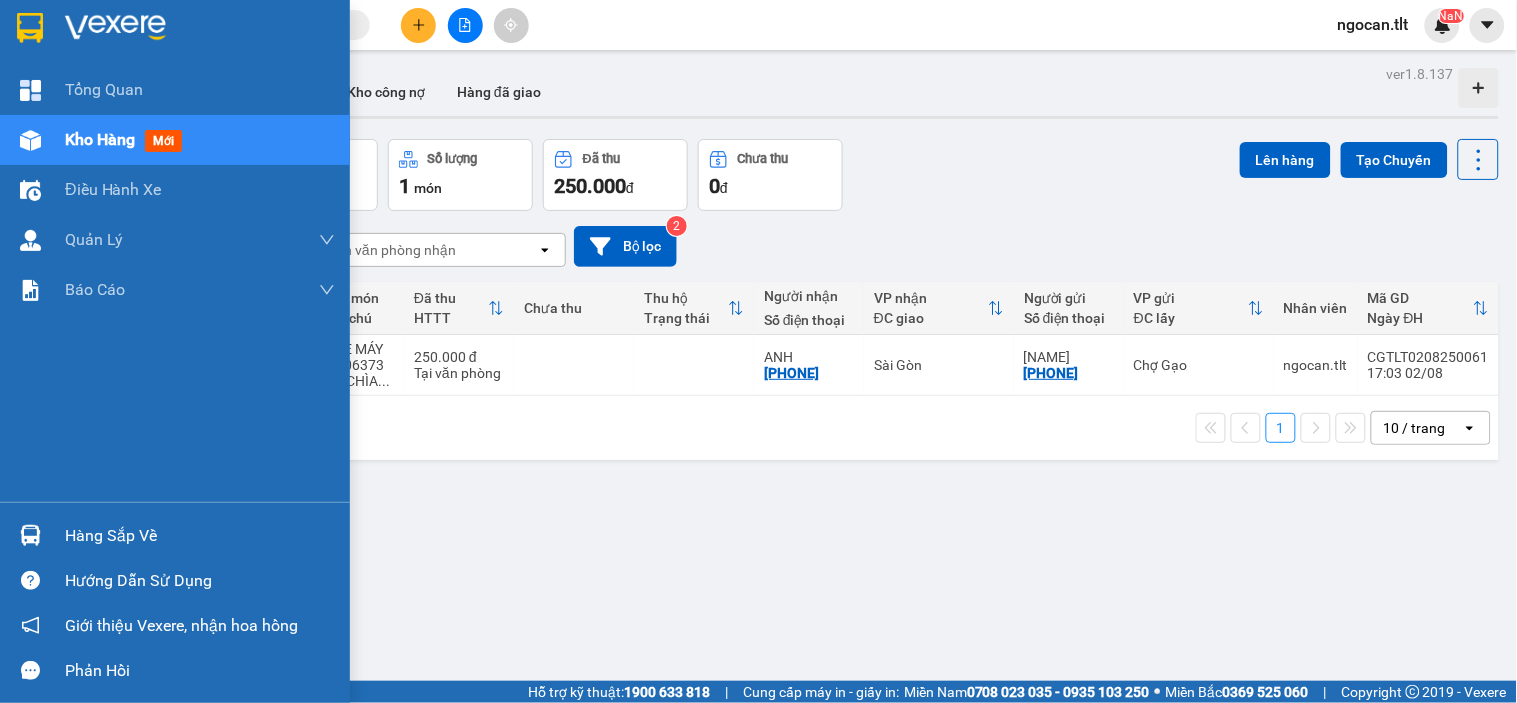 click at bounding box center [175, 32] 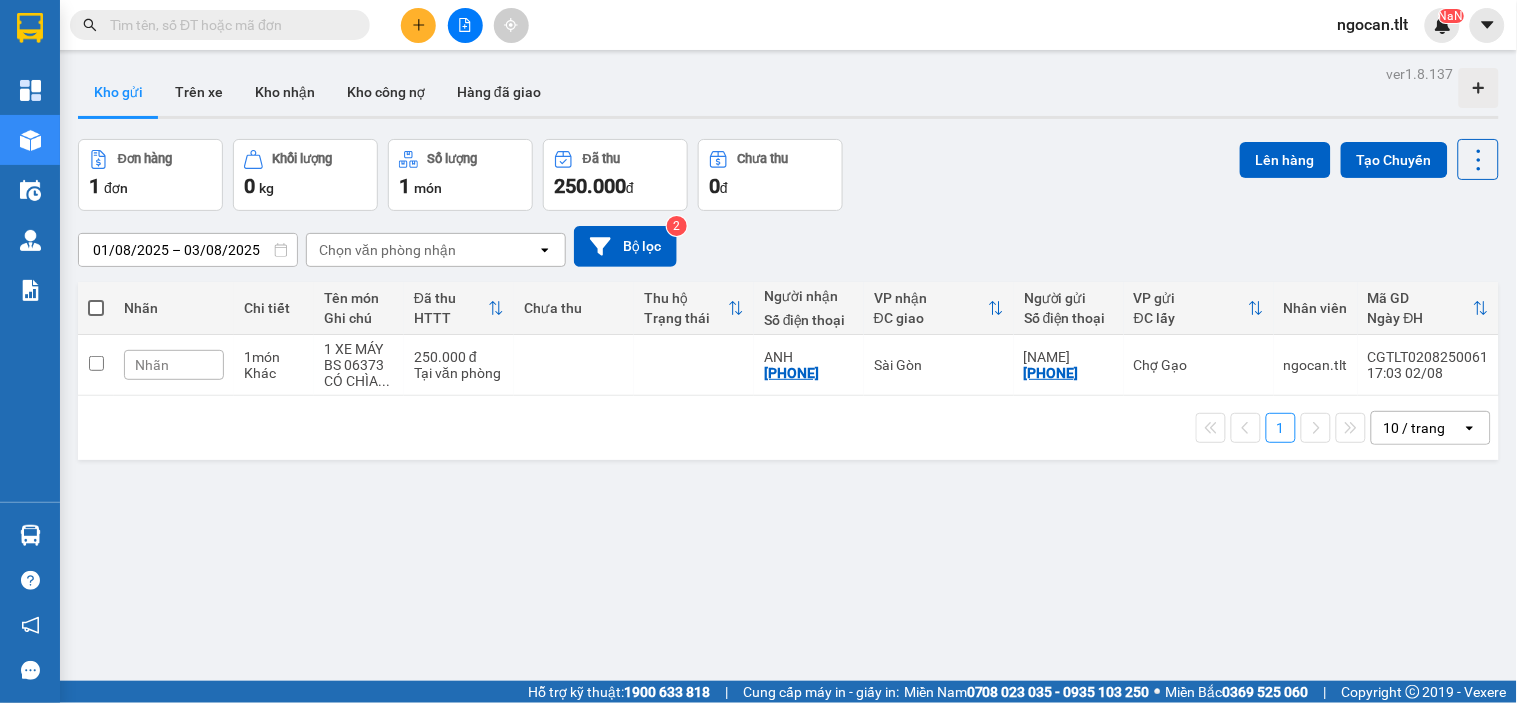 click at bounding box center [96, 308] 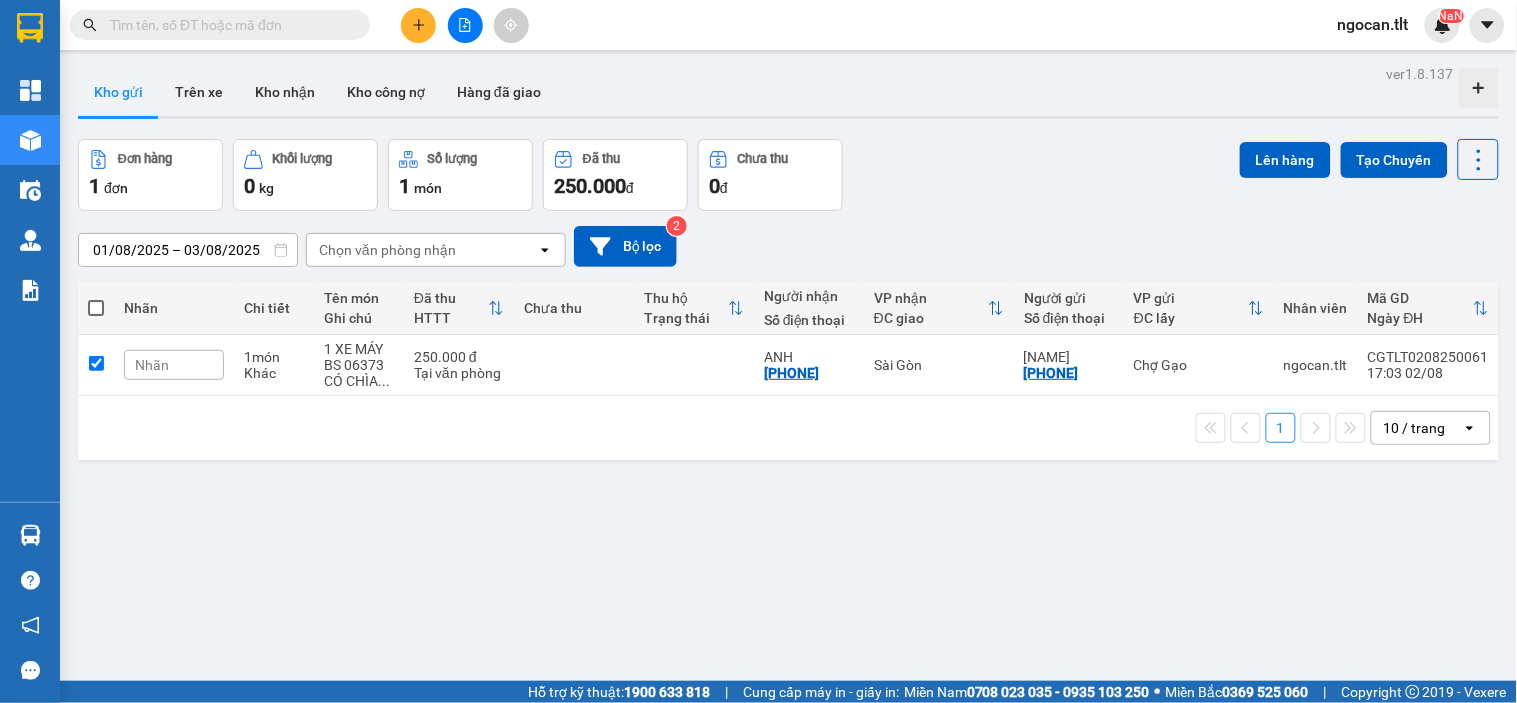 checkbox on "true" 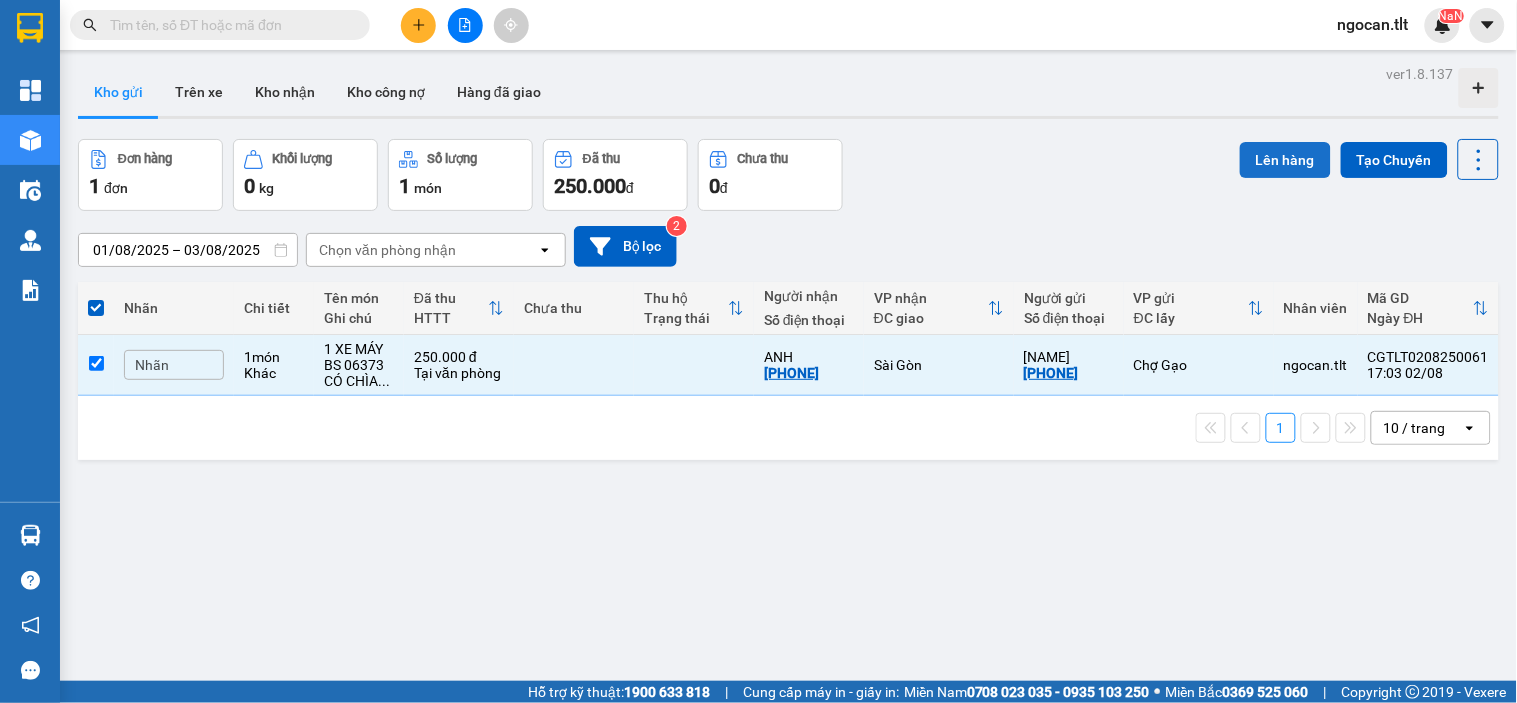 click on "Lên hàng" at bounding box center (1285, 160) 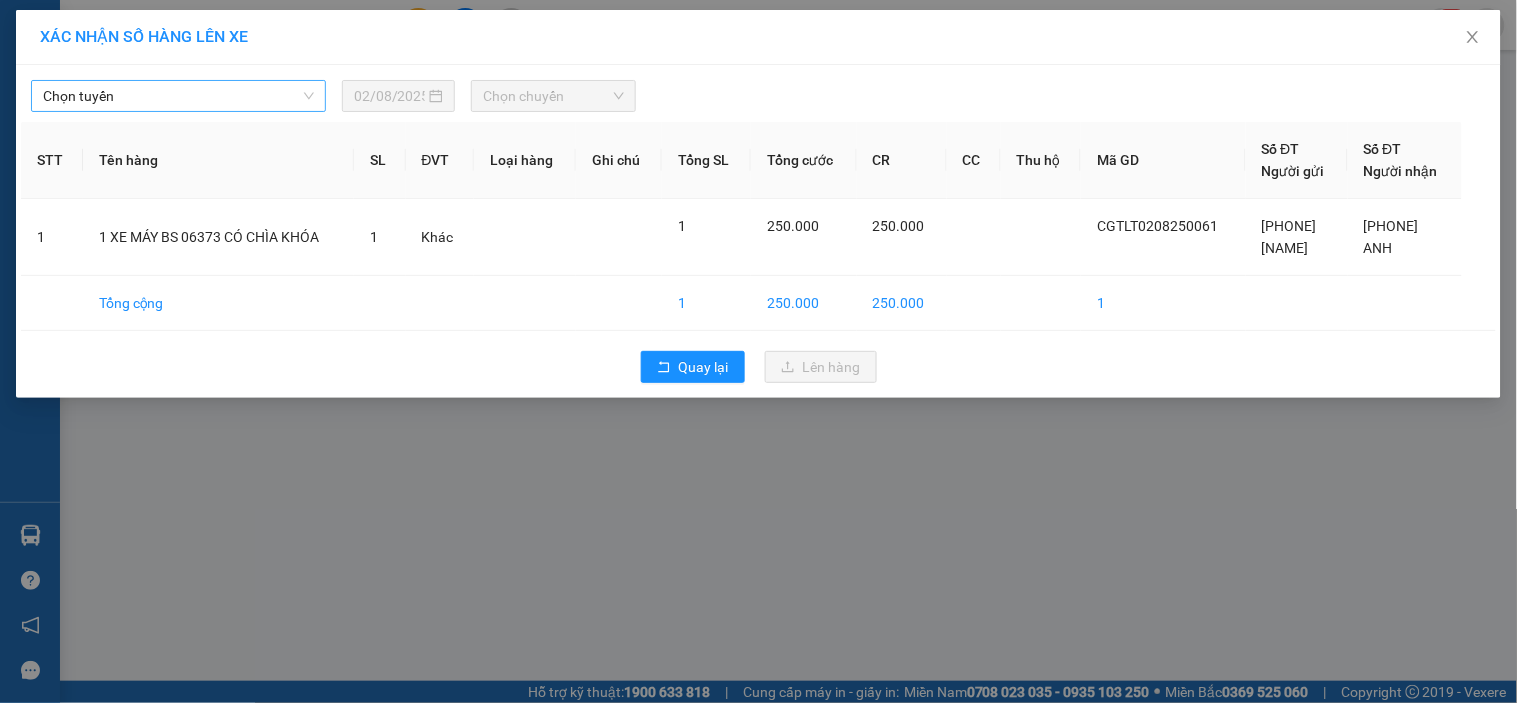 drag, startPoint x: 265, startPoint y: 86, endPoint x: 262, endPoint y: 103, distance: 17.262676 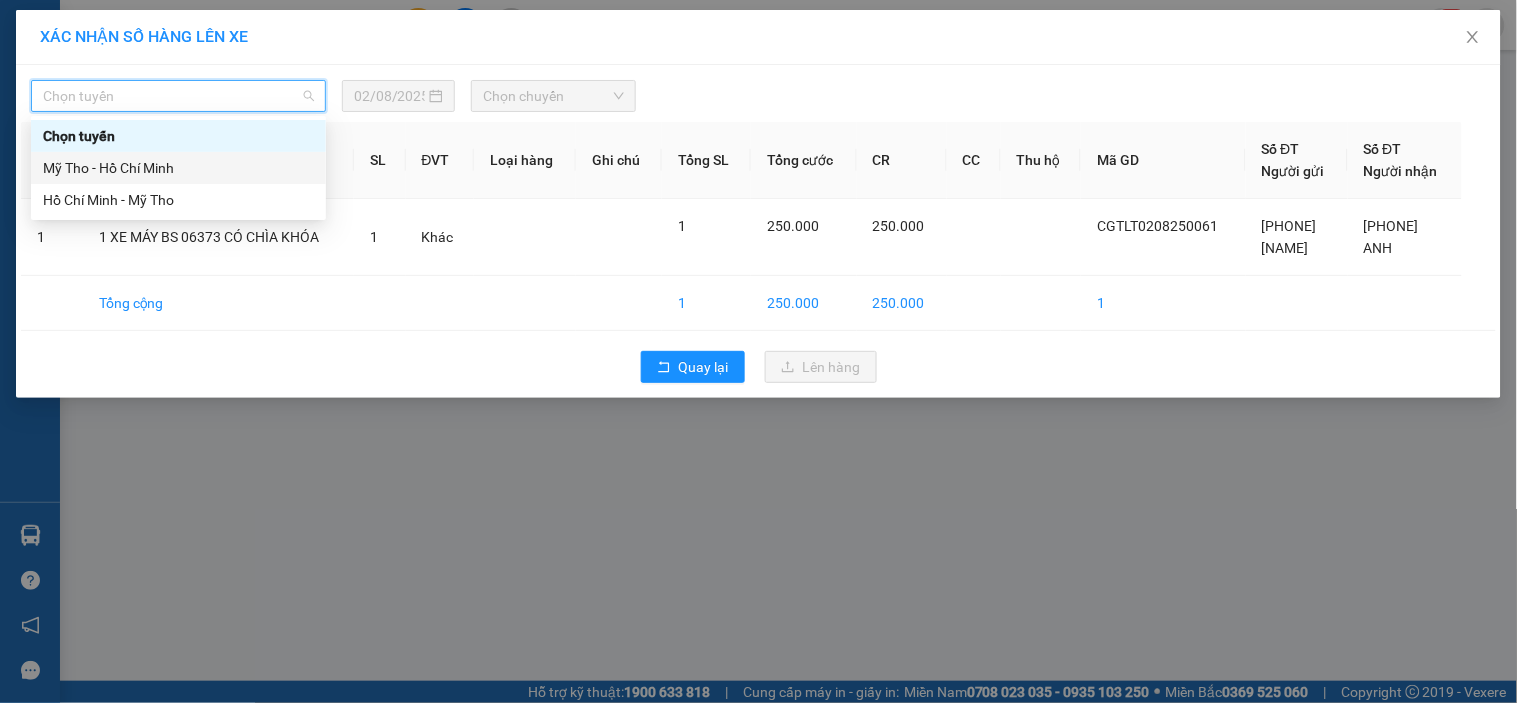 click on "Mỹ Tho - Hồ Chí Minh" at bounding box center [178, 168] 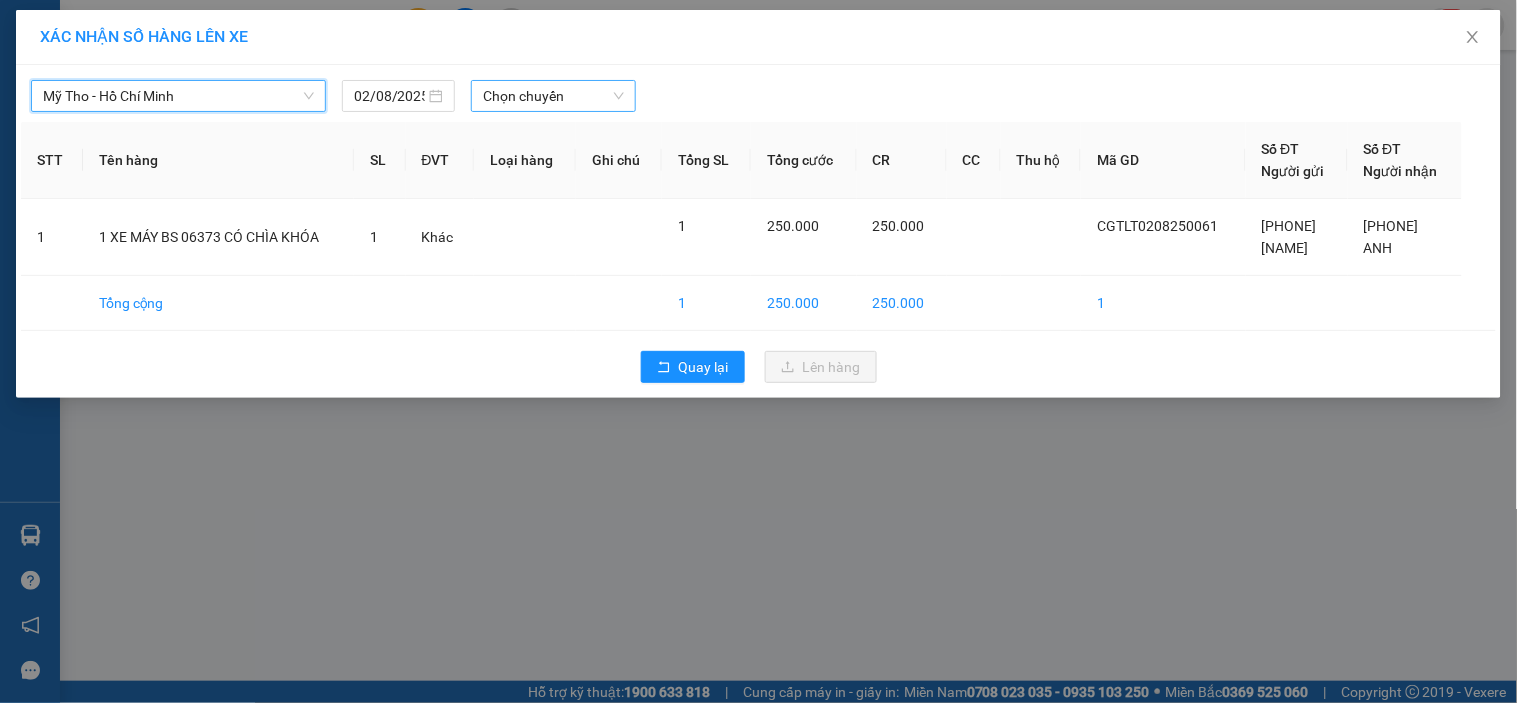 click on "Chọn chuyến" at bounding box center (553, 96) 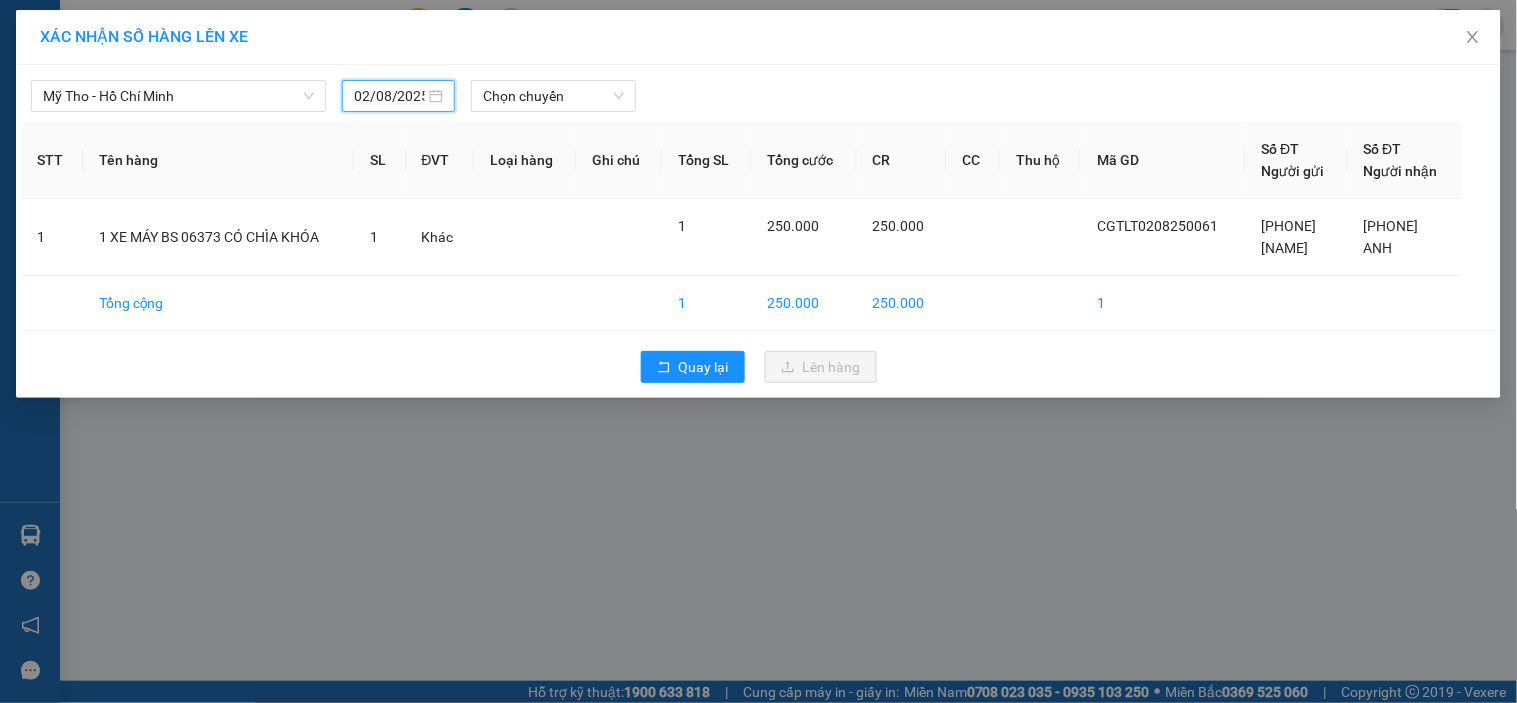 click on "02/08/2025" at bounding box center (389, 96) 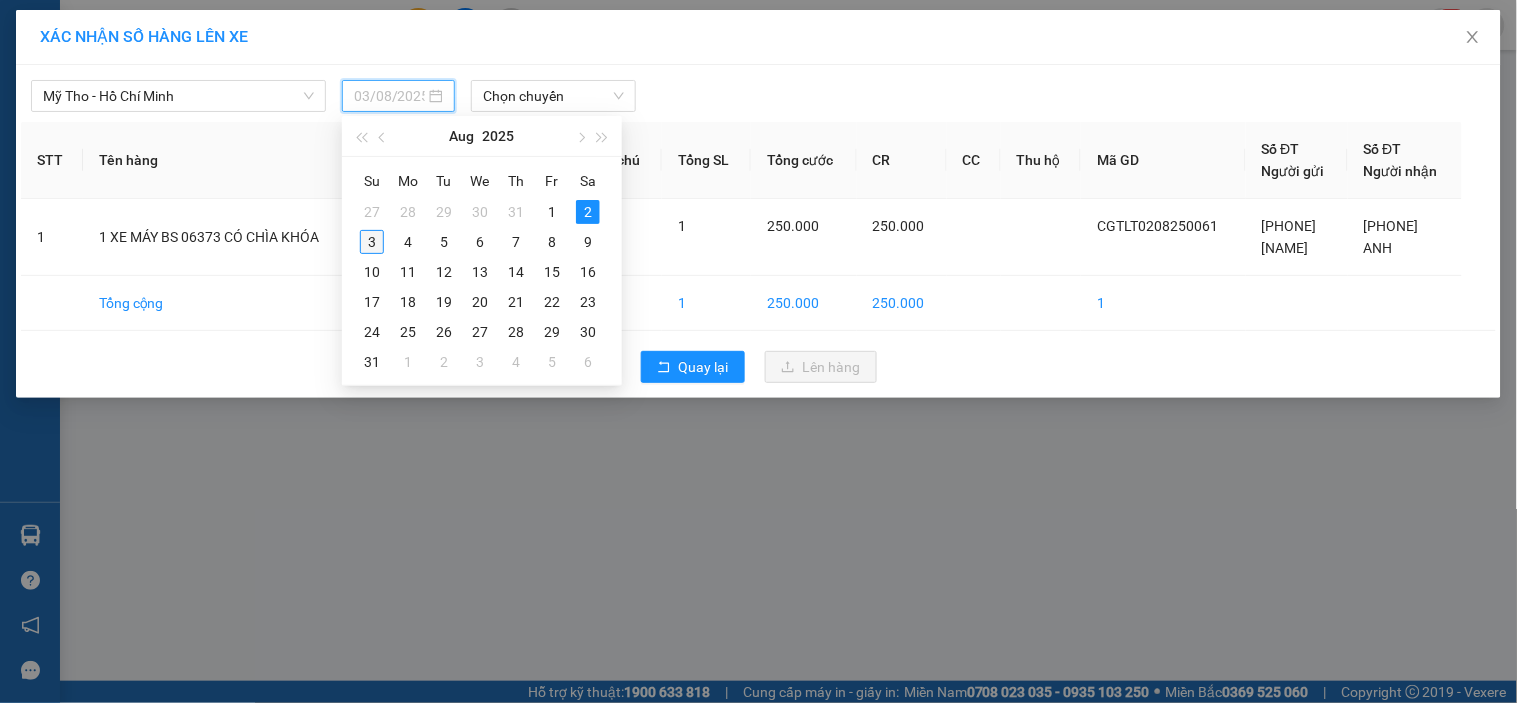 click on "3" at bounding box center (372, 242) 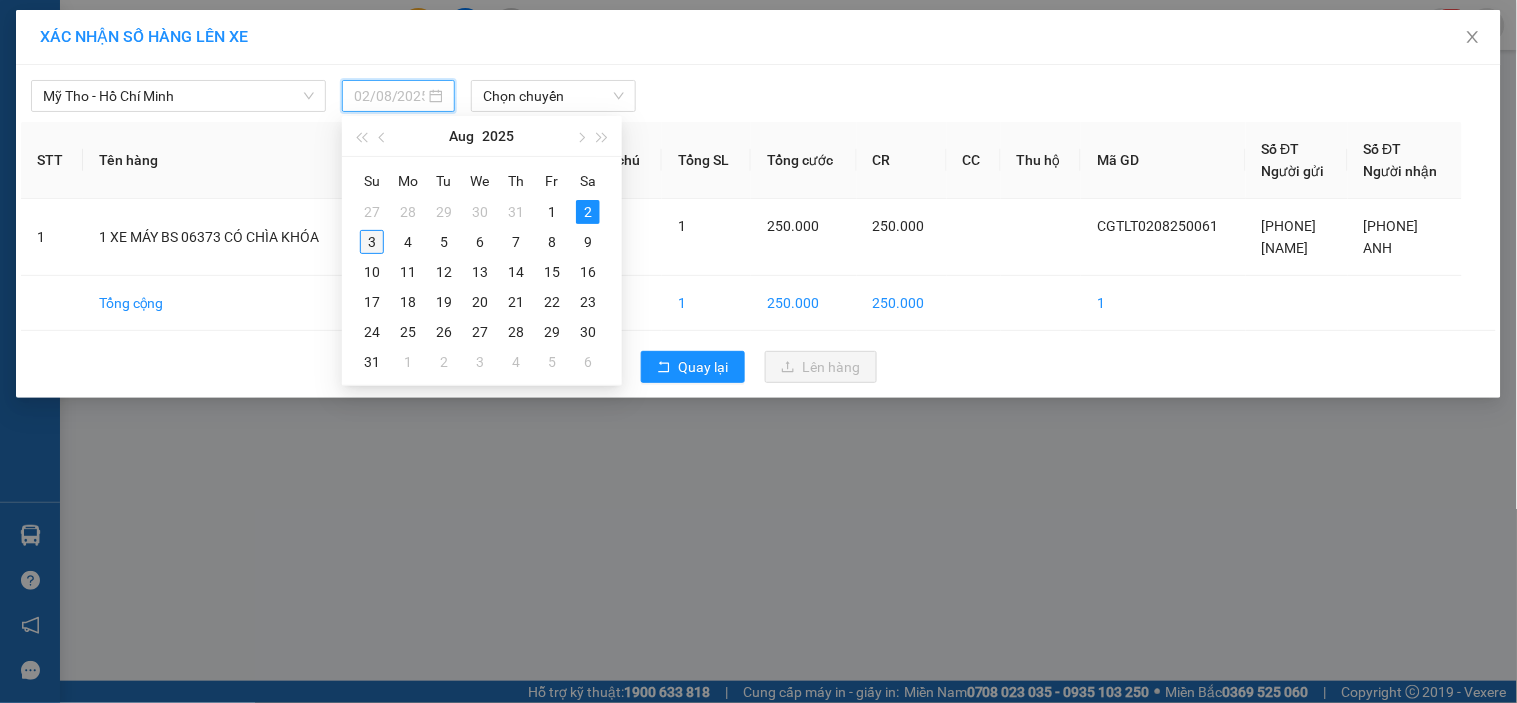 type on "03/08/2025" 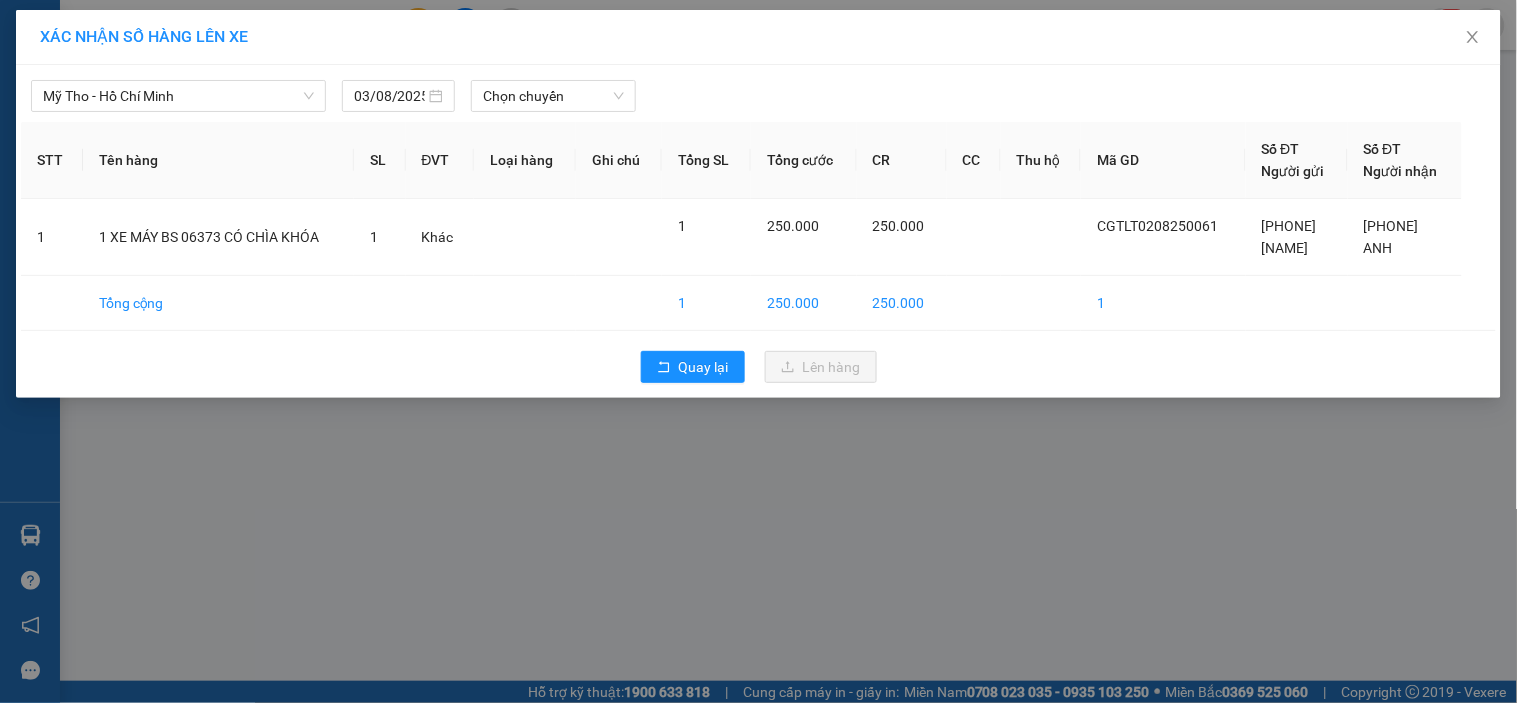 click on "[CITY] - [CITY] [DATE] Chọn chuyến" at bounding box center (758, 91) 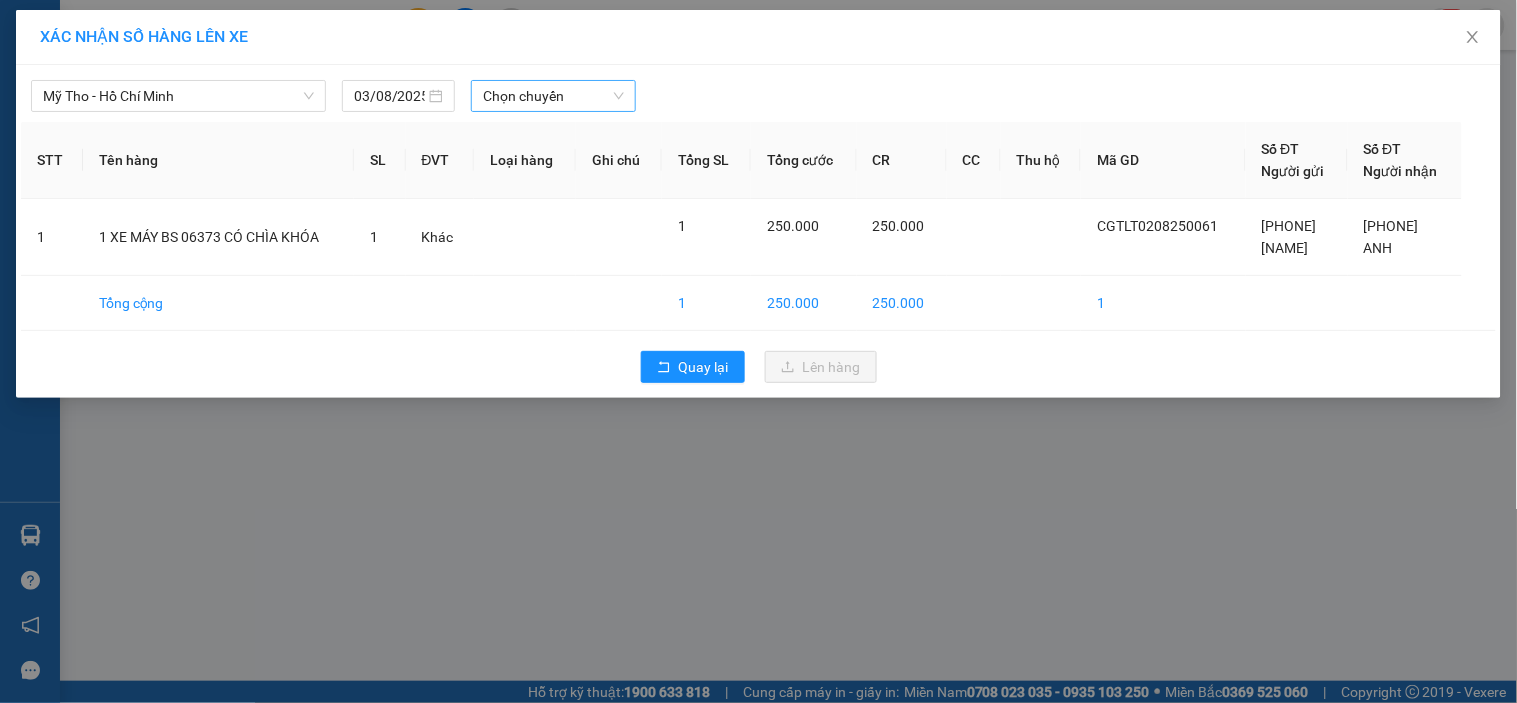 click on "Chọn chuyến" at bounding box center [553, 96] 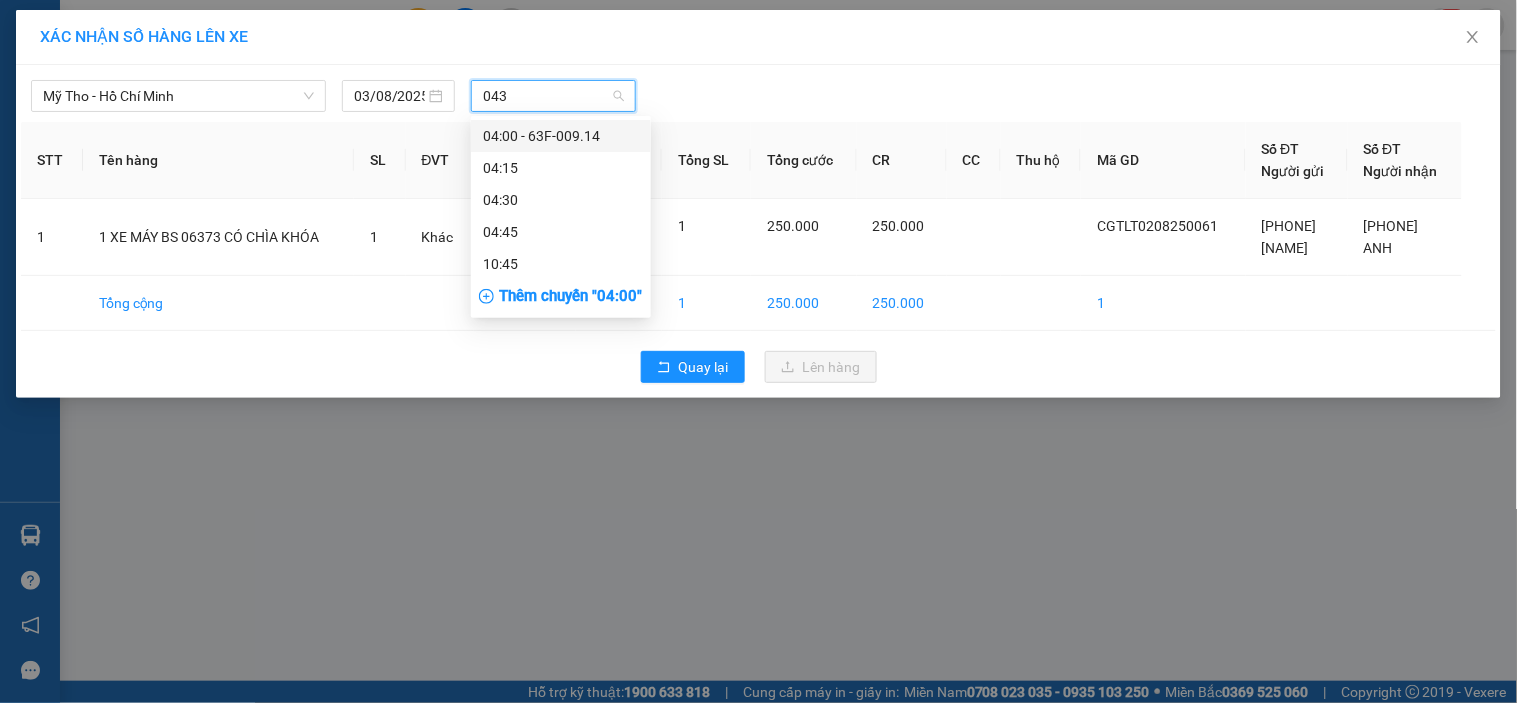 type on "0430" 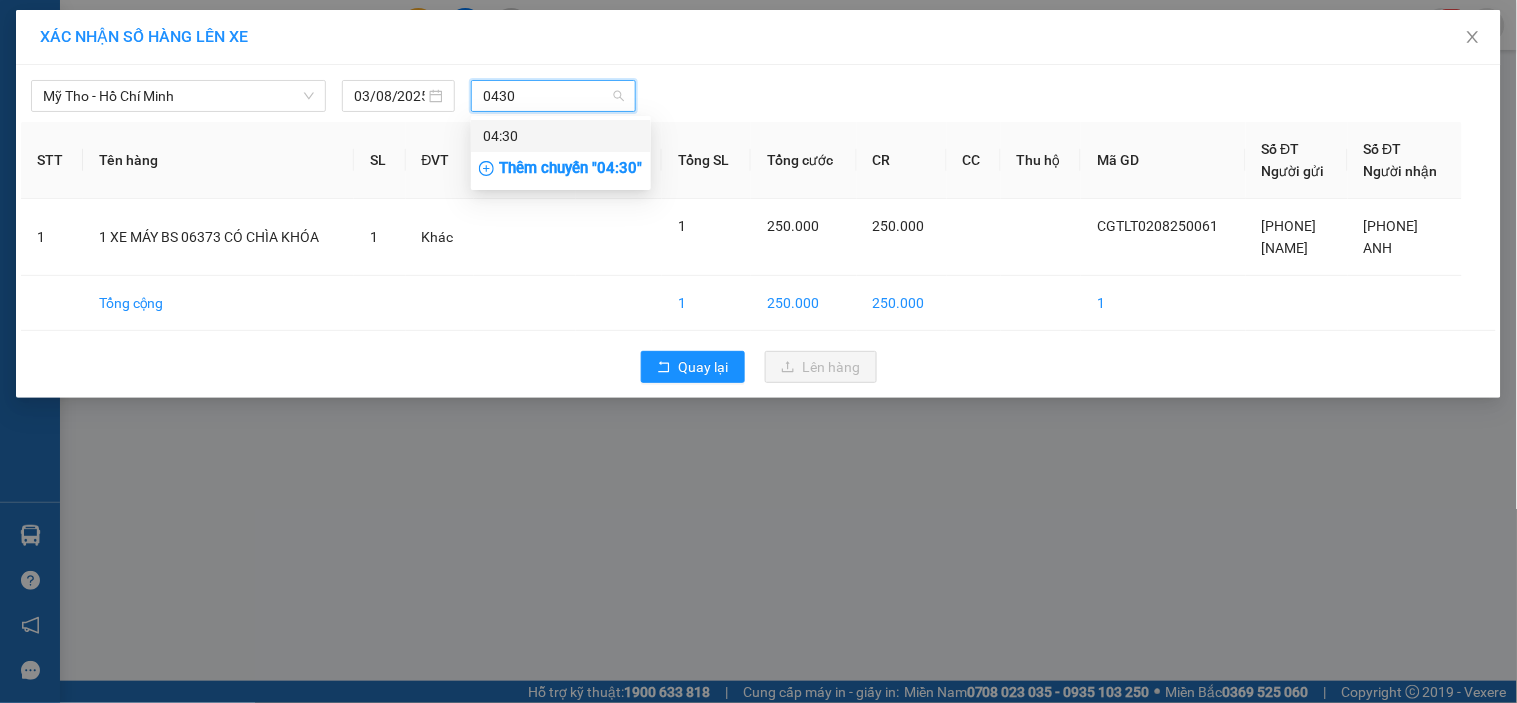 click on "04:30" at bounding box center [561, 136] 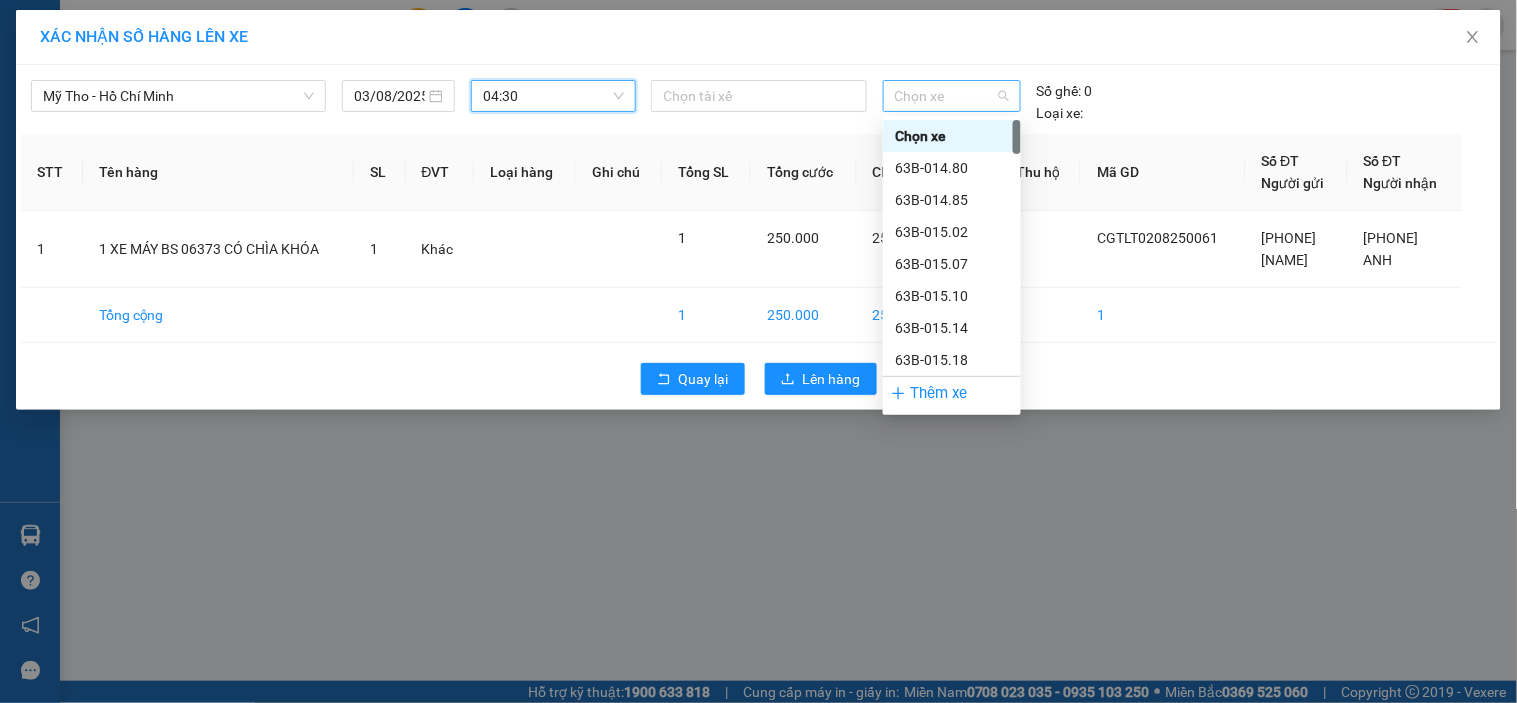 click on "Chọn xe" at bounding box center [952, 96] 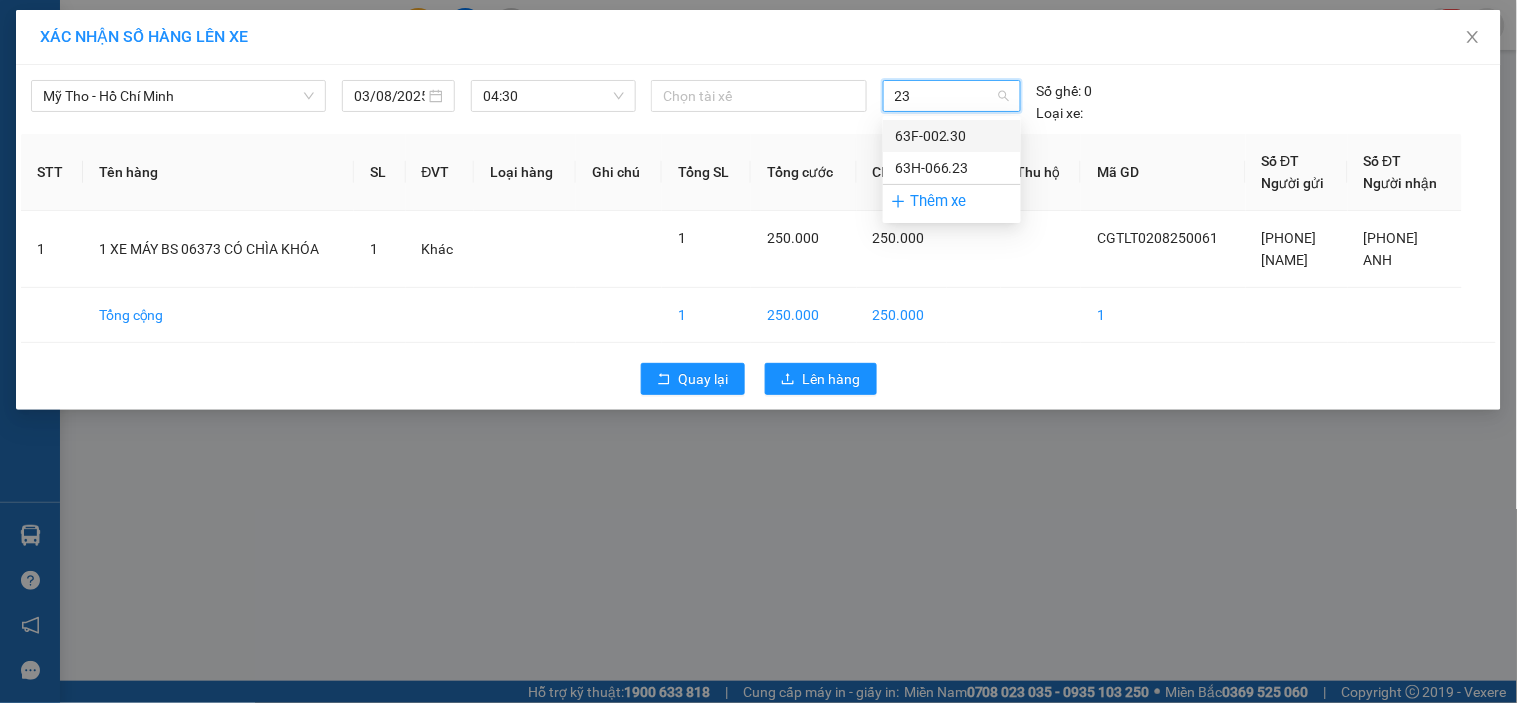 type on "230" 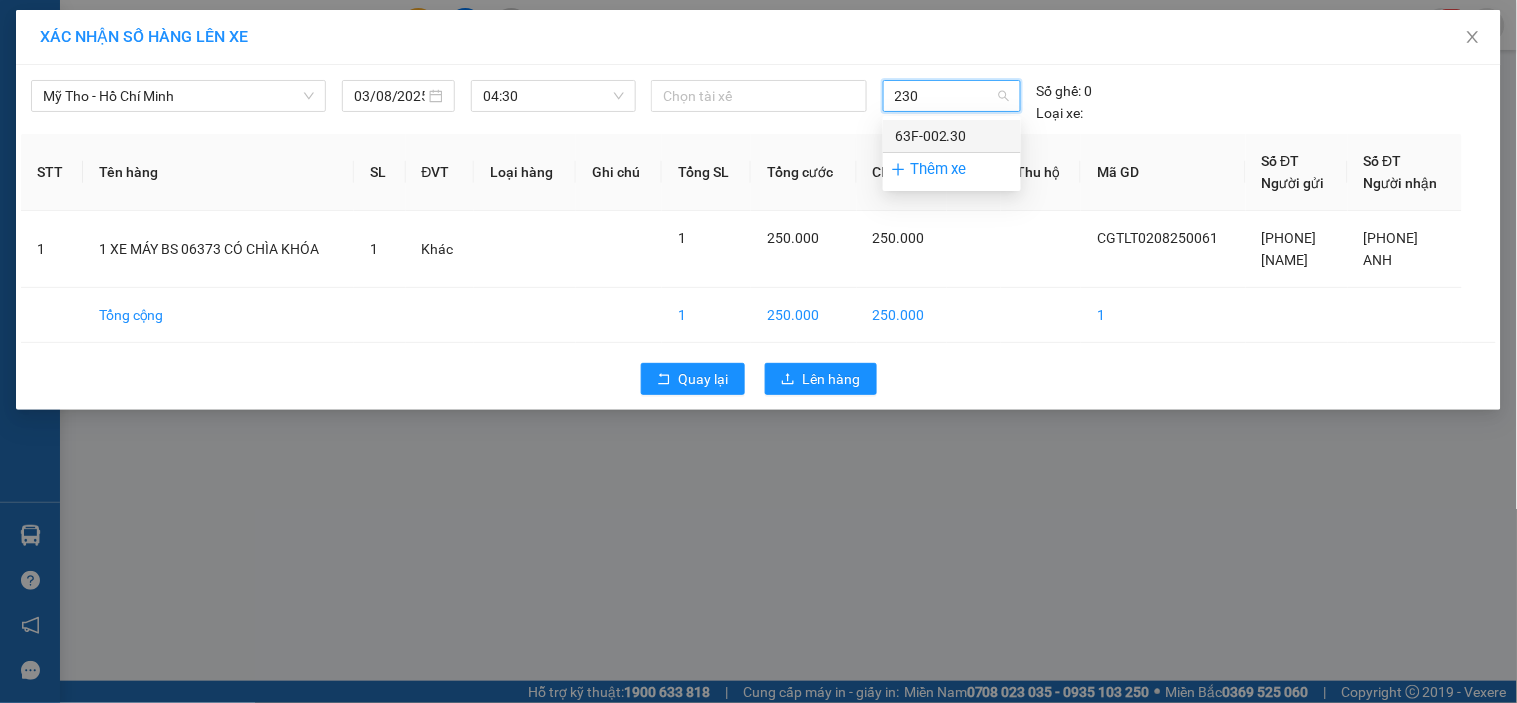 click on "63F-002.30" at bounding box center (952, 136) 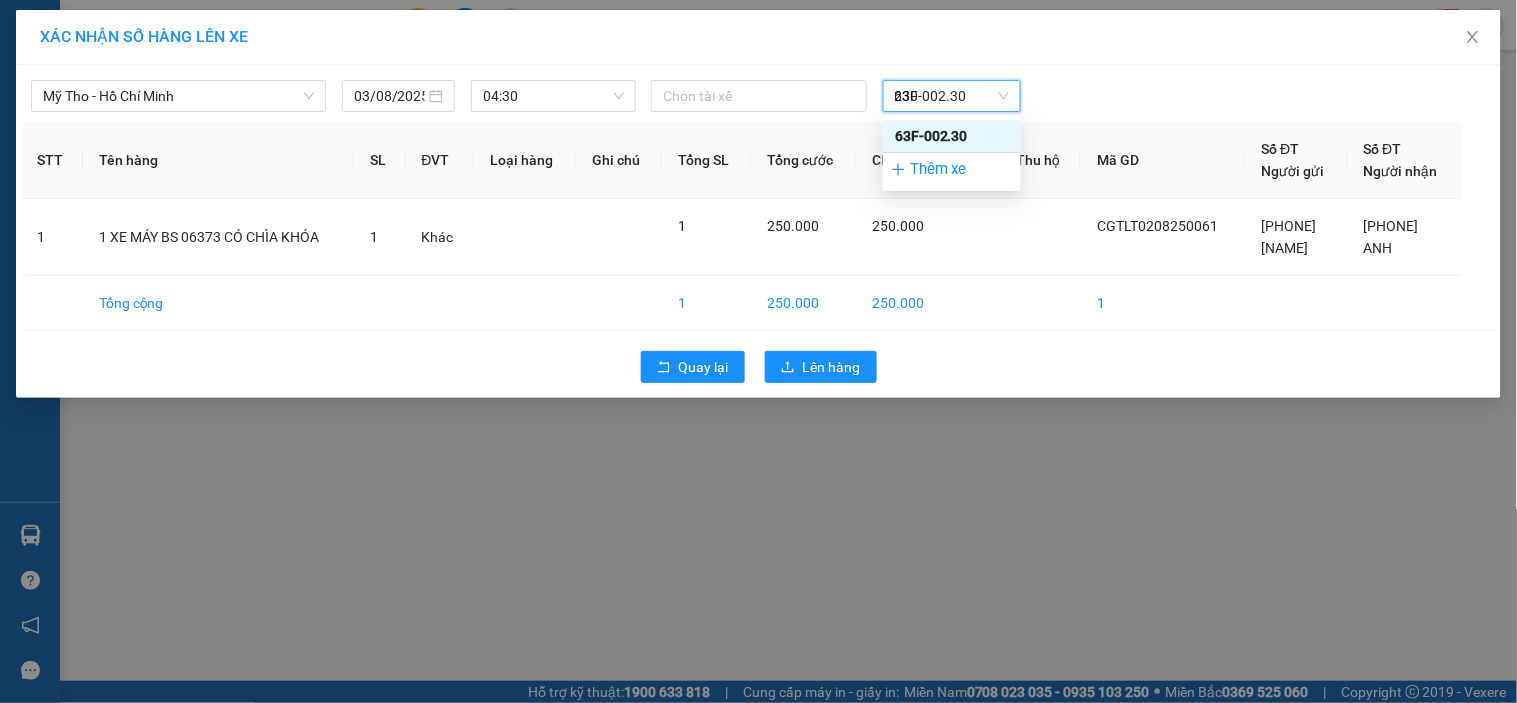 type 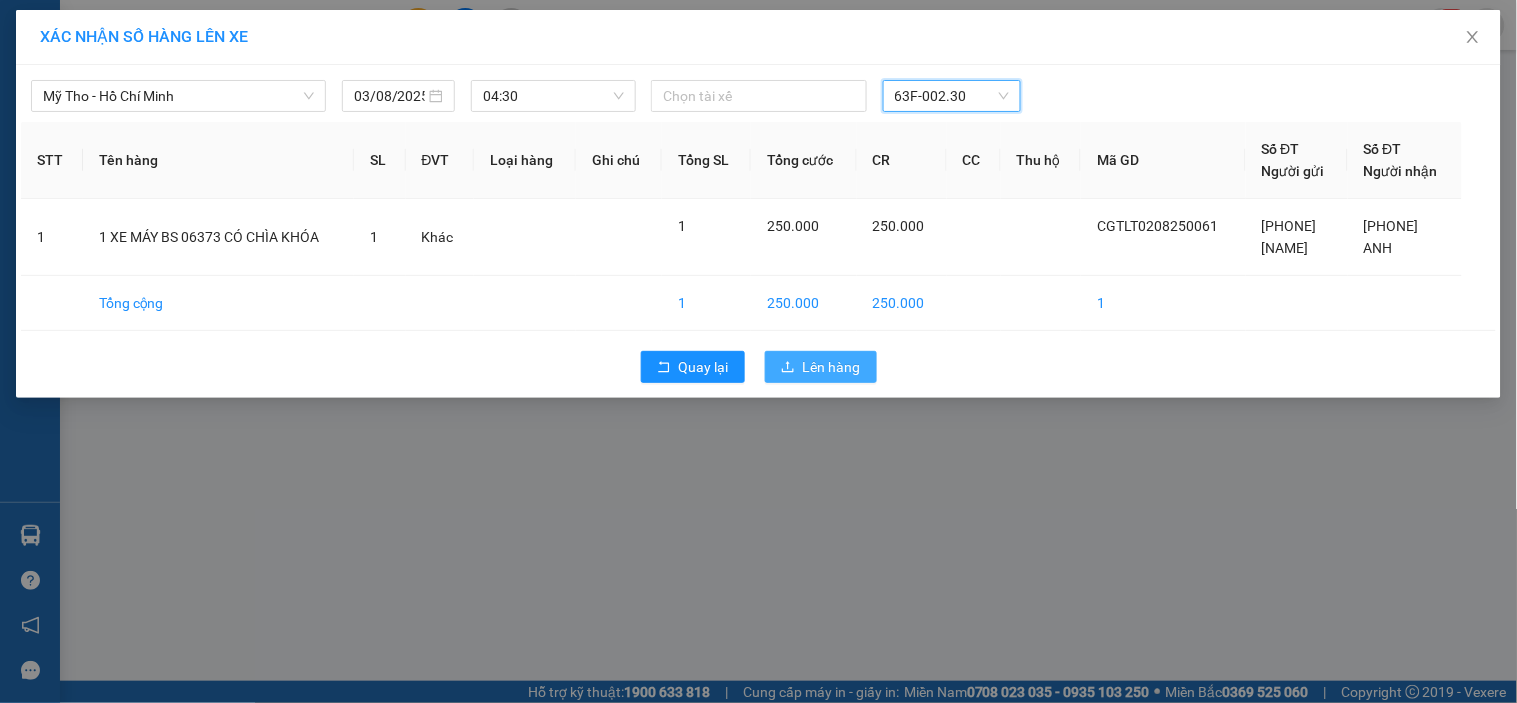 click on "Lên hàng" at bounding box center [832, 367] 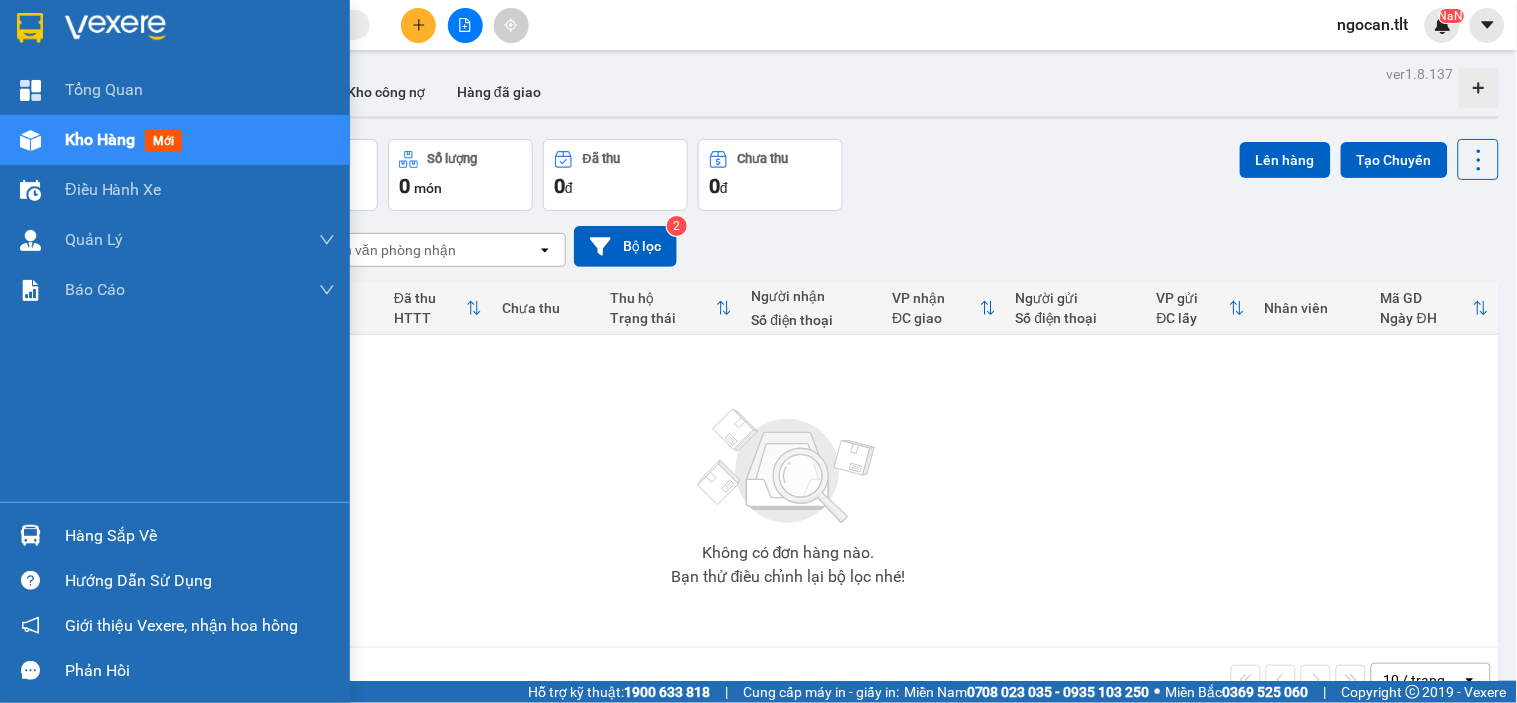 click at bounding box center [30, 535] 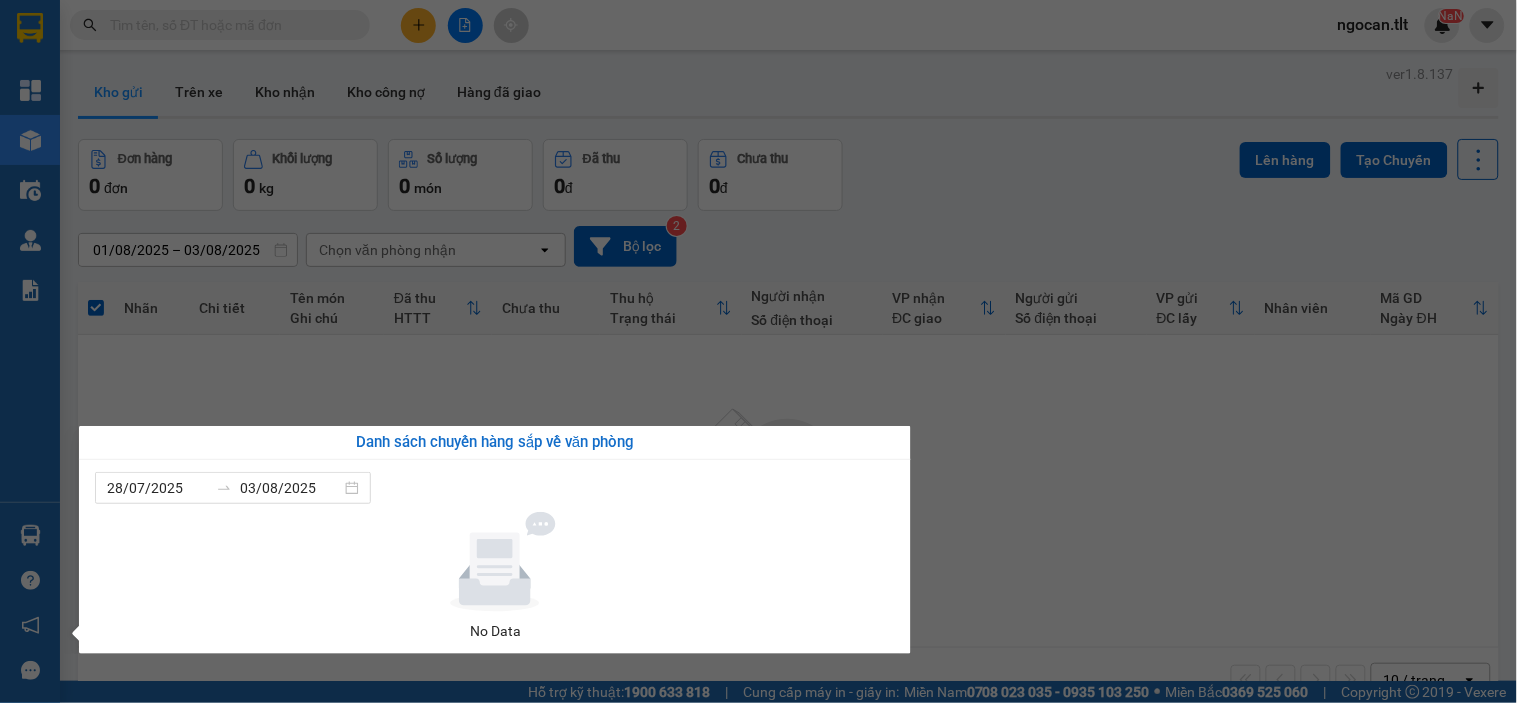 drag, startPoint x: 452, startPoint y: 378, endPoint x: 428, endPoint y: 320, distance: 62.76942 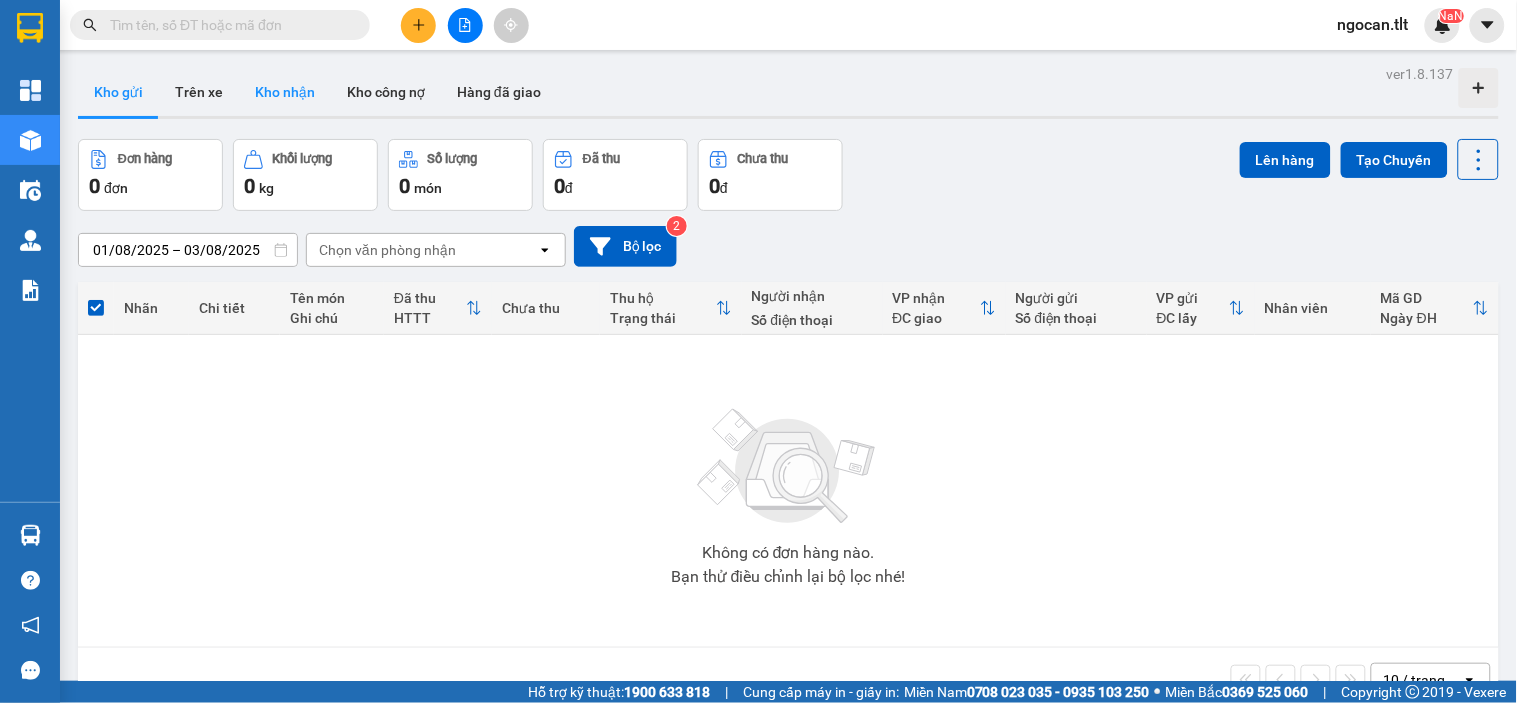 drag, startPoint x: 313, startPoint y: 124, endPoint x: 307, endPoint y: 113, distance: 12.529964 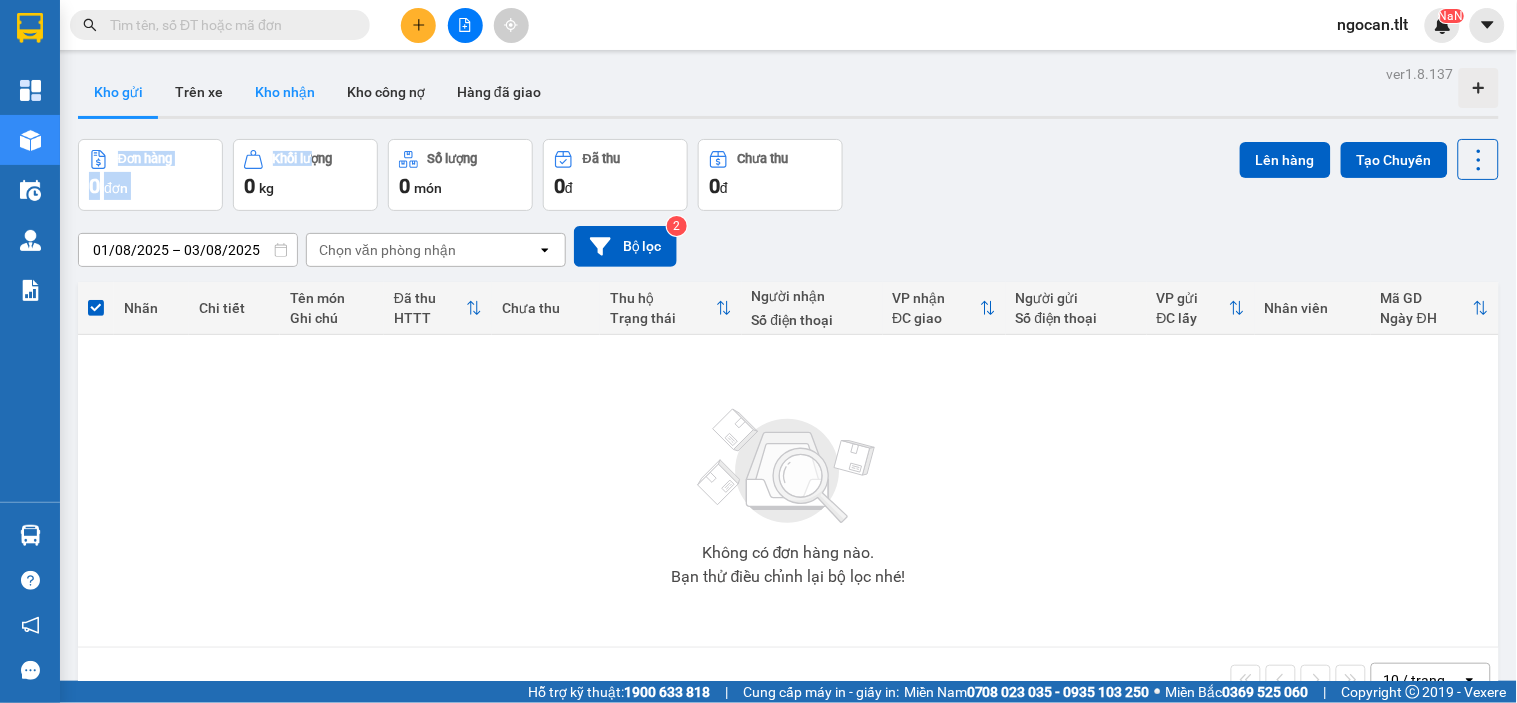 click on "Kho nhận" at bounding box center [285, 92] 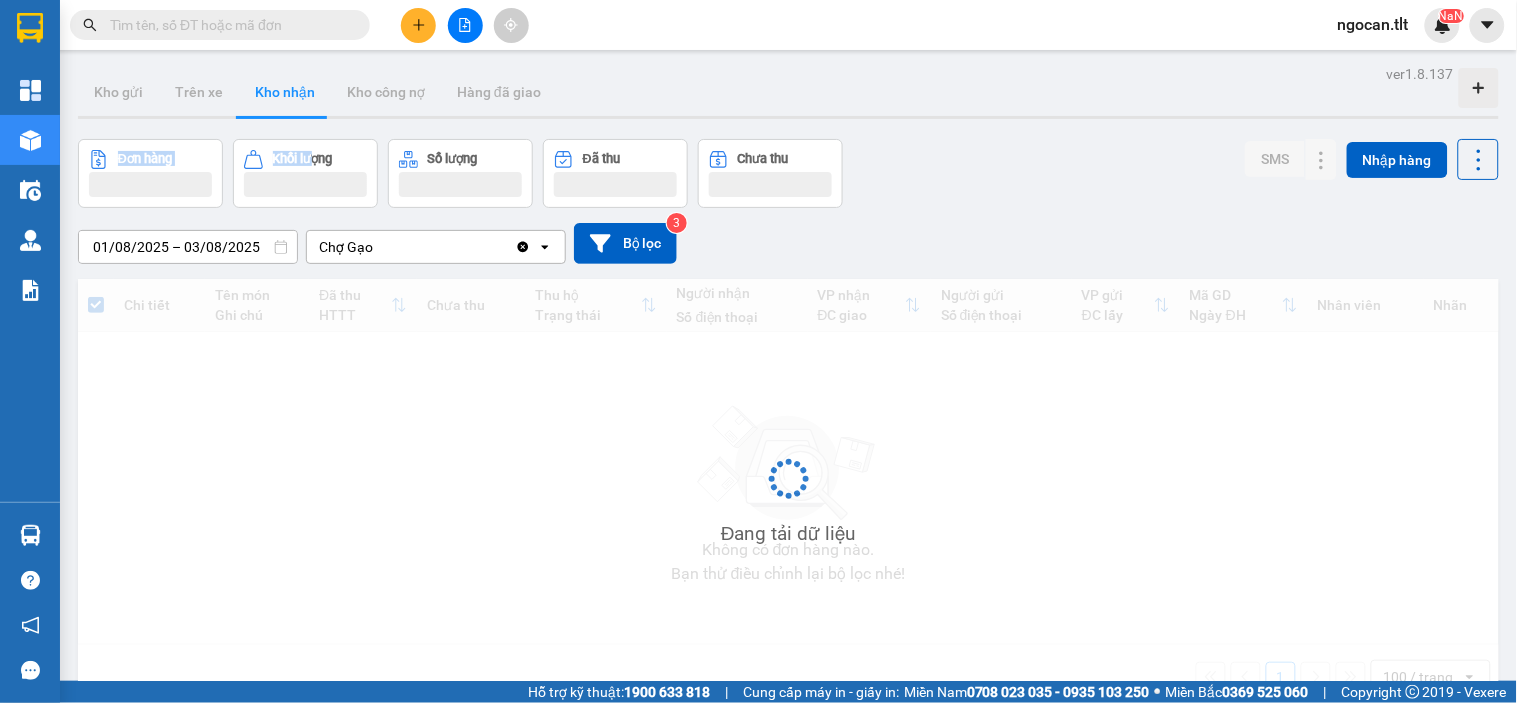 click on "Đơn hàng Khối lượng Số lượng Đã thu Chưa thu SMS Nhập hàng" at bounding box center [788, 173] 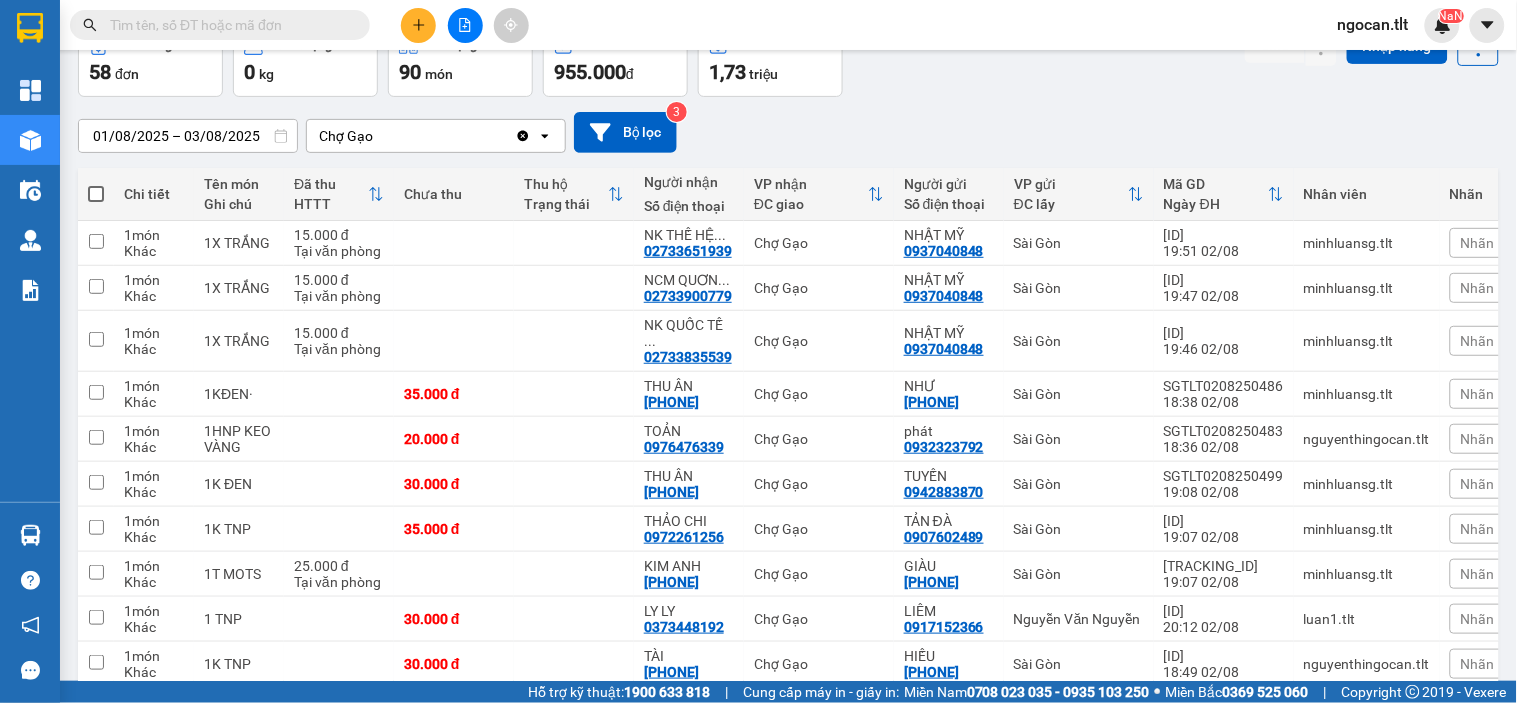 scroll, scrollTop: 0, scrollLeft: 0, axis: both 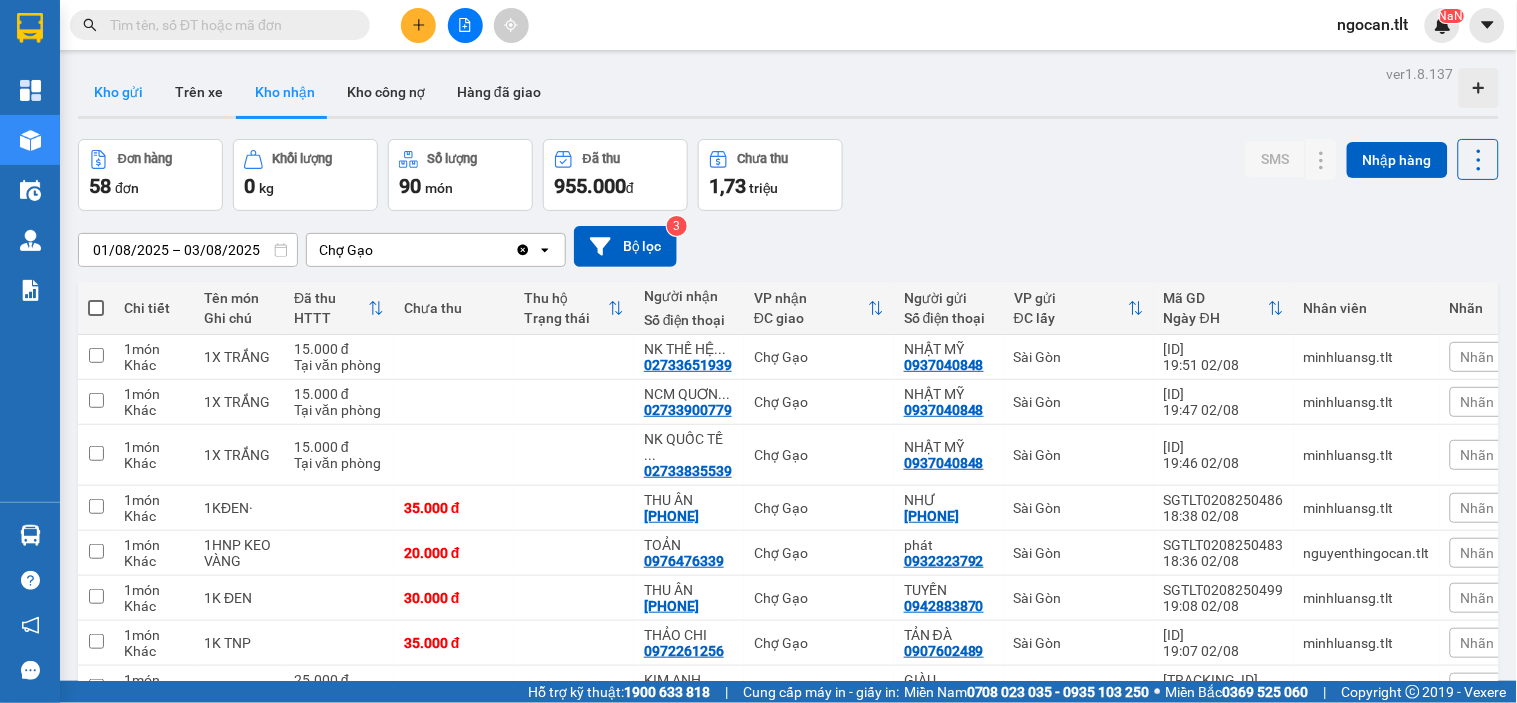 click on "Kho gửi" at bounding box center (118, 92) 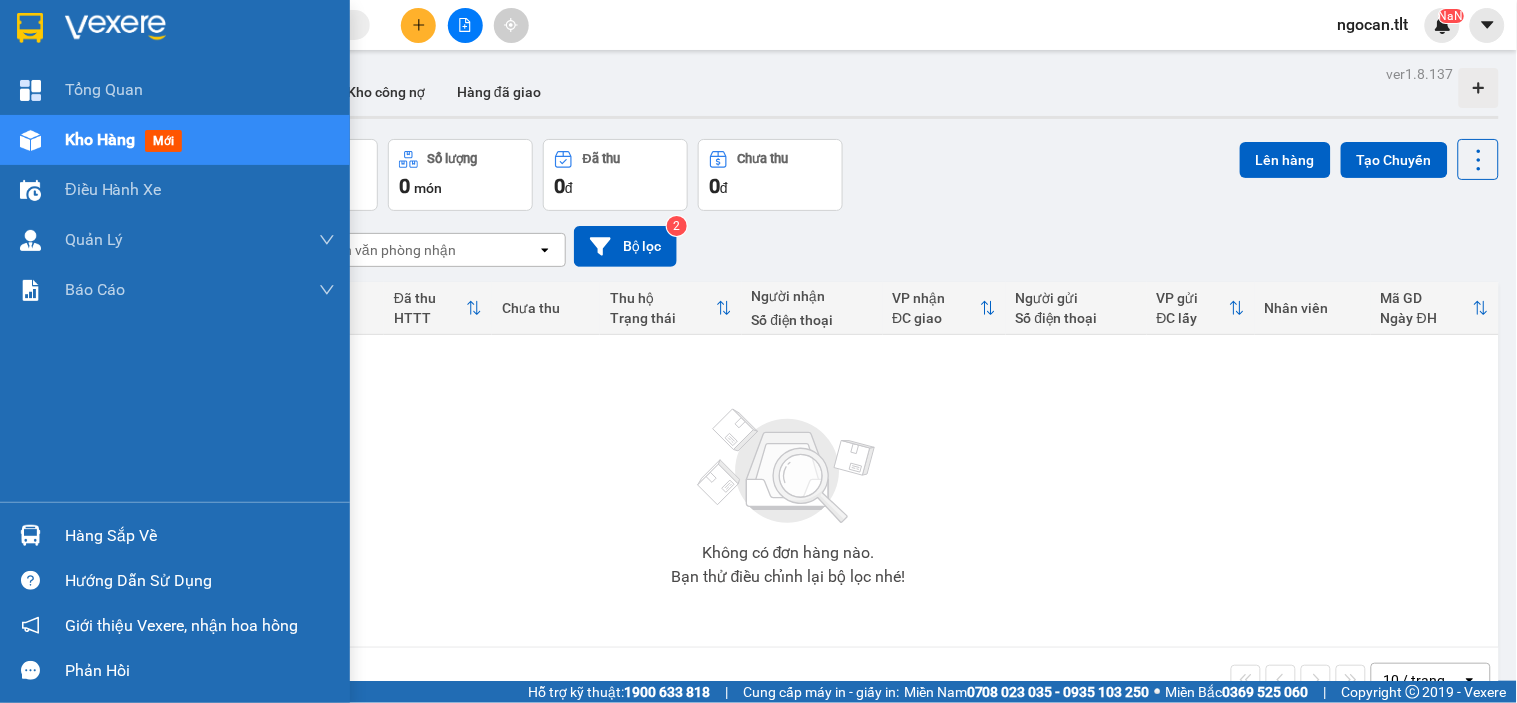 click at bounding box center (30, 535) 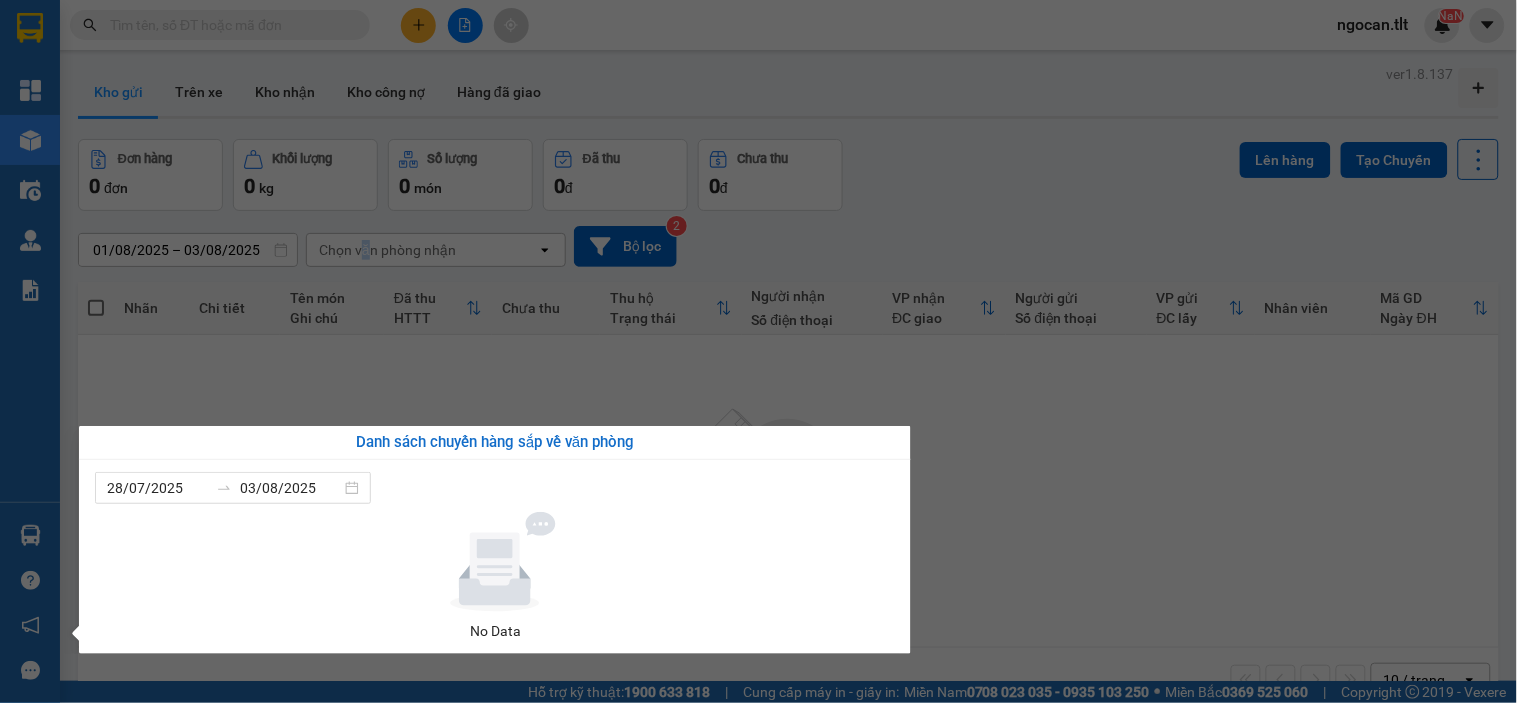 drag, startPoint x: 366, startPoint y: 258, endPoint x: 303, endPoint y: 167, distance: 110.67972 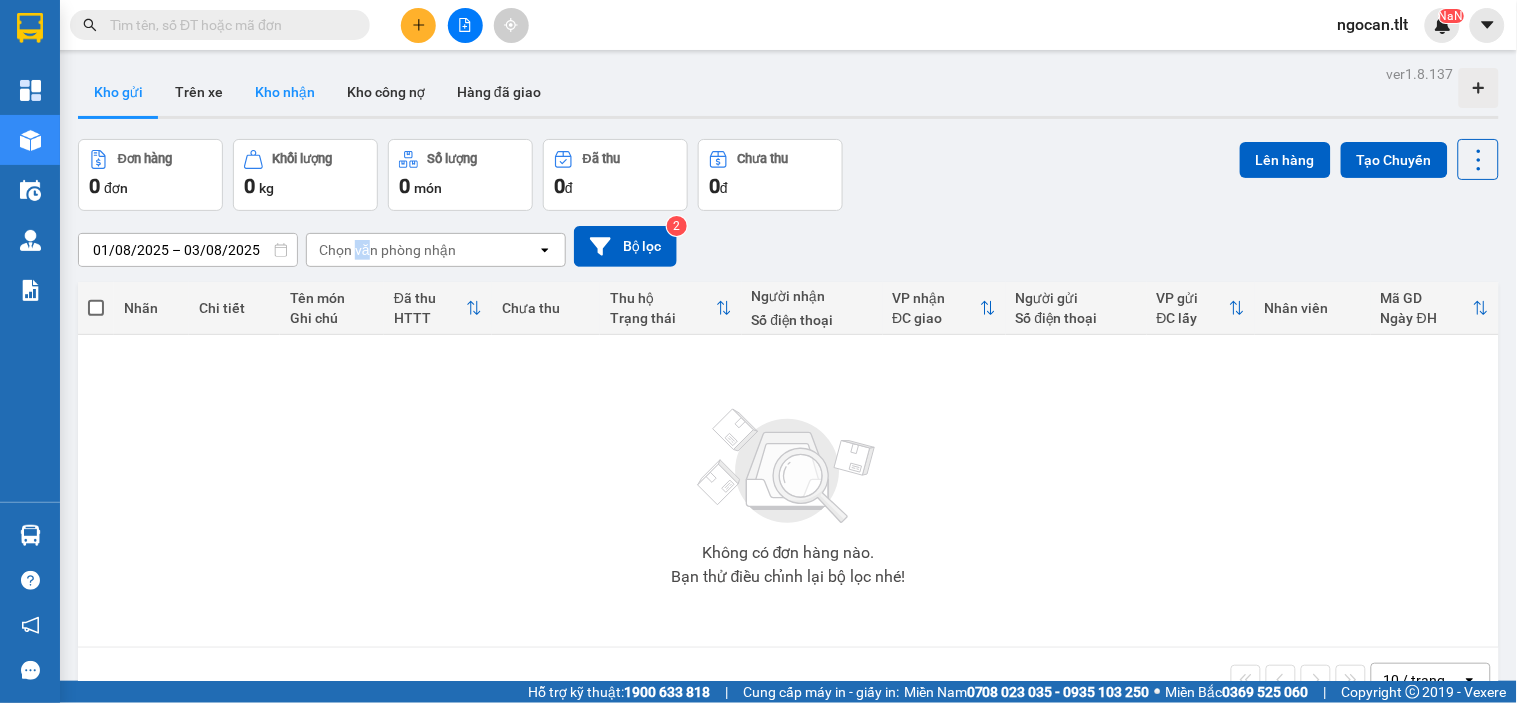 click on "Kho nhận" at bounding box center [285, 92] 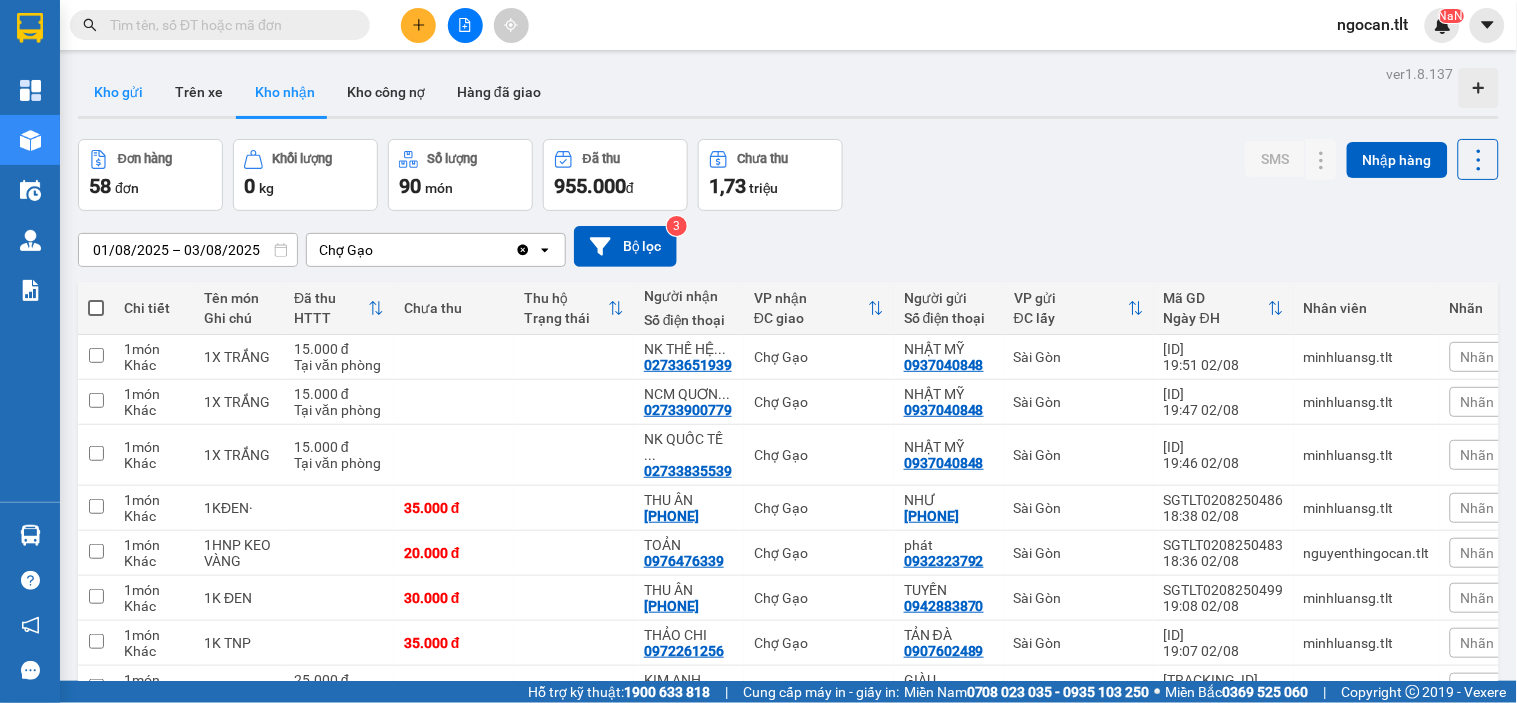 click on "Kho gửi" at bounding box center (118, 92) 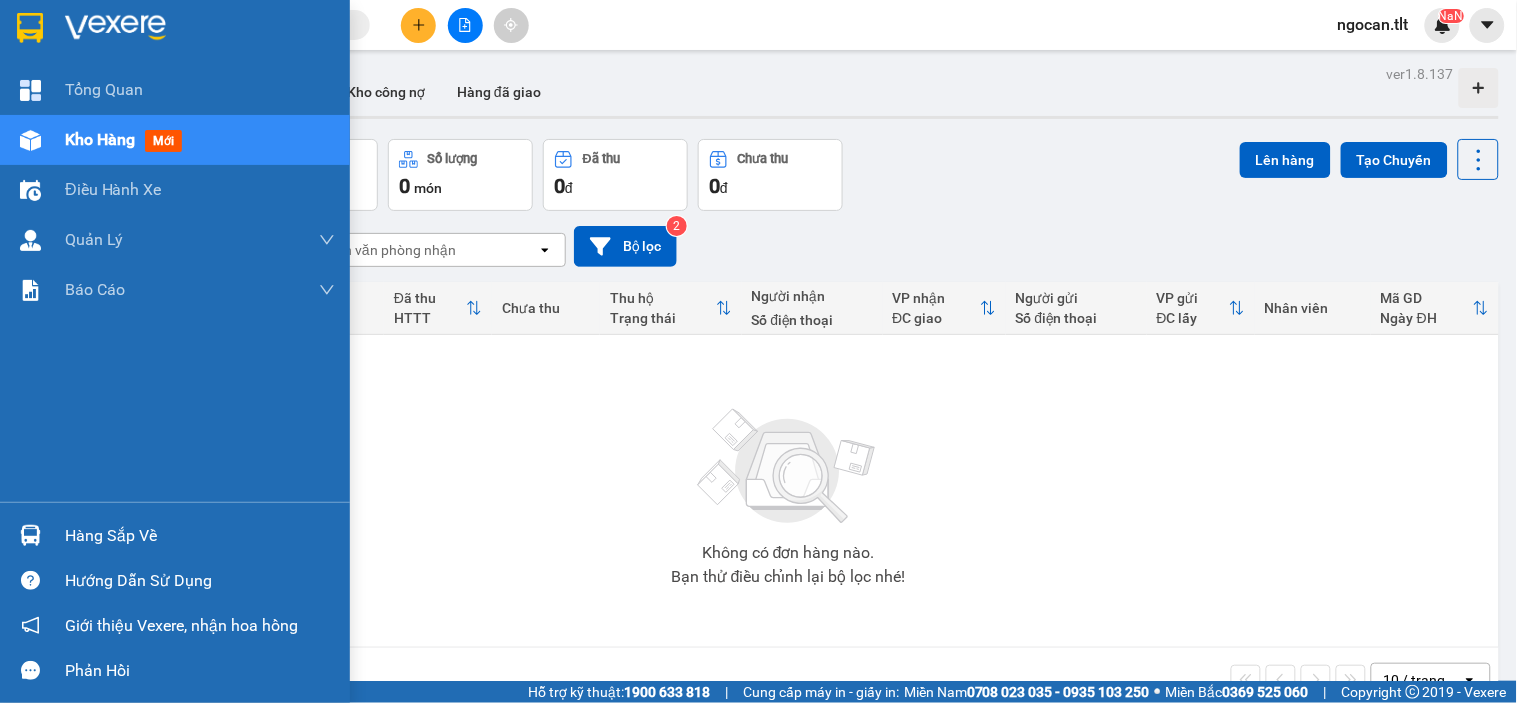 click at bounding box center [175, 32] 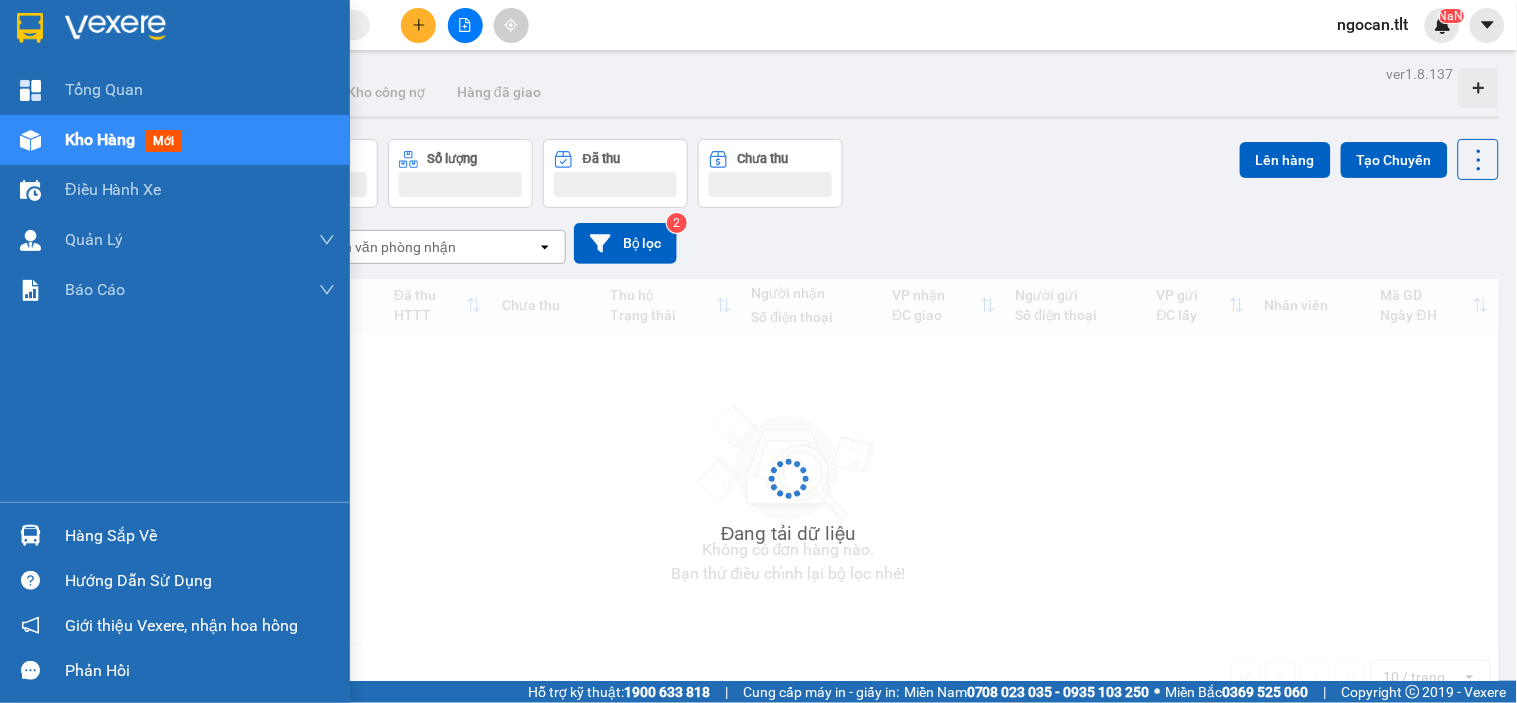 click at bounding box center (175, 32) 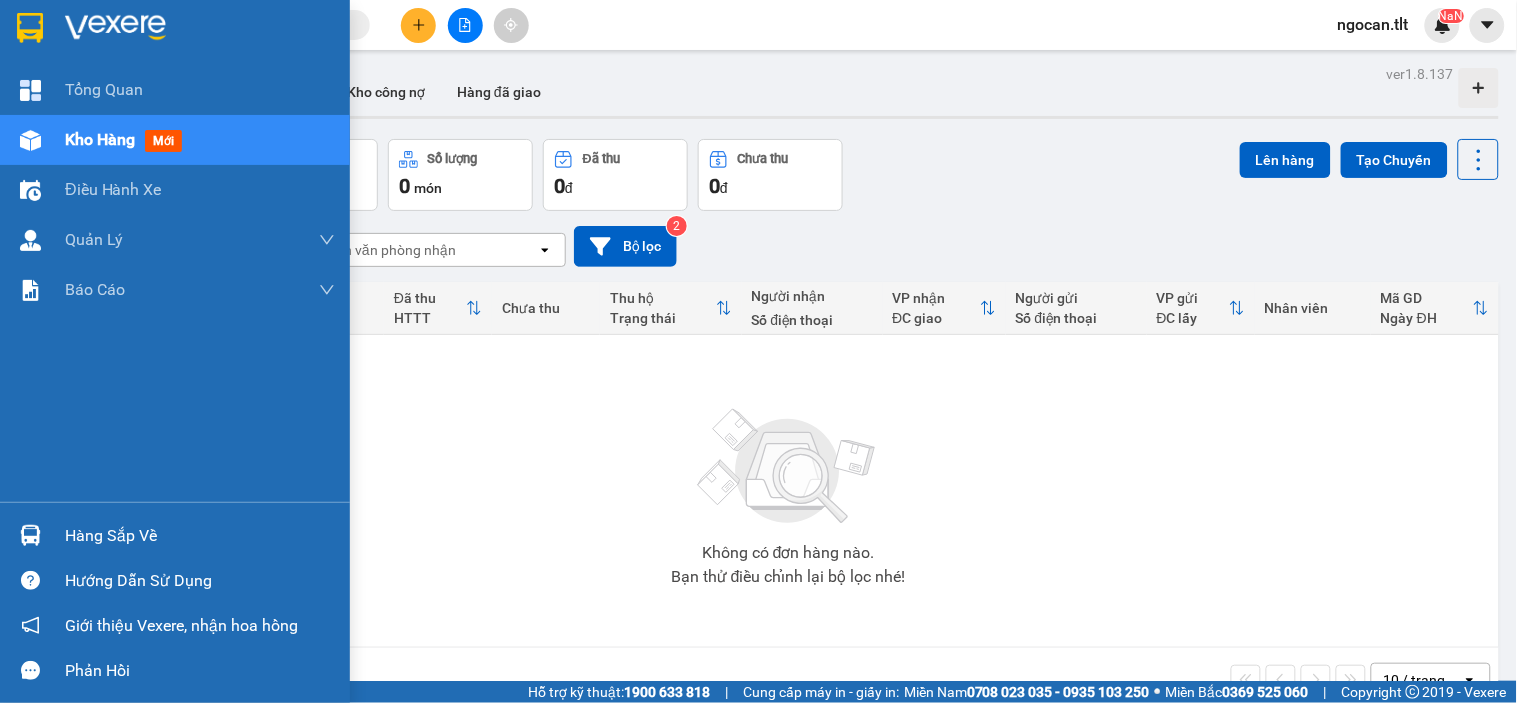click on "Hàng sắp về" at bounding box center [200, 536] 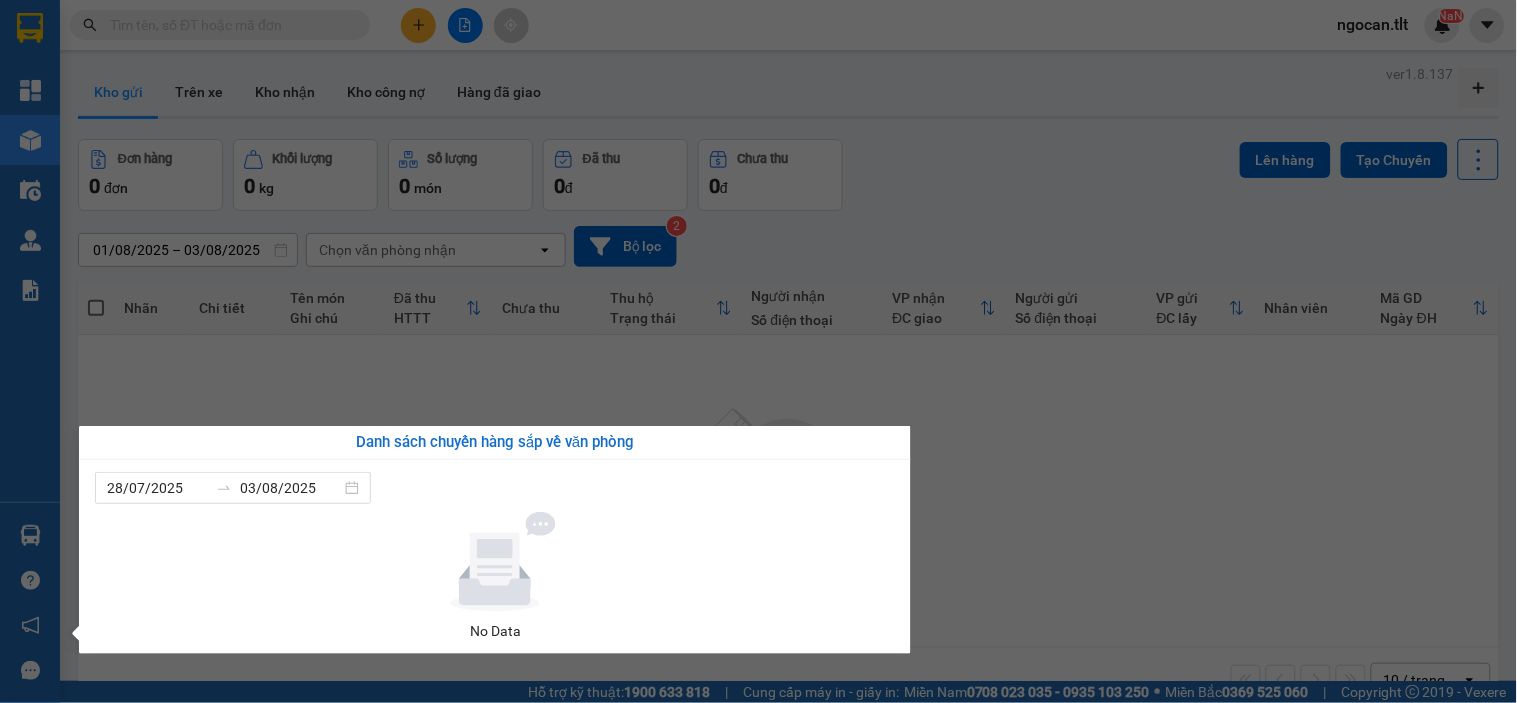 click on "Kết quả tìm kiếm ( 531 )  Bộ lọc  [DATE] - [DATE] Mã ĐH Trạng thái Món hàng Thu hộ Tổng cước Chưa cước Nhãn Người gửi VP Gửi Người nhận VP Nhận [PHONE] [TIME] - [DATE] VP Nhận   63h-073.16 [TIME] - [DATE] 1 giỏ hồng SL:  1 20.000 [PHONE] LINH Sài Gòn [PHONE] TRUNG Nguyễn Văn Nguyễn [PHONE] [TIME] - [DATE] VP Nhận   63B-019.55 [TIME] - [DATE] 1 K ĐEN` SL:  1 20.000 [PHONE] KIM CHI Sài Gòn [PHONE] NGUYỆT THANH Nguyễn Văn Nguyễn [PHONE] [TIME] - [DATE] VP Nhận   63E-003.80 [TIME] - [DATE] 2K TNP SL:  2 60.000 60.000 [PHONE] TRINH Sài Gòn [PHONE] LỘC Bến xe Tiền Giang [PHONE] [TIME] - [DATE] VP Nhận   63F-009.14 [TIME] - [DATE] 1K TNP+2TNP+2 VALI SL:  5 150.000 [PHONE] NGÂN Sài Gòn [PHONE] NGÂN Nguyễn Văn Nguyễn [PHONE] [TIME] - [DATE] VP Nhận   63E-004.71 [TIME] - [DATE] 1 TNP SL:  1 30.000 [PHONE] THUẬN Sài Gòn [PHONE] THUẬN Bến xe Tiền Giang [PHONE]    -" at bounding box center (758, 351) 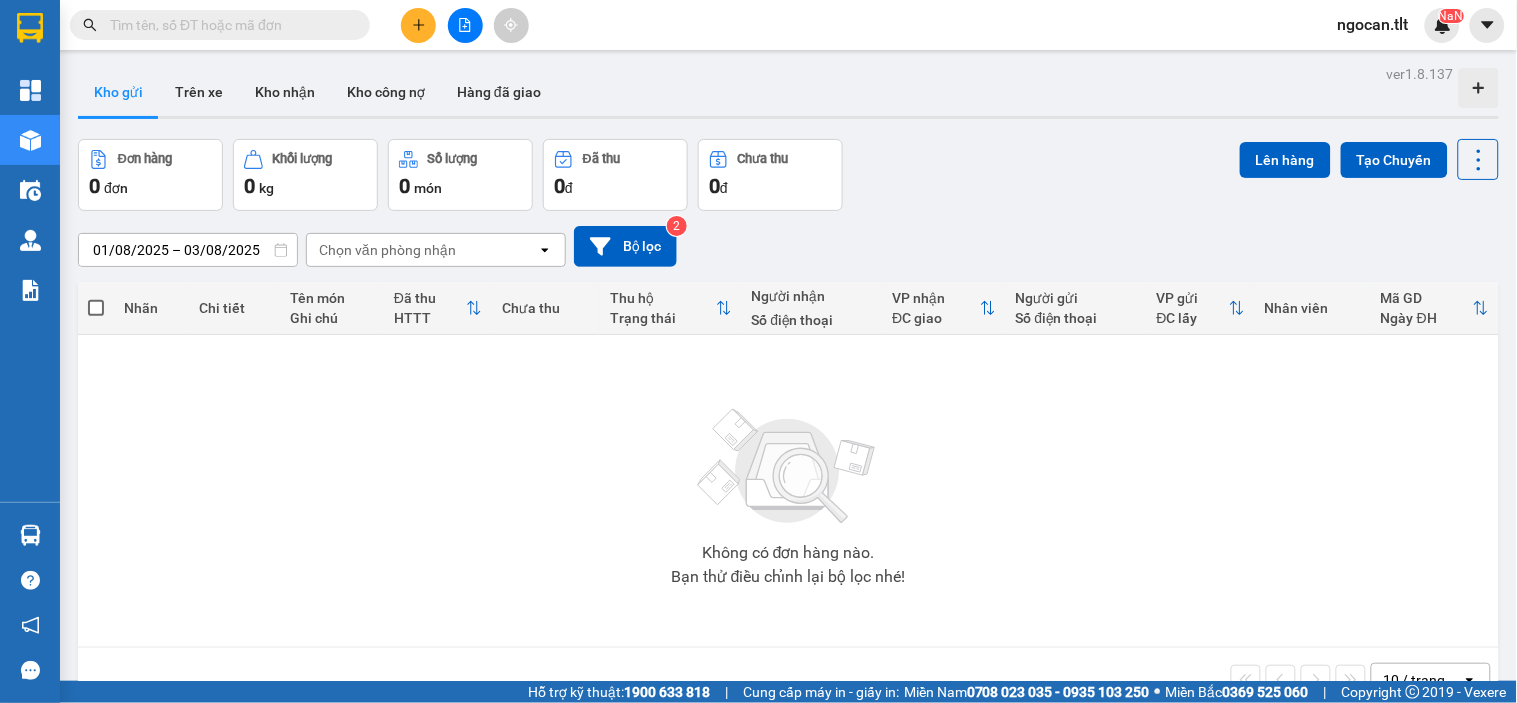 click on "Kho nhận" at bounding box center [285, 92] 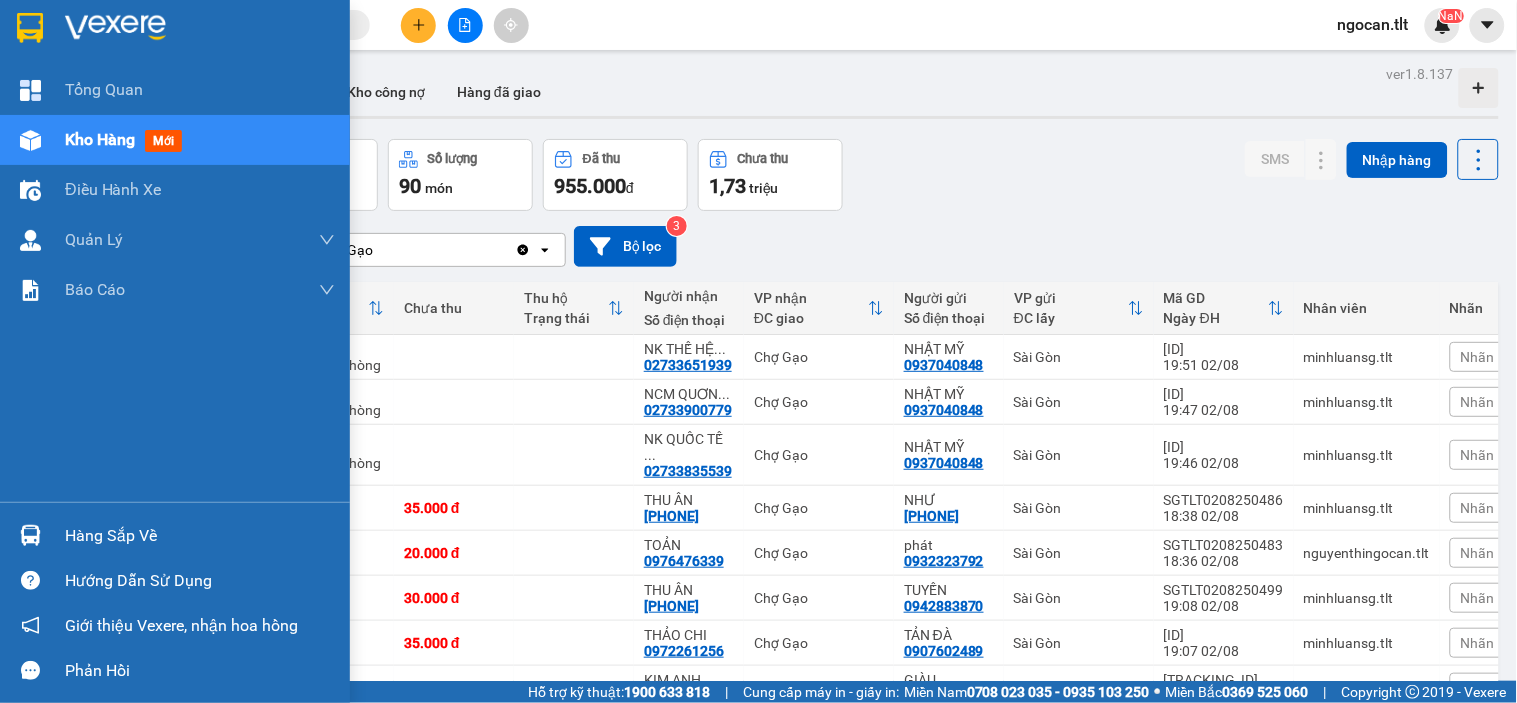 click at bounding box center [30, 535] 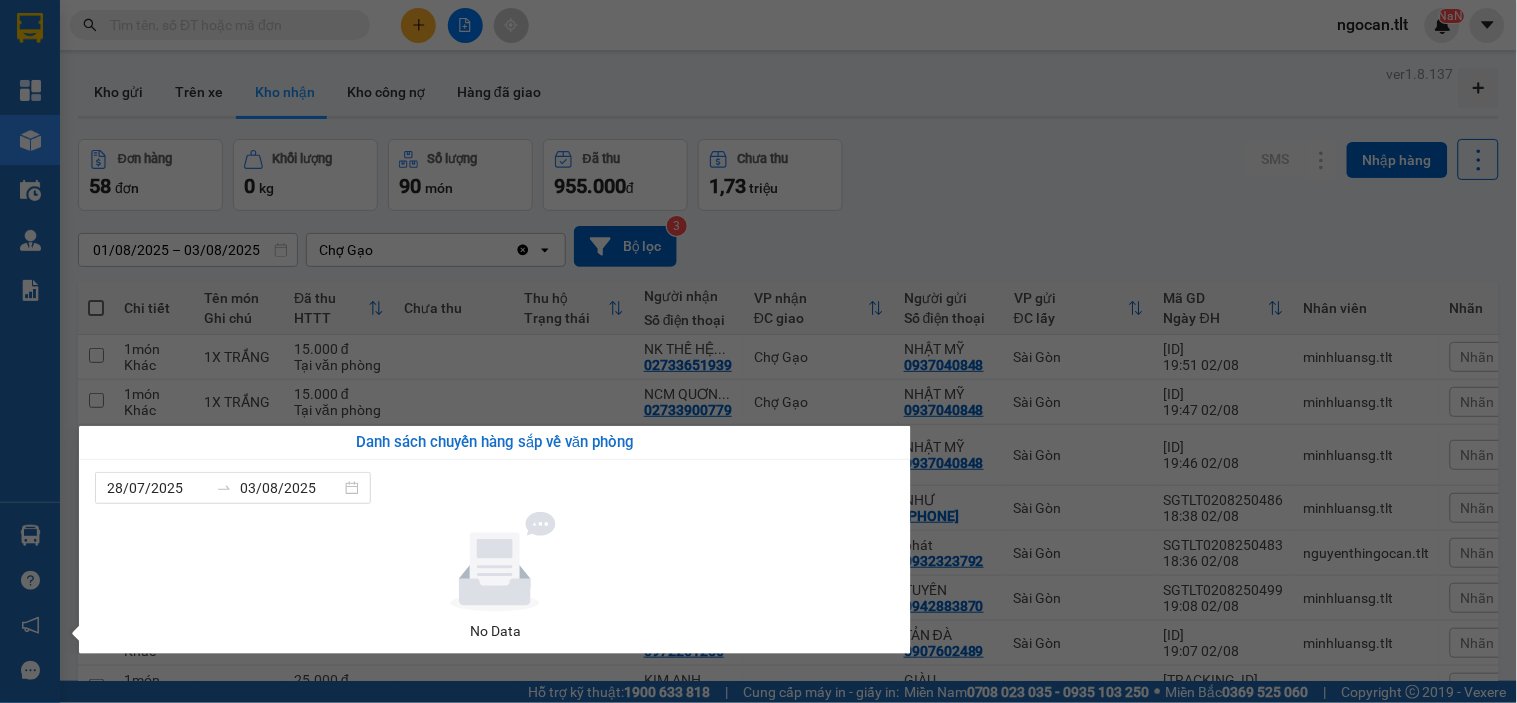 drag, startPoint x: 301, startPoint y: 100, endPoint x: 286, endPoint y: 100, distance: 15 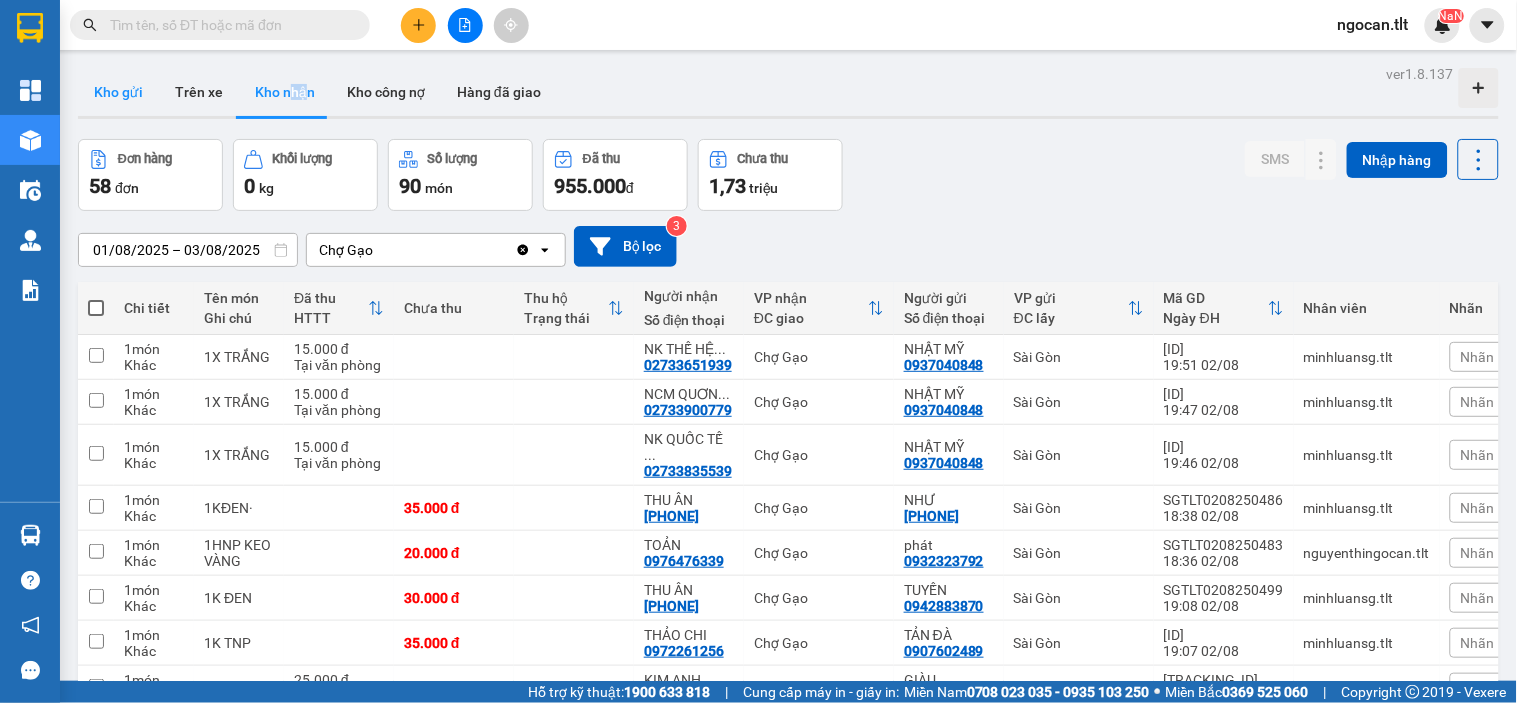 click on "Kho gửi" at bounding box center [118, 92] 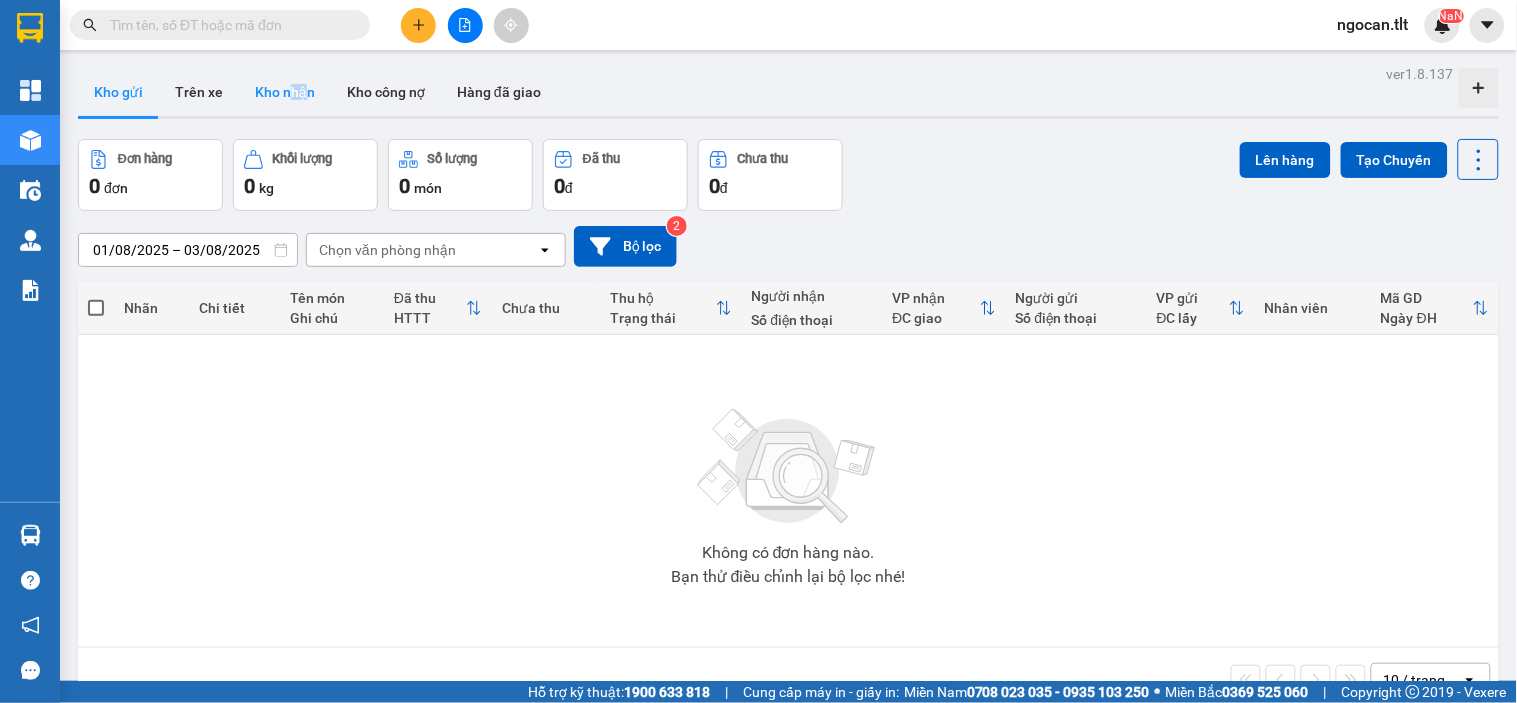 click on "Kho nhận" at bounding box center [285, 92] 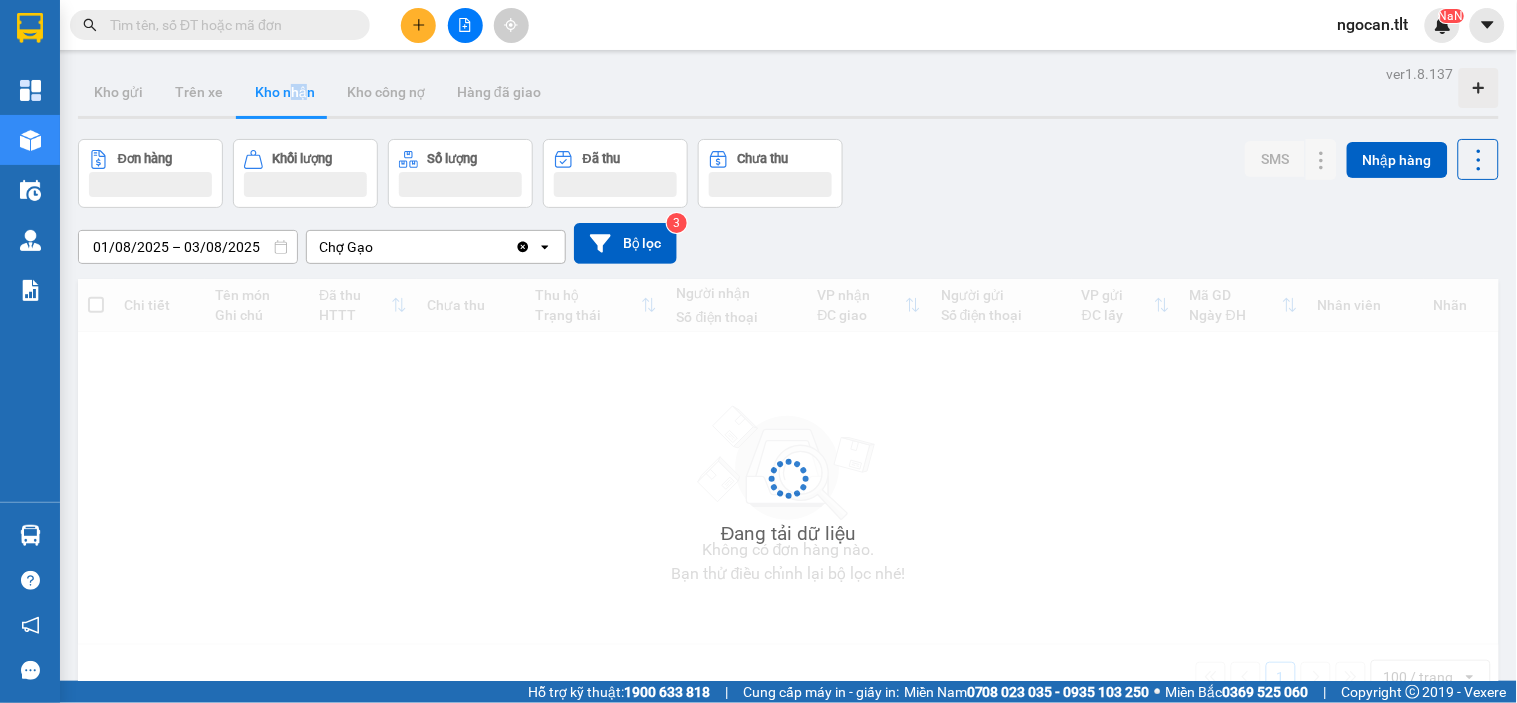 click on "[DATE] – [DATE] Press the down arrow key to interact with the calendar and select a date. Press the escape button to close the calendar. Selected date range is from [DATE] to [DATE]. Chợ Gạo Clear value open Bộ lọc 3" at bounding box center [788, 243] 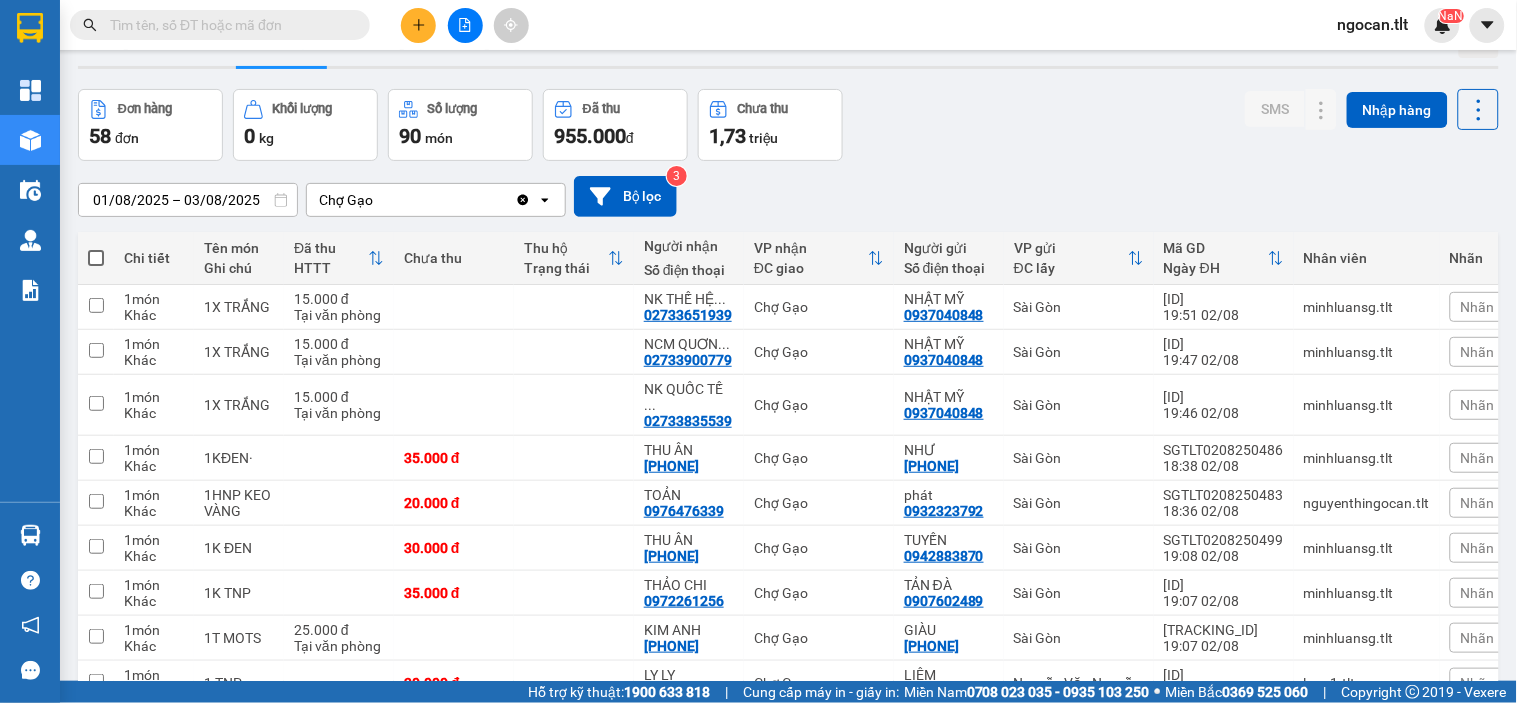 scroll, scrollTop: 0, scrollLeft: 0, axis: both 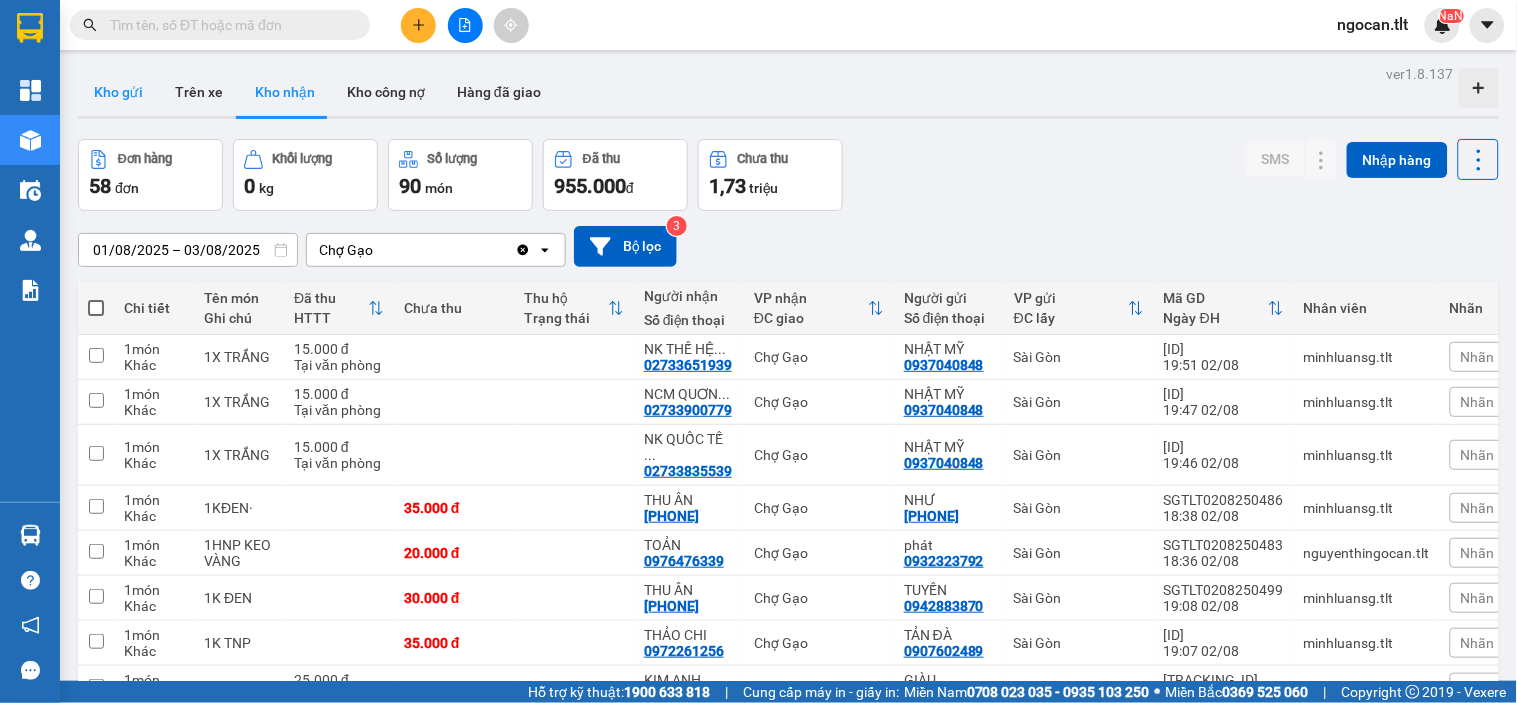 click on "Kho gửi" at bounding box center [118, 92] 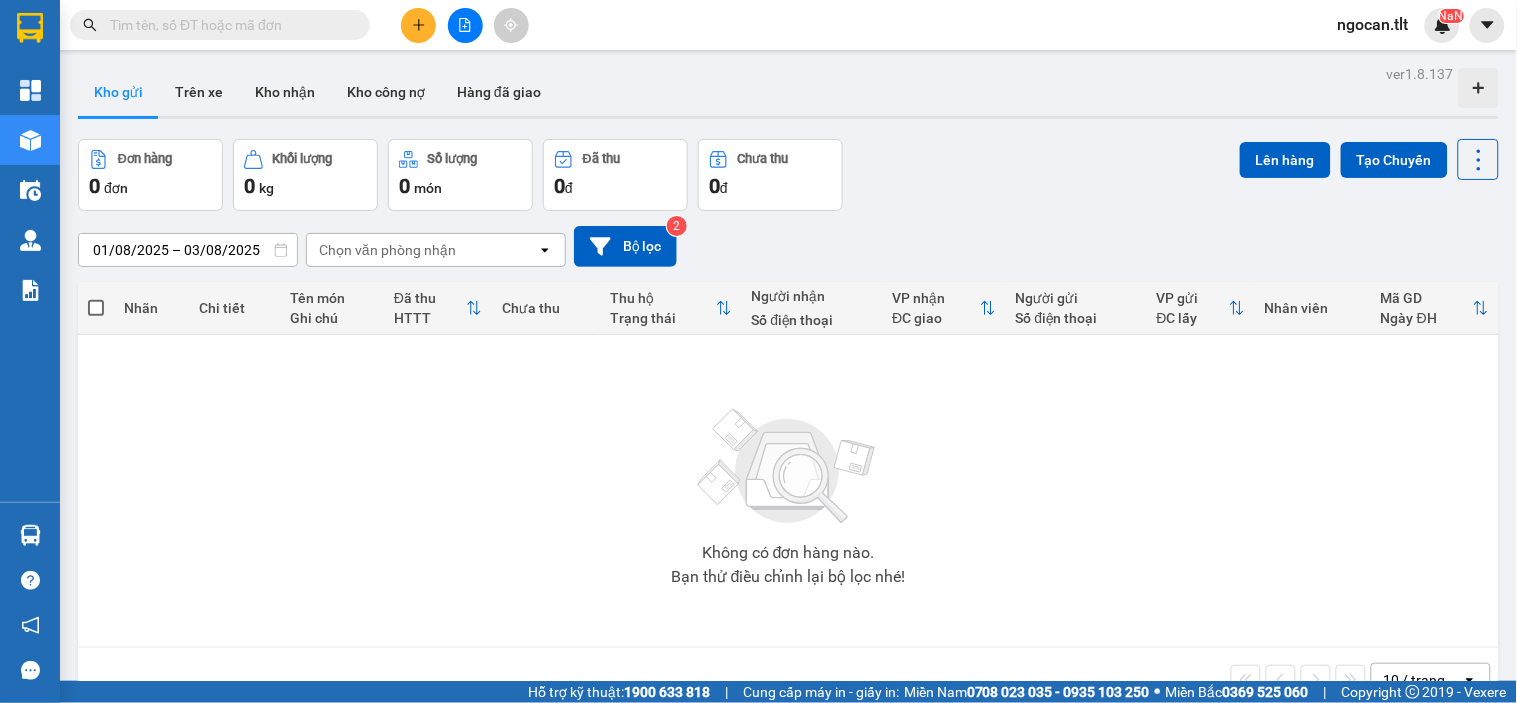 click on "ver  1.8.137 Kho gửi Trên xe Kho nhận Kho công nợ Hàng đã giao Đơn hàng 0 đơn Khối lượng 0 kg Số lượng 0 món Đã thu 0  đ Chưa thu 0  đ Lên hàng Tạo Chuyến [DATE] – [DATE] Press the down arrow key to interact with the calendar and select a date. Press the escape button to close the calendar. Selected date range is from [DATE] to [DATE]. Chọn văn phòng nhận open Bộ lọc 2 Nhãn Chi tiết Tên món Ghi chú Đã thu HTTT Chưa thu Thu hộ Trạng thái Người nhận Số điện thoại VP nhận ĐC giao Người gửi Số điện thoại VP gửi ĐC lấy Nhân viên Mã GD Ngày ĐH Không có đơn hàng nào. Bạn thử điều chỉnh lại bộ lọc nhé! 10 / trang open Đang tải dữ liệu" at bounding box center (758, 340) 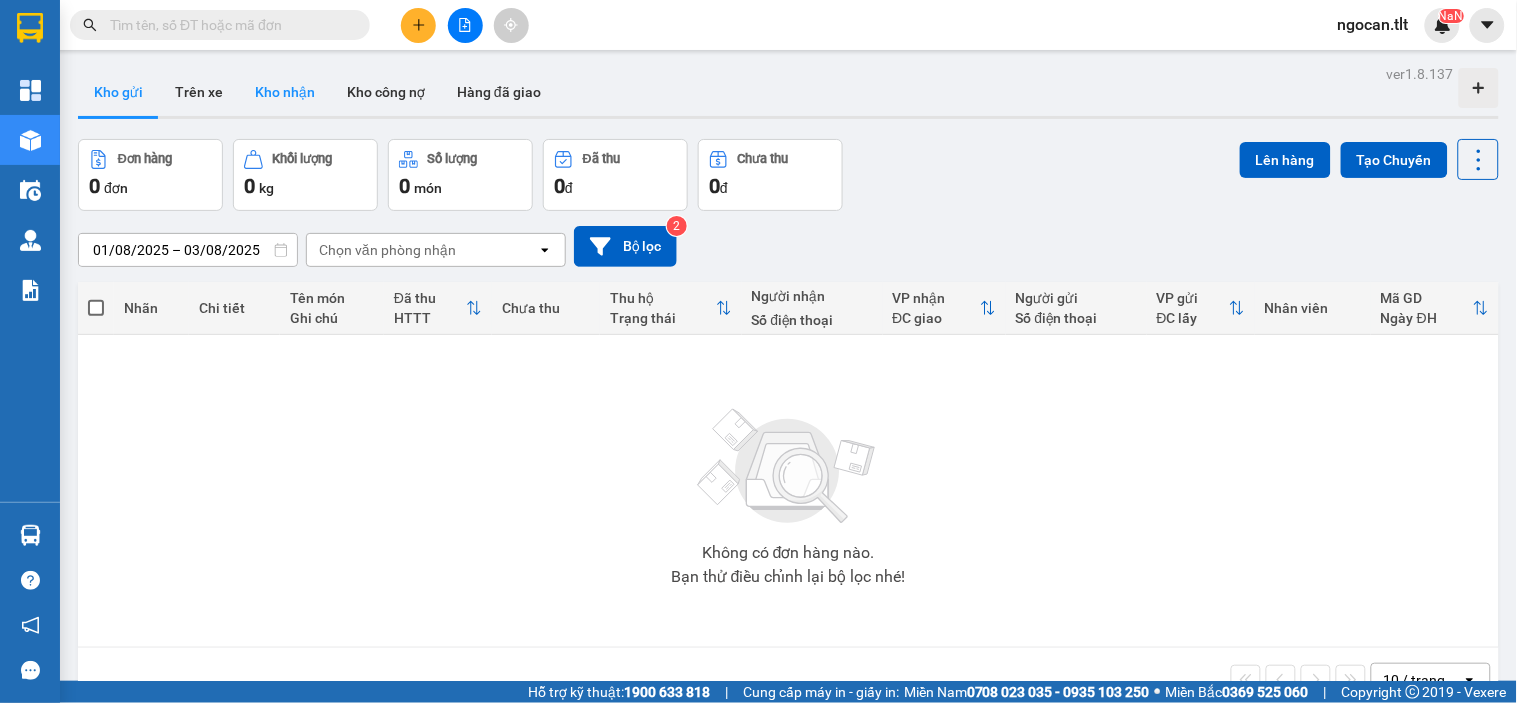 click on "Kết quả tìm kiếm ( 531 )  Bộ lọc  [DATE] - [DATE] Mã ĐH Trạng thái Món hàng Thu hộ Tổng cước Chưa cước Nhãn Người gửi VP Gửi Người nhận VP Nhận [PHONE] [TIME] - [DATE] VP Nhận   63h-073.16 [TIME] - [DATE] 1 giỏ hồng SL:  1 20.000 [PHONE] LINH Sài Gòn [PHONE] TRUNG Nguyễn Văn Nguyễn [PHONE] [TIME] - [DATE] VP Nhận   63B-019.55 [TIME] - [DATE] 1 K ĐEN` SL:  1 20.000 [PHONE] KIM CHI Sài Gòn [PHONE] NGUYỆT THANH Nguyễn Văn Nguyễn [PHONE] [TIME] - [DATE] VP Nhận   63E-003.80 [TIME] - [DATE] 2K TNP SL:  2 60.000 60.000 [PHONE] TRINH Sài Gòn [PHONE] LỘC Bến xe Tiền Giang [PHONE] [TIME] - [DATE] VP Nhận   63F-009.14 [TIME] - [DATE] 1K TNP+2TNP+2 VALI SL:  5 150.000 [PHONE] NGÂN Sài Gòn [PHONE] NGÂN Nguyễn Văn Nguyễn [PHONE] [TIME] - [DATE] VP Nhận   63E-004.71 [TIME] - [DATE] 1 TNP SL:  1 30.000 [PHONE] THUẬN Sài Gòn [PHONE] THUẬN Bến xe Tiền Giang [PHONE]    -" at bounding box center (758, 351) 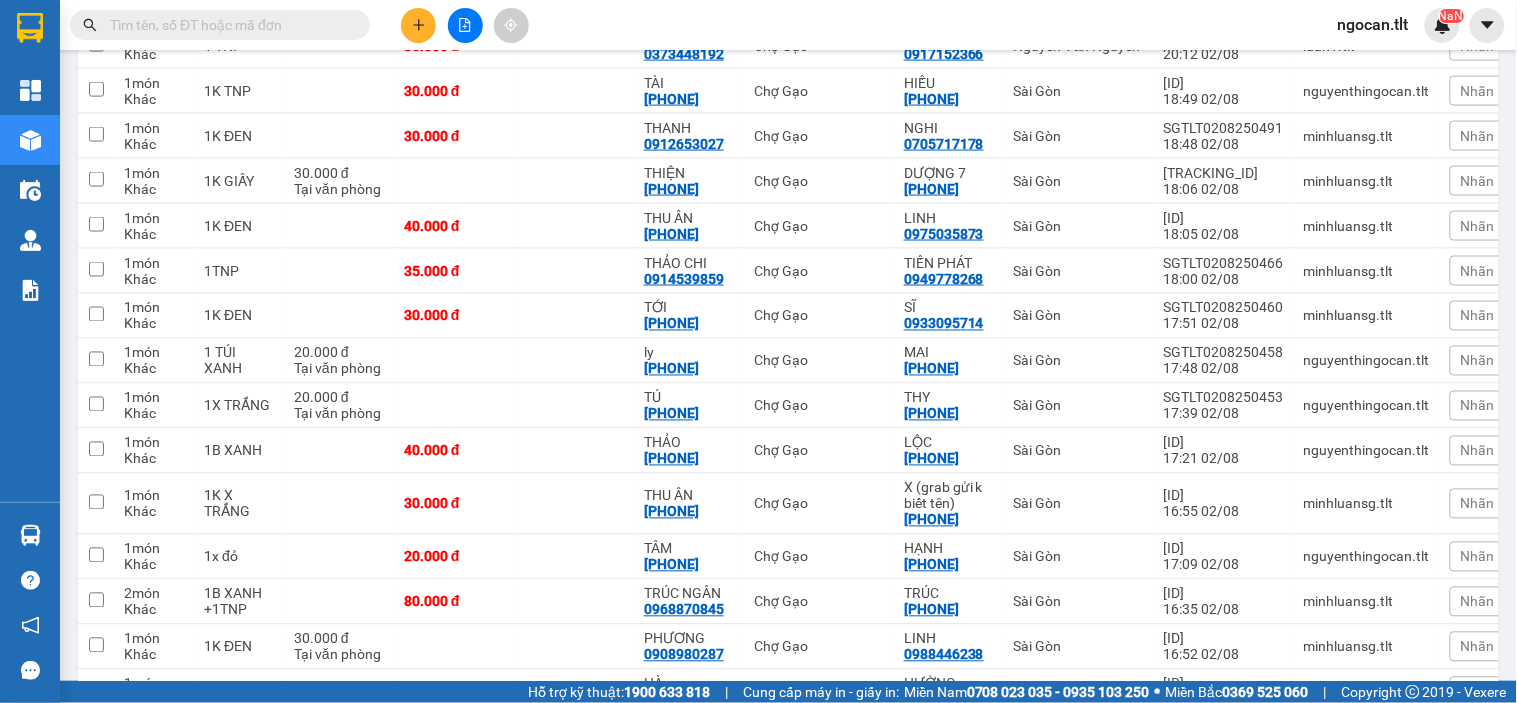 scroll, scrollTop: 925, scrollLeft: 0, axis: vertical 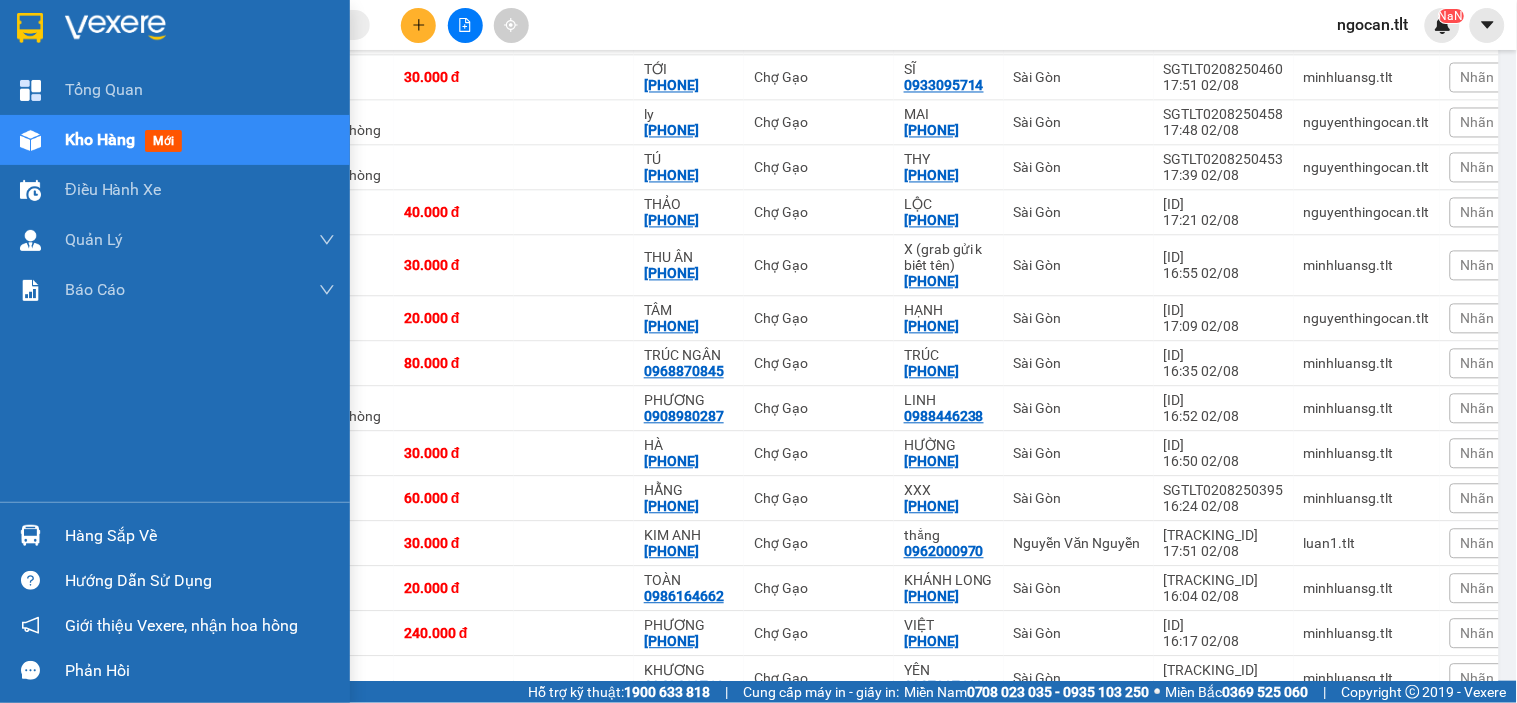 click at bounding box center [30, 535] 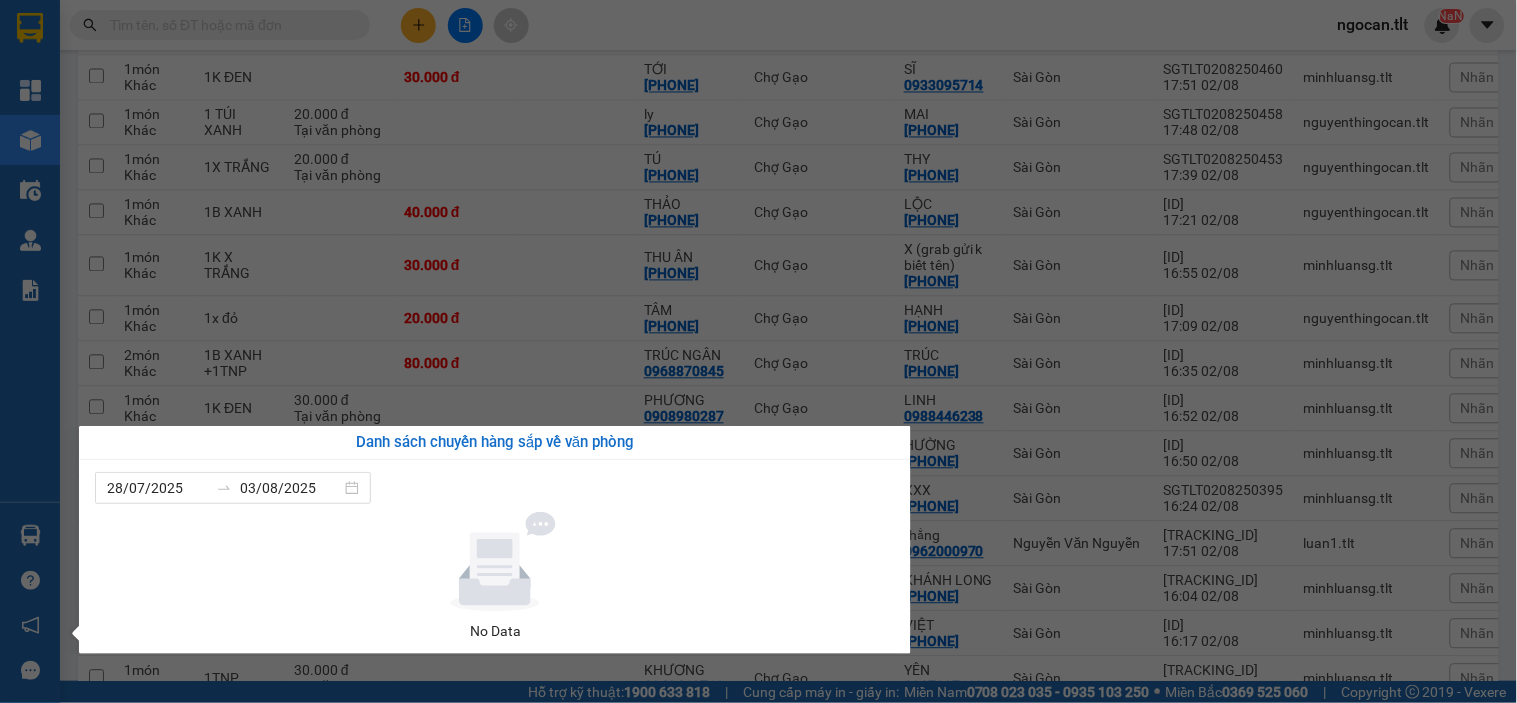 click on "Kết quả tìm kiếm ( 531 )  Bộ lọc  [DATE] - [DATE] Mã ĐH Trạng thái Món hàng Thu hộ Tổng cước Chưa cước Nhãn Người gửi VP Gửi Người nhận VP Nhận [PHONE] [TIME] - [DATE] VP Nhận   63h-073.16 [TIME] - [DATE] 1 giỏ hồng SL:  1 20.000 [PHONE] LINH Sài Gòn [PHONE] TRUNG Nguyễn Văn Nguyễn [PHONE] [TIME] - [DATE] VP Nhận   63B-019.55 [TIME] - [DATE] 1 K ĐEN` SL:  1 20.000 [PHONE] KIM CHI Sài Gòn [PHONE] NGUYỆT THANH Nguyễn Văn Nguyễn [PHONE] [TIME] - [DATE] VP Nhận   63E-003.80 [TIME] - [DATE] 2K TNP SL:  2 60.000 60.000 [PHONE] TRINH Sài Gòn [PHONE] LỘC Bến xe Tiền Giang [PHONE] [TIME] - [DATE] VP Nhận   63F-009.14 [TIME] - [DATE] 1K TNP+2TNP+2 VALI SL:  5 150.000 [PHONE] NGÂN Sài Gòn [PHONE] NGÂN Nguyễn Văn Nguyễn [PHONE] [TIME] - [DATE] VP Nhận   63E-004.71 [TIME] - [DATE] 1 TNP SL:  1 30.000 [PHONE] THUẬN Sài Gòn [PHONE] THUẬN Bến xe Tiền Giang [PHONE]    -" at bounding box center [758, 351] 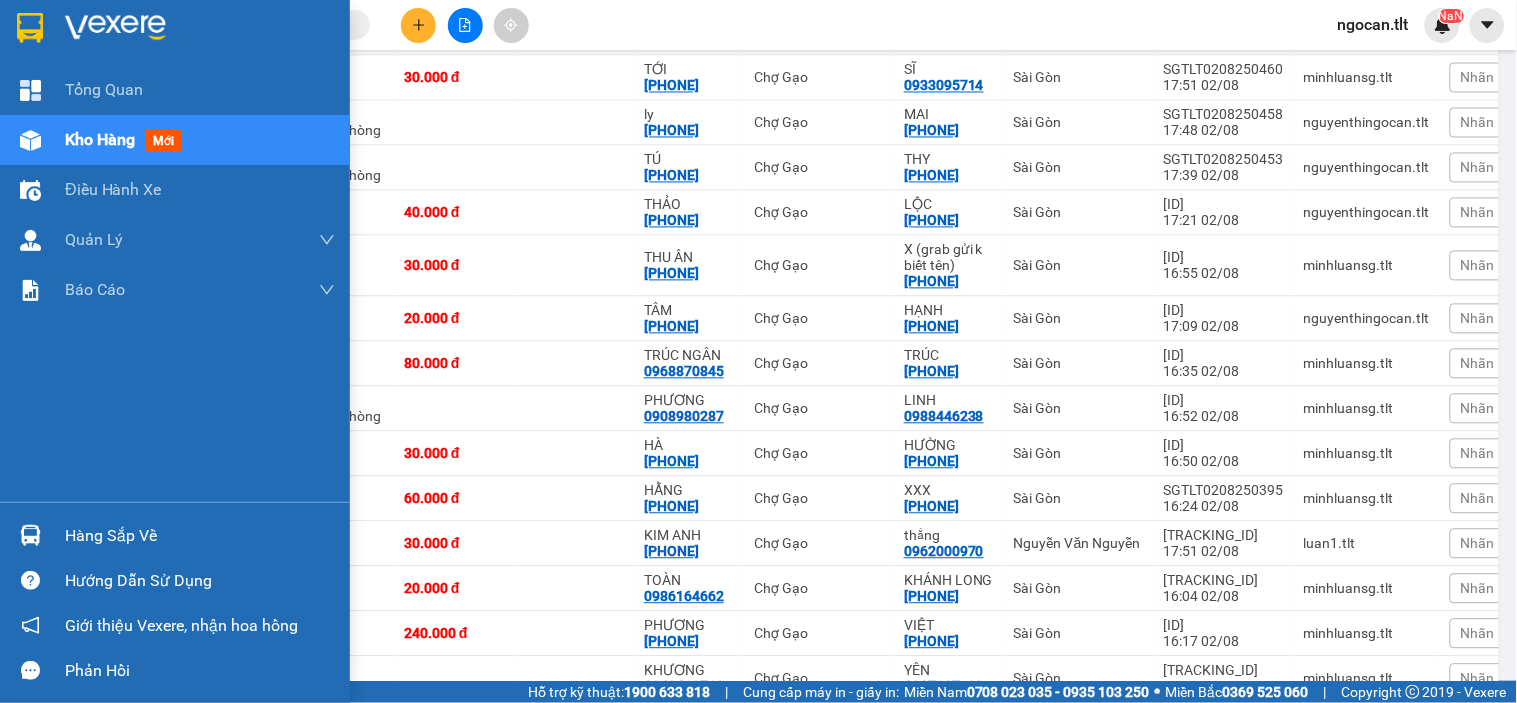 click at bounding box center [175, 32] 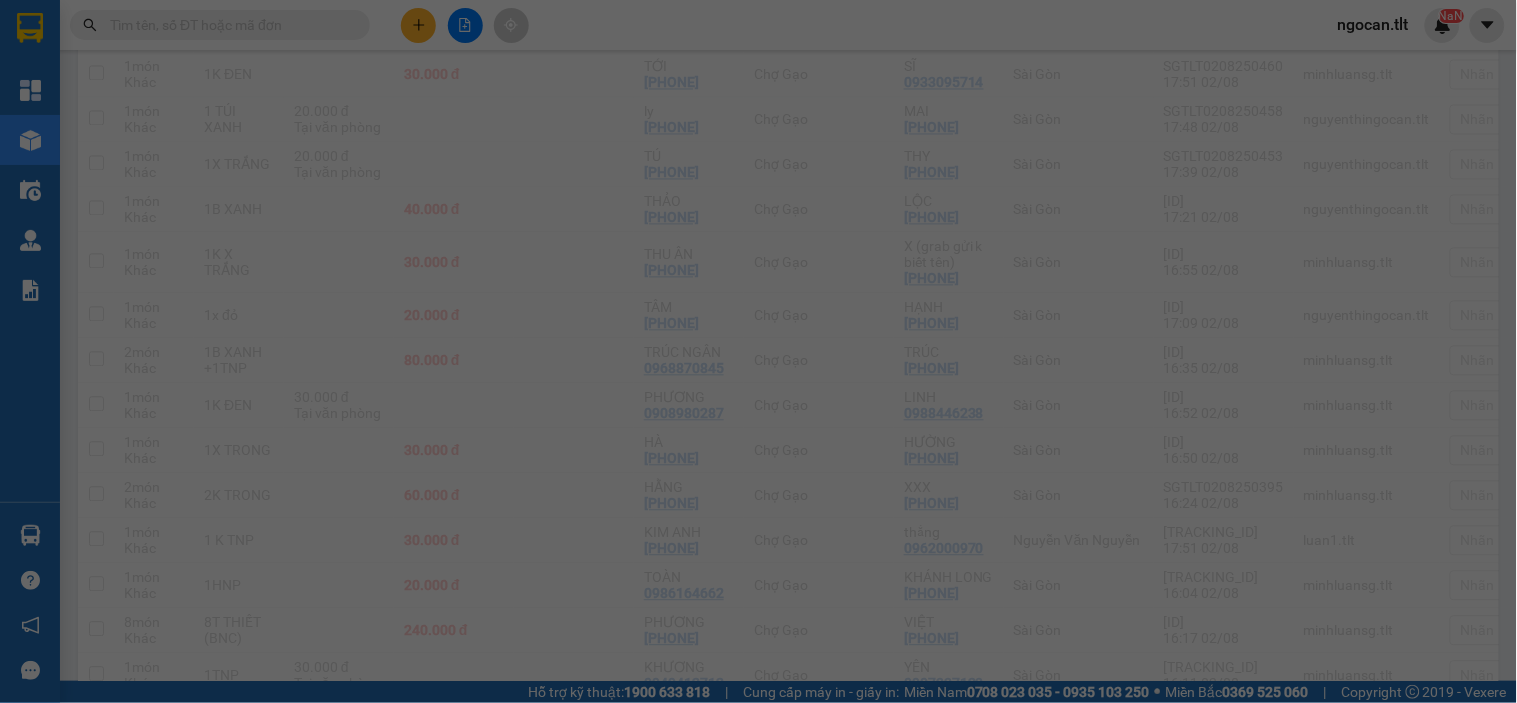 scroll, scrollTop: 0, scrollLeft: 0, axis: both 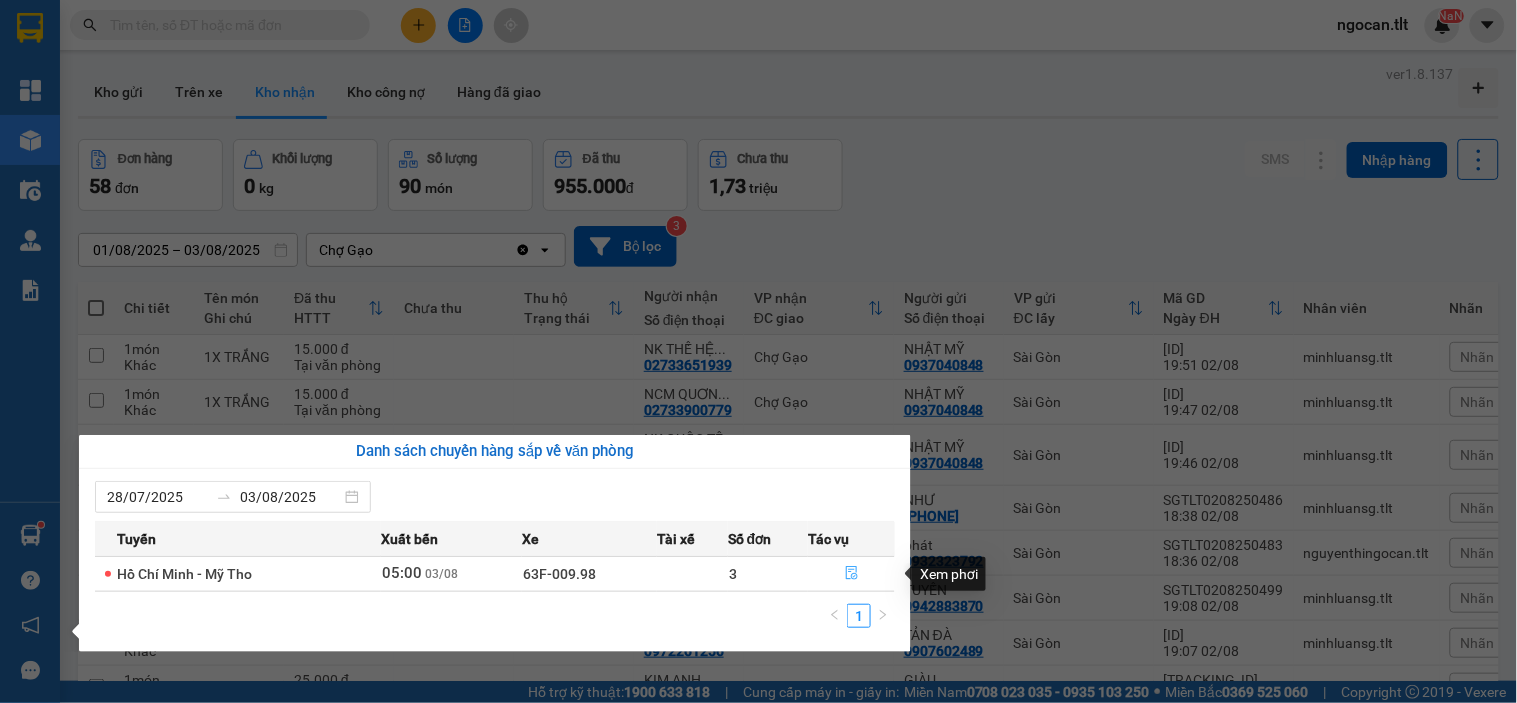 click at bounding box center [851, 574] 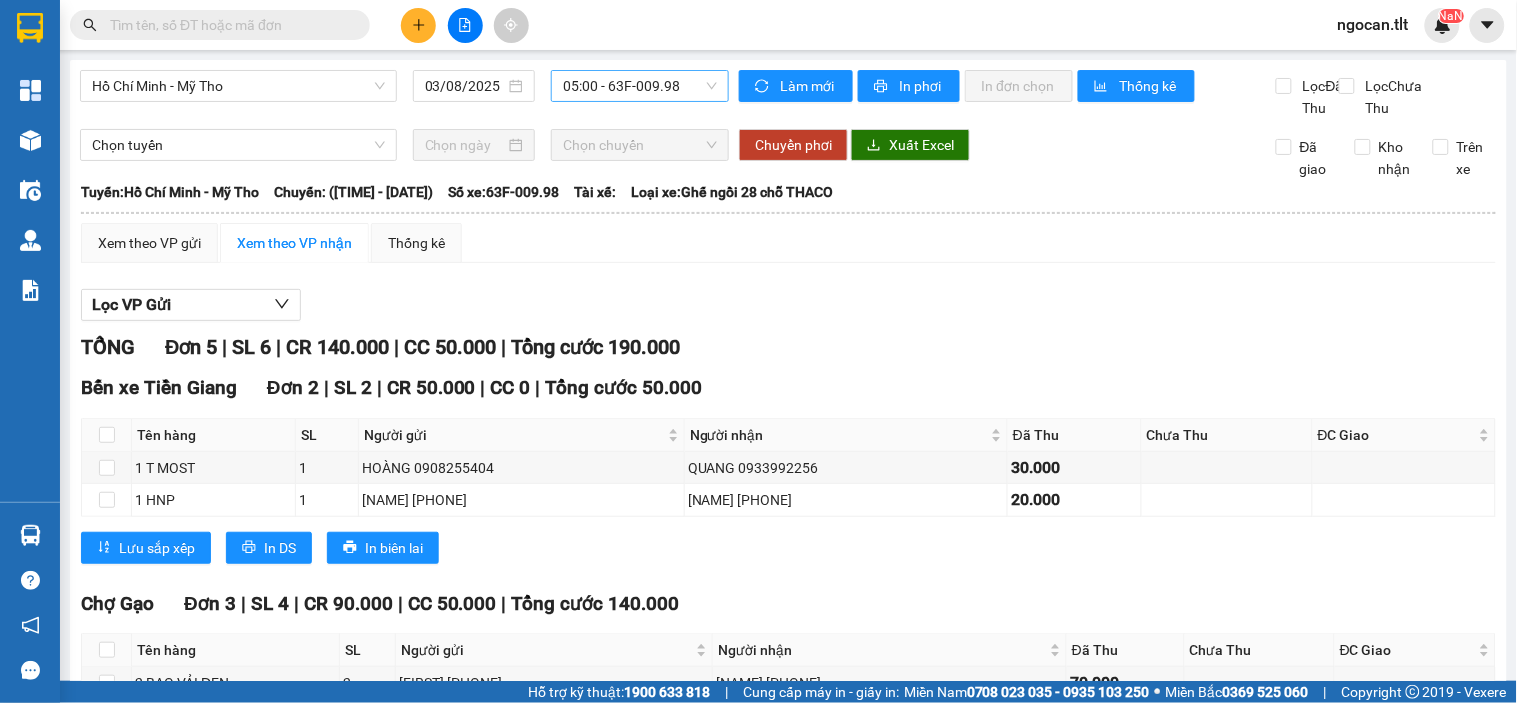 click on "[TIME]     - [PLATE_NUMBER]" at bounding box center [640, 86] 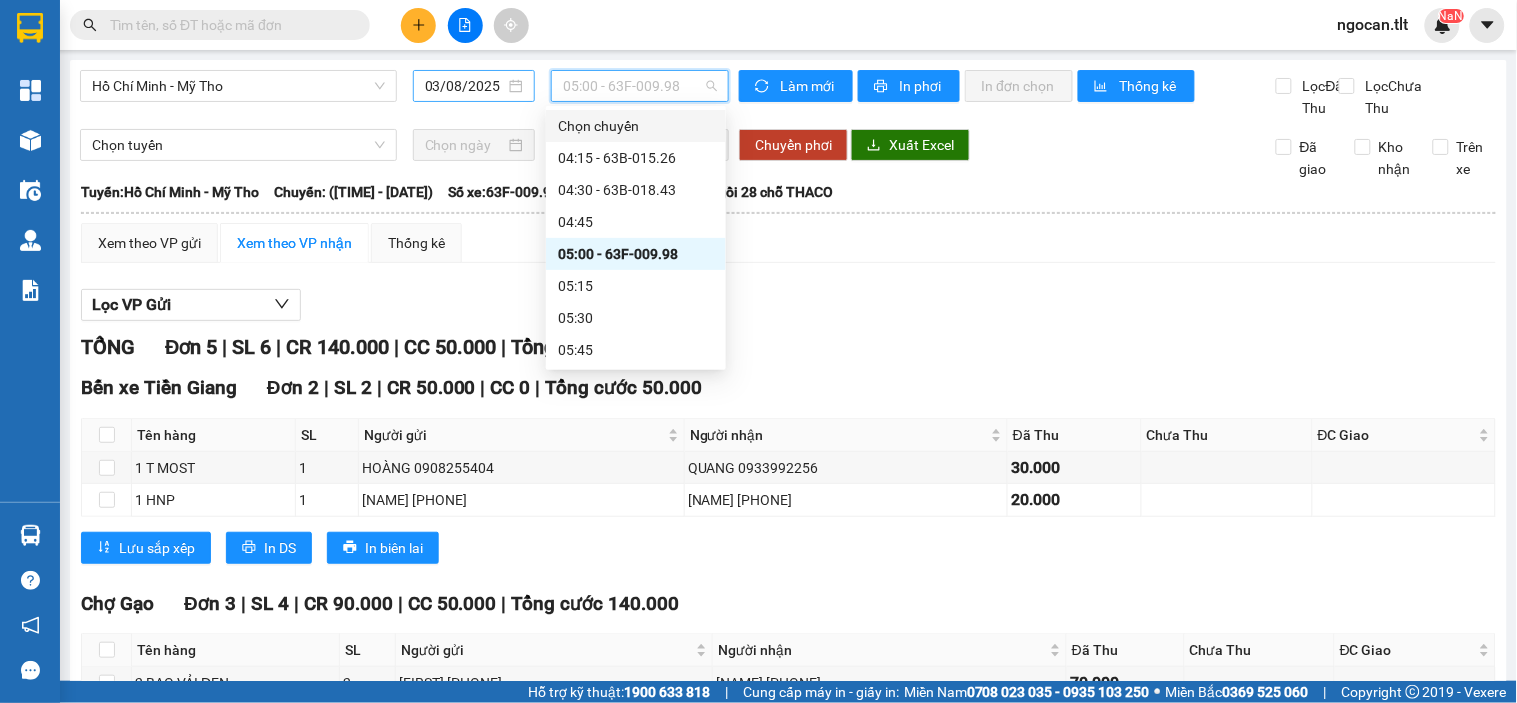 click on "03/08/2025" at bounding box center (465, 86) 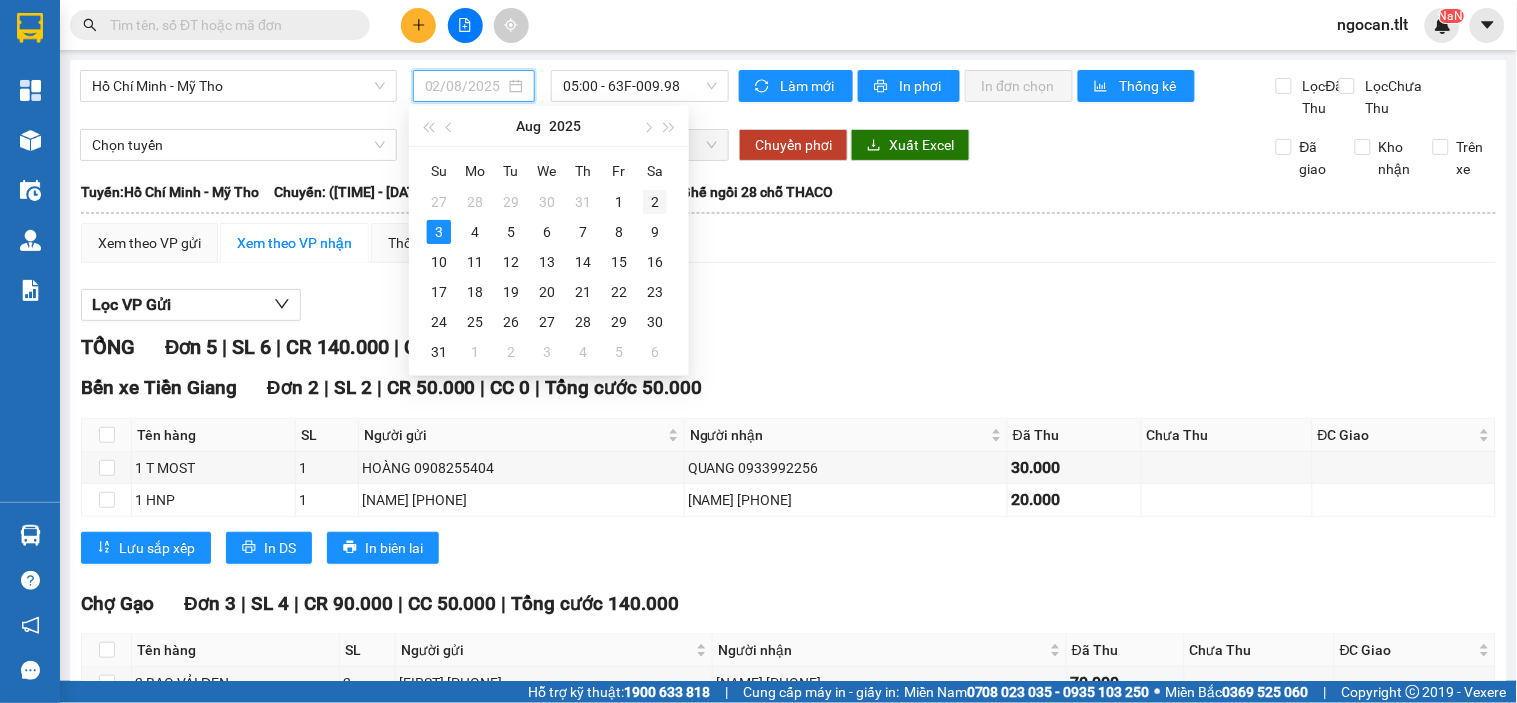 click on "2" at bounding box center (655, 202) 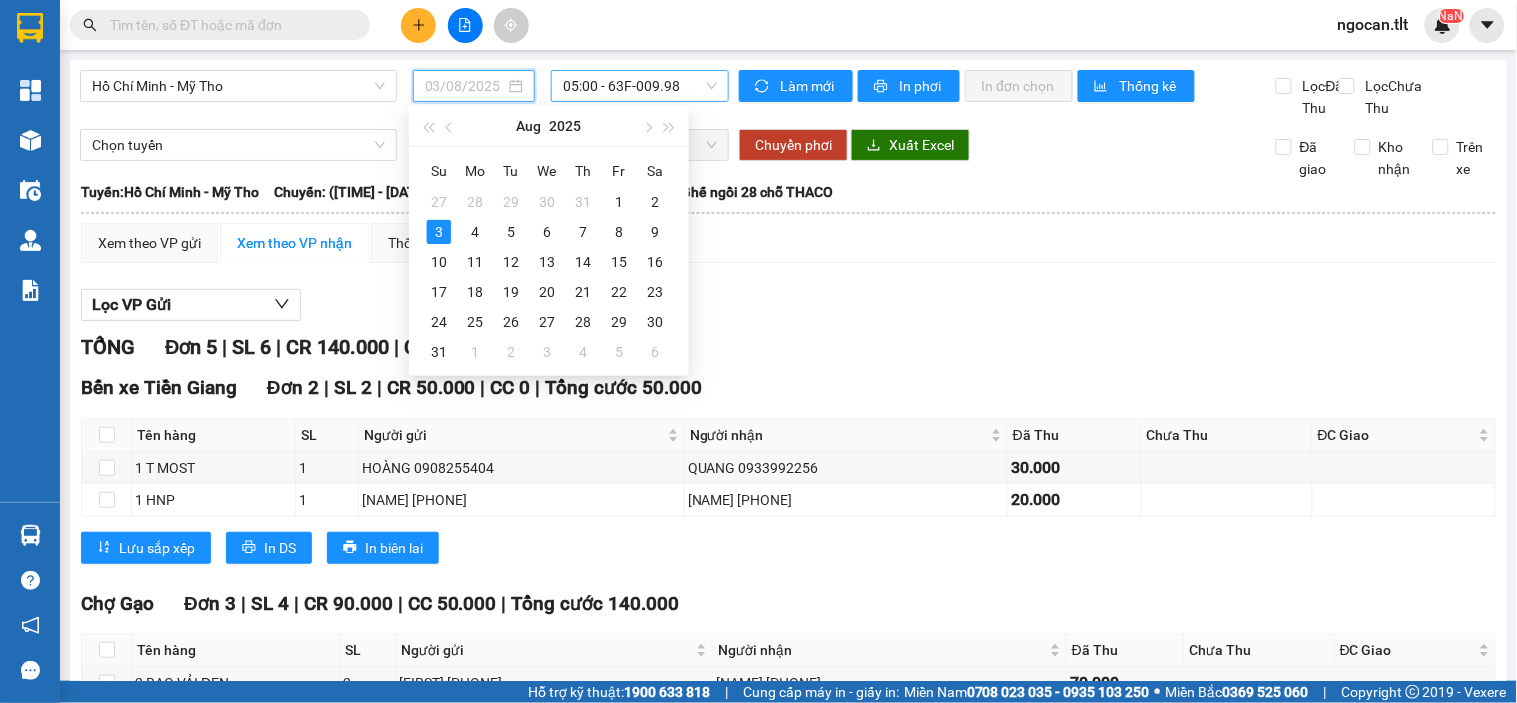 type on "02/08/2025" 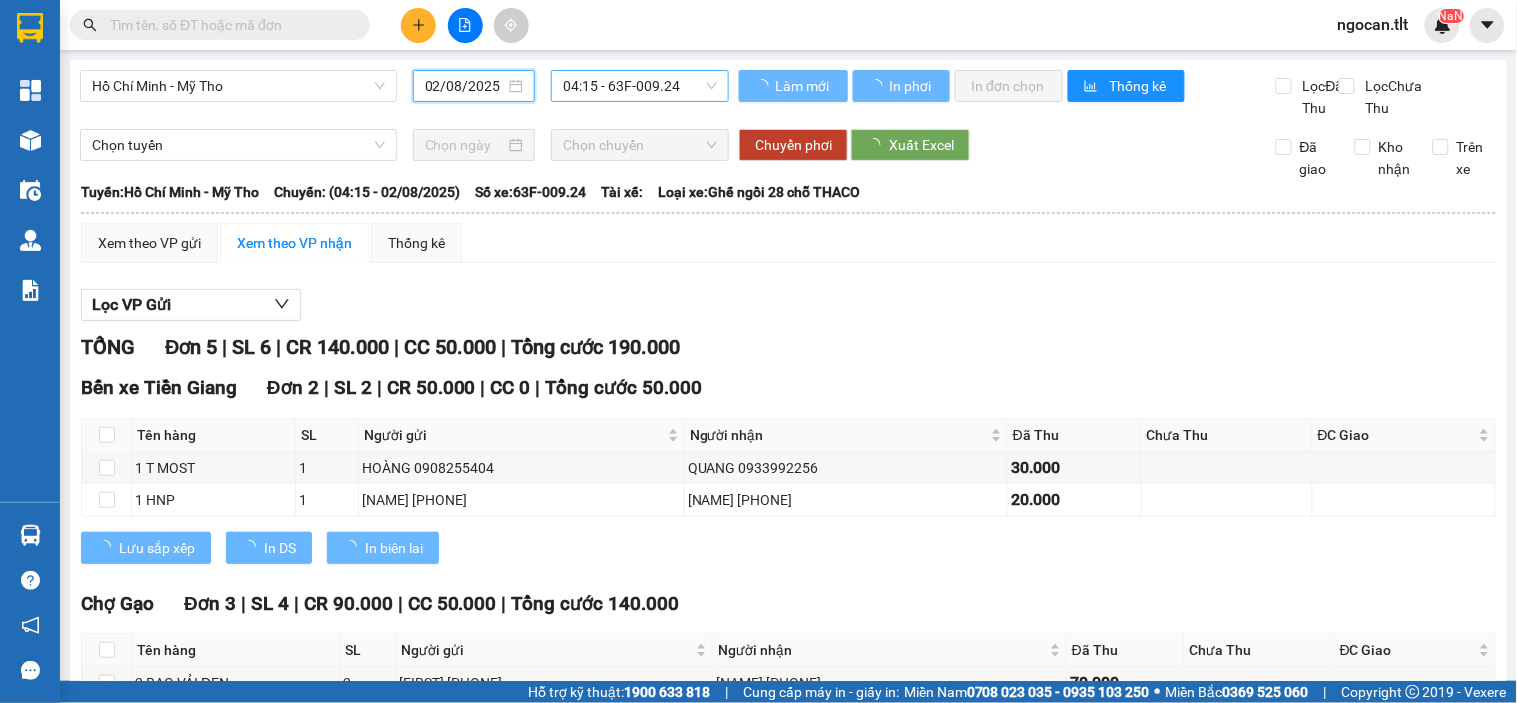 click on "04:15     - 63F-009.24" at bounding box center (640, 86) 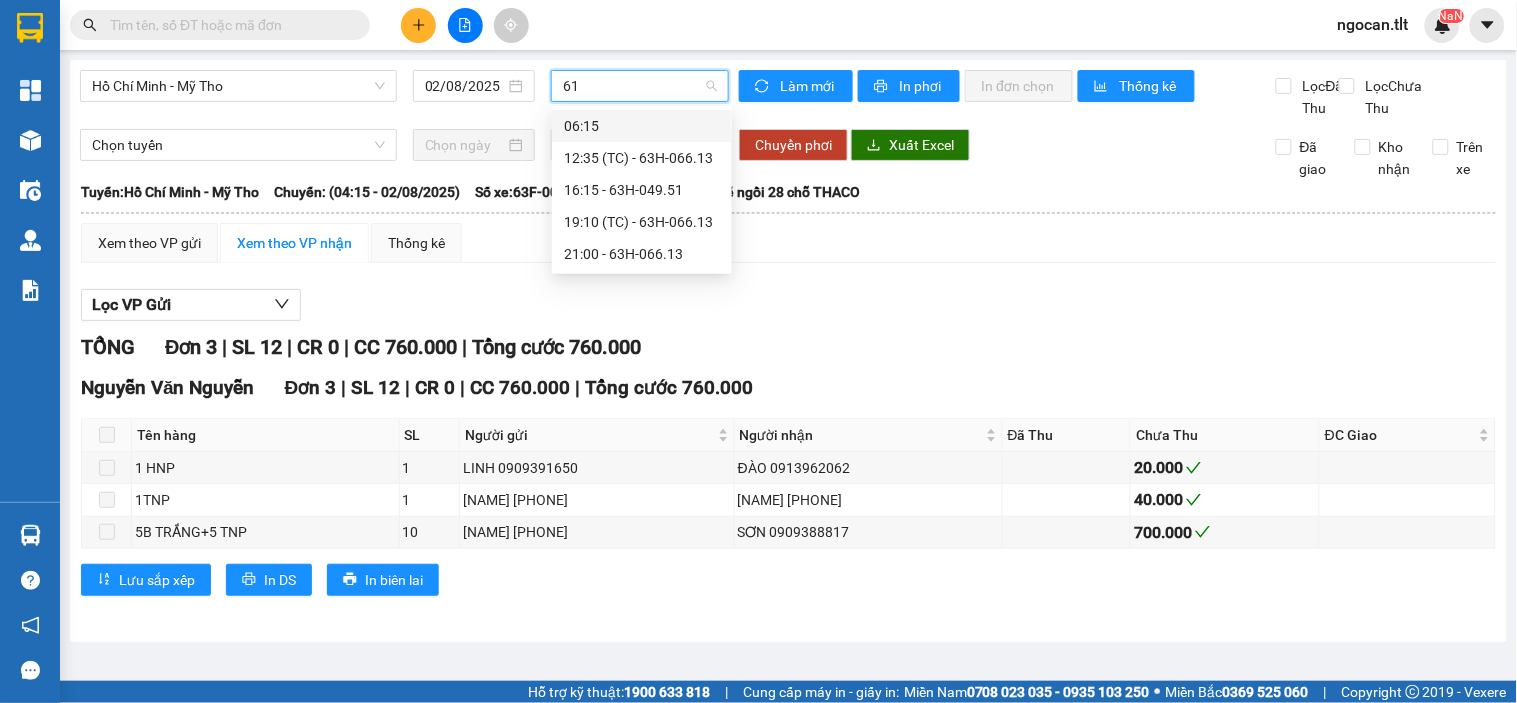 type on "613" 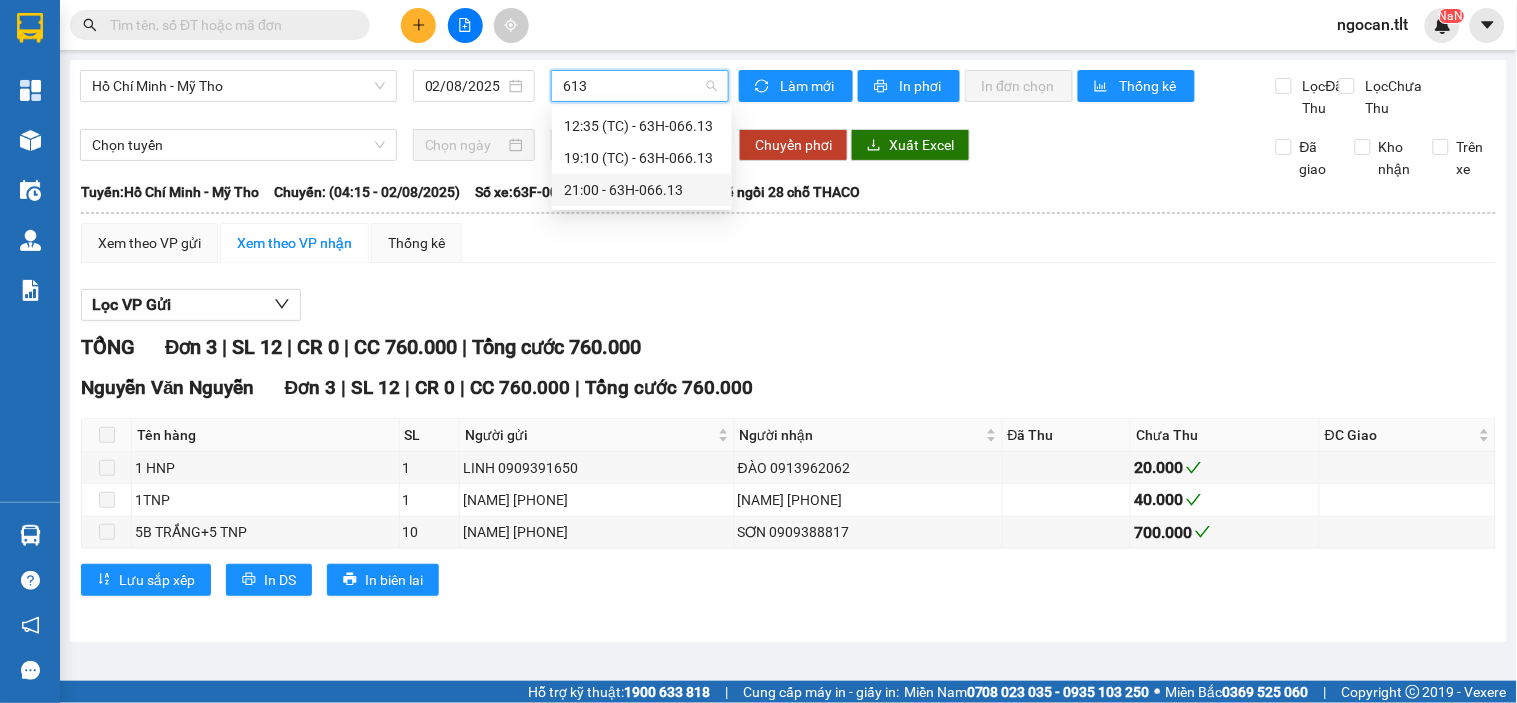 click on "[TIME]     - [PLATE_NUMBER]" at bounding box center [642, 190] 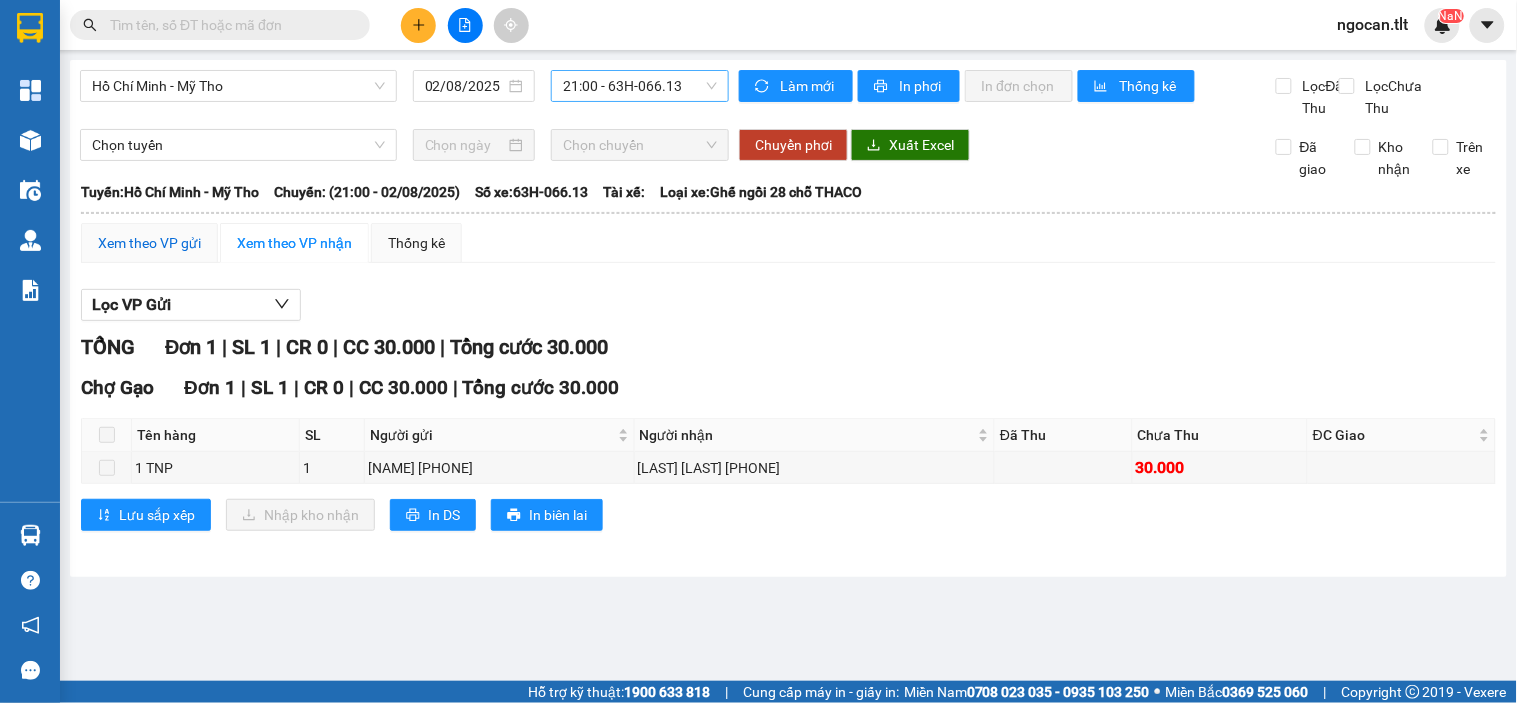 click on "Xem theo VP gửi" at bounding box center [149, 243] 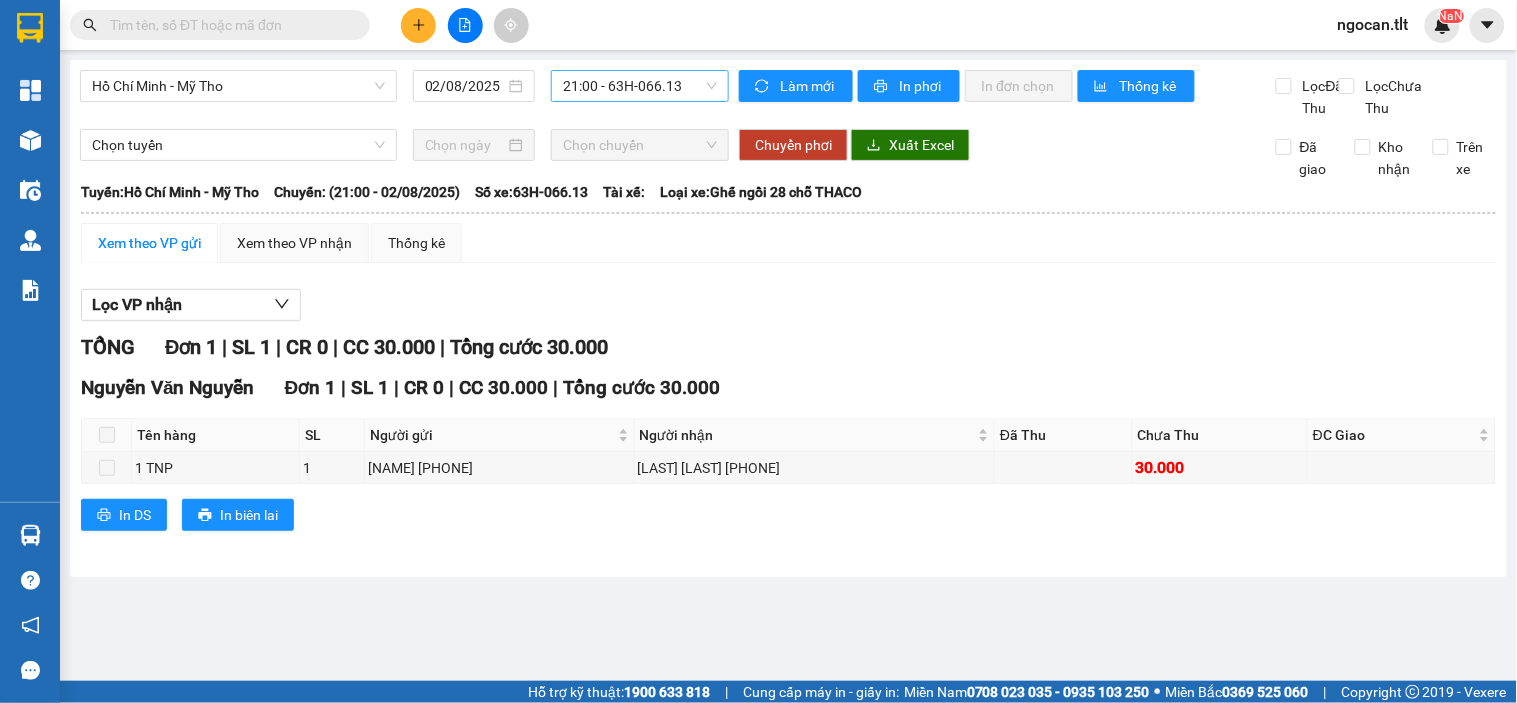 click on "In DS In biên lai" at bounding box center (788, 515) 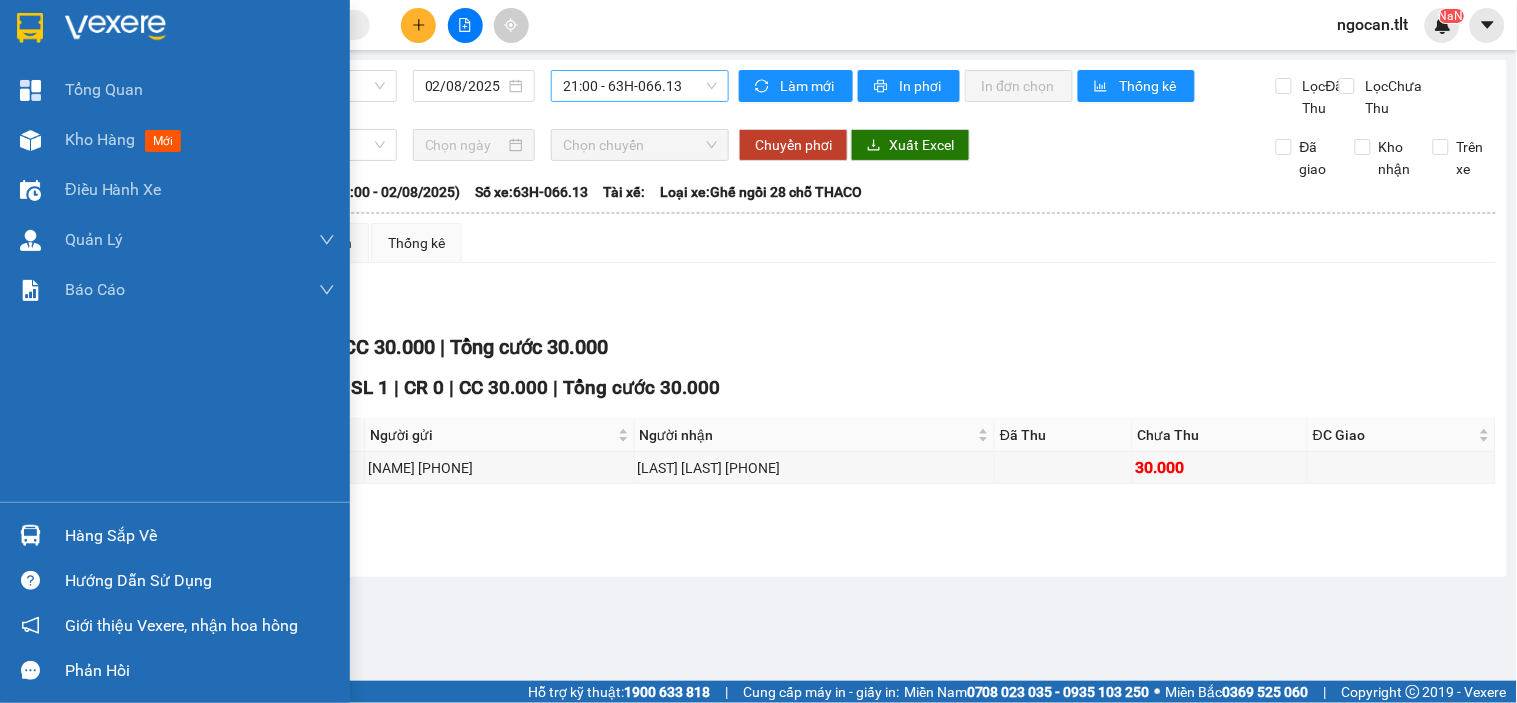click on "Hàng sắp về" at bounding box center [175, 535] 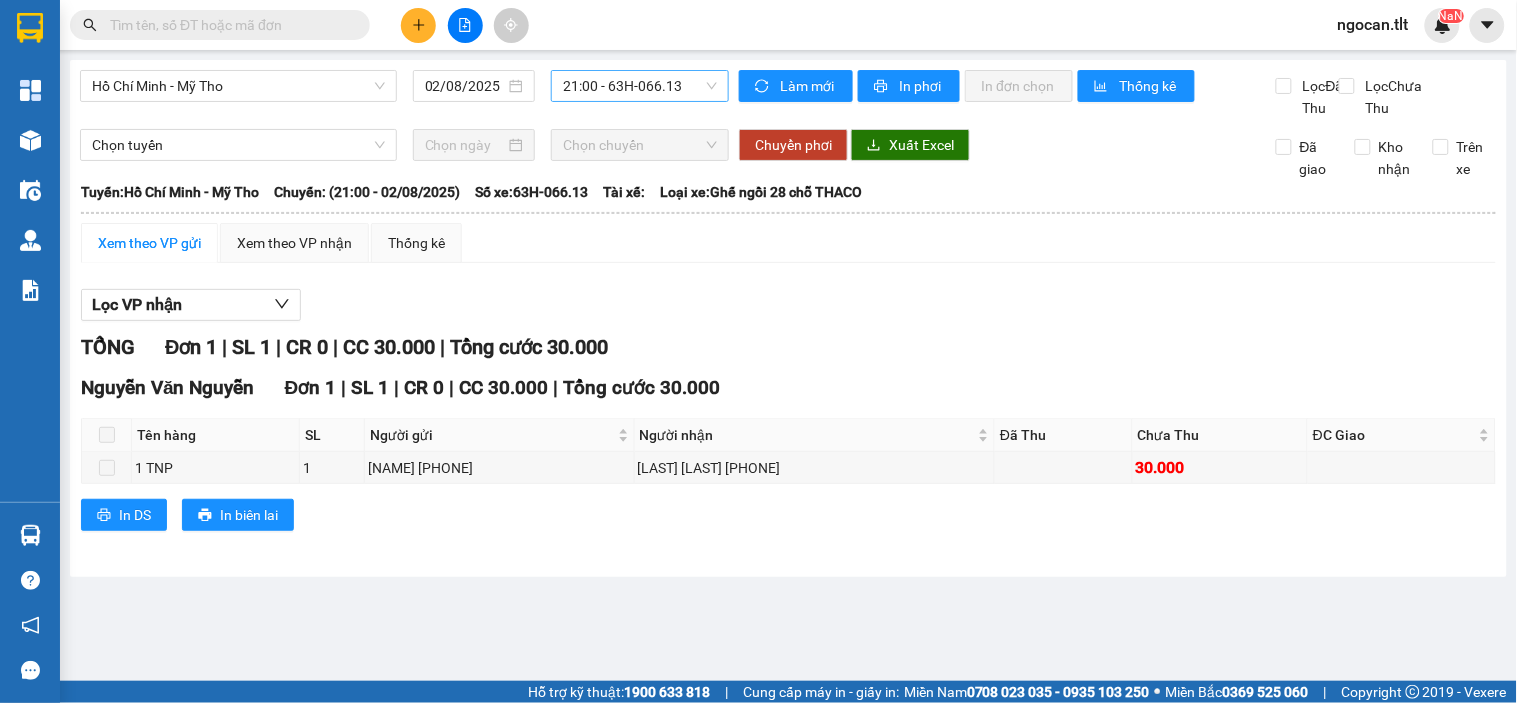 click on "Kết quả tìm kiếm ( 531 )  Bộ lọc  [DATE] - [DATE] Mã ĐH Trạng thái Món hàng Thu hộ Tổng cước Chưa cước Nhãn Người gửi VP Gửi Người nhận VP Nhận [PHONE] [TIME] - [DATE] VP Nhận   63h-073.16 [TIME] - [DATE] 1 giỏ hồng SL:  1 20.000 [PHONE] LINH Sài Gòn [PHONE] TRUNG Nguyễn Văn Nguyễn [PHONE] [TIME] - [DATE] VP Nhận   63B-019.55 [TIME] - [DATE] 1 K ĐEN` SL:  1 20.000 [PHONE] KIM CHI Sài Gòn [PHONE] NGUYỆT THANH Nguyễn Văn Nguyễn [PHONE] [TIME] - [DATE] VP Nhận   63E-003.80 [TIME] - [DATE] 2K TNP SL:  2 60.000 60.000 [PHONE] TRINH Sài Gòn [PHONE] LỘC Bến xe Tiền Giang [PHONE] [TIME] - [DATE] VP Nhận   63F-009.14 [TIME] - [DATE] 1K TNP+2TNP+2 VALI SL:  5 150.000 [PHONE] NGÂN Sài Gòn [PHONE] NGÂN Nguyễn Văn Nguyễn [PHONE] [TIME] - [DATE] VP Nhận   63E-004.71 [TIME] - [DATE] 1 TNP SL:  1 30.000 [PHONE] THUẬN Sài Gòn [PHONE] THUẬN Bến xe Tiền Giang [PHONE]    -" at bounding box center [758, 351] 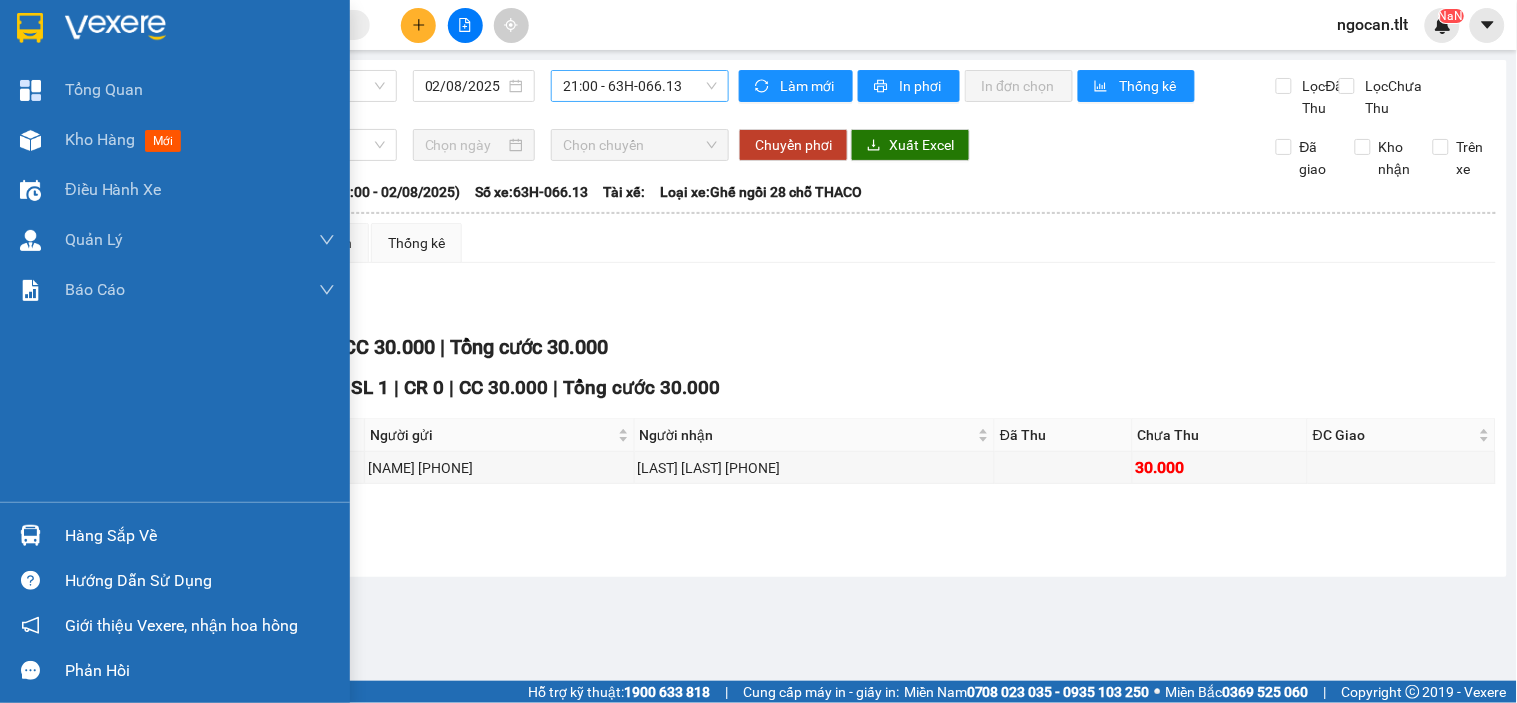 click at bounding box center (175, 32) 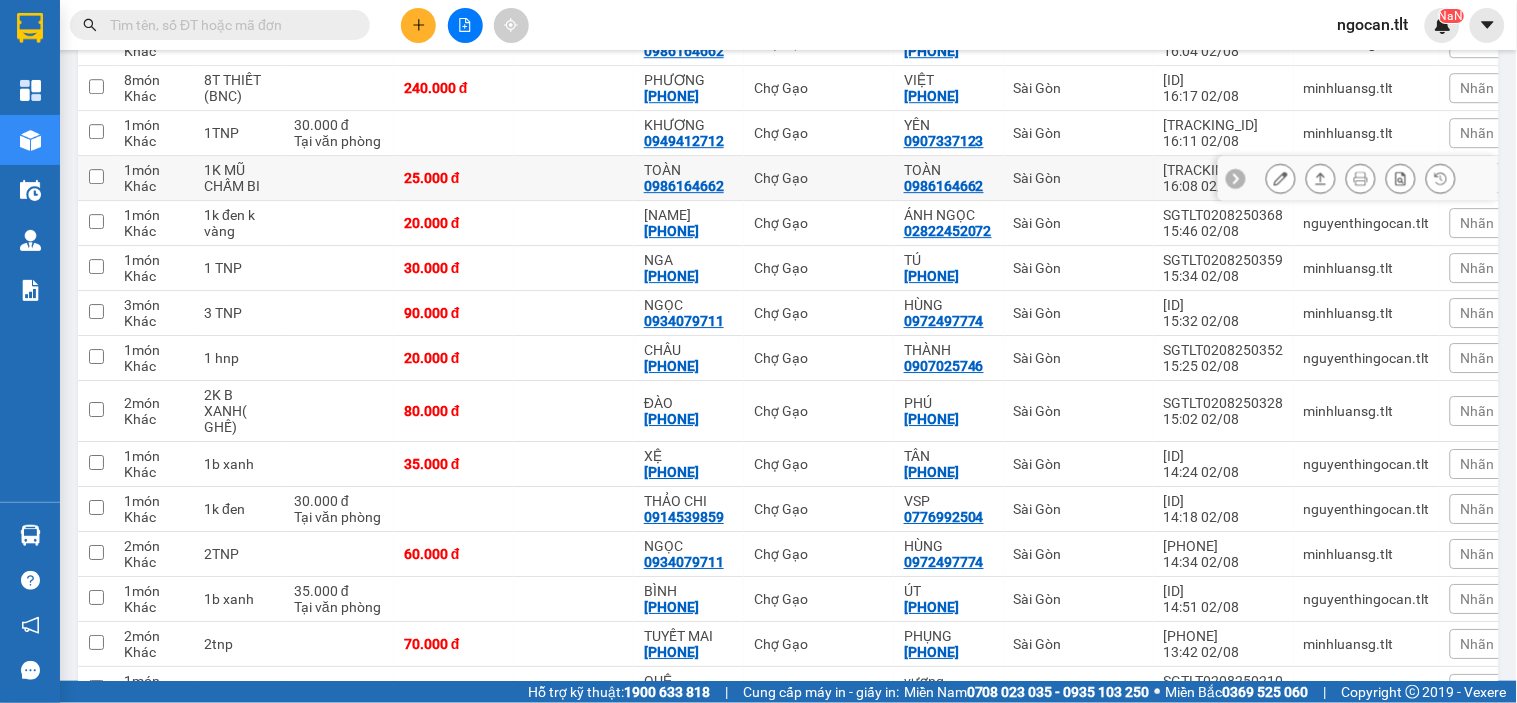 scroll, scrollTop: 1481, scrollLeft: 0, axis: vertical 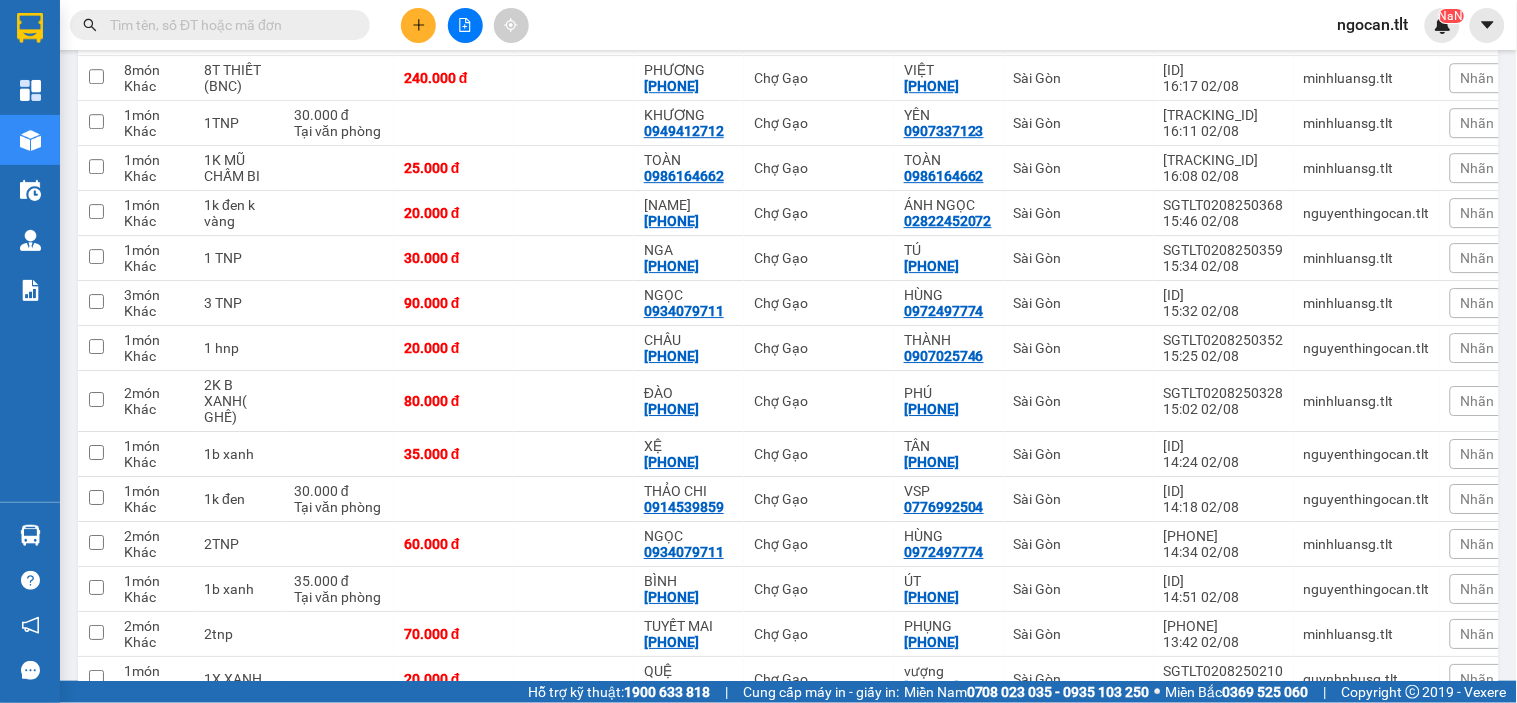 click at bounding box center (228, 25) 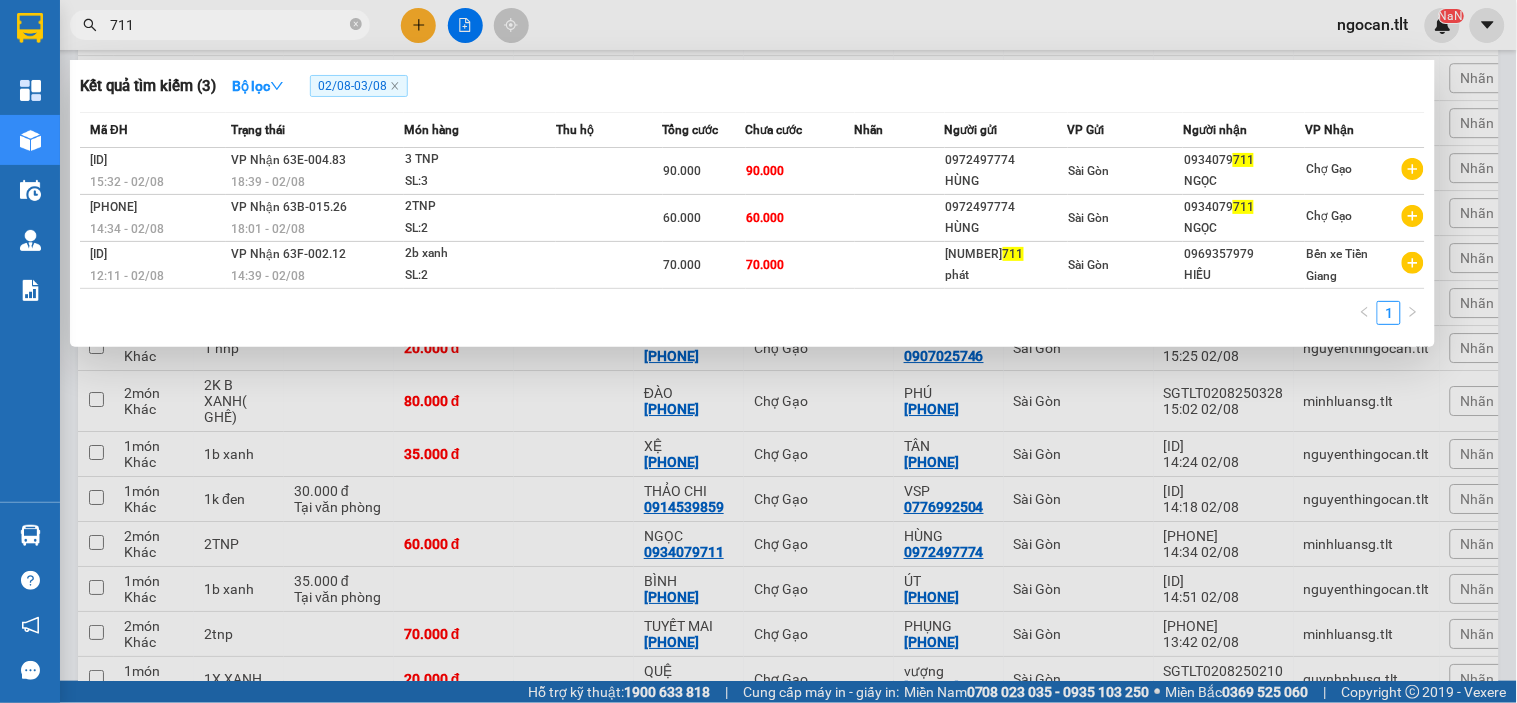 type on "711" 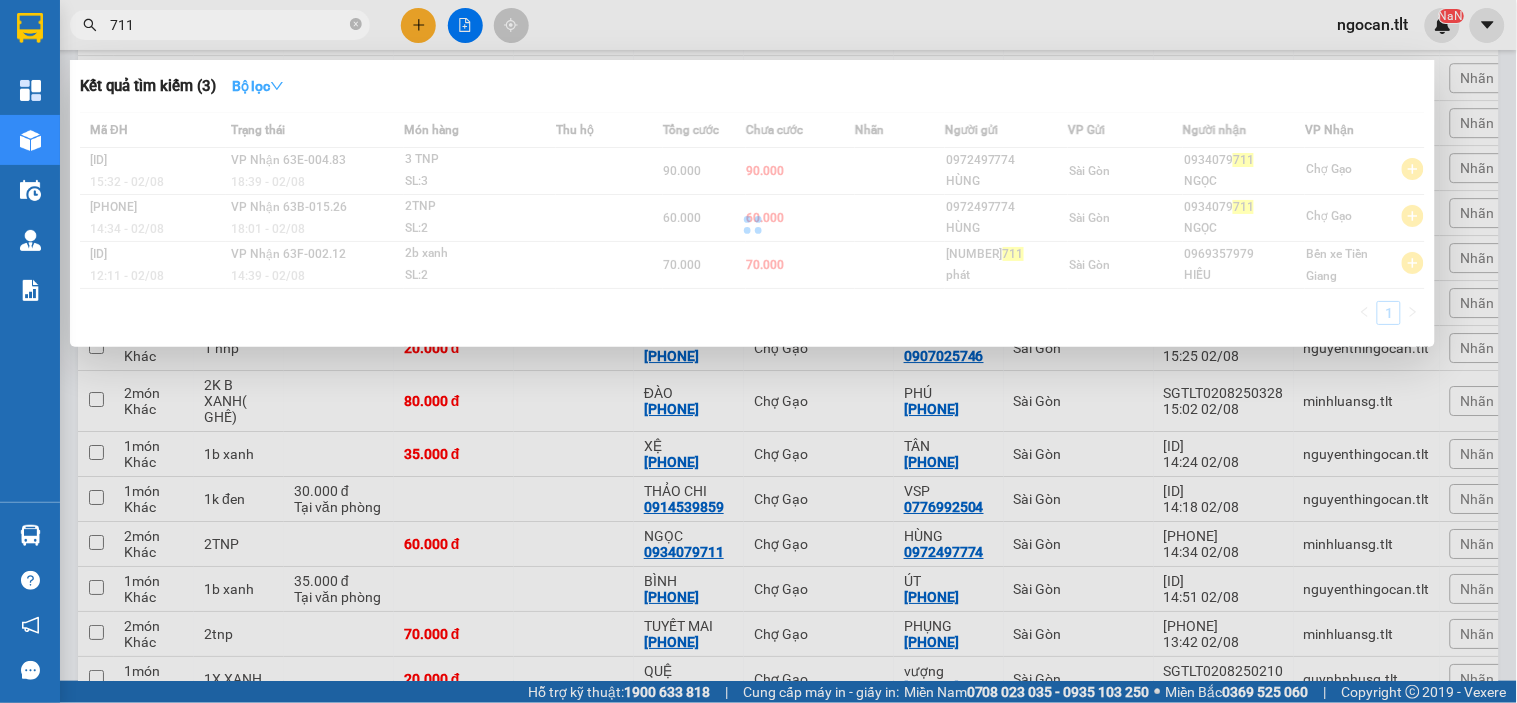 click on "Bộ lọc" at bounding box center [258, 86] 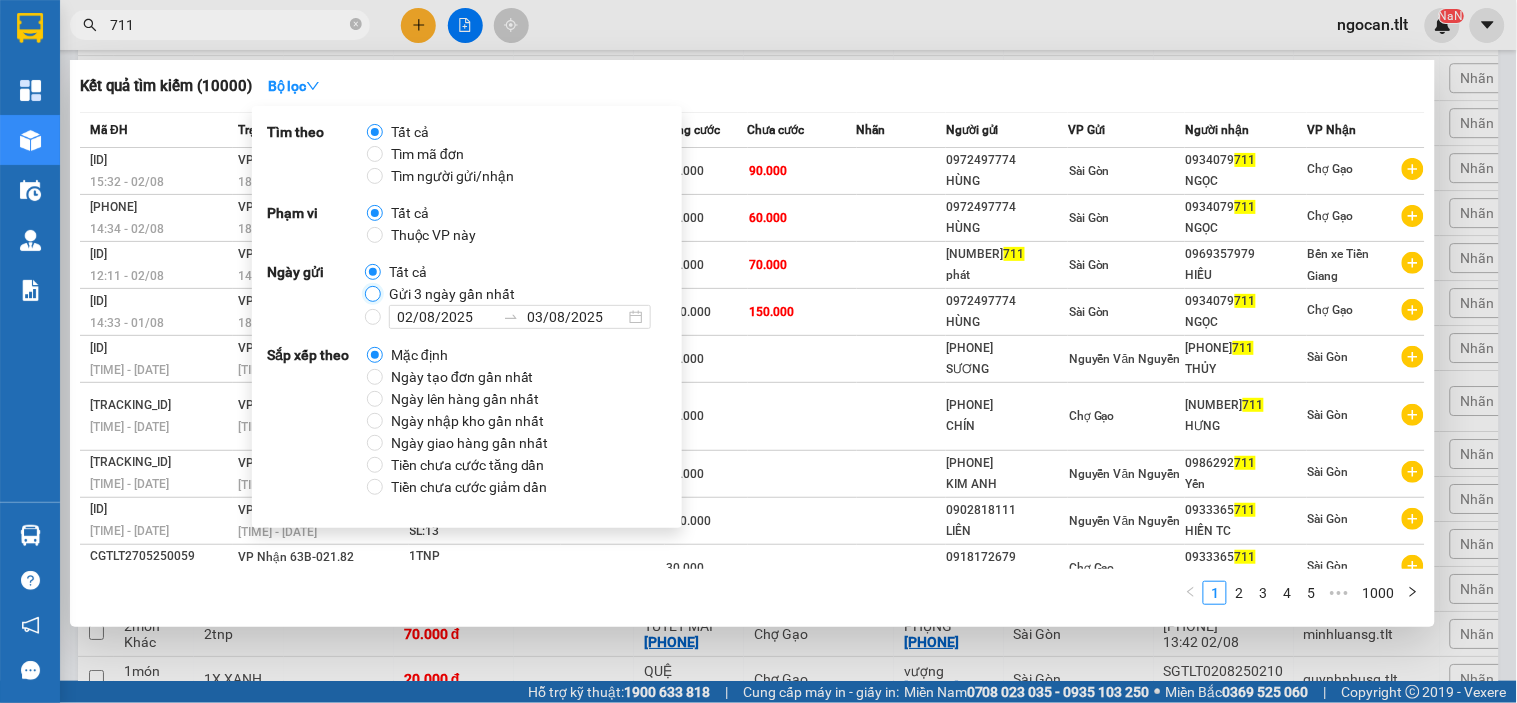 click on "Gửi 3 ngày gần nhất" at bounding box center (373, 294) 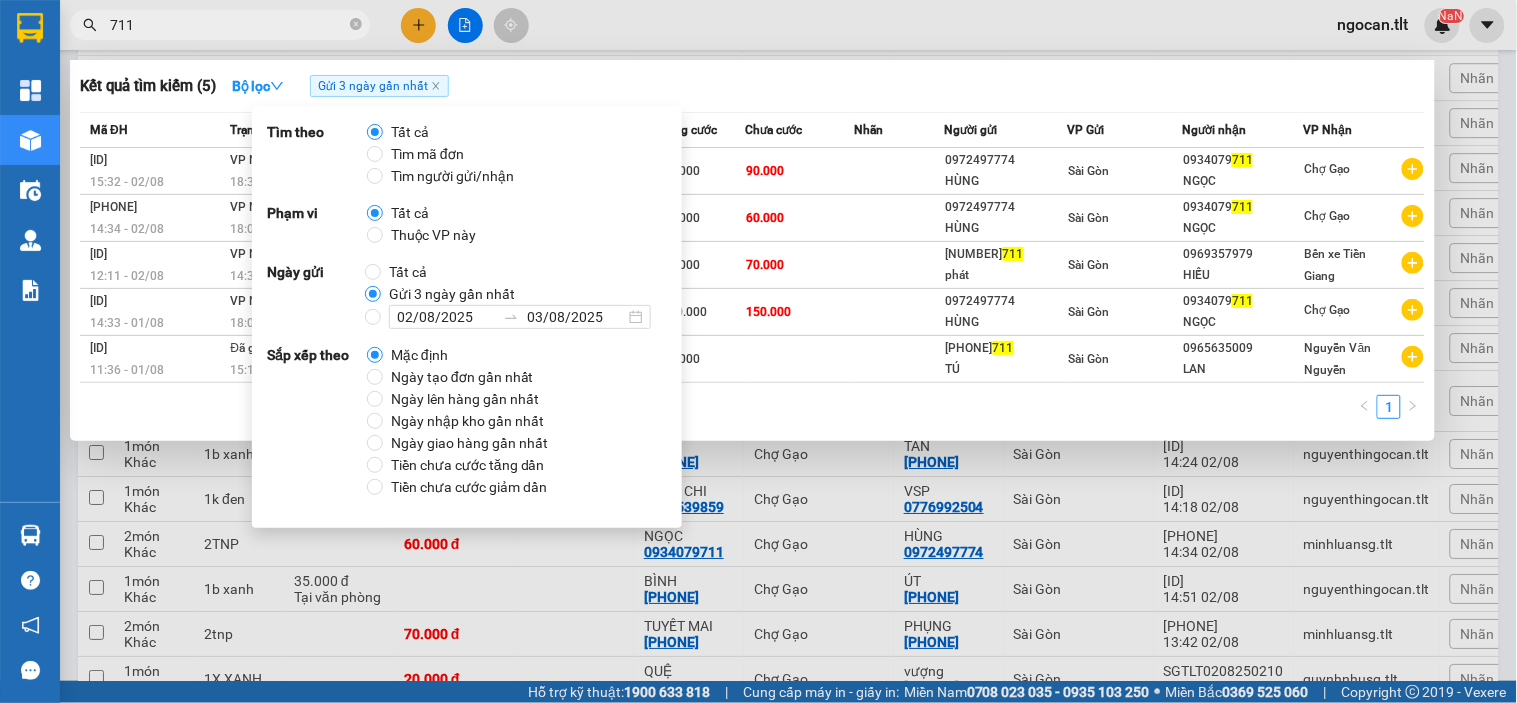 click at bounding box center [758, 351] 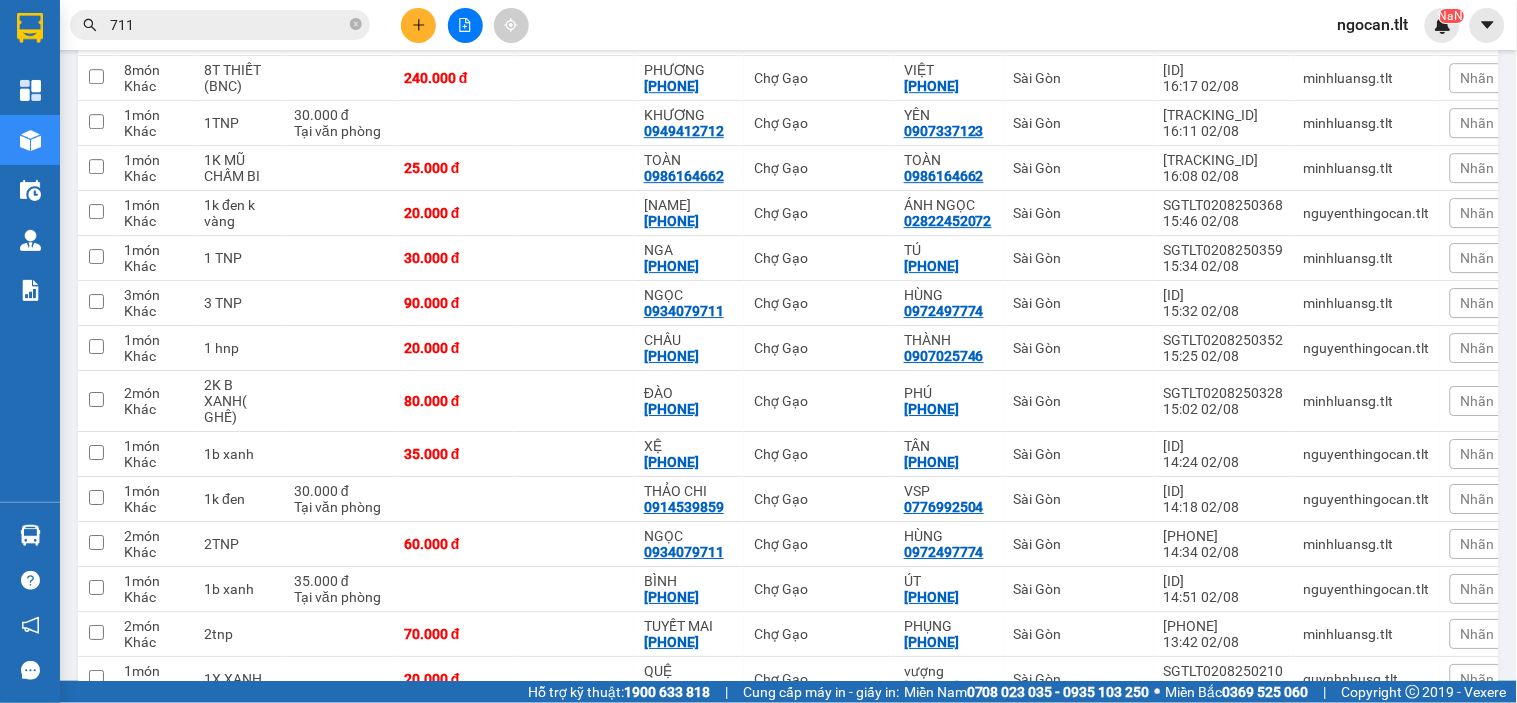 click on "711" at bounding box center (220, 25) 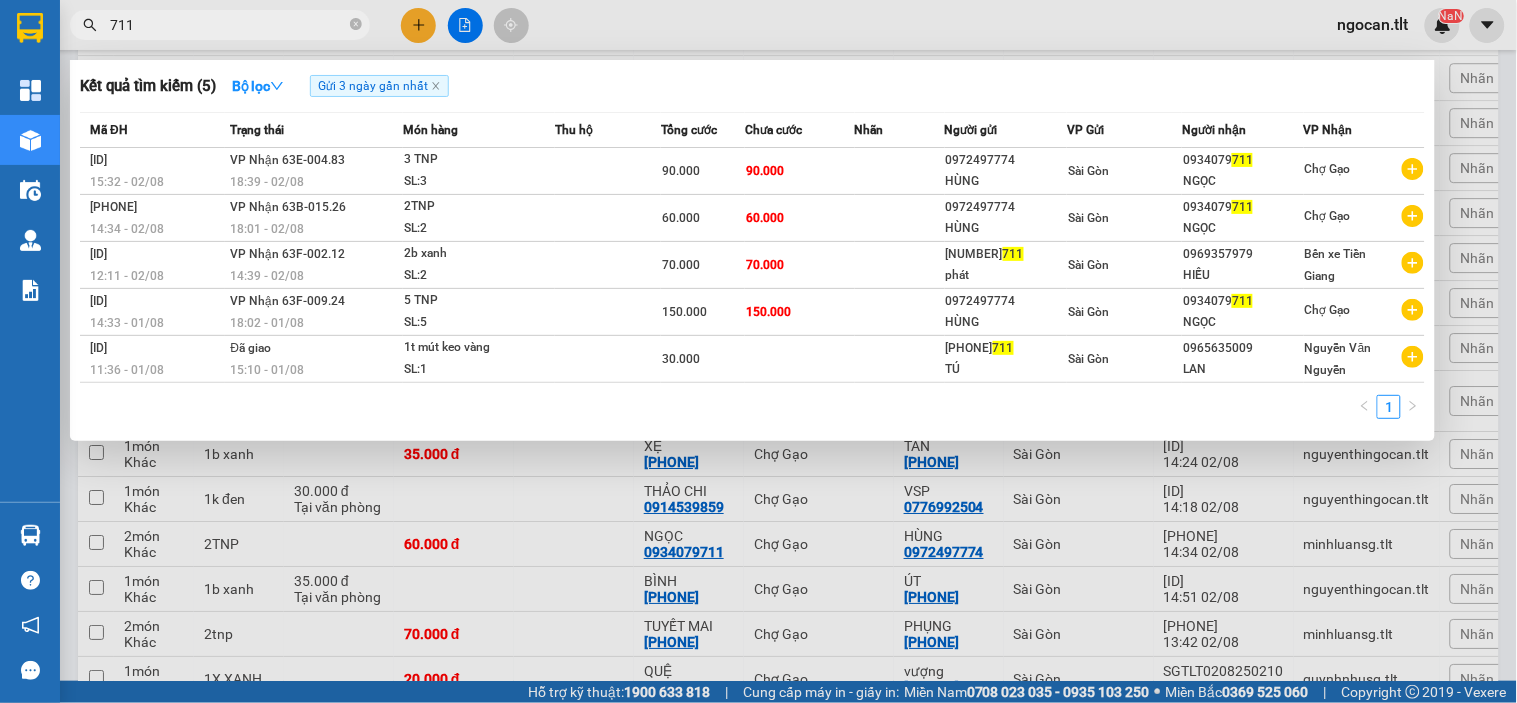 click at bounding box center [758, 351] 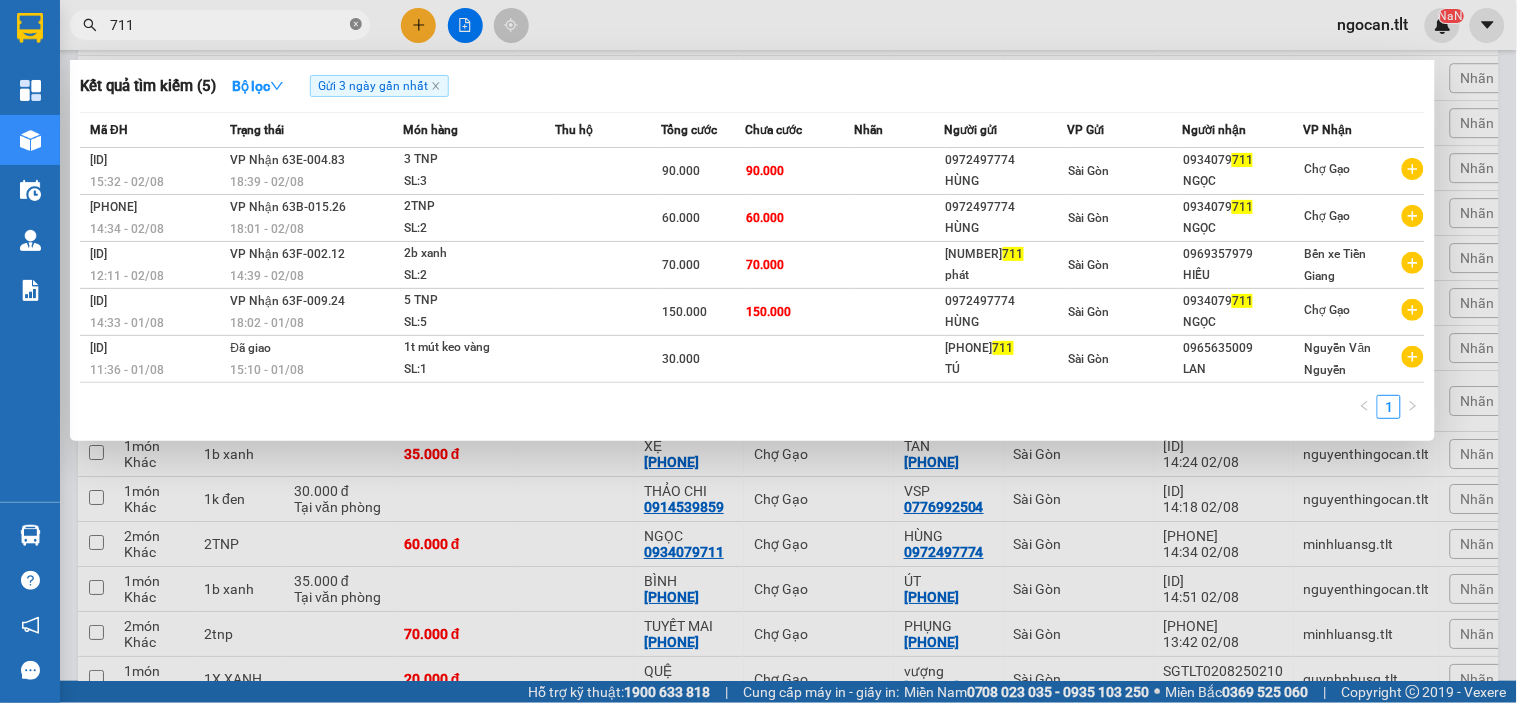 click 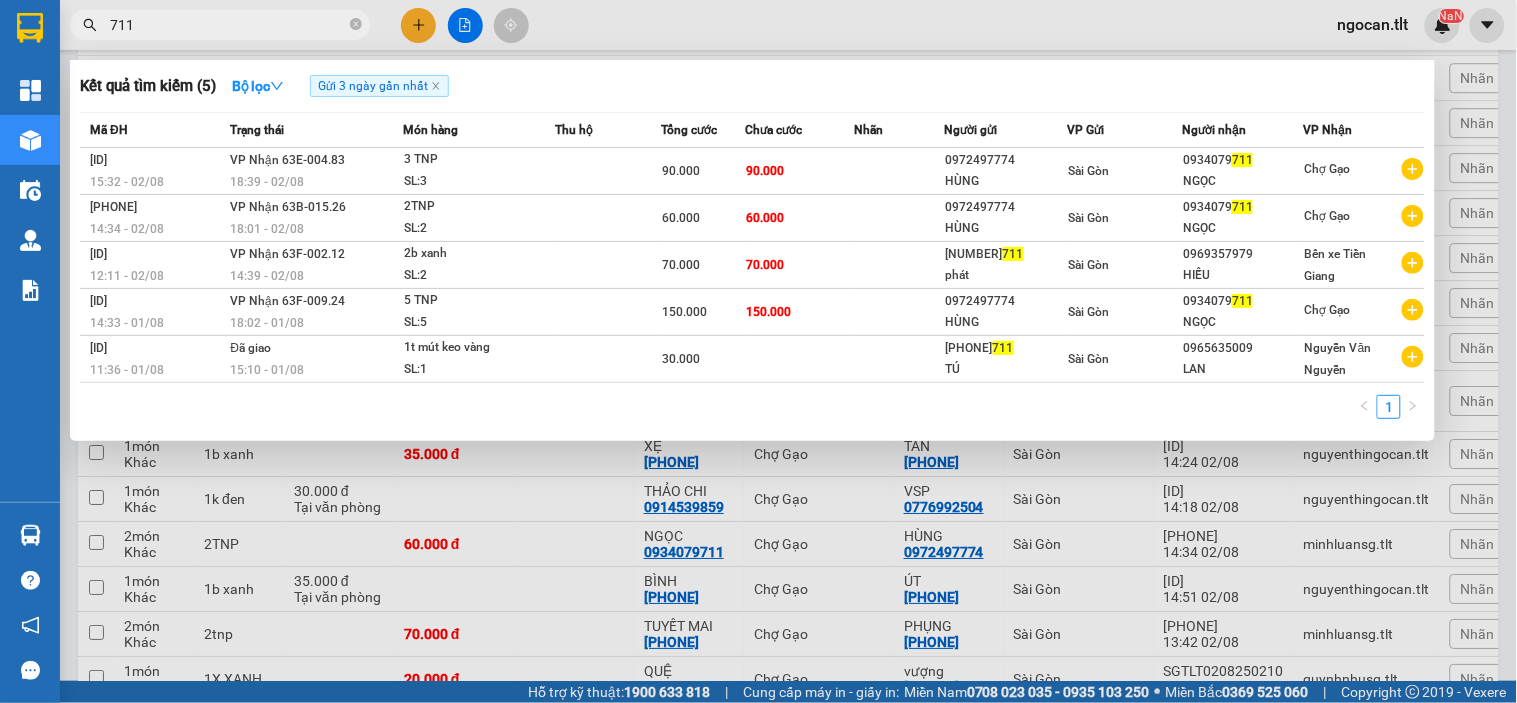 type 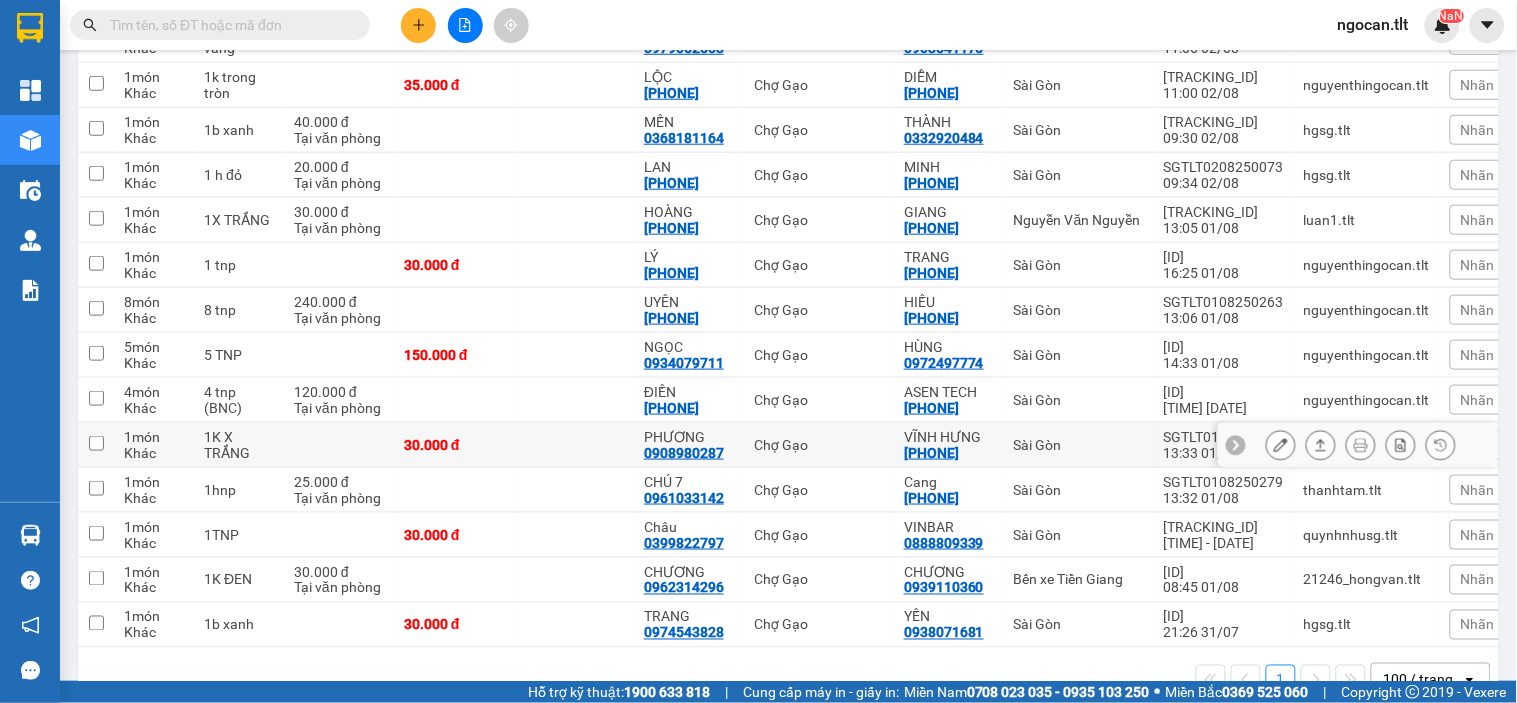 scroll, scrollTop: 2392, scrollLeft: 0, axis: vertical 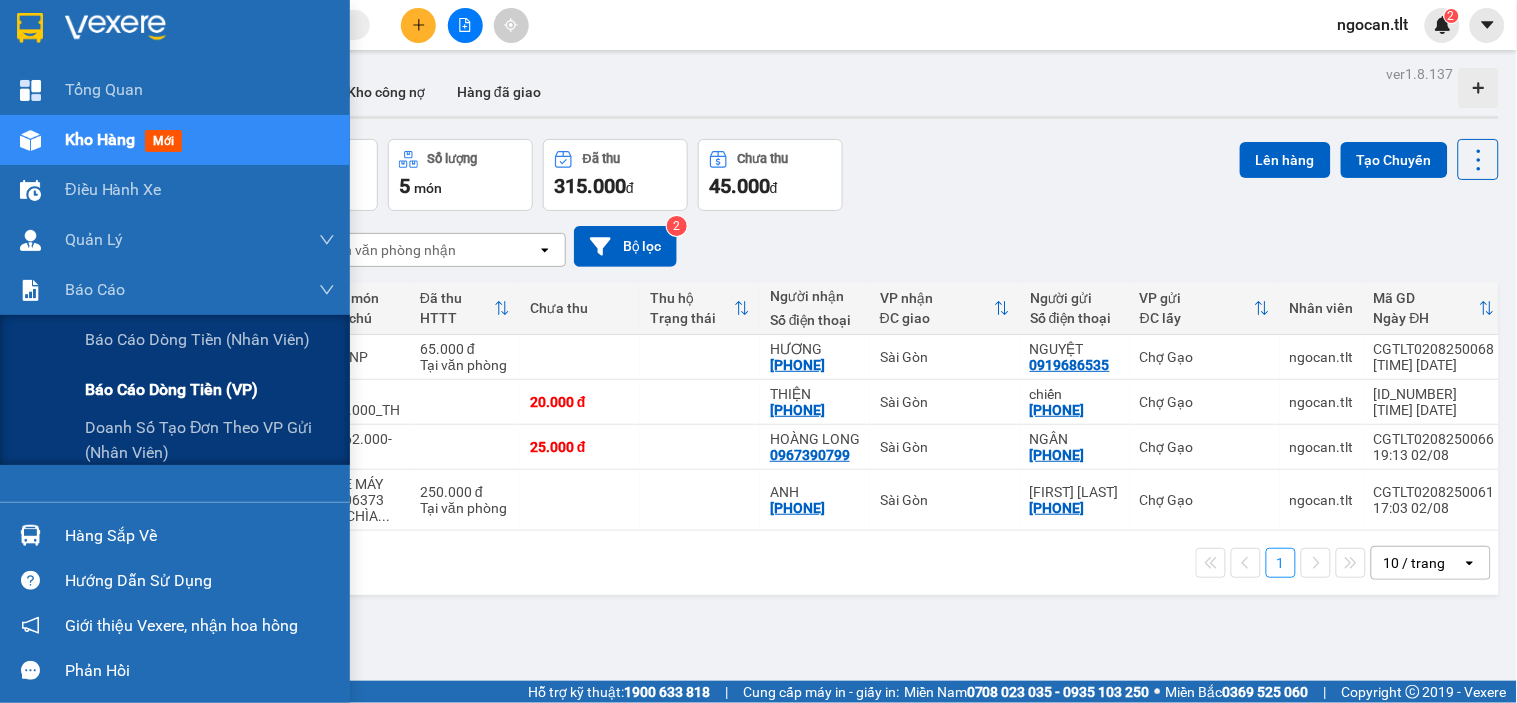 click on "Báo cáo dòng tiền (VP)" at bounding box center [171, 389] 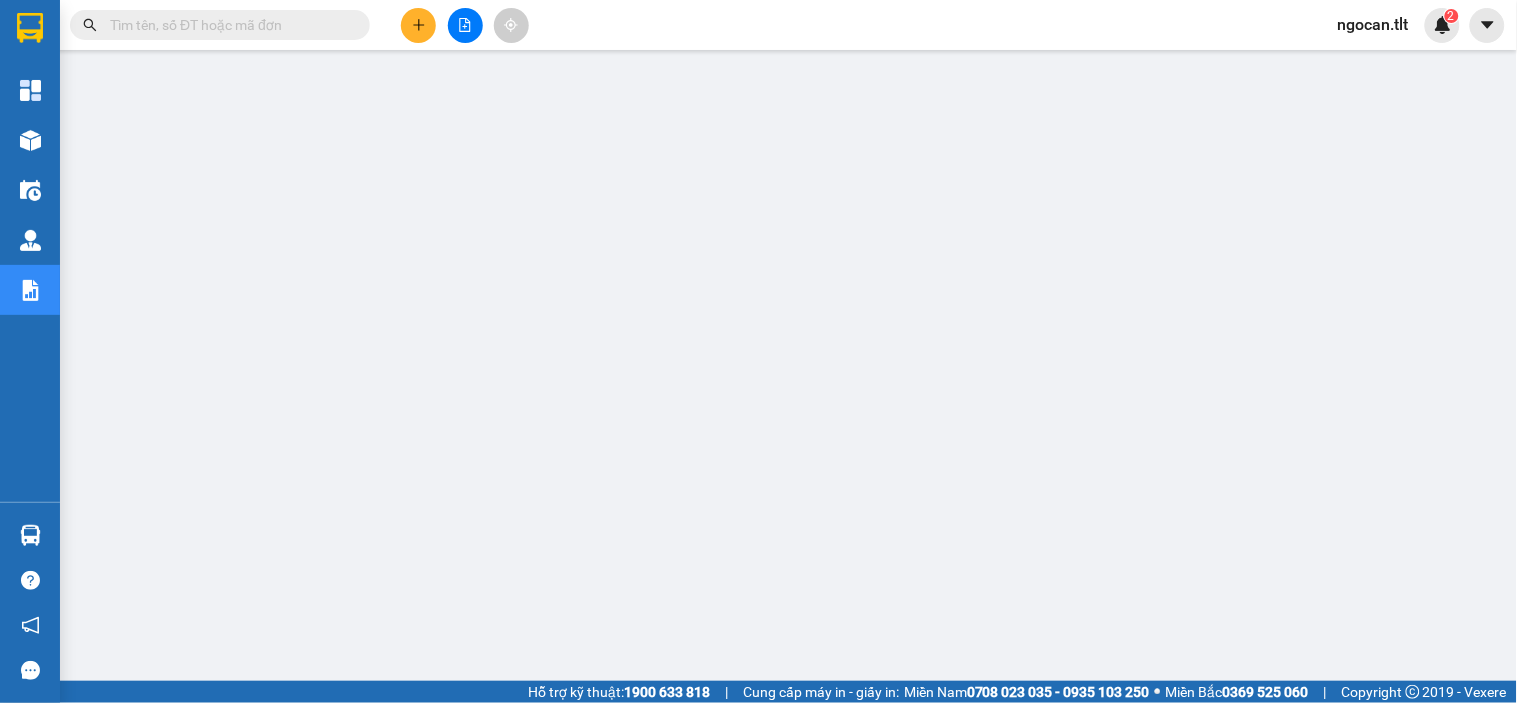 scroll, scrollTop: 0, scrollLeft: 0, axis: both 